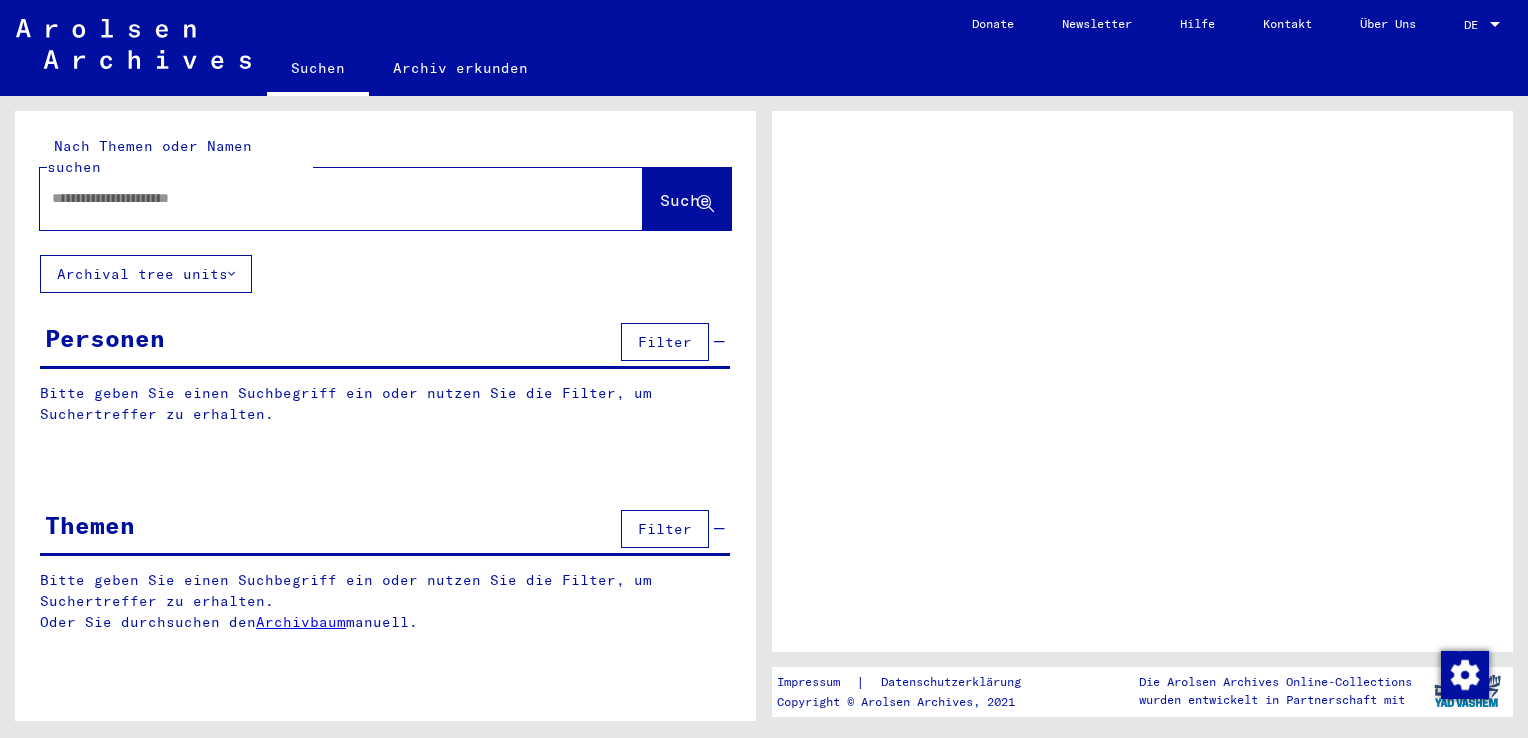 scroll, scrollTop: 0, scrollLeft: 0, axis: both 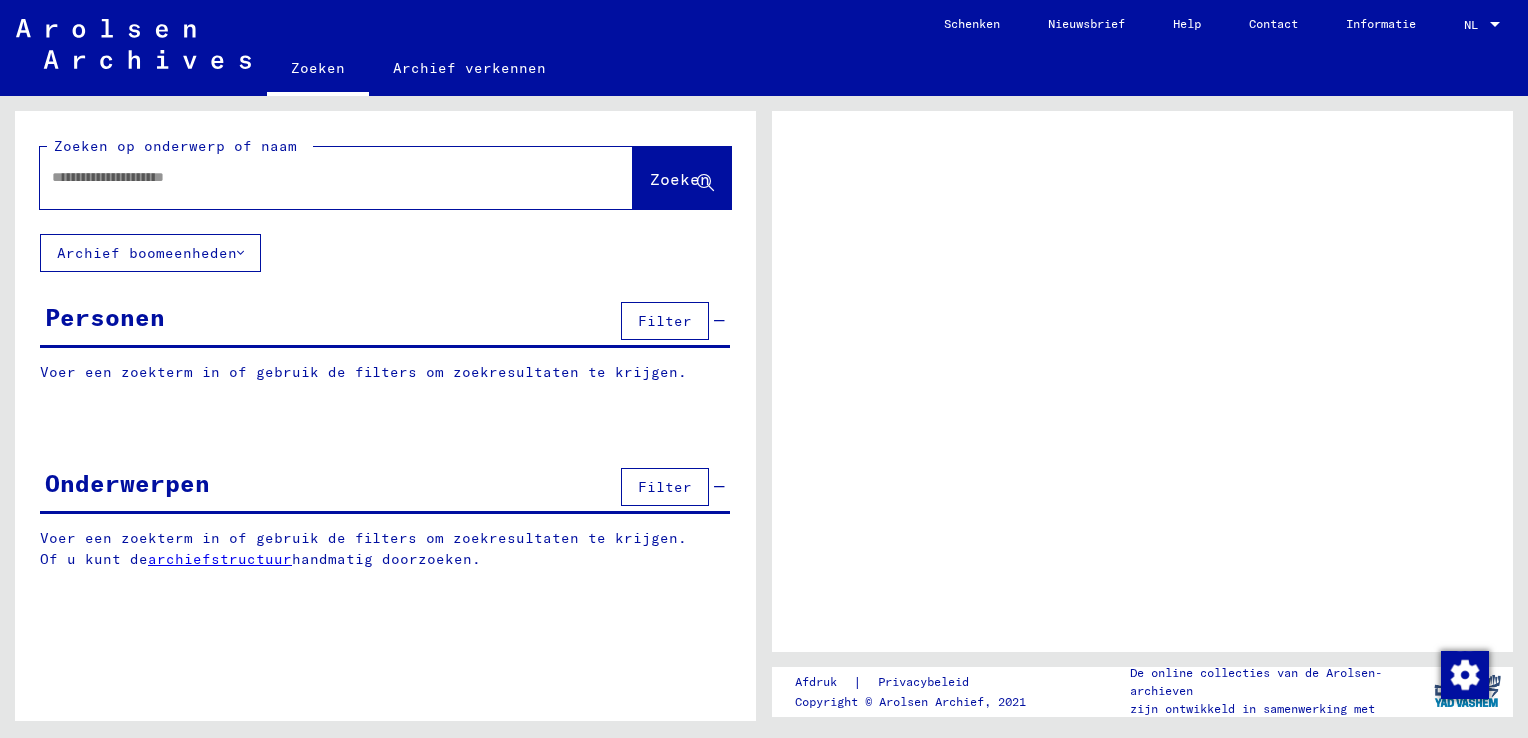 click at bounding box center [318, 177] 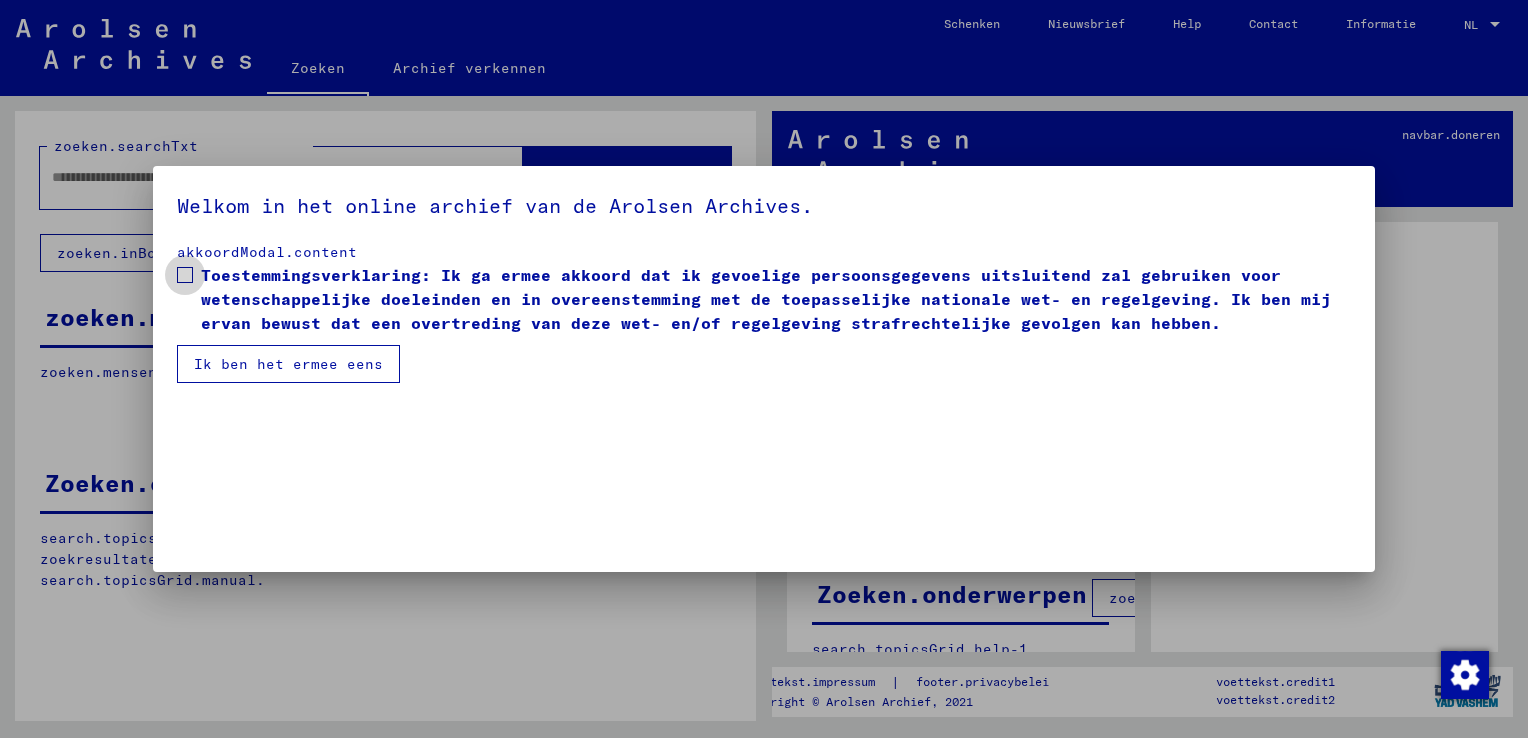 click on "Toestemmingsverklaring: Ik ga ermee akkoord dat ik gevoelige persoonsgegevens uitsluitend zal gebruiken voor wetenschappelijke doeleinden en in overeenstemming met de toepasselijke nationale wet- en regelgeving. Ik ben mij ervan bewust dat een overtreding van deze wet- en/of regelgeving strafrechtelijke gevolgen kan hebben." at bounding box center (764, 299) 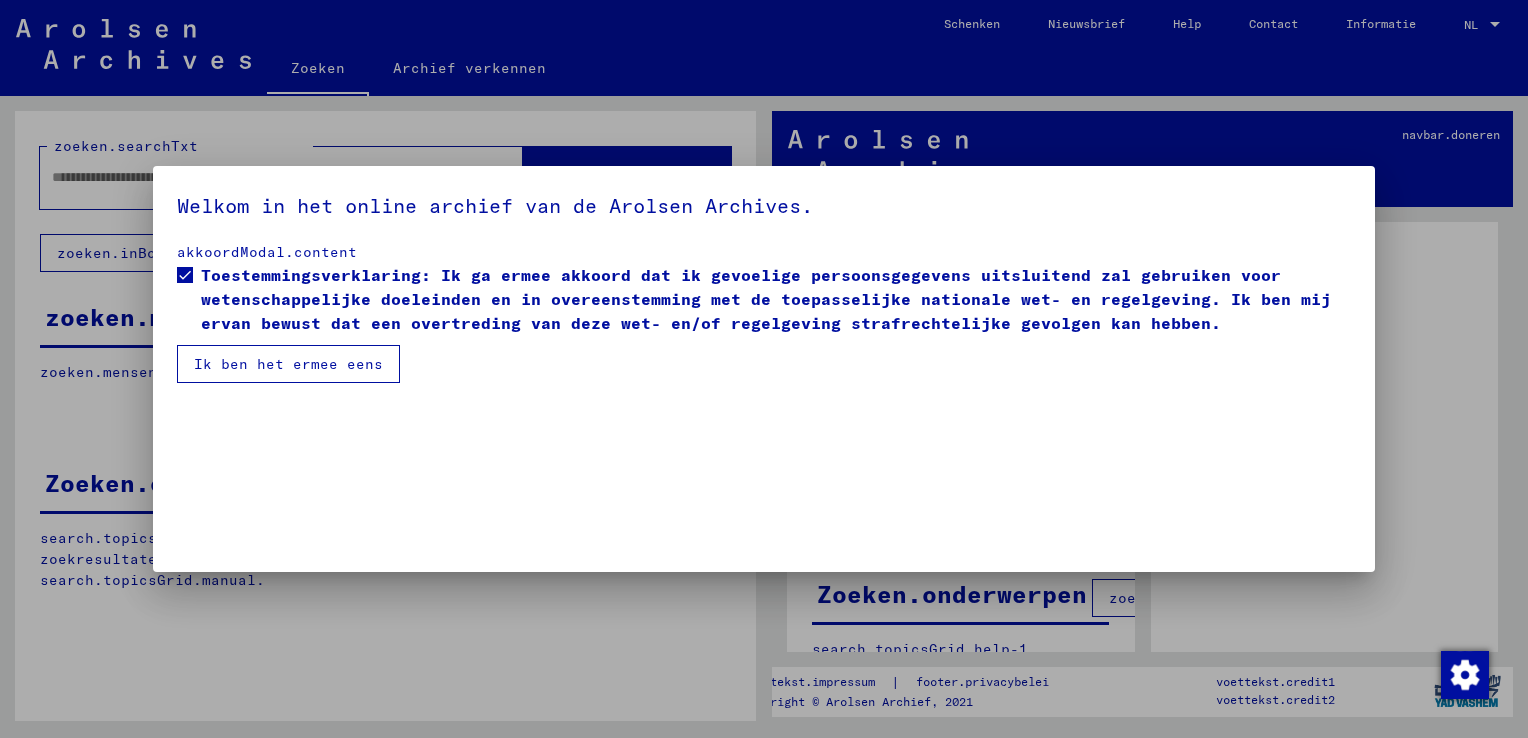 click on "Ik ben het ermee eens" at bounding box center (288, 364) 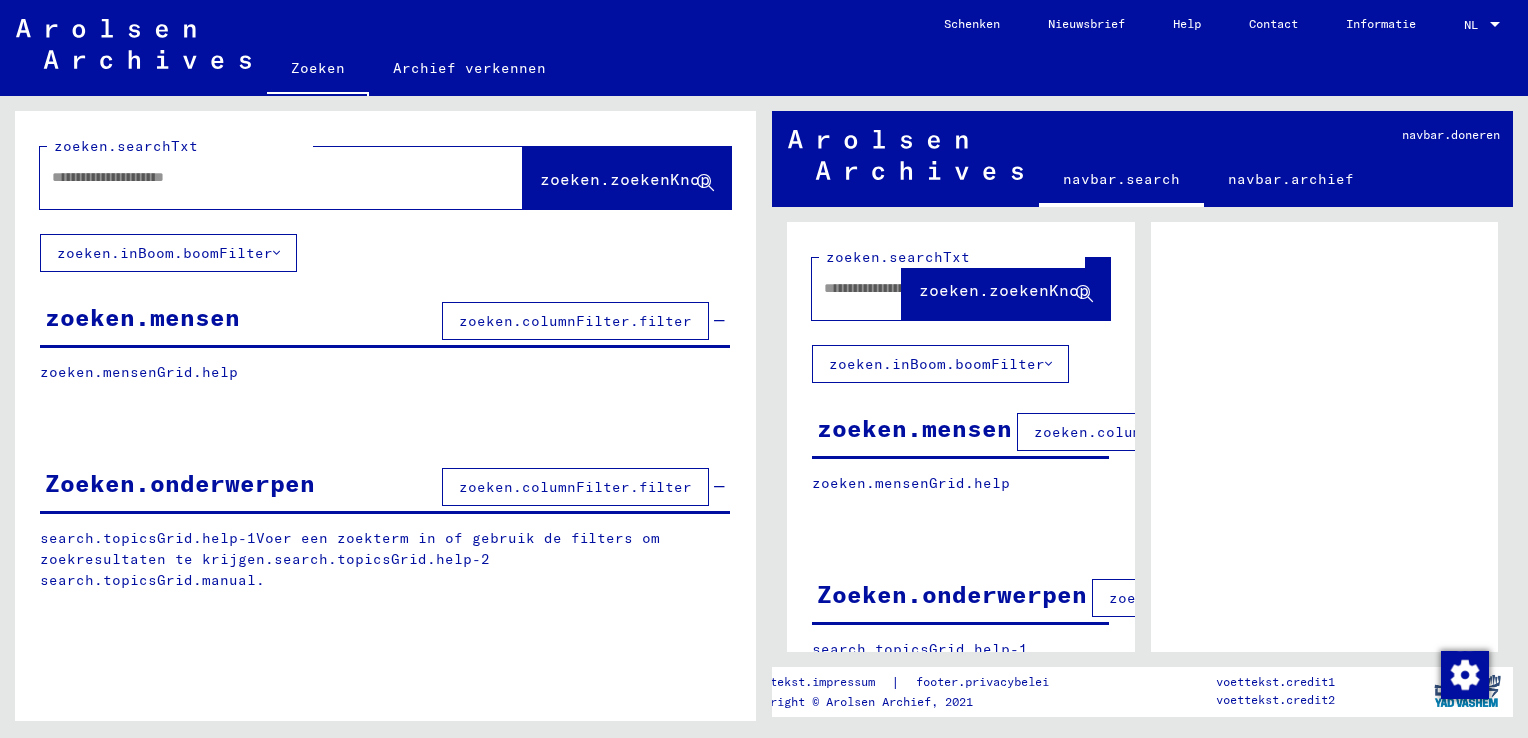 click at bounding box center (263, 177) 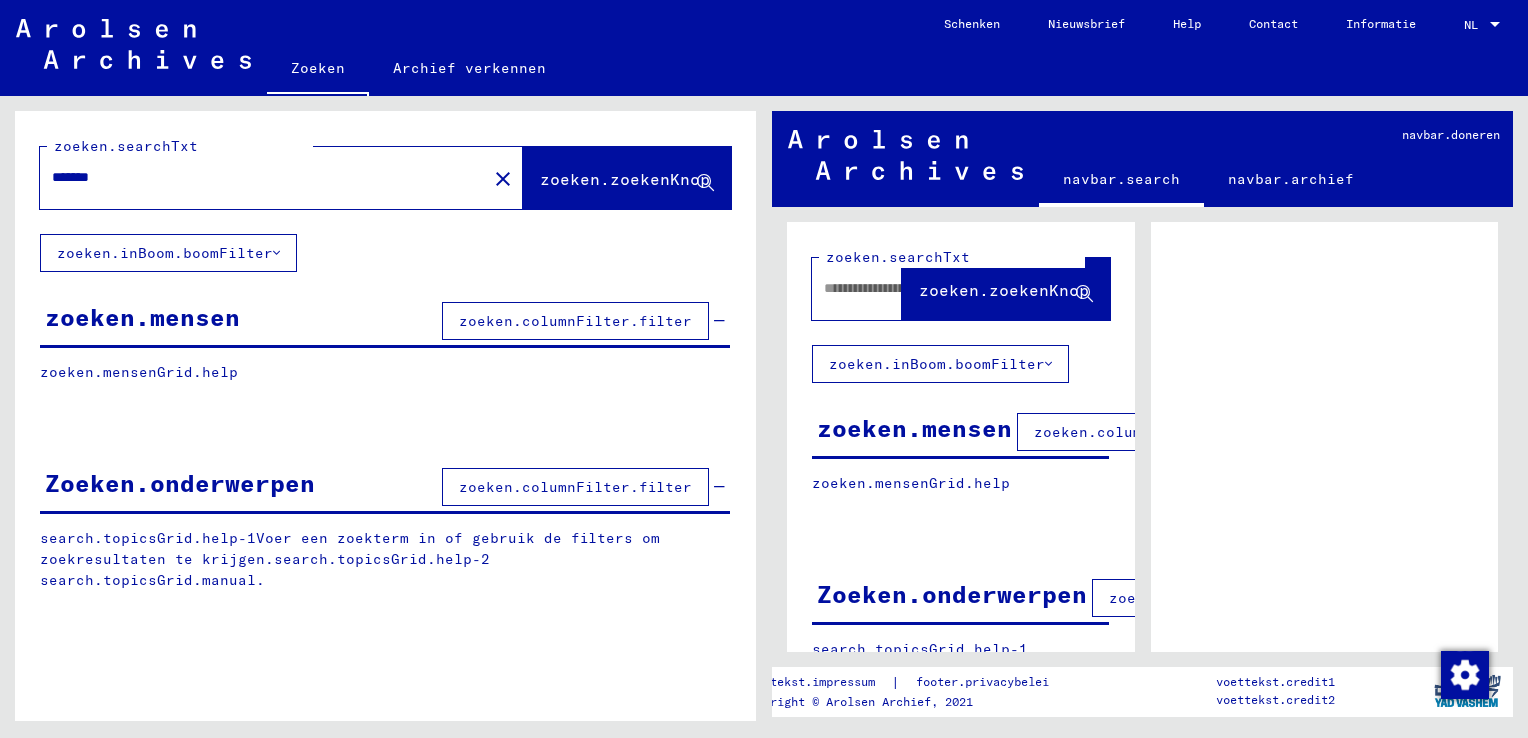 type on "*******" 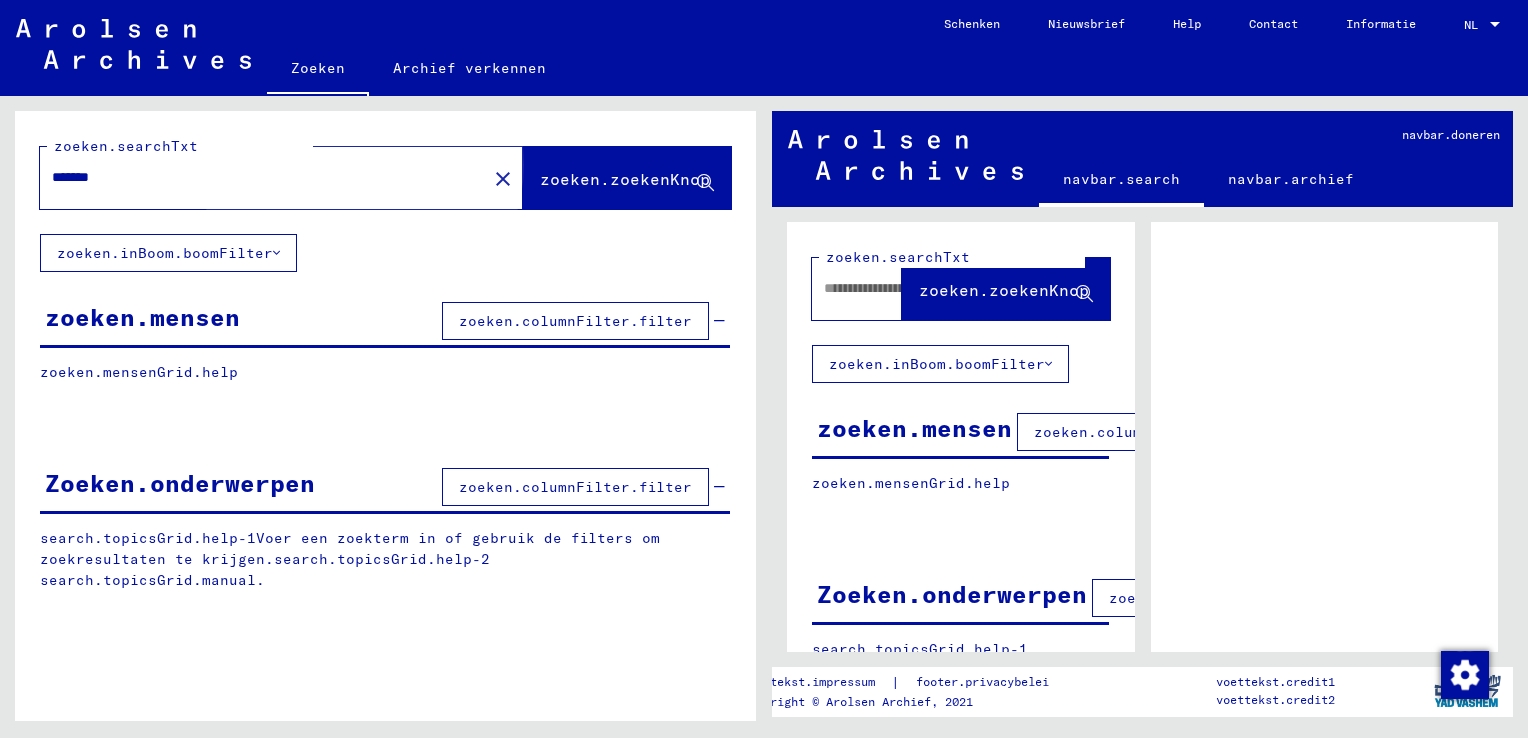 click on "zoeken.zoekenKnop" 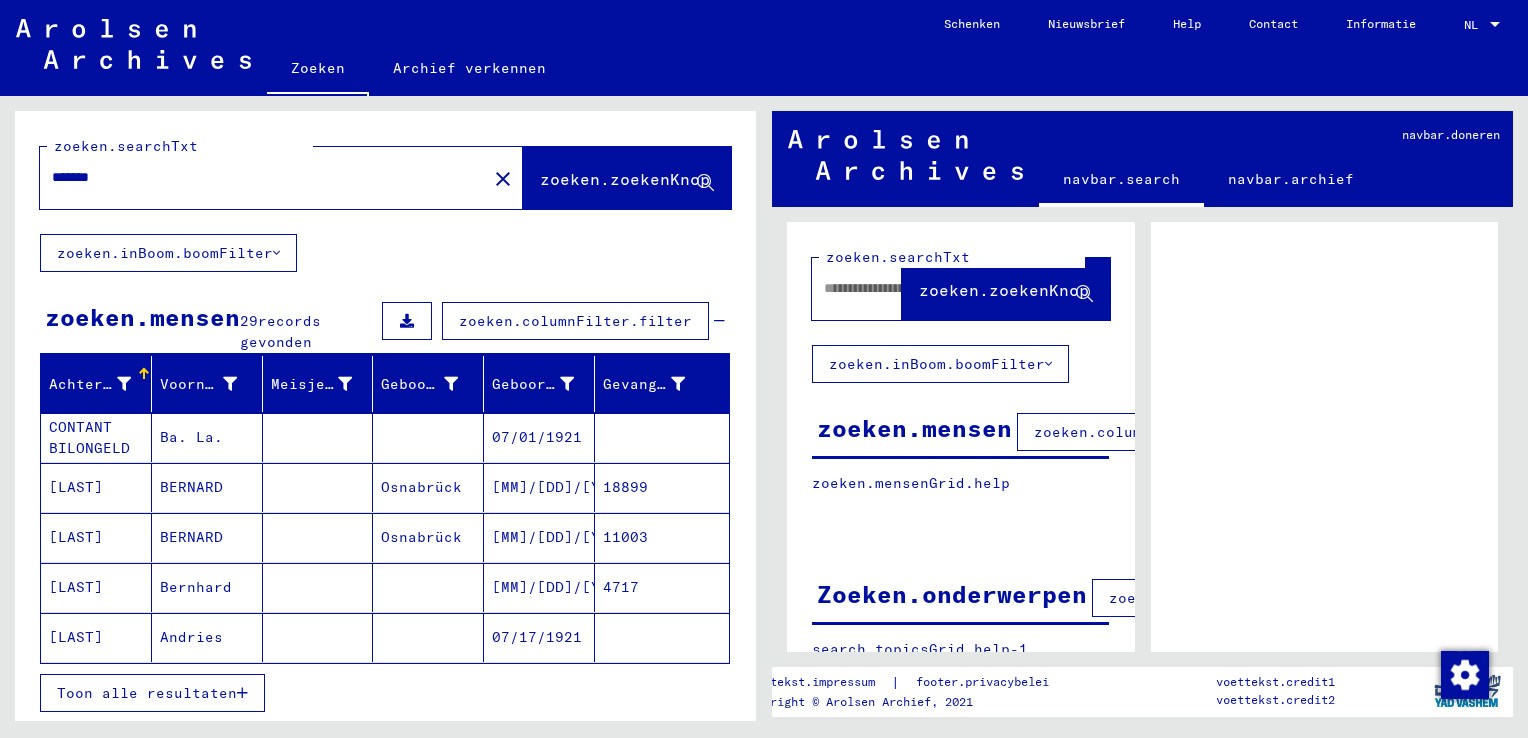 click on "BERNARD" at bounding box center [207, 537] 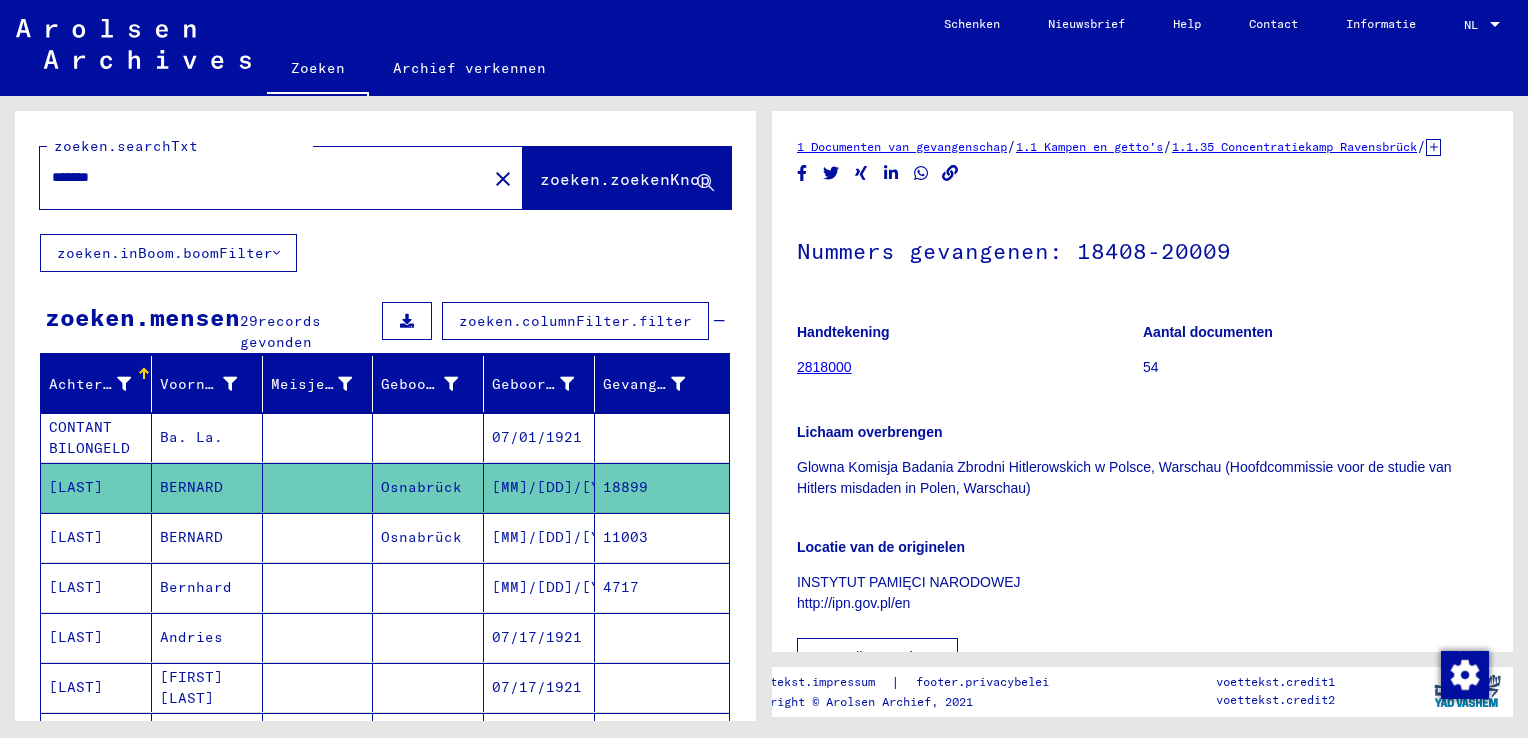 scroll, scrollTop: 0, scrollLeft: 0, axis: both 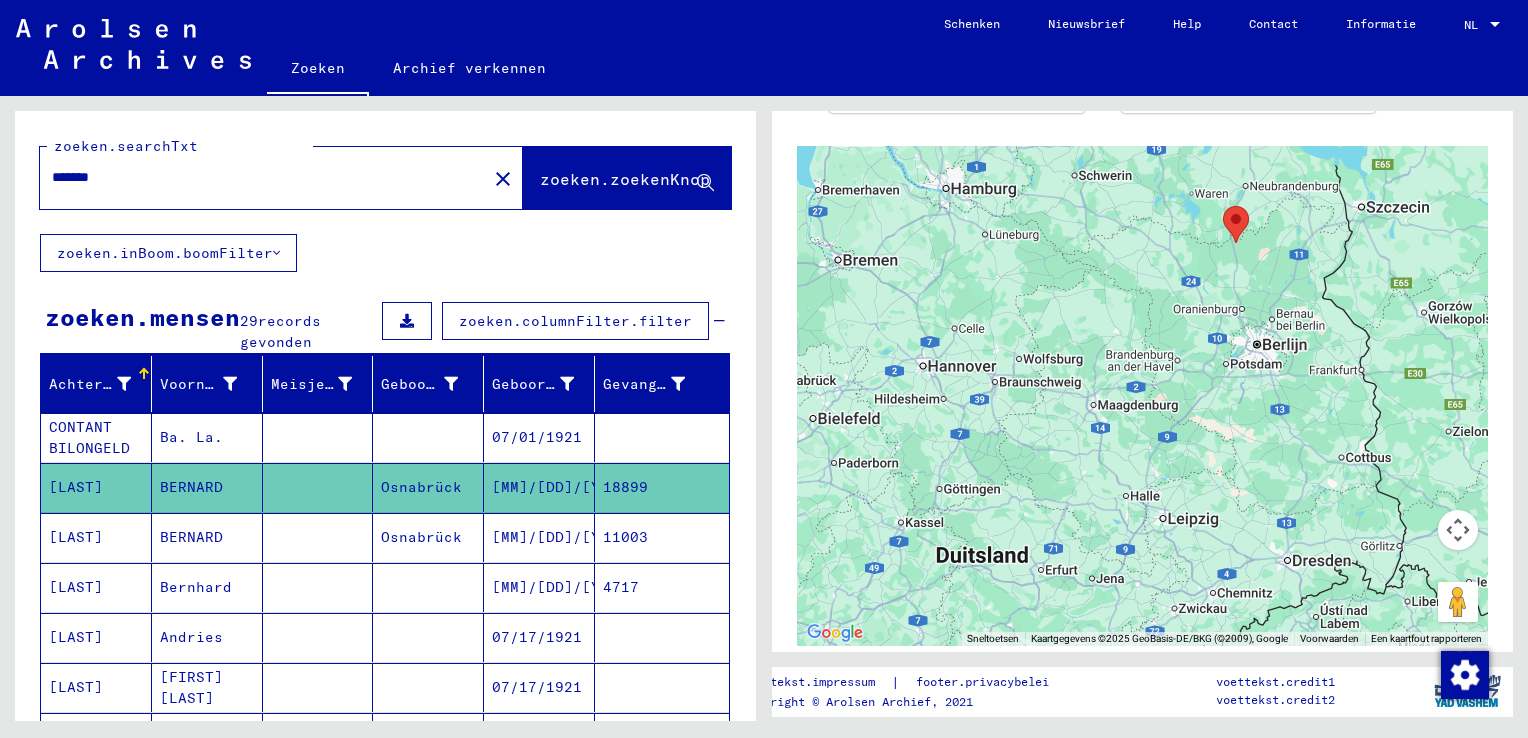 click on "[MM]/[DD]/[YYYY]" at bounding box center [539, 637] 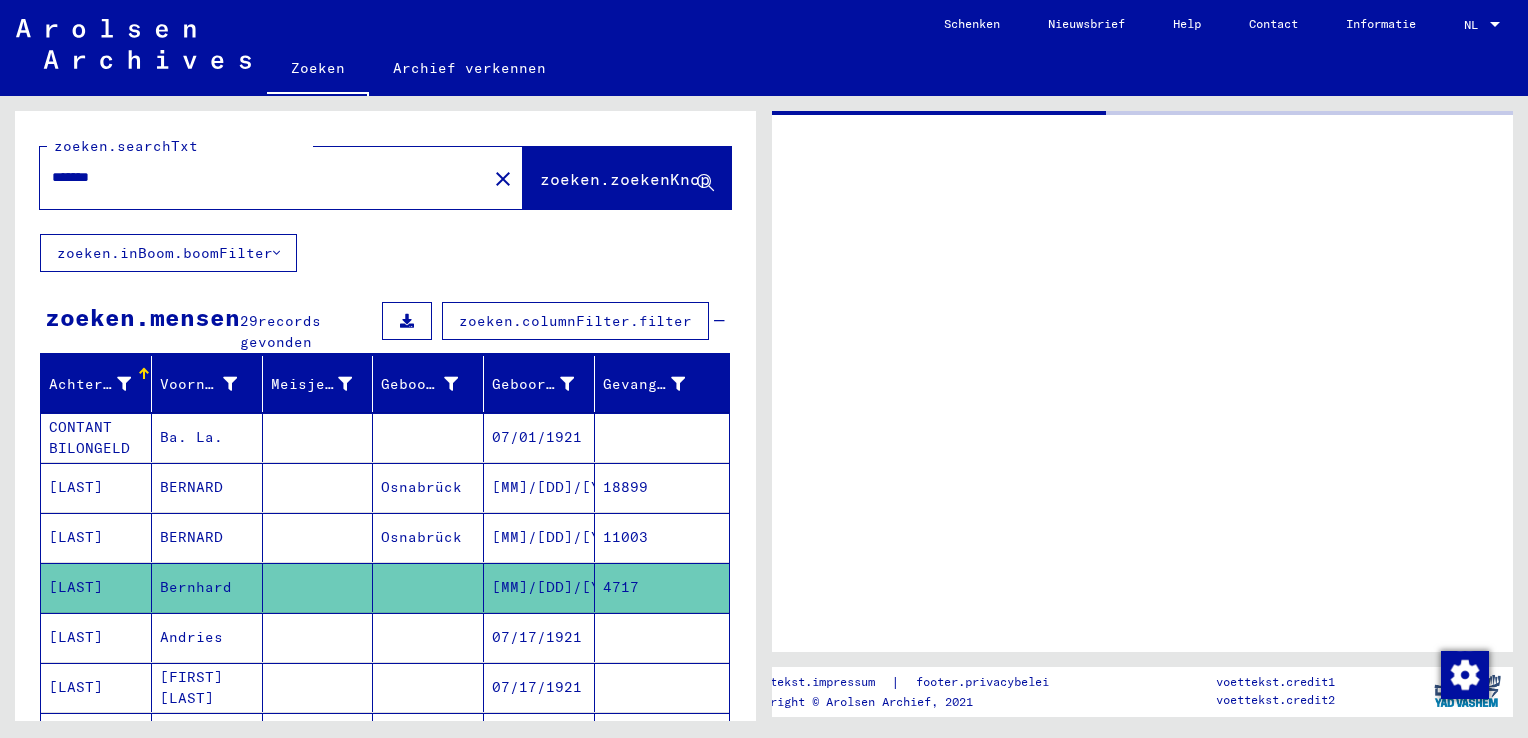 scroll, scrollTop: 0, scrollLeft: 0, axis: both 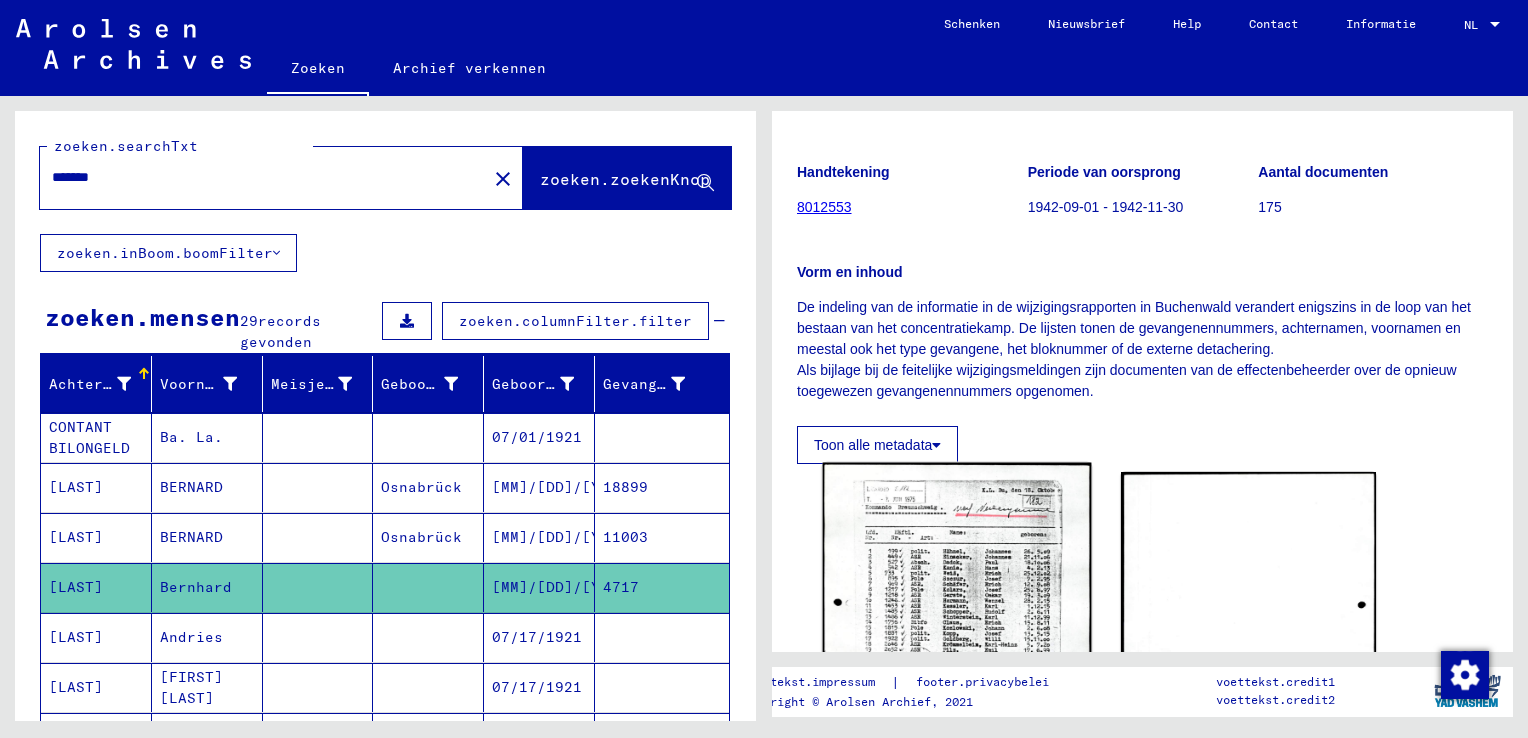 click 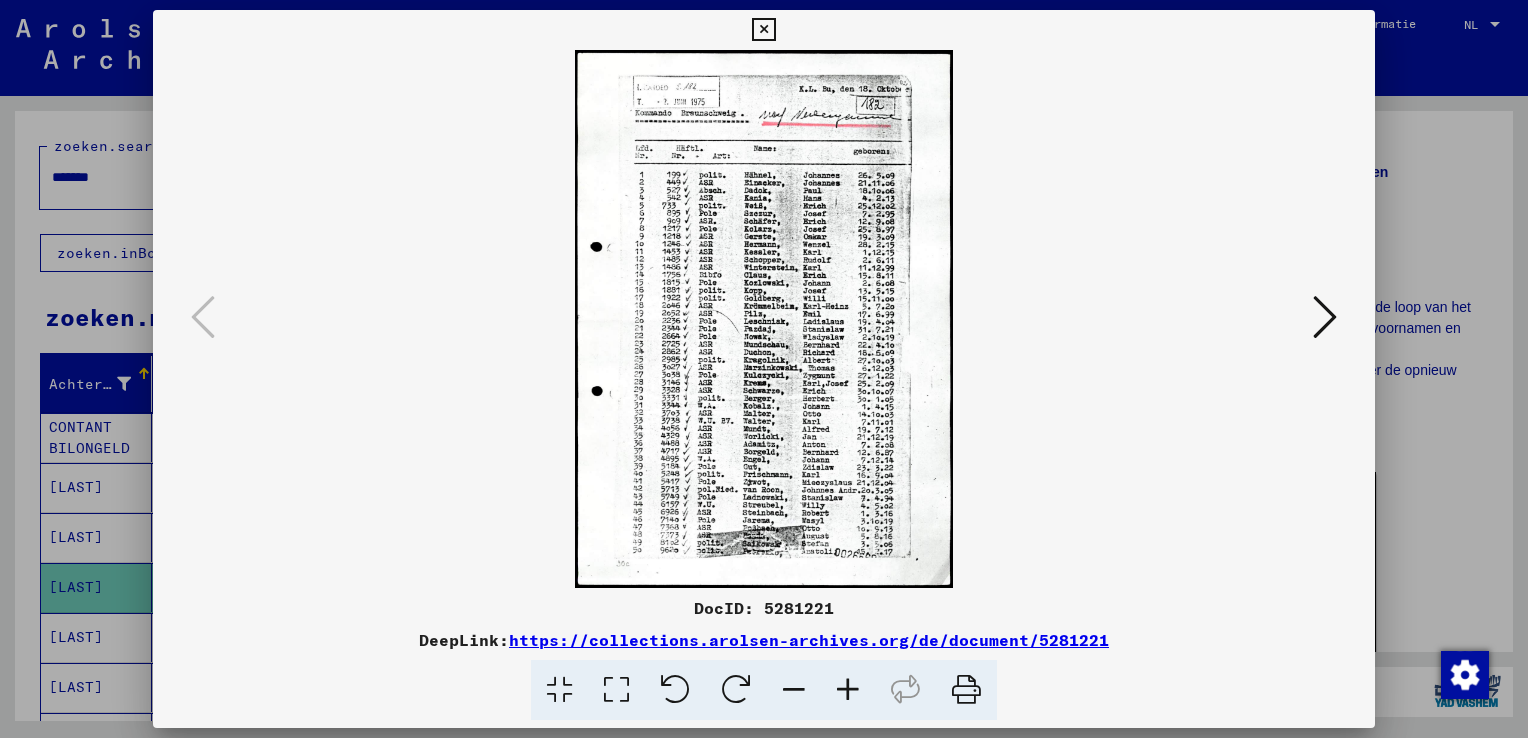 click at bounding box center [848, 690] 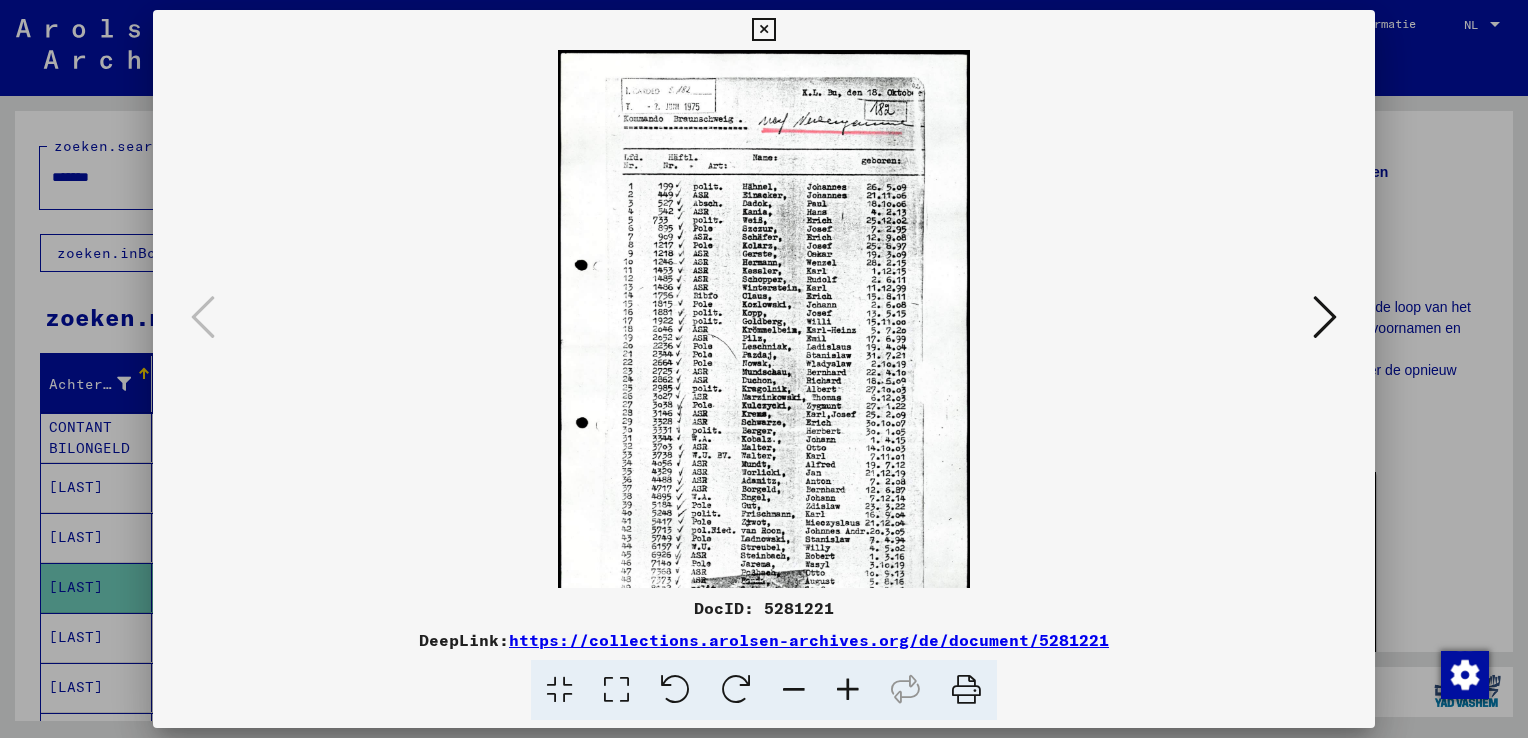 click at bounding box center (848, 690) 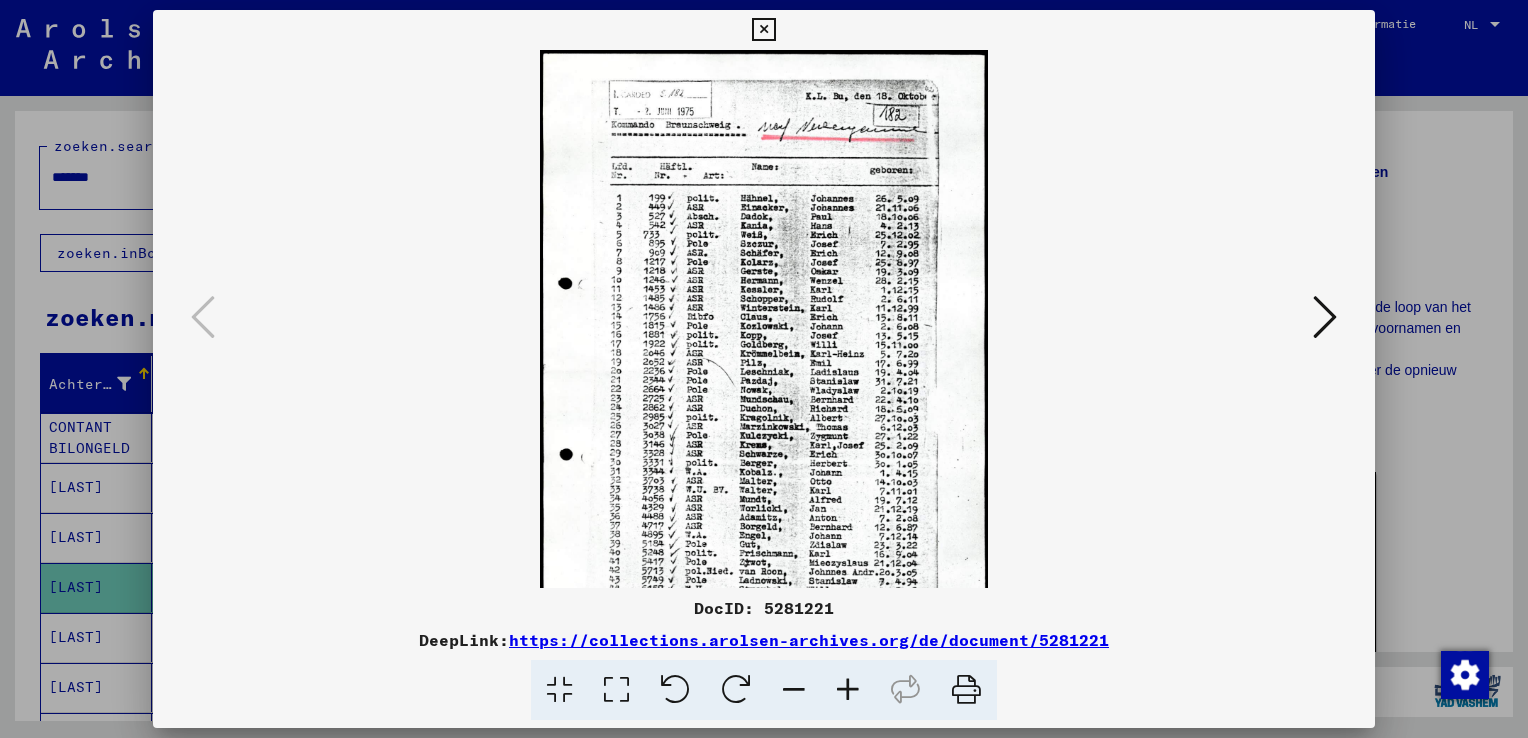 click at bounding box center [848, 690] 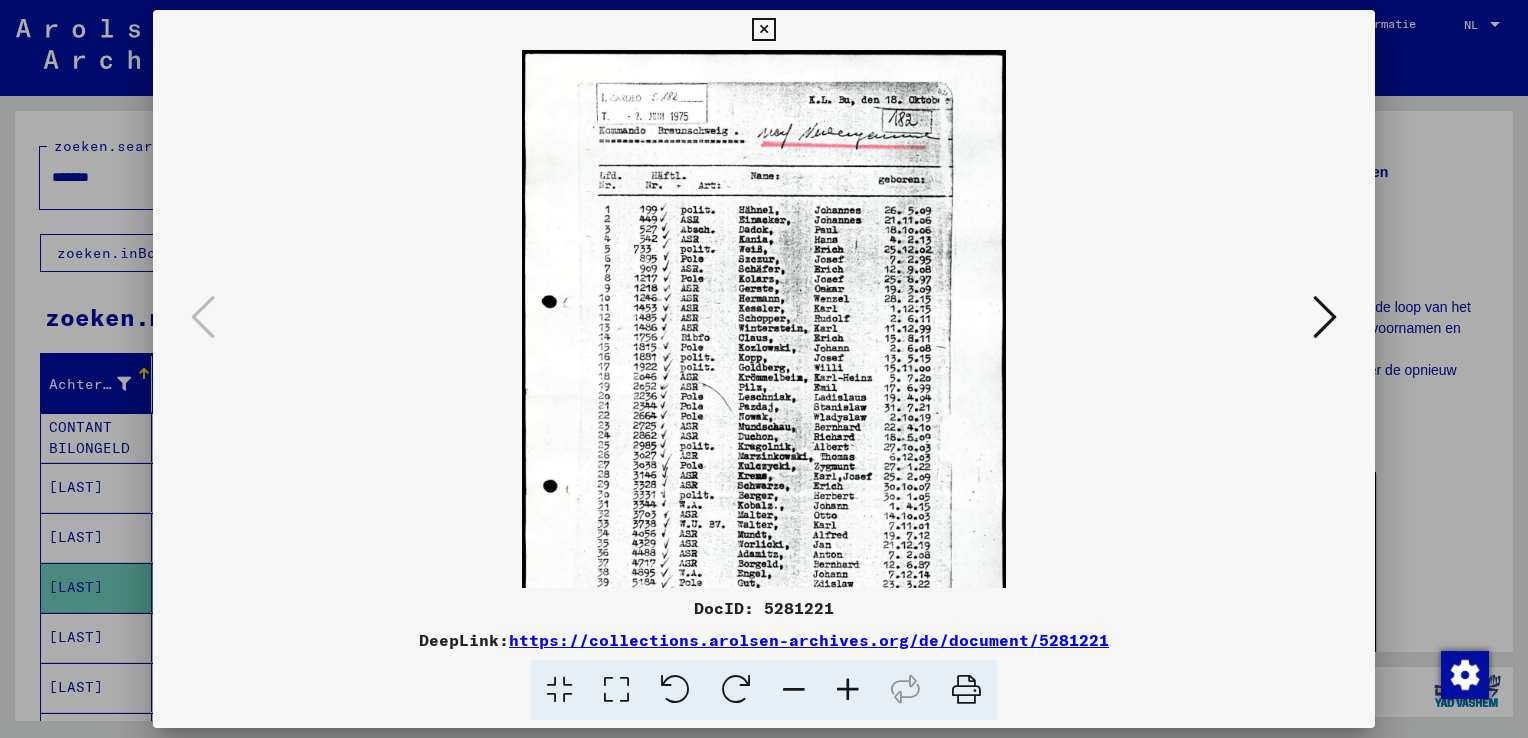 click at bounding box center (848, 690) 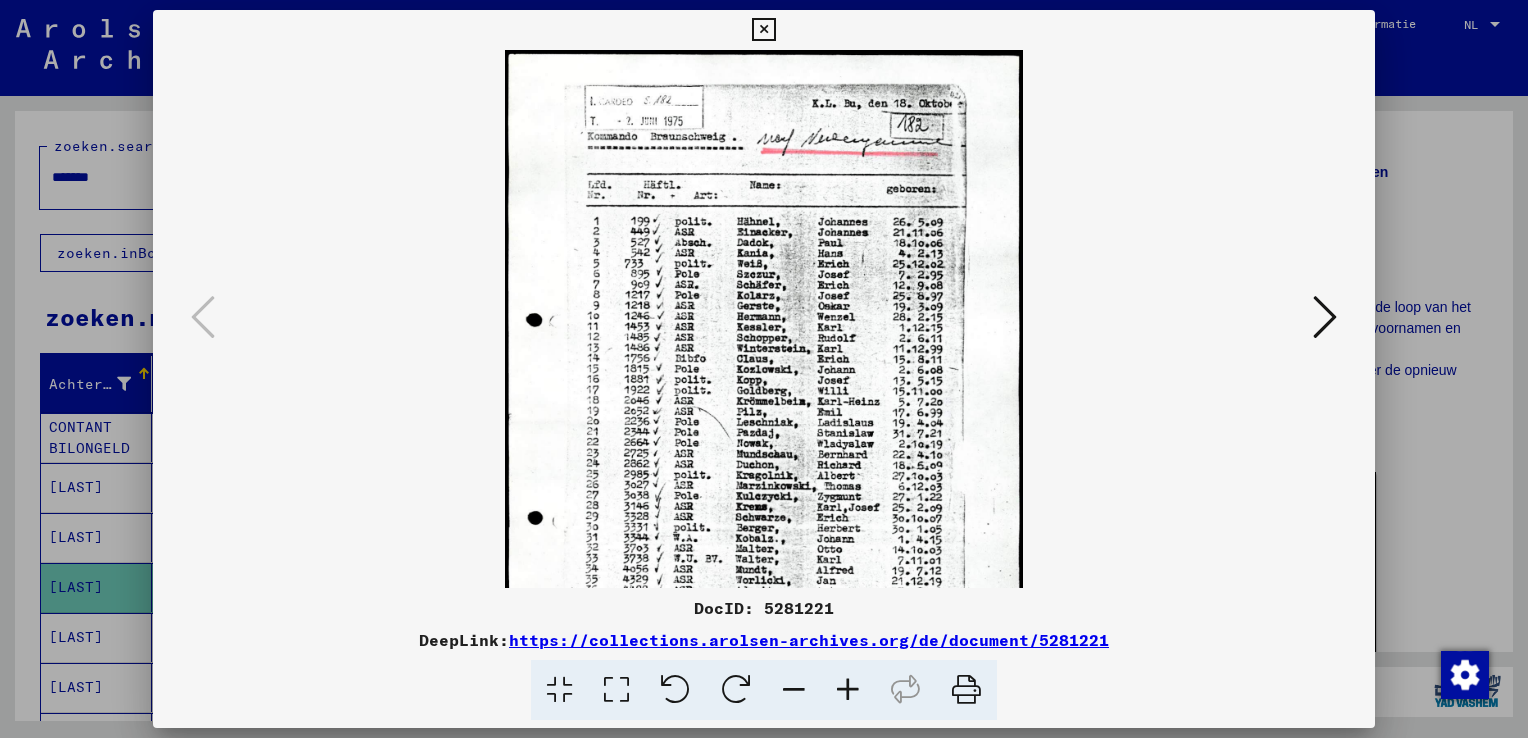 click at bounding box center [848, 690] 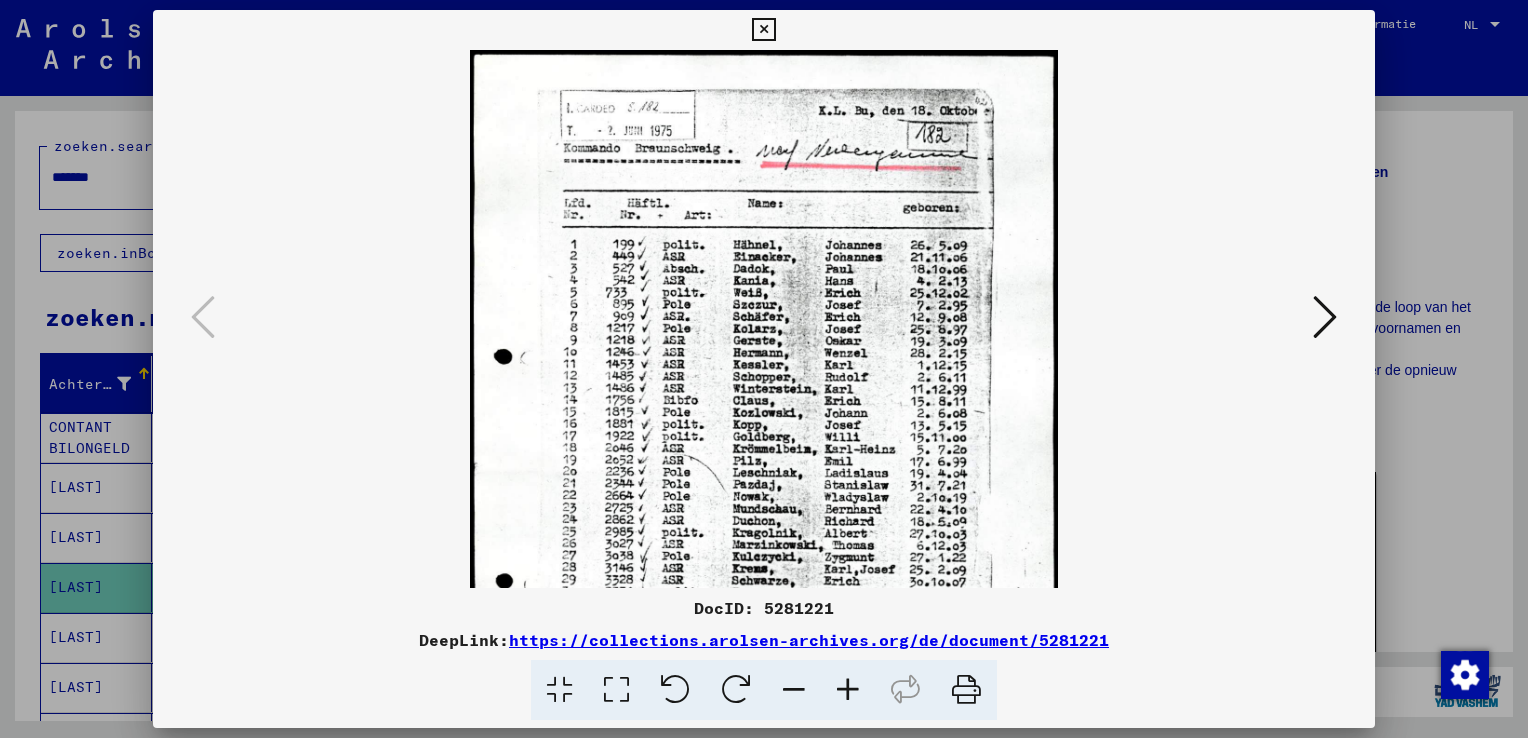 click at bounding box center [848, 690] 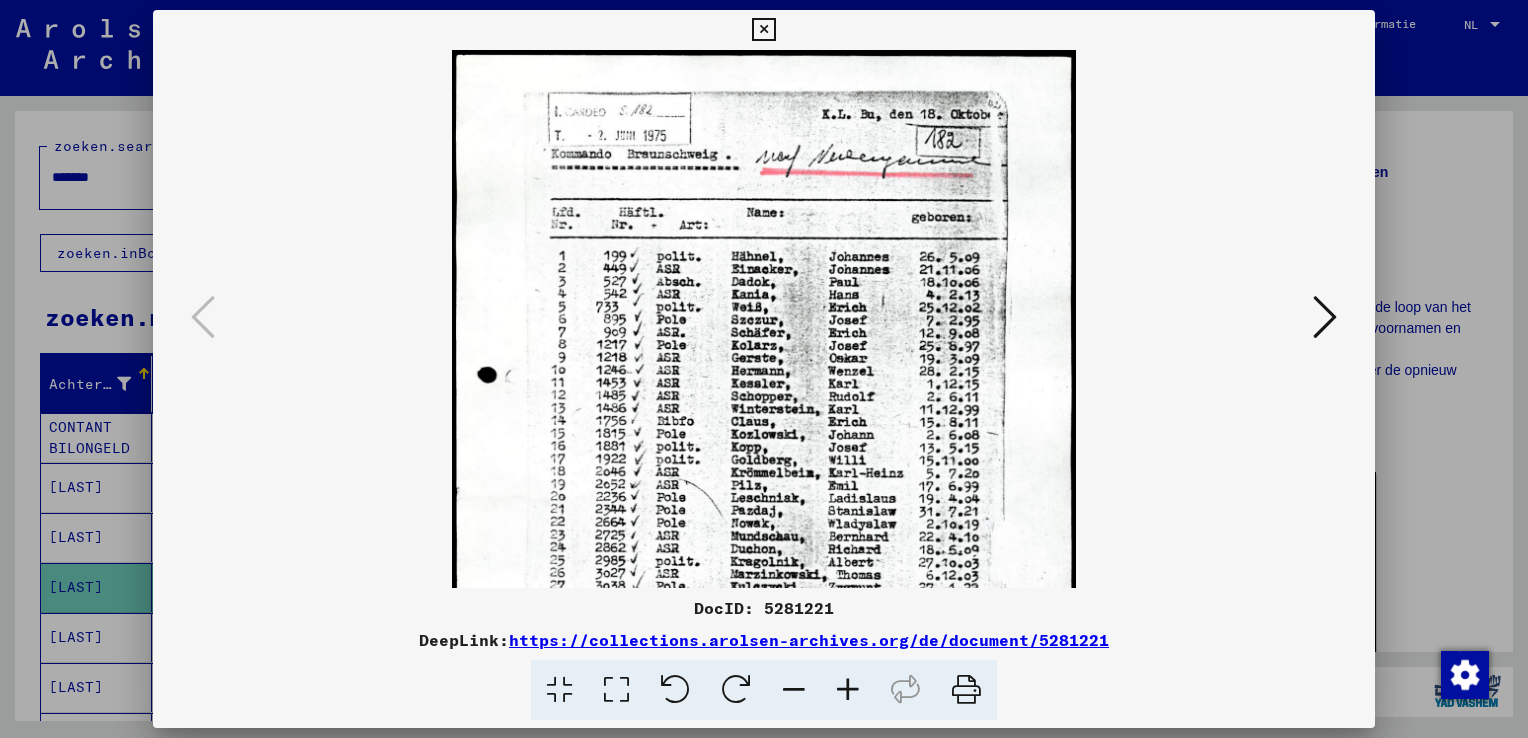 click at bounding box center [848, 690] 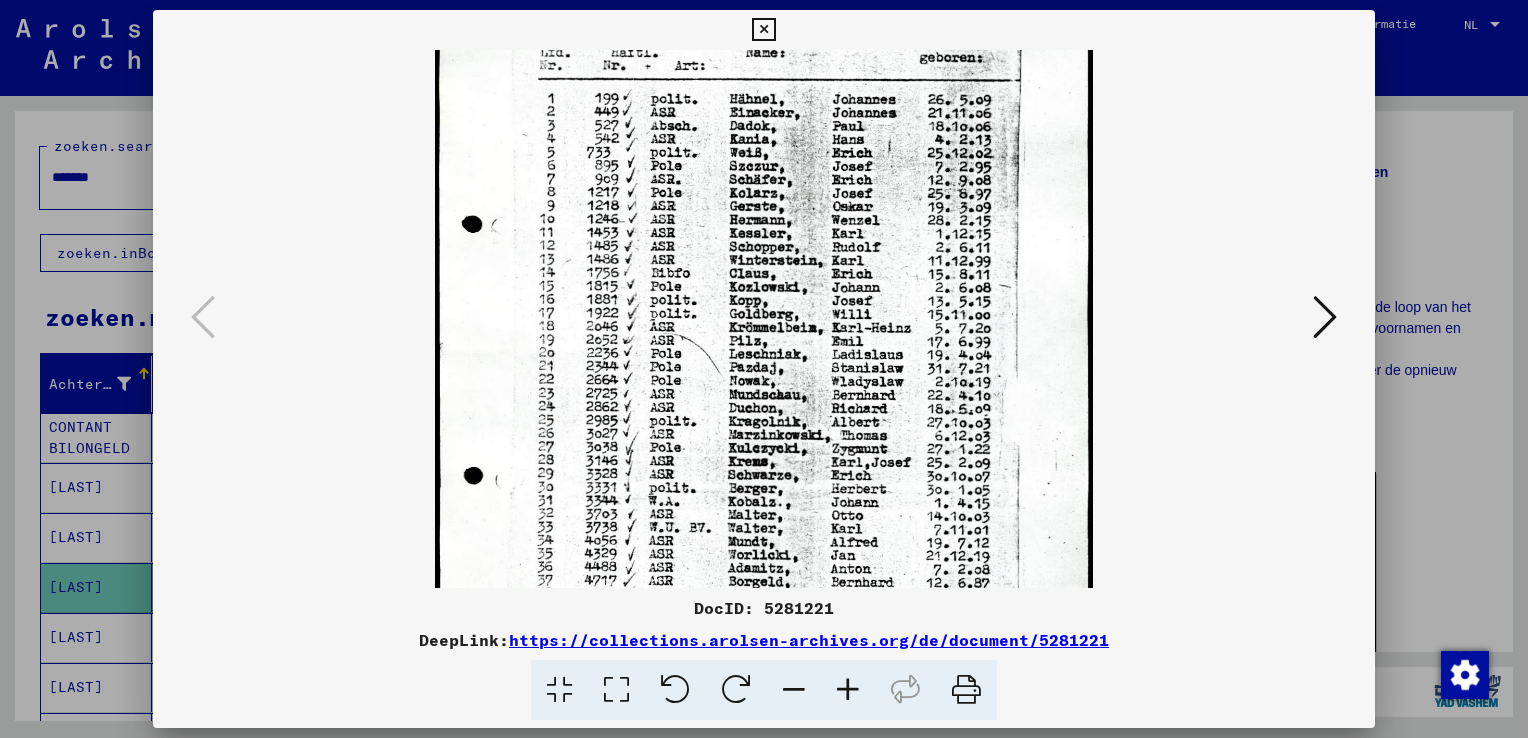 drag, startPoint x: 1008, startPoint y: 469, endPoint x: 964, endPoint y: 275, distance: 198.92712 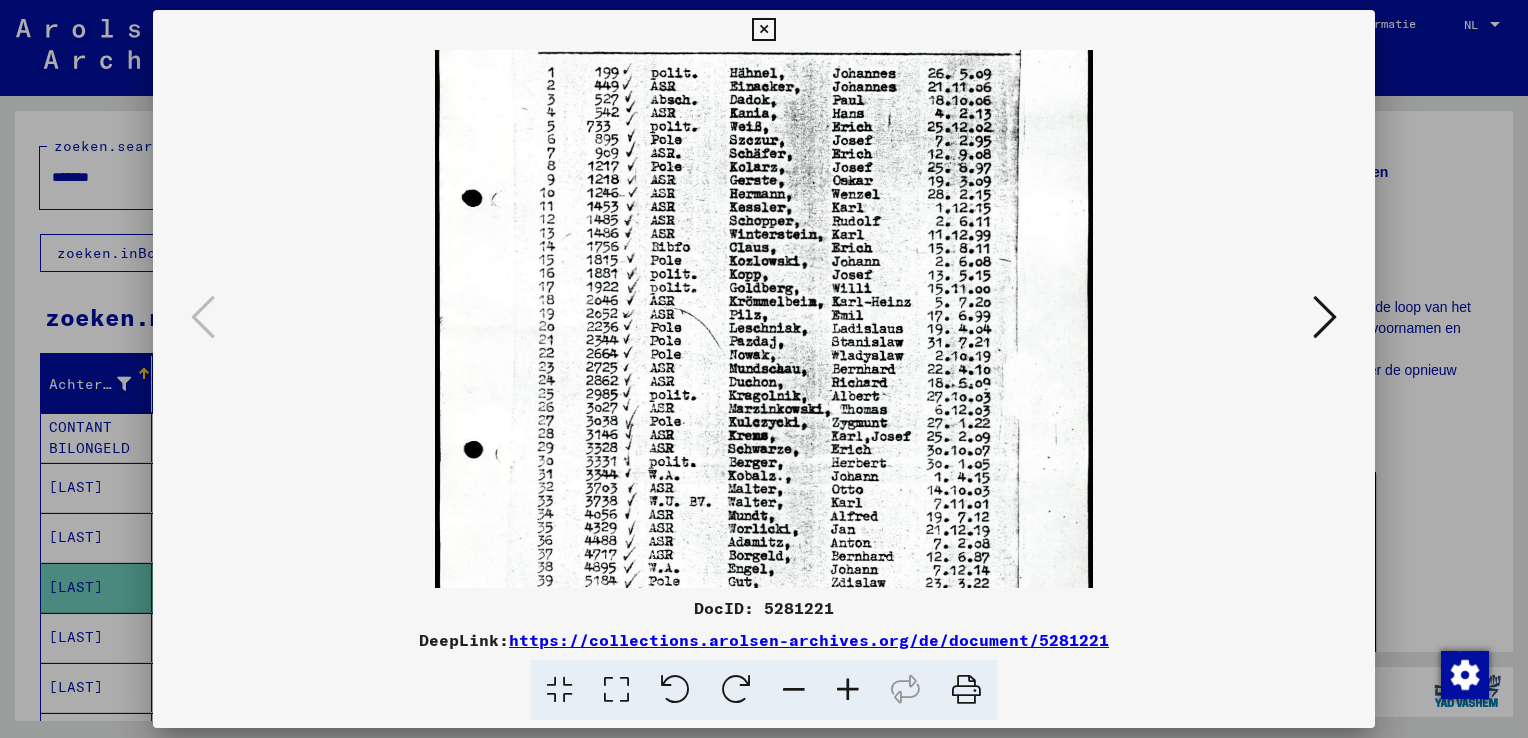 scroll, scrollTop: 194, scrollLeft: 0, axis: vertical 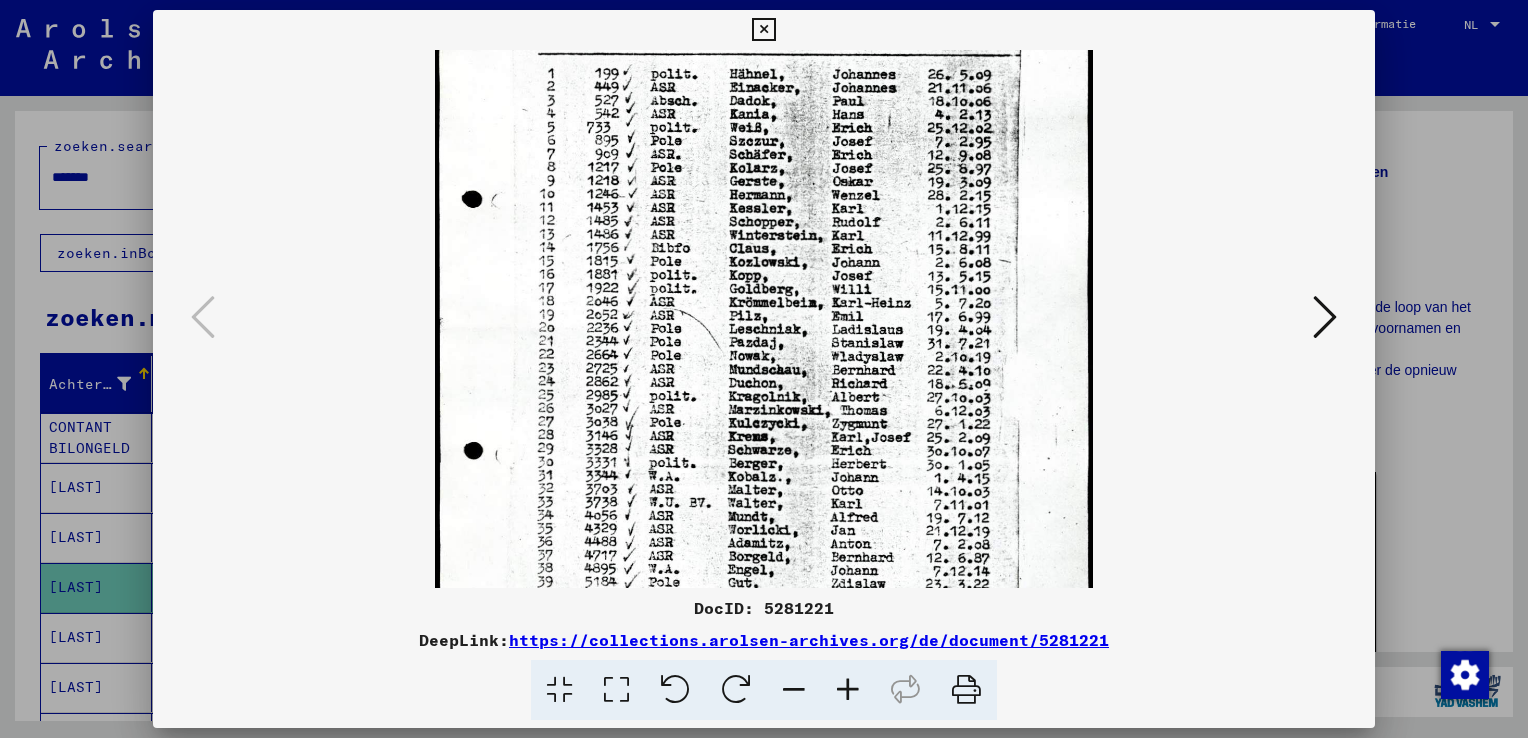 drag, startPoint x: 996, startPoint y: 558, endPoint x: 949, endPoint y: 559, distance: 47.010635 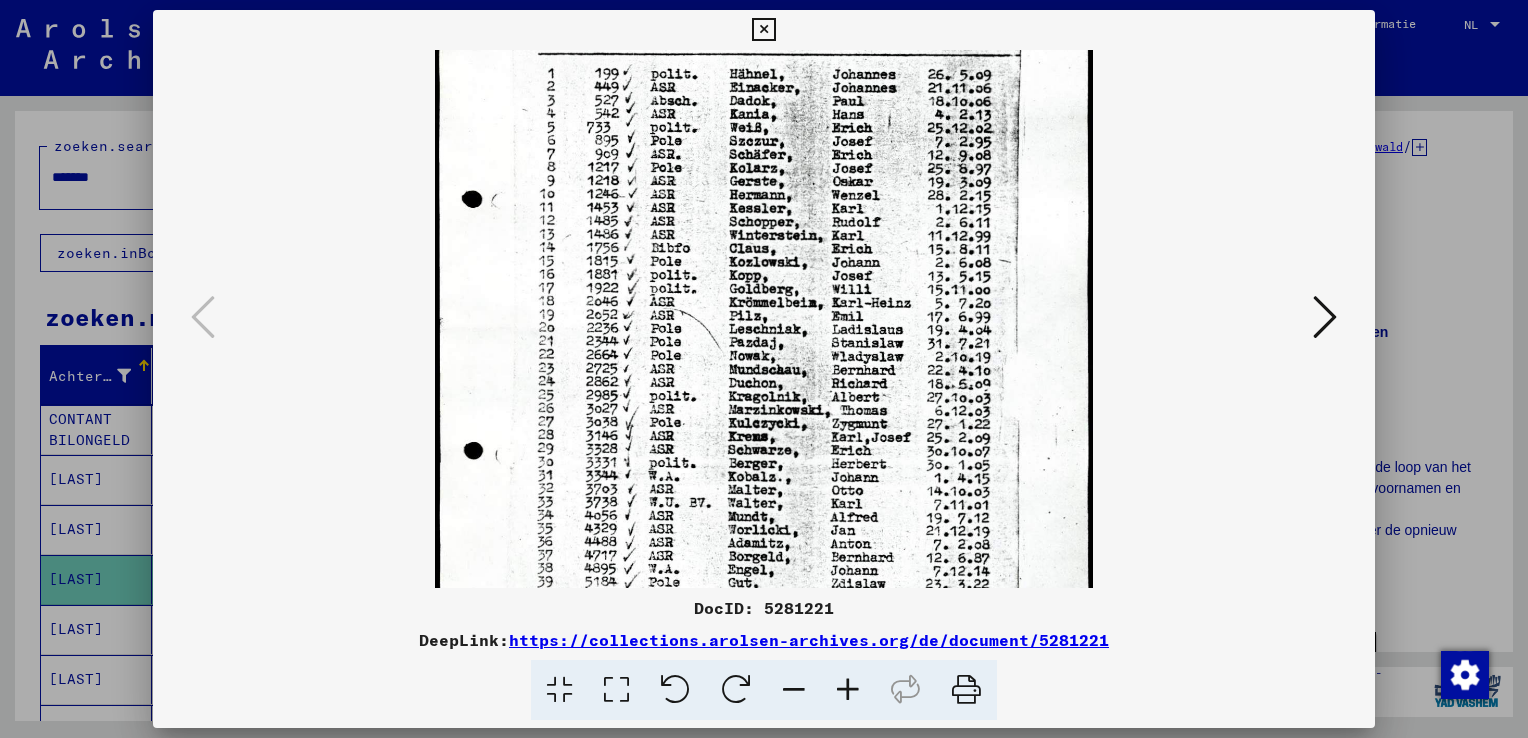 scroll, scrollTop: 0, scrollLeft: 0, axis: both 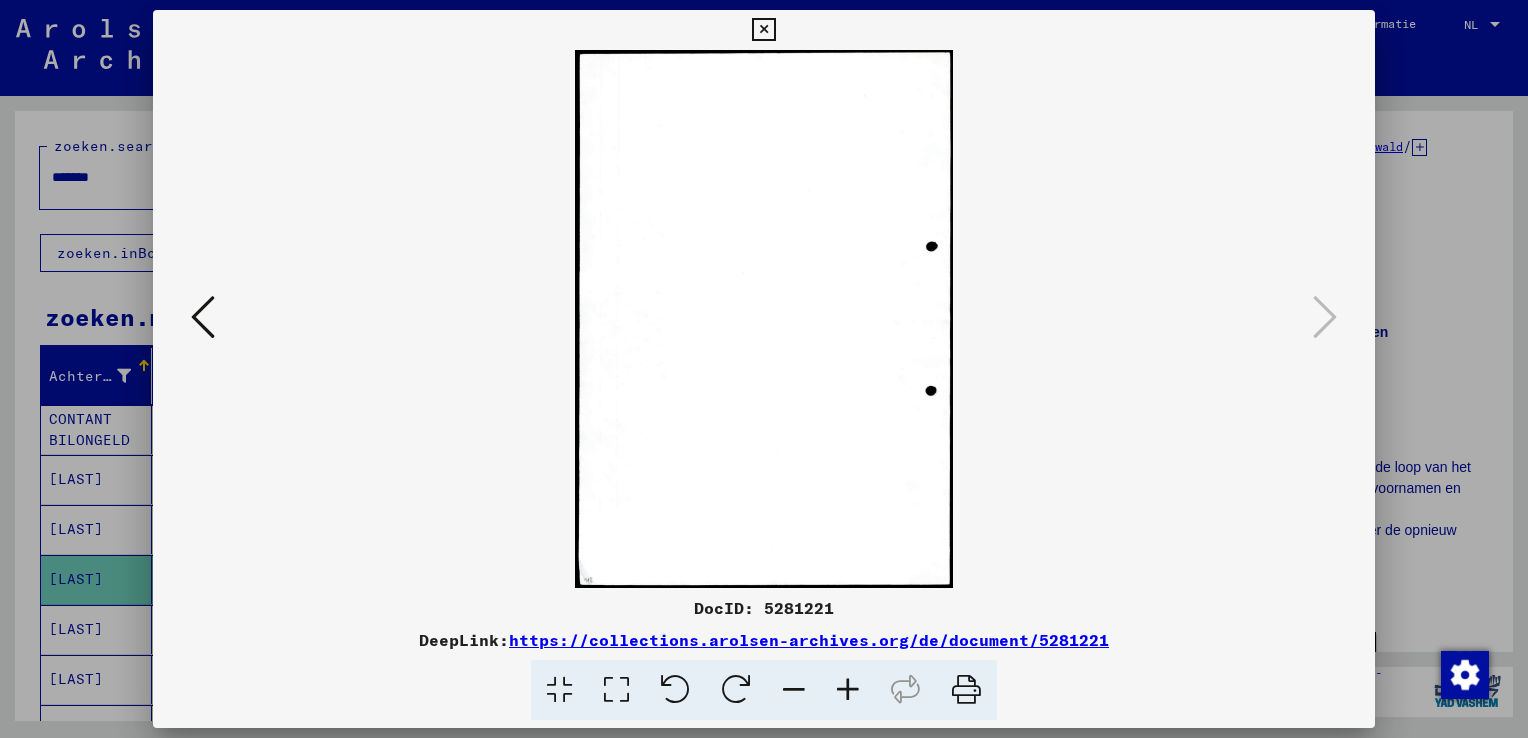 click at bounding box center (764, 369) 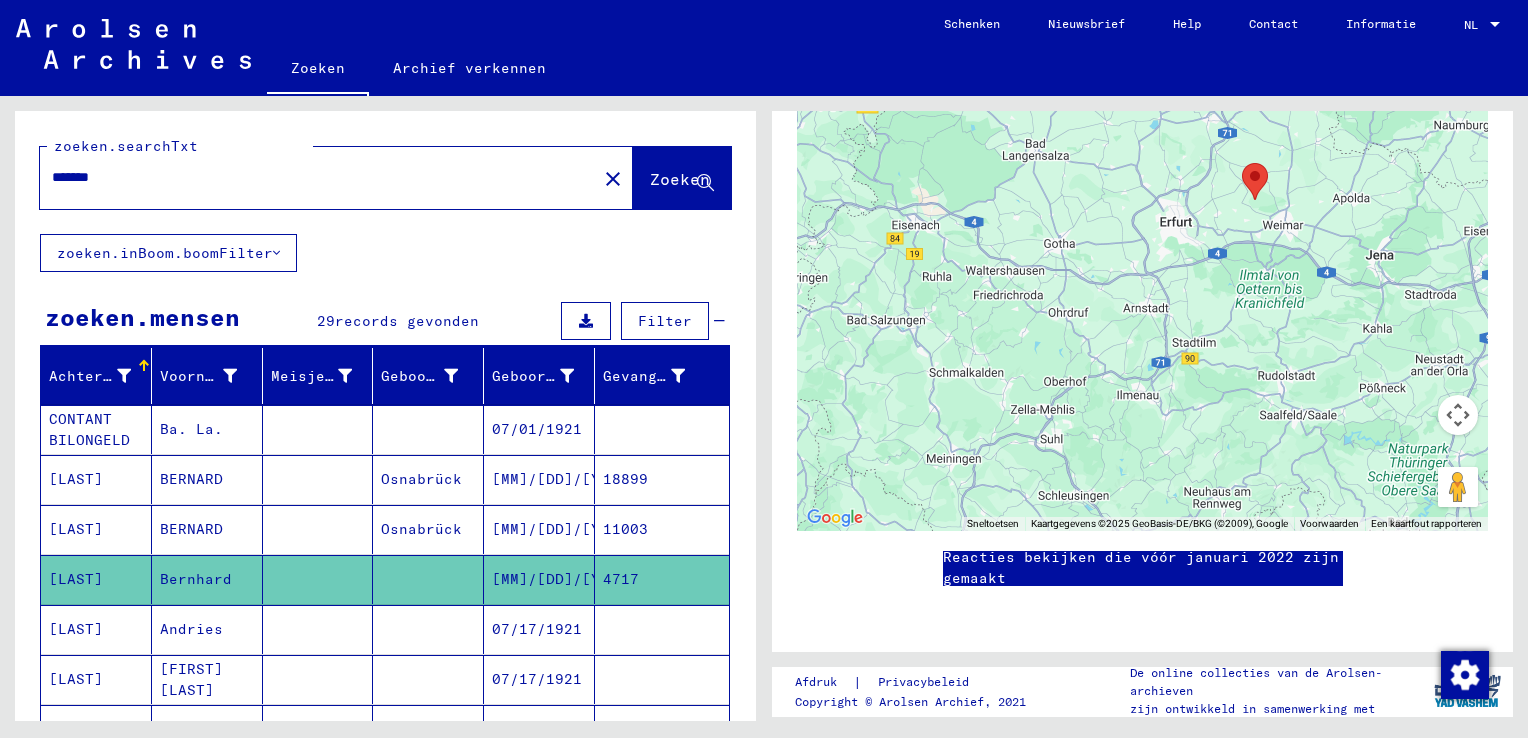 scroll, scrollTop: 1468, scrollLeft: 0, axis: vertical 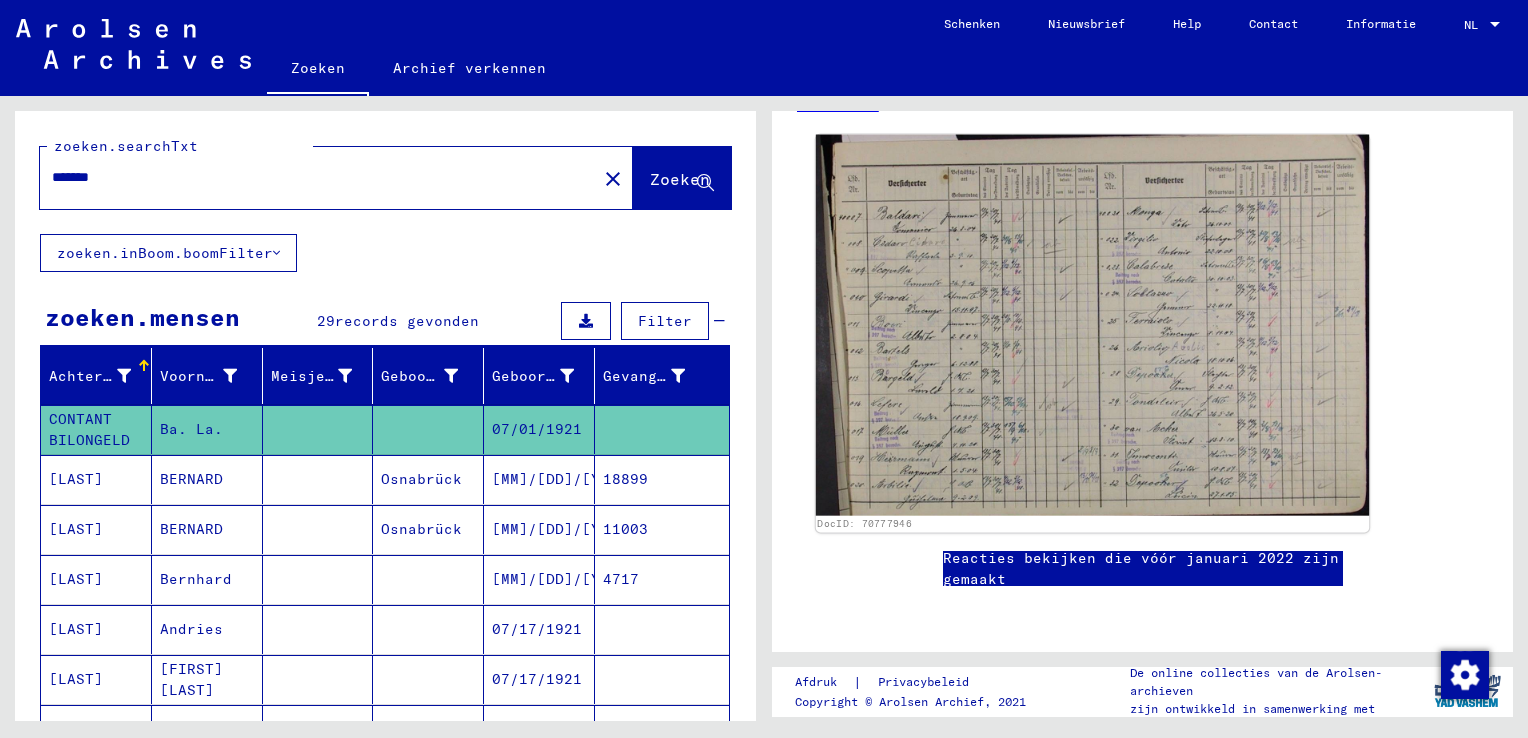 click 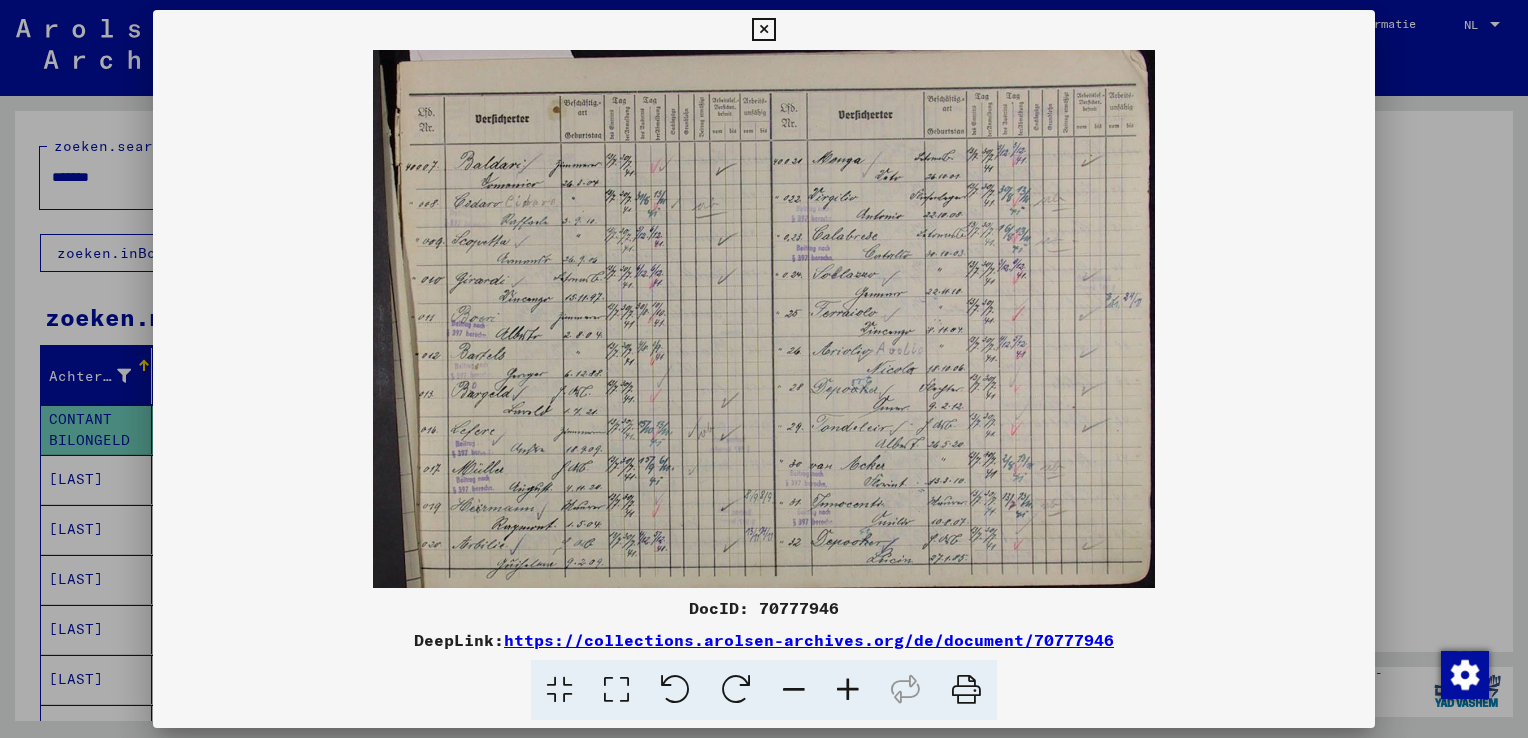 click at bounding box center (764, 319) 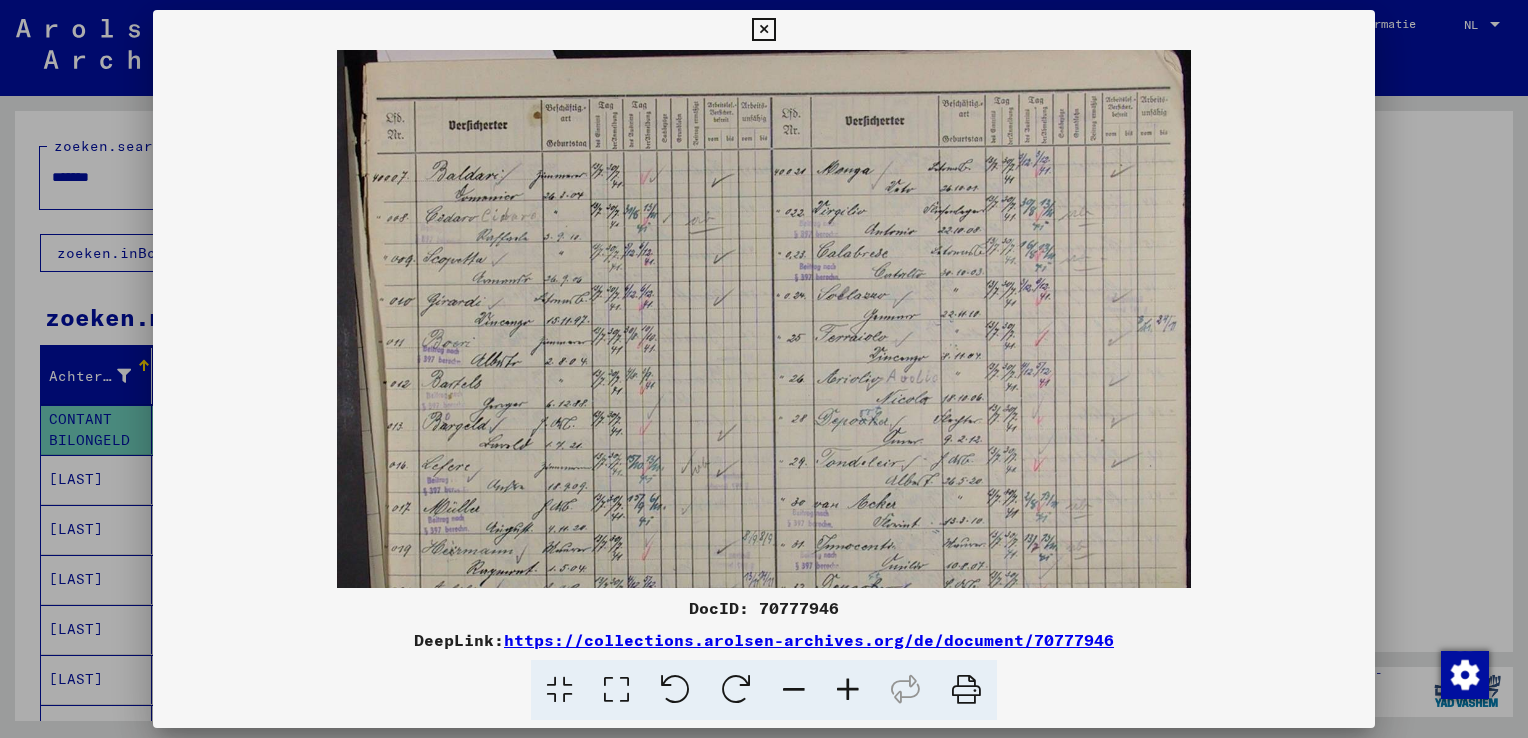 click at bounding box center (848, 690) 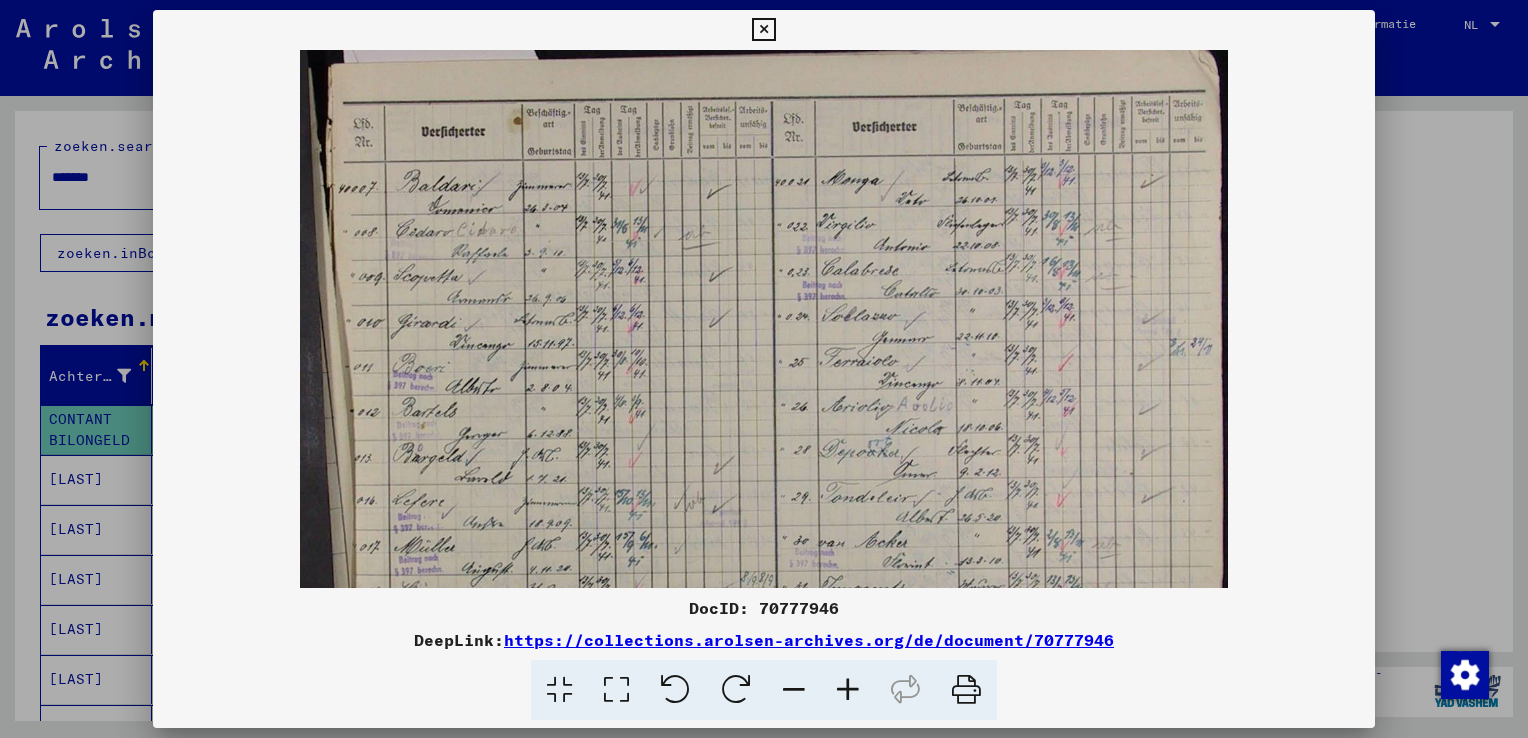 click at bounding box center [848, 690] 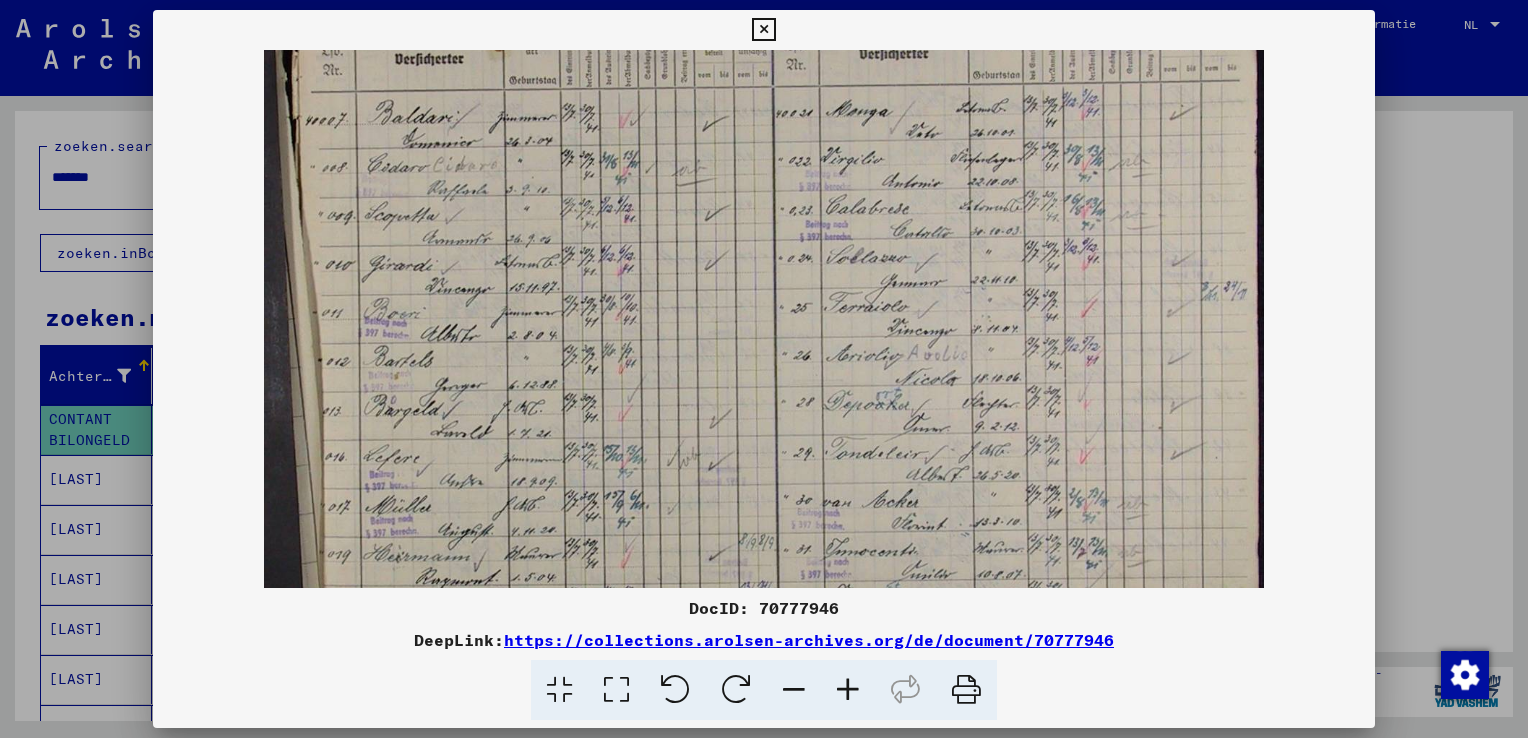 scroll, scrollTop: 87, scrollLeft: 0, axis: vertical 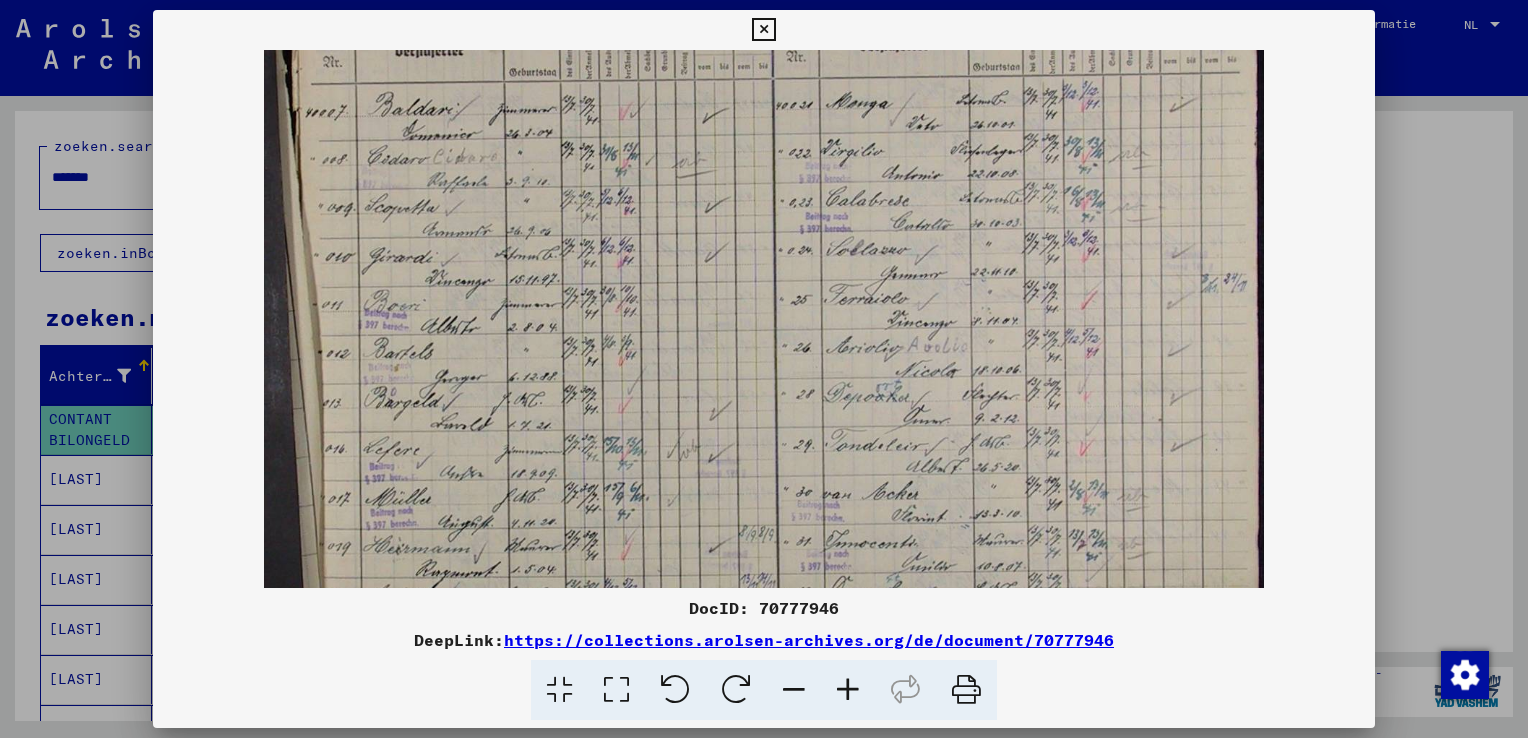 drag, startPoint x: 646, startPoint y: 516, endPoint x: 671, endPoint y: 430, distance: 89.560036 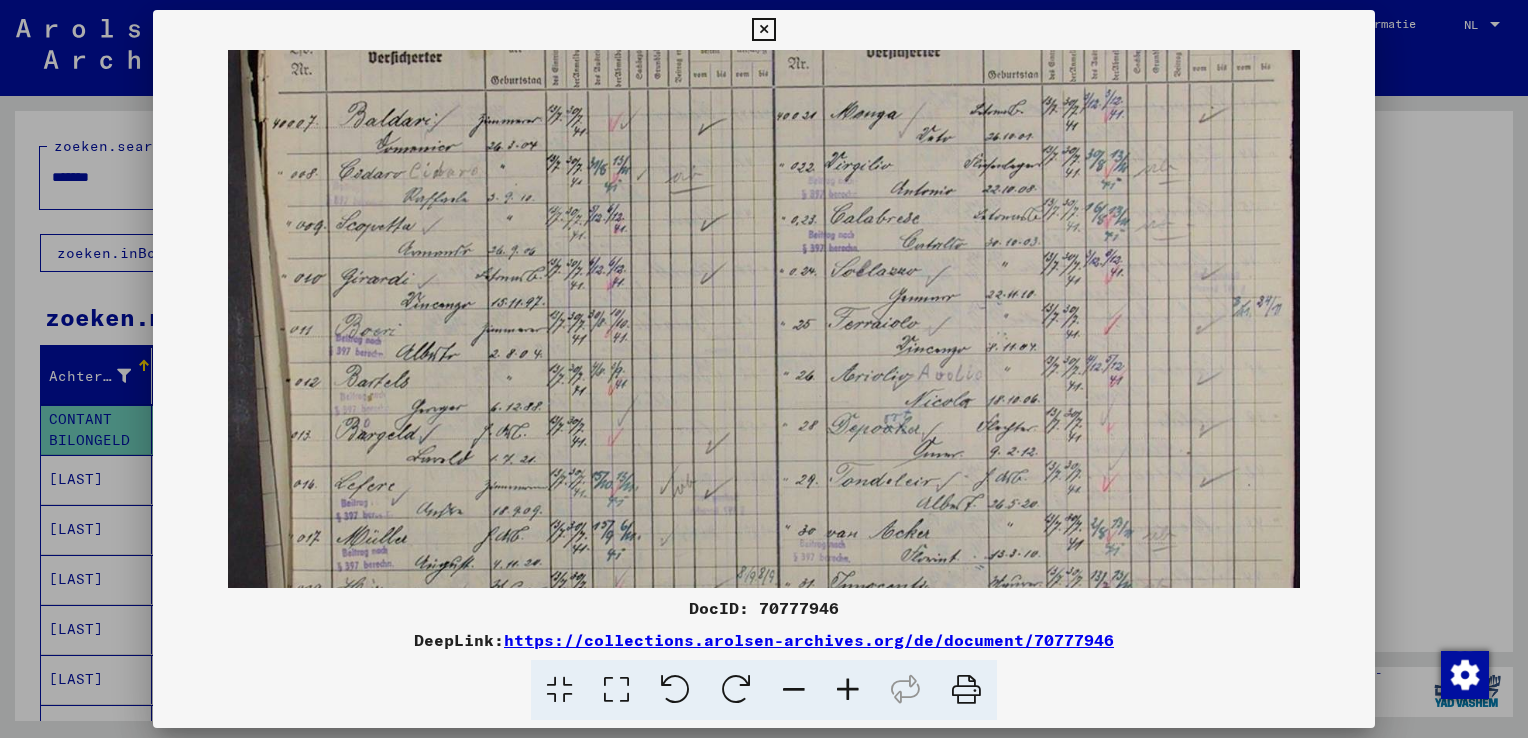 click at bounding box center [848, 690] 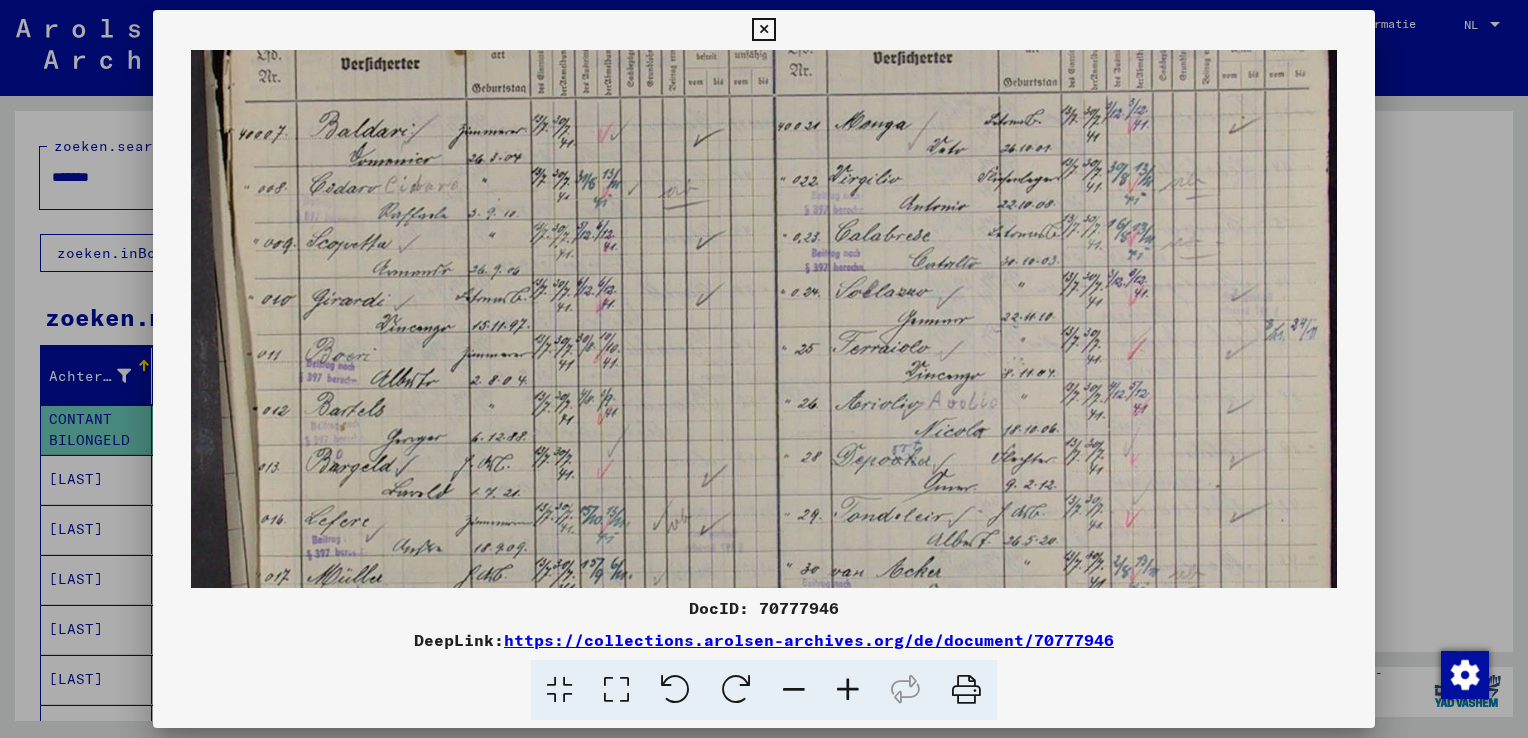 click at bounding box center (848, 690) 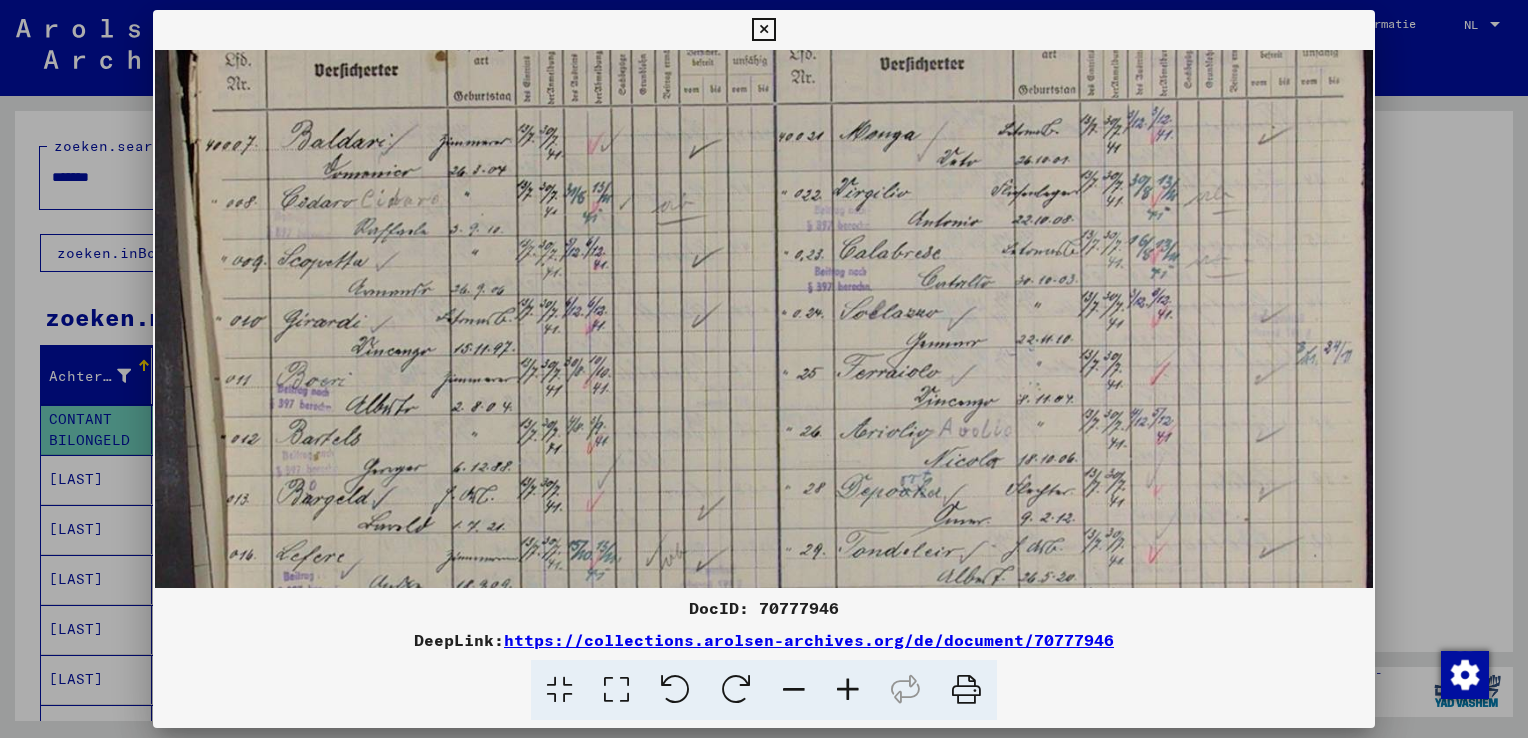click at bounding box center (848, 690) 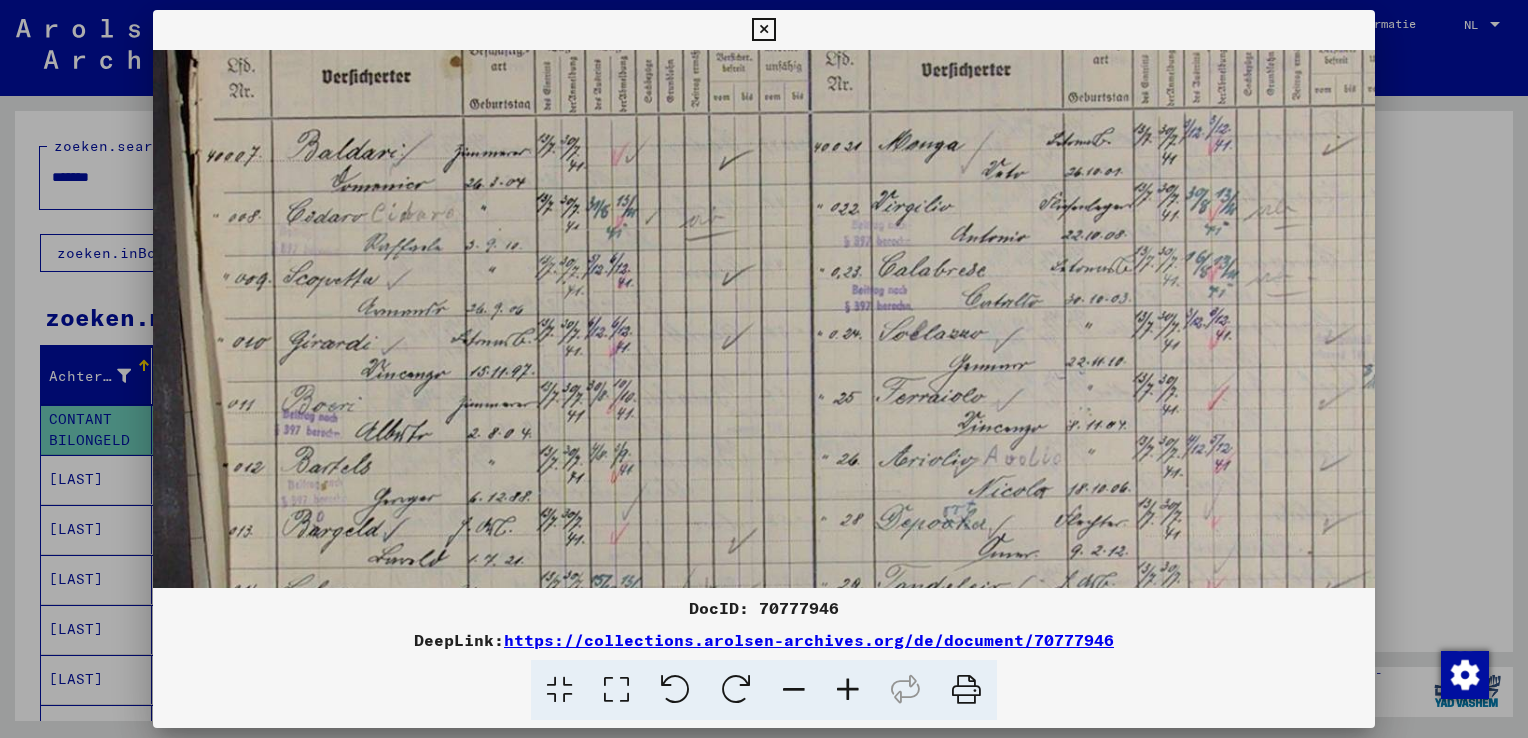 click at bounding box center (848, 690) 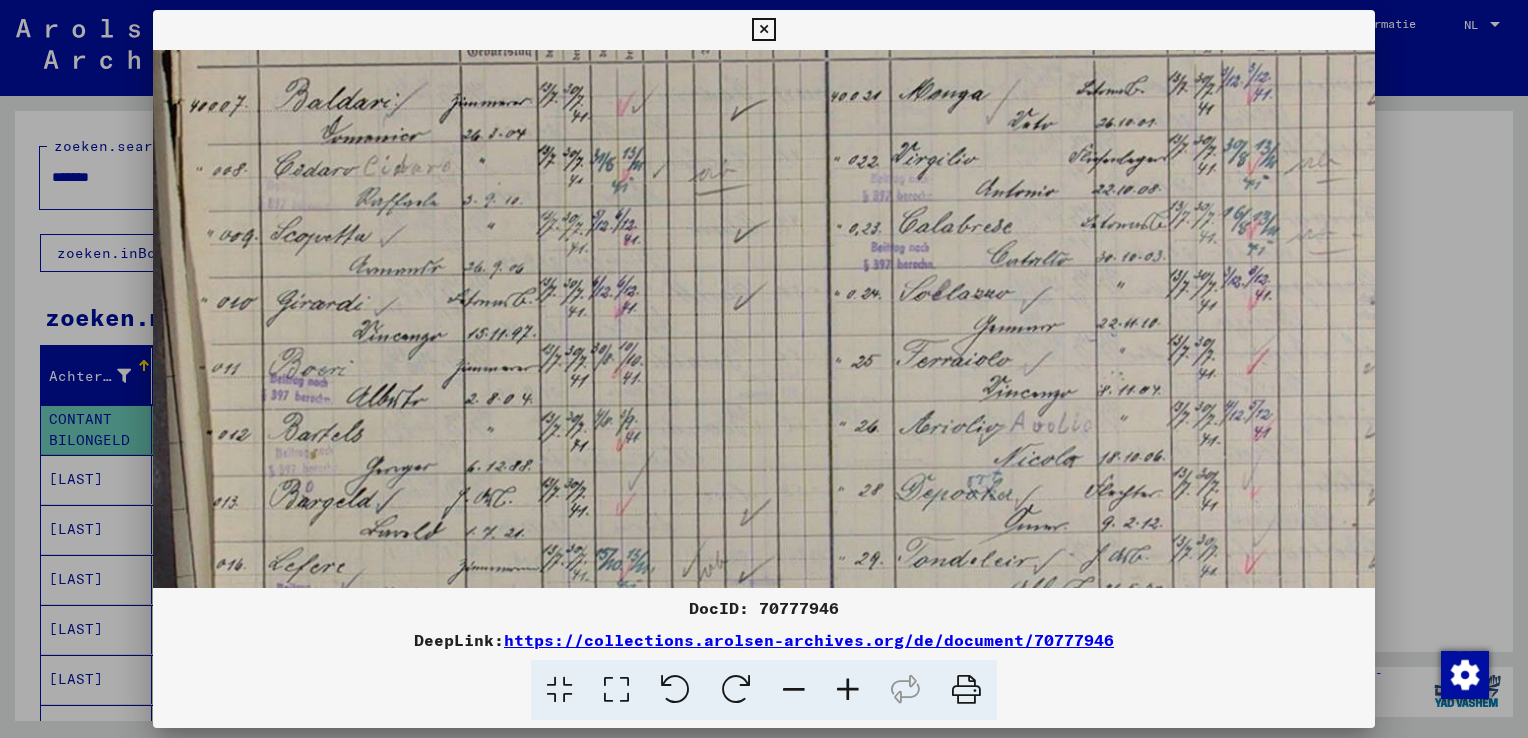 drag, startPoint x: 745, startPoint y: 482, endPoint x: 722, endPoint y: 406, distance: 79.40403 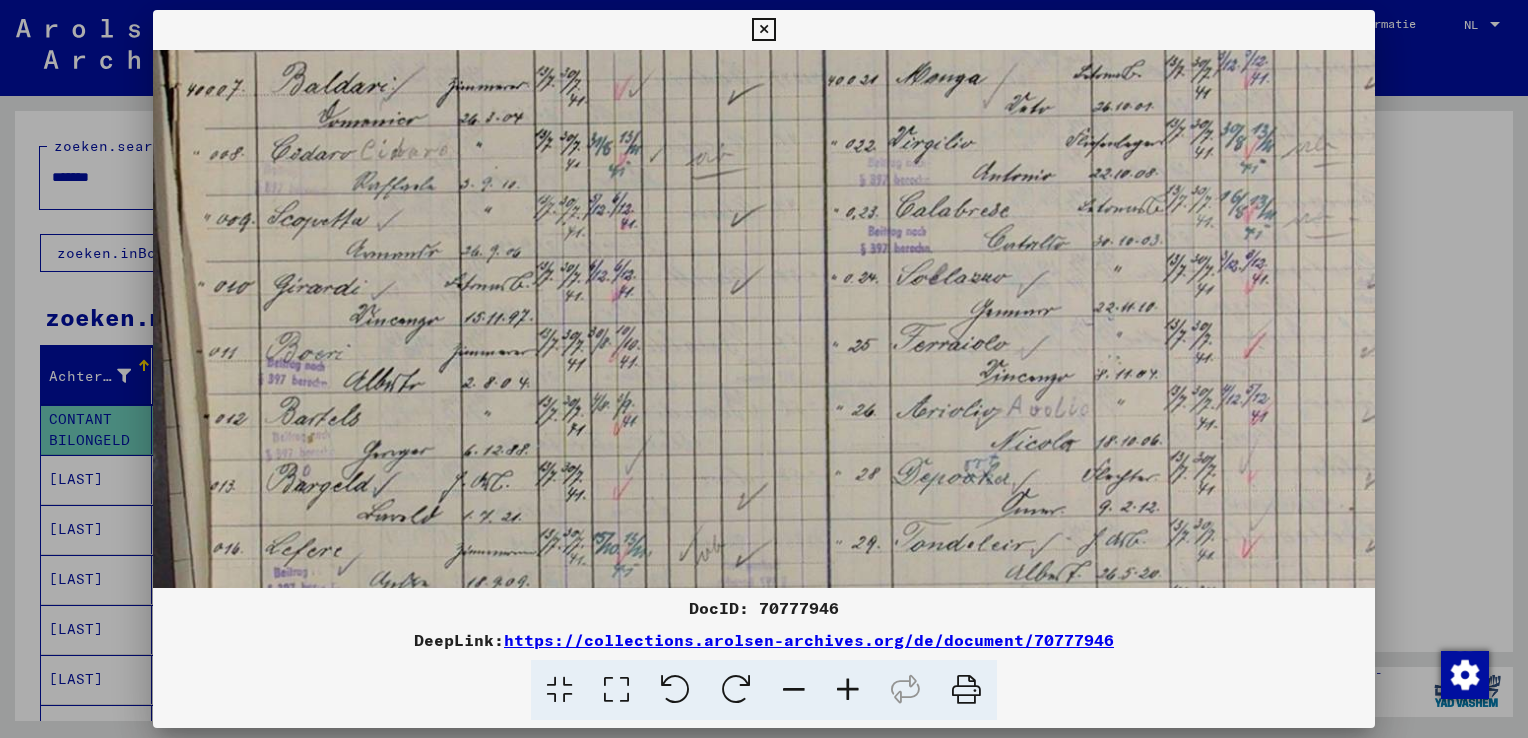 click at bounding box center [812, 355] 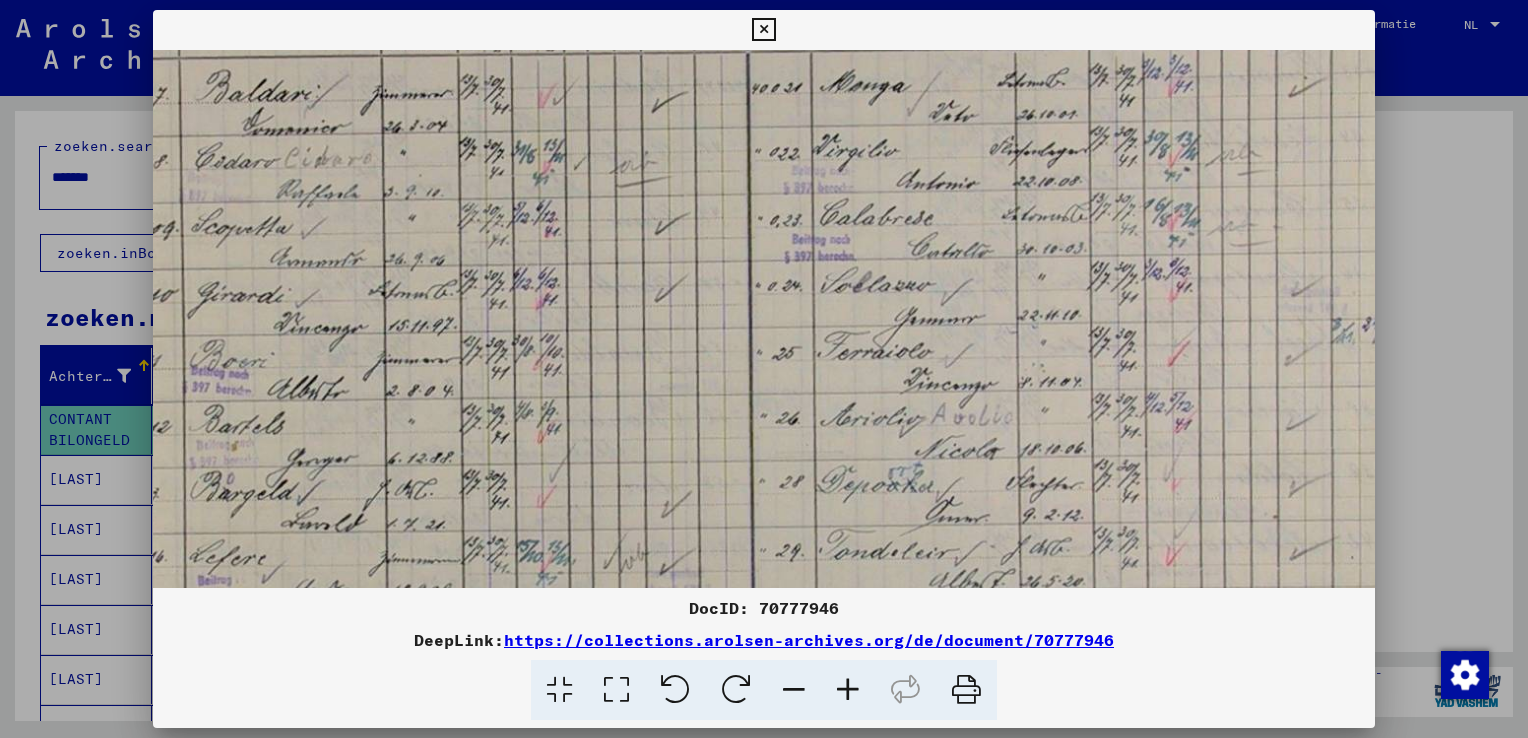 scroll, scrollTop: 156, scrollLeft: 99, axis: both 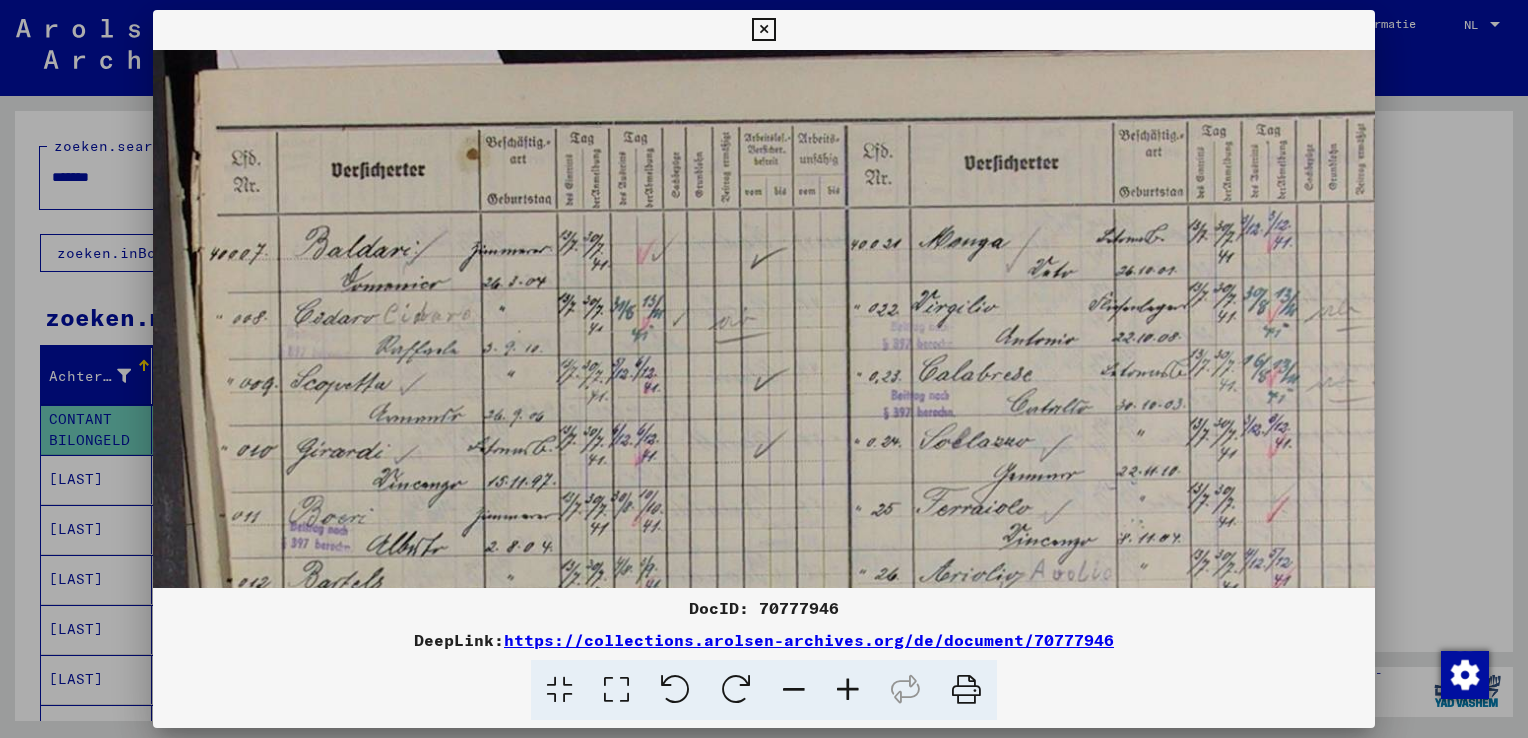 drag, startPoint x: 582, startPoint y: 478, endPoint x: 762, endPoint y: 789, distance: 359.3341 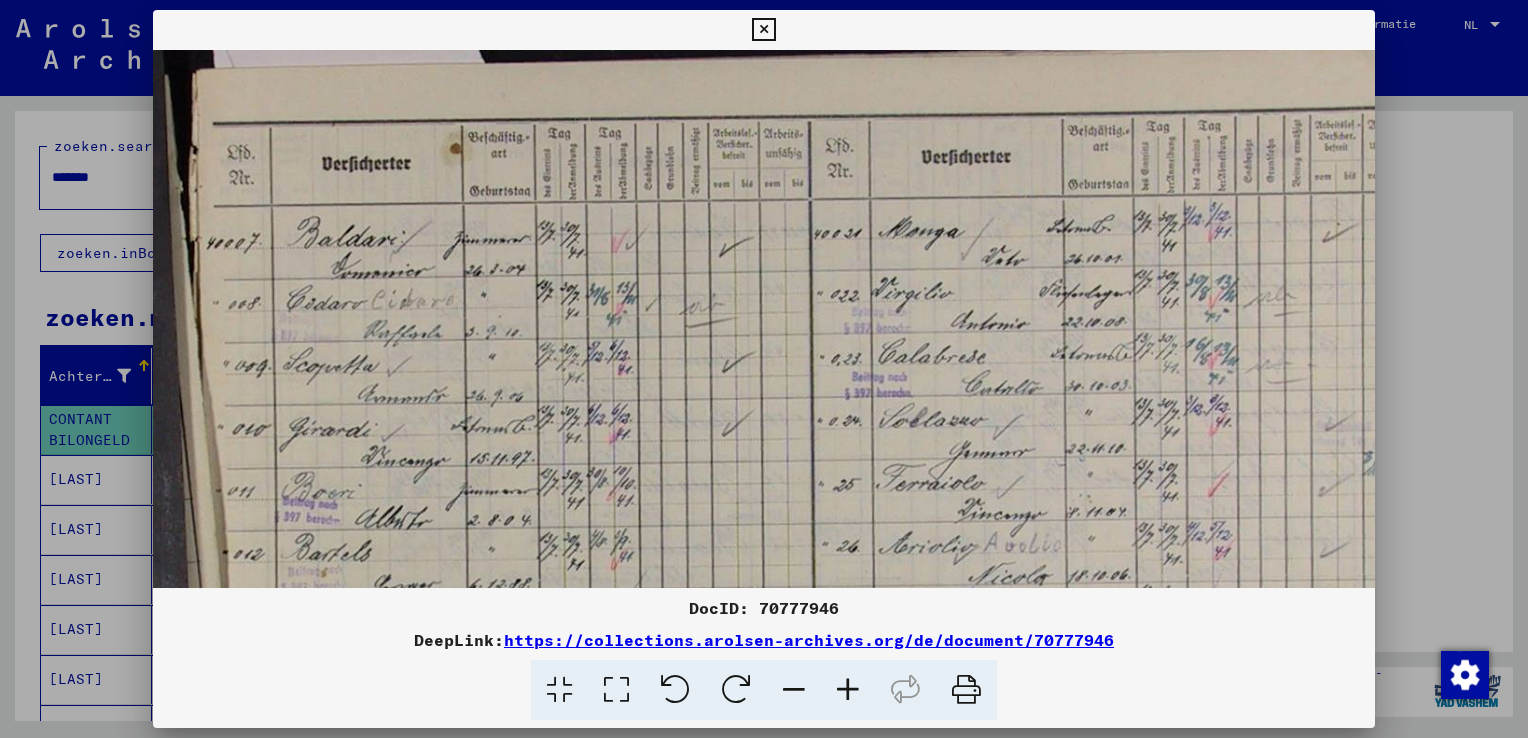 click at bounding box center [794, 690] 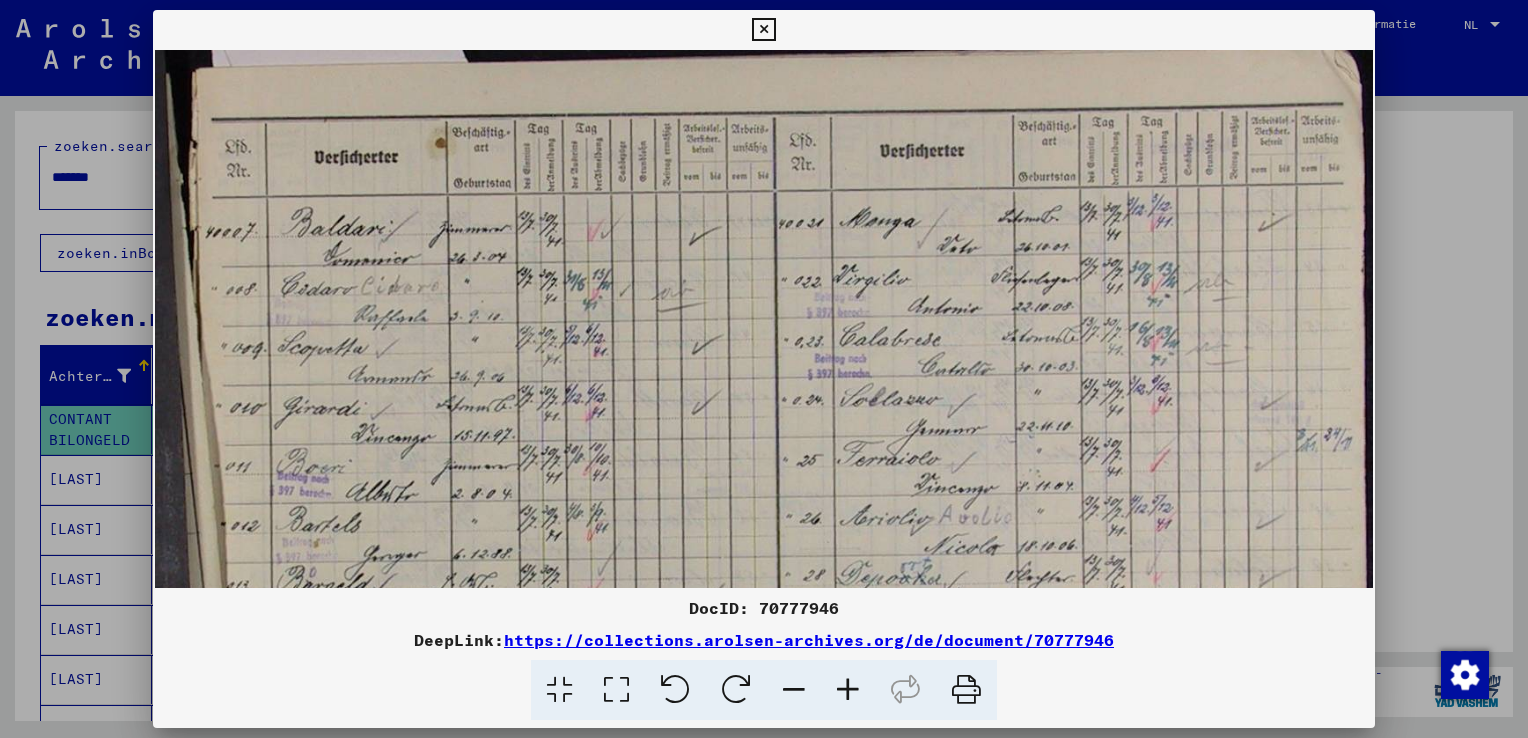 click at bounding box center (794, 690) 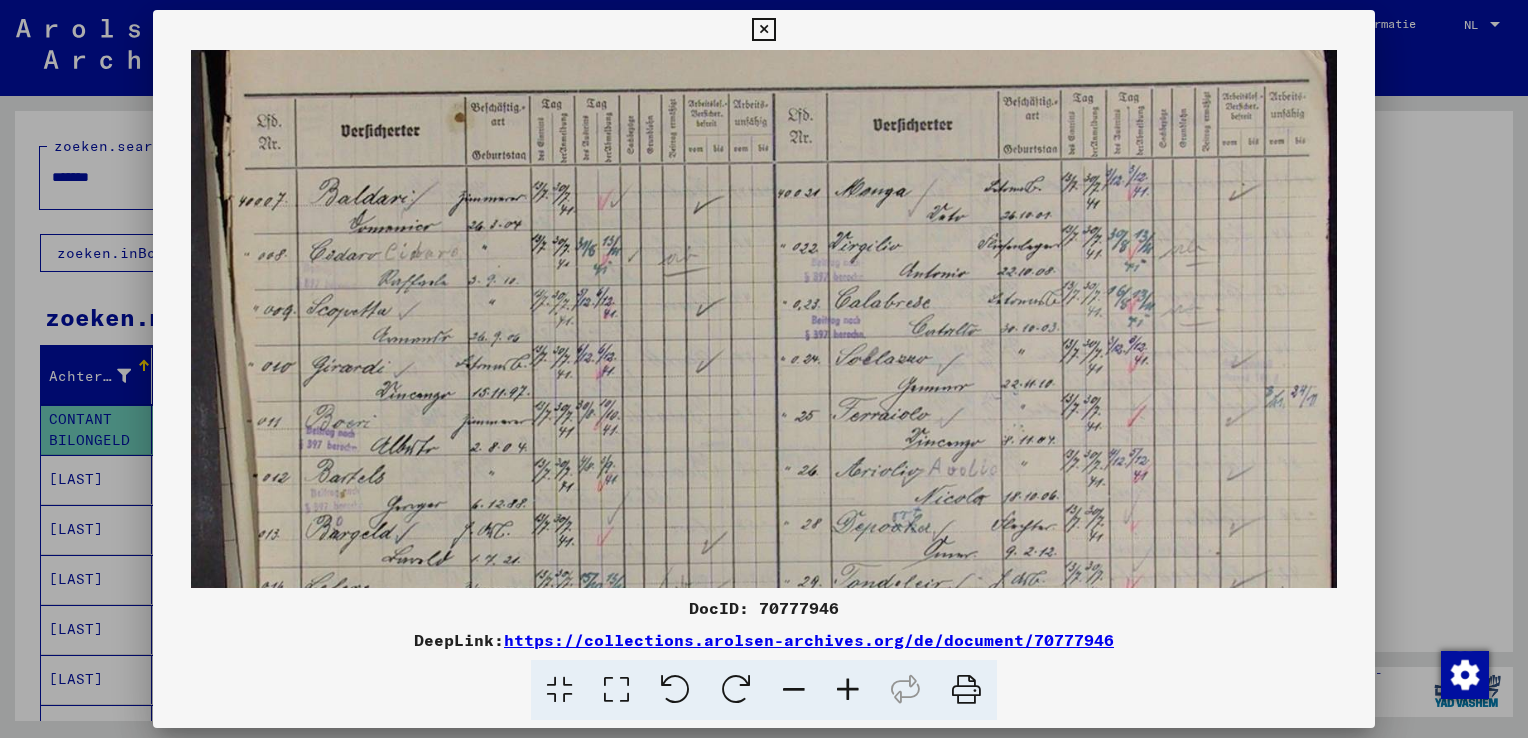 scroll, scrollTop: 24, scrollLeft: 0, axis: vertical 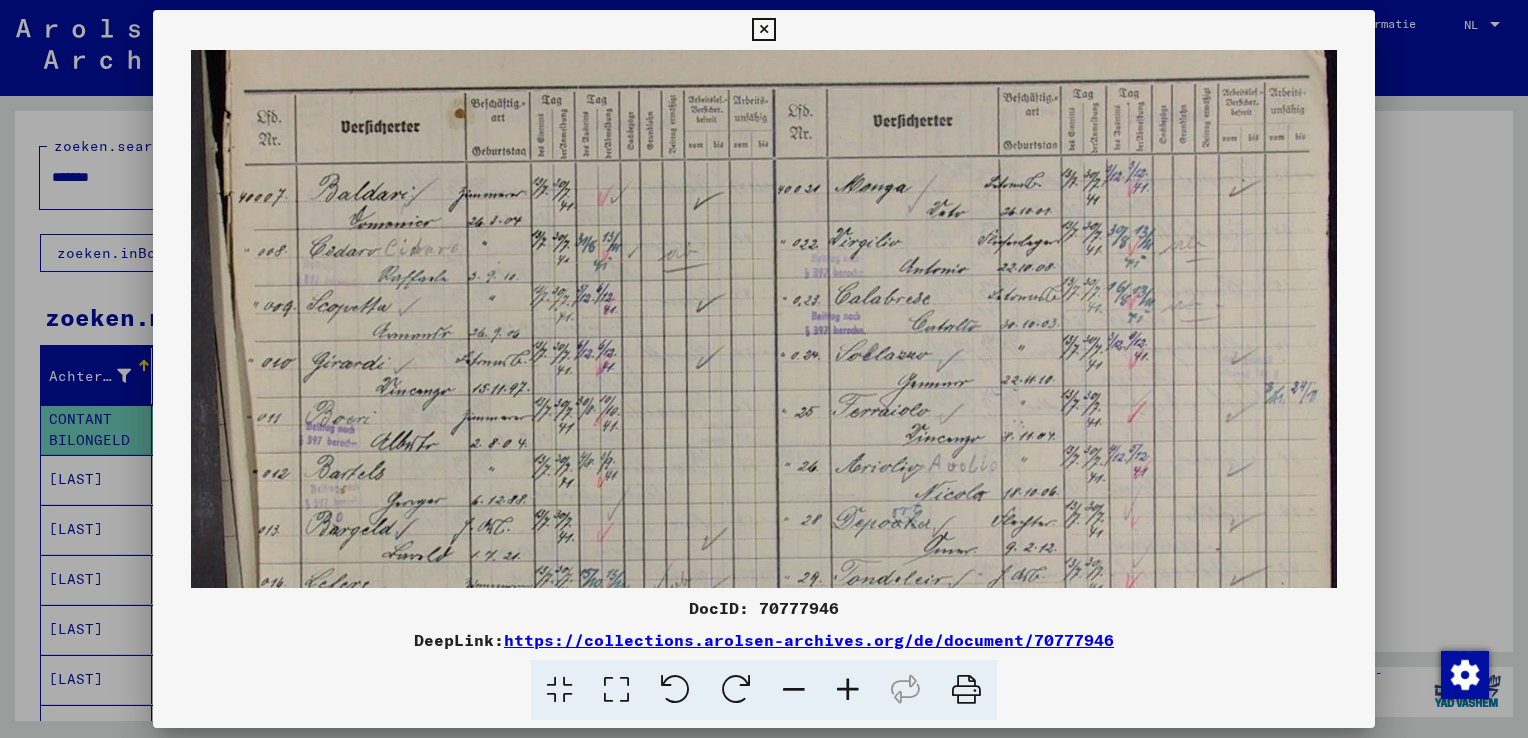click at bounding box center (764, 420) 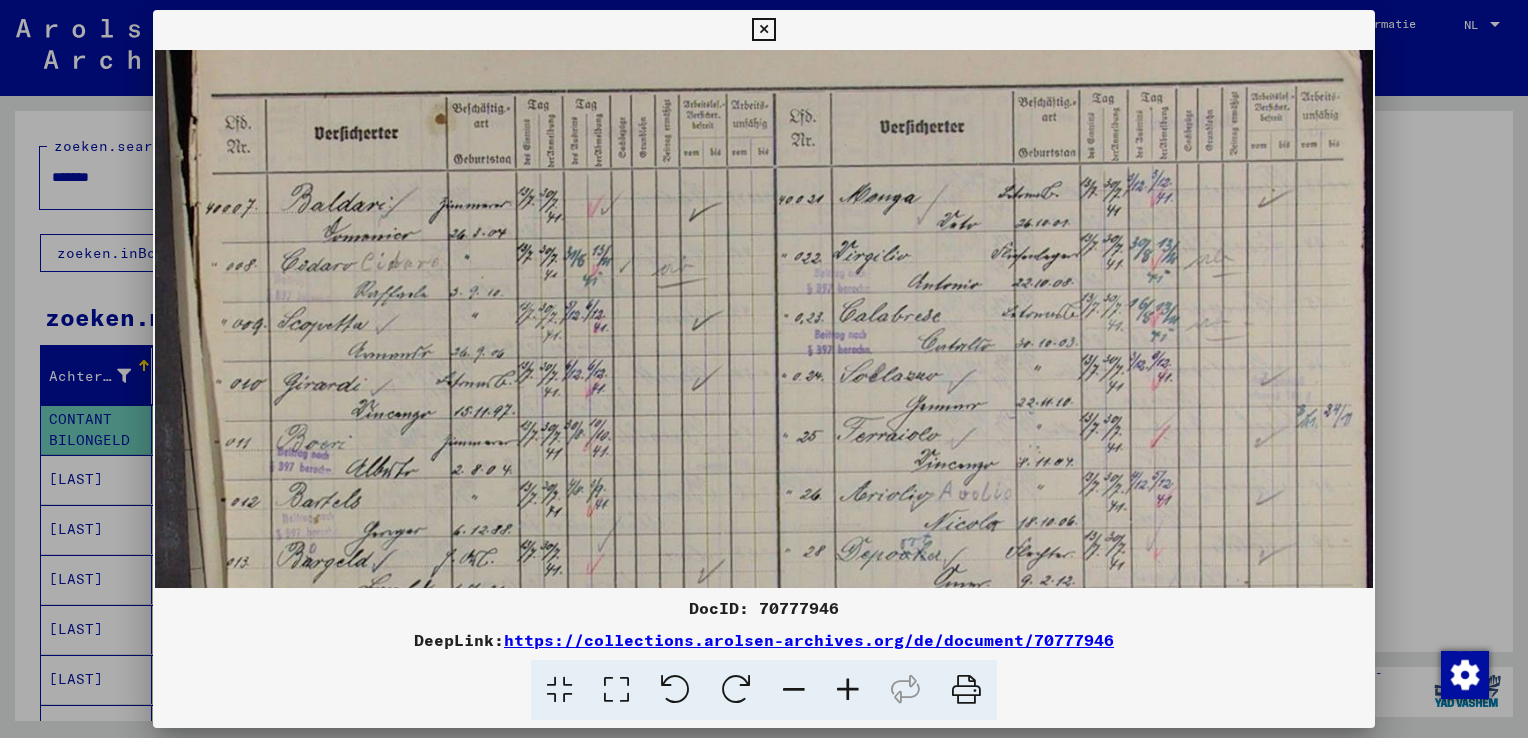 click at bounding box center (848, 690) 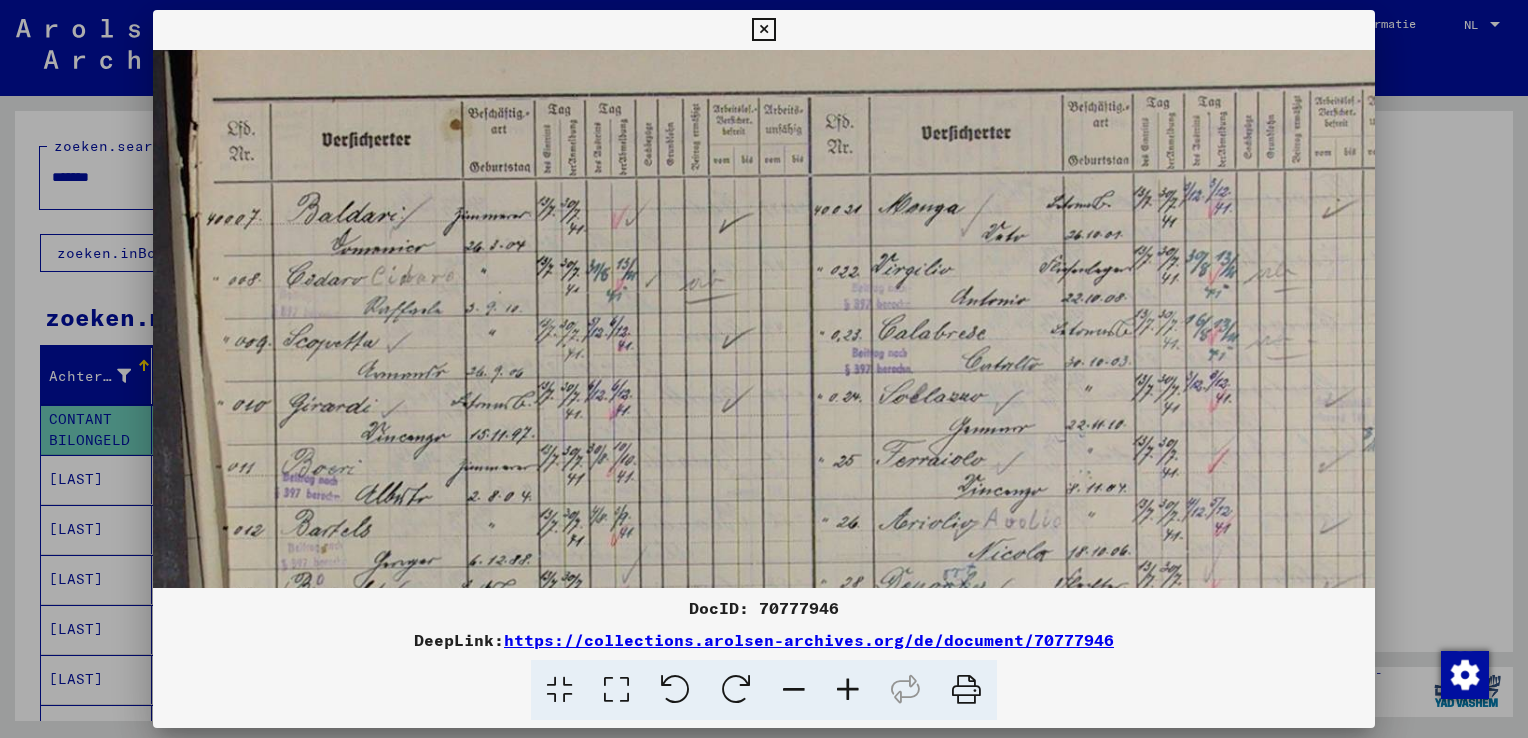 click at bounding box center (848, 690) 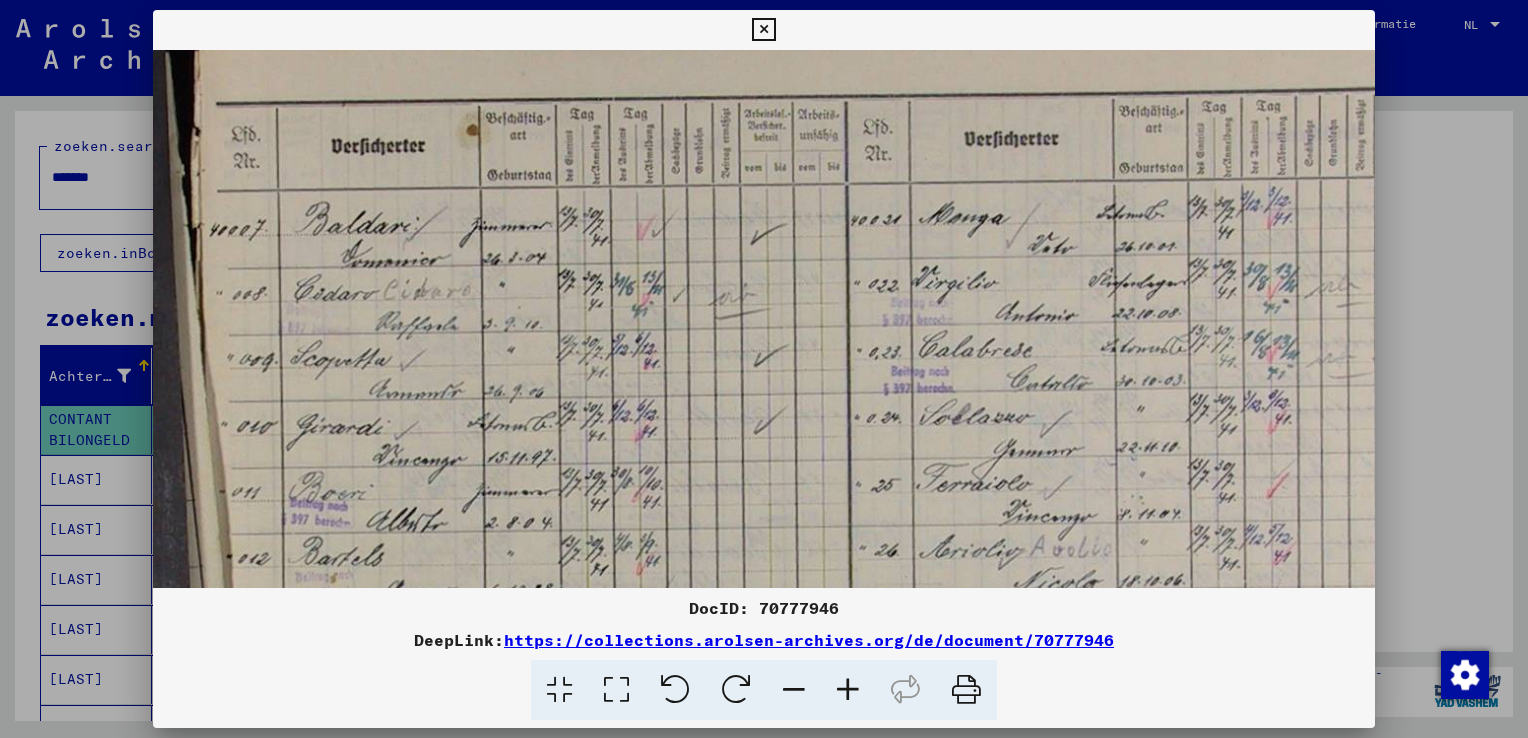 scroll, scrollTop: 104, scrollLeft: 18, axis: both 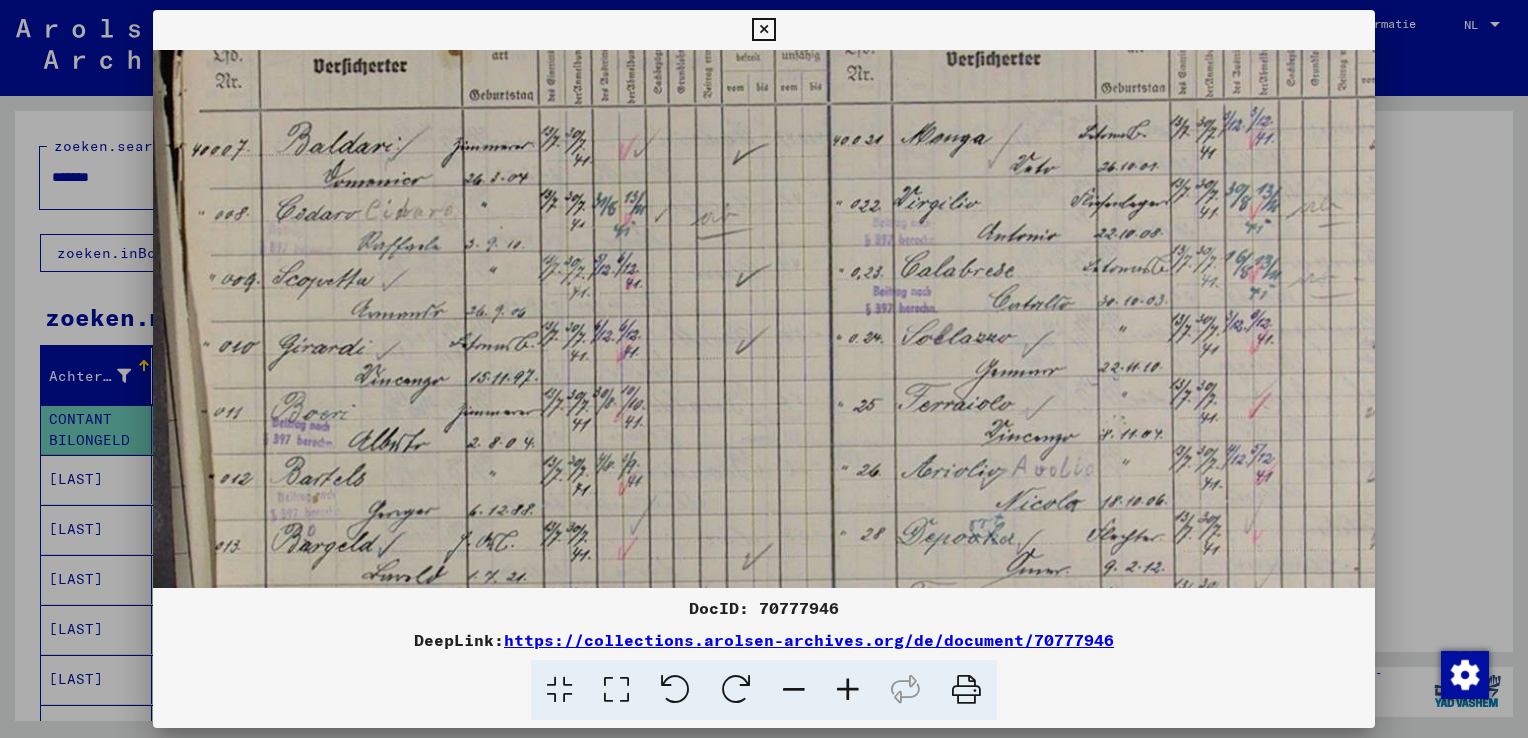 drag, startPoint x: 666, startPoint y: 426, endPoint x: 648, endPoint y: 347, distance: 81.02469 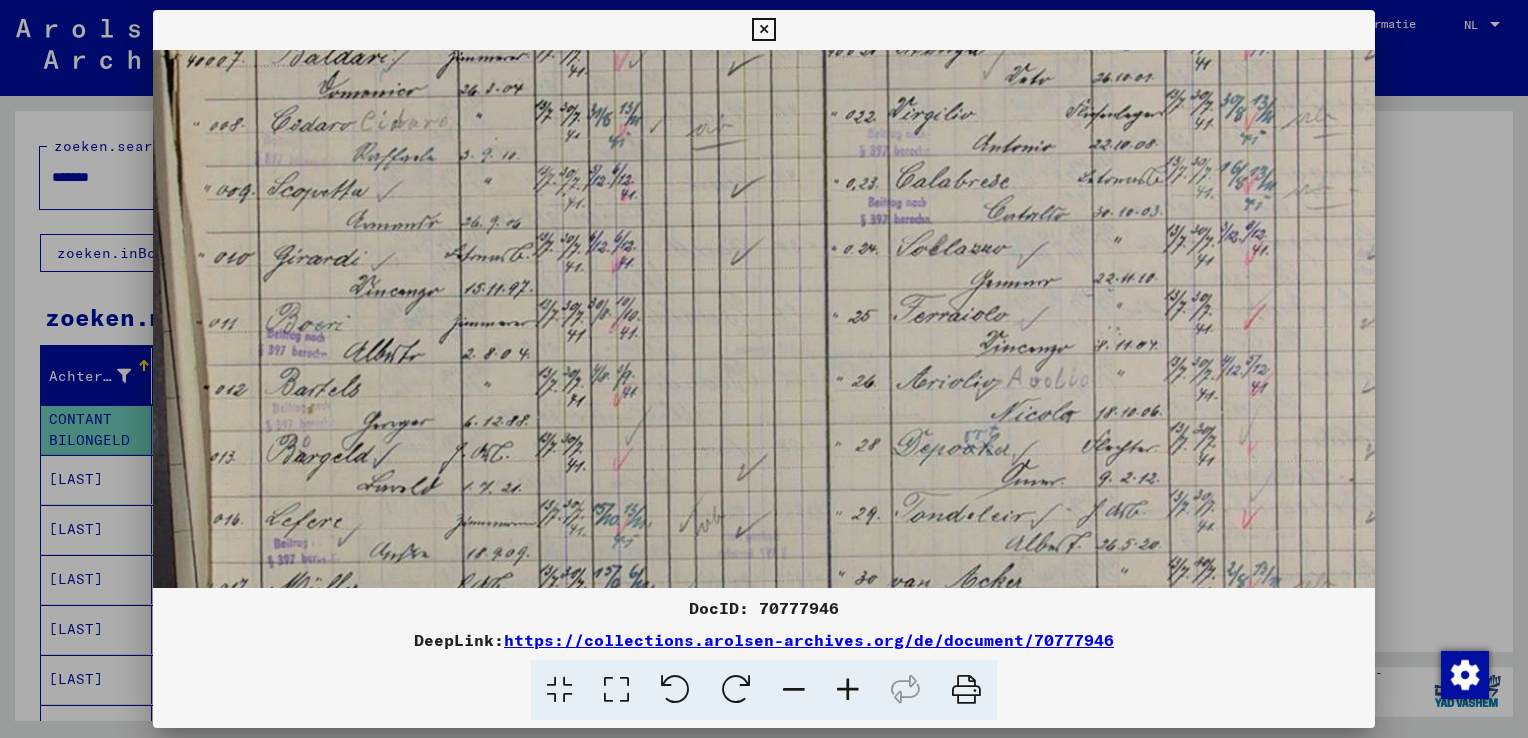 scroll, scrollTop: 228, scrollLeft: 23, axis: both 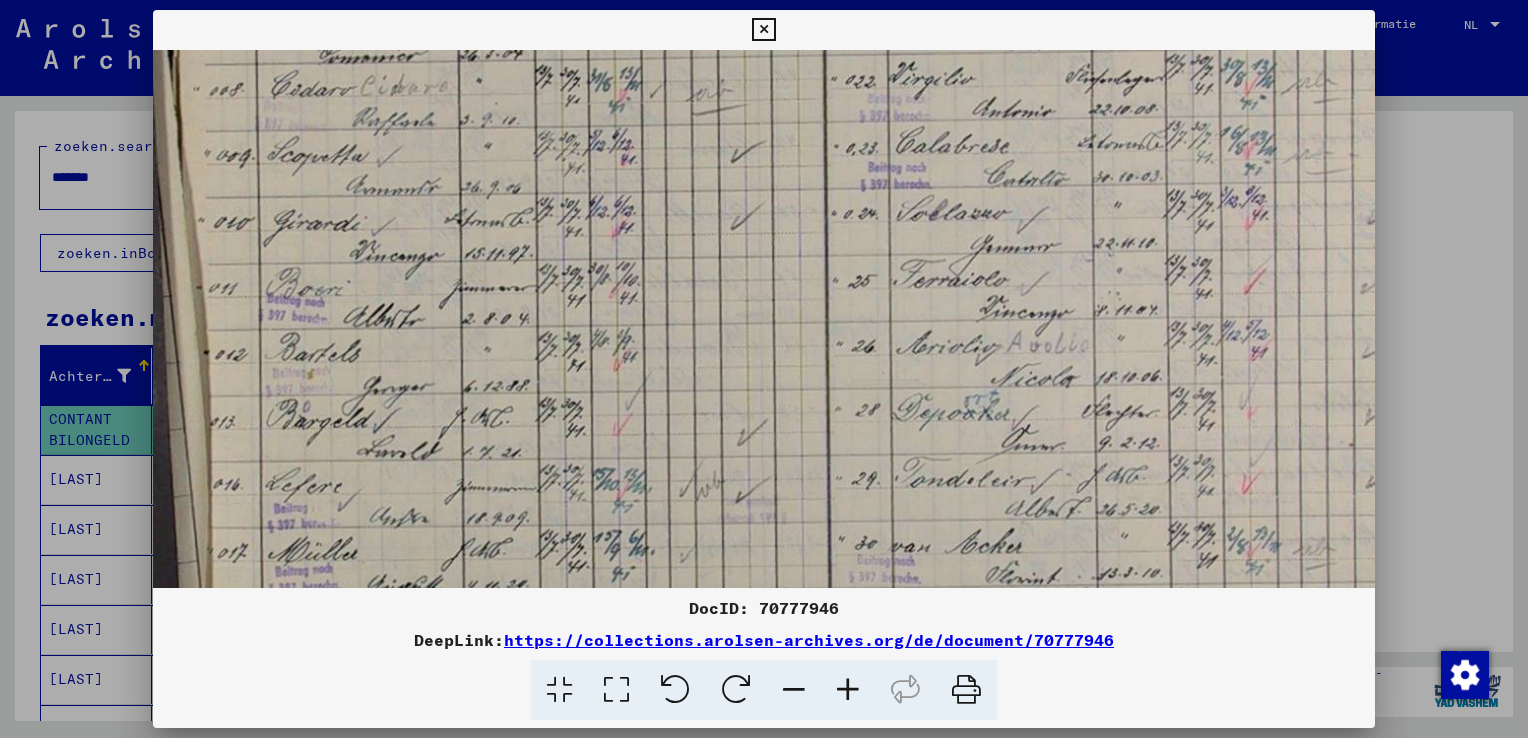 drag, startPoint x: 636, startPoint y: 497, endPoint x: 631, endPoint y: 374, distance: 123.101585 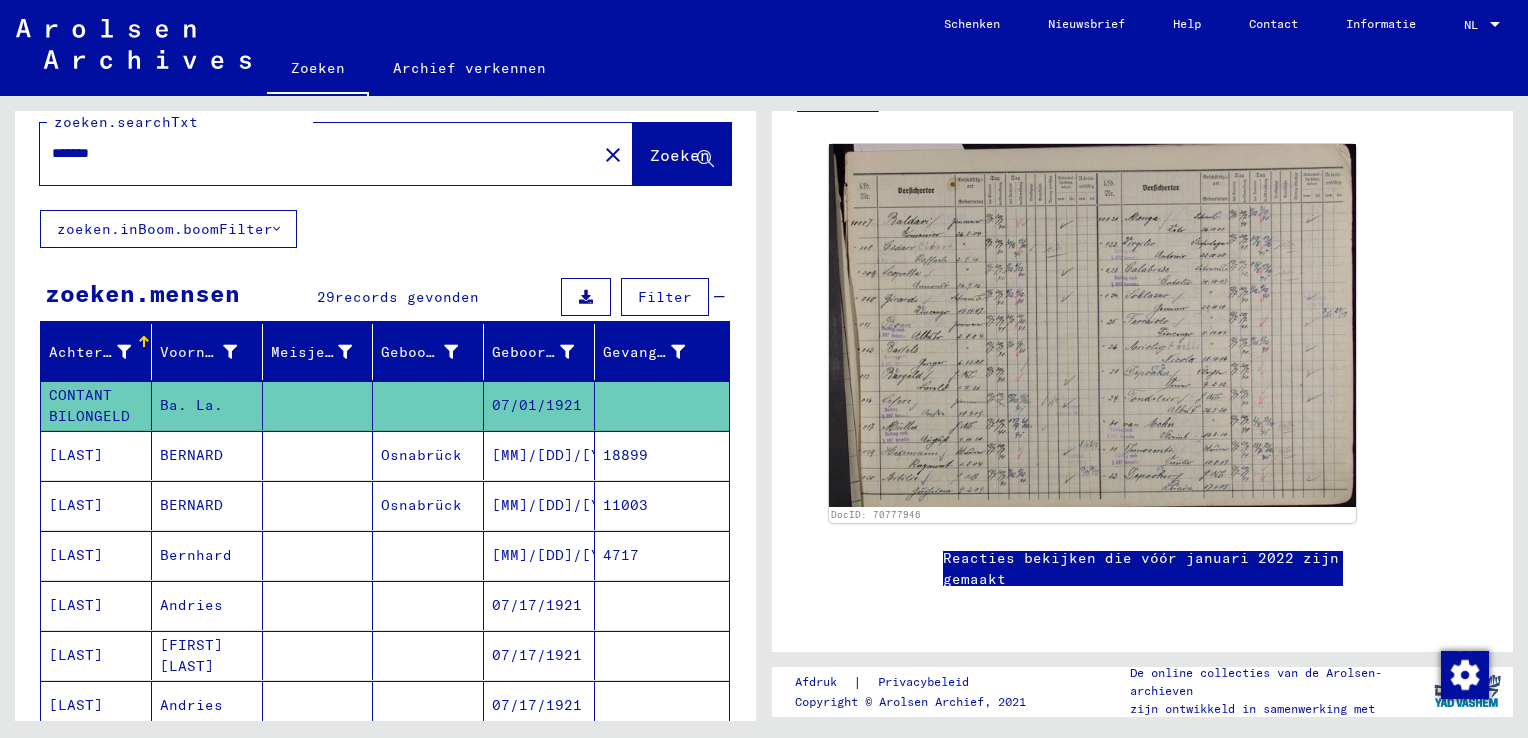 scroll, scrollTop: 28, scrollLeft: 0, axis: vertical 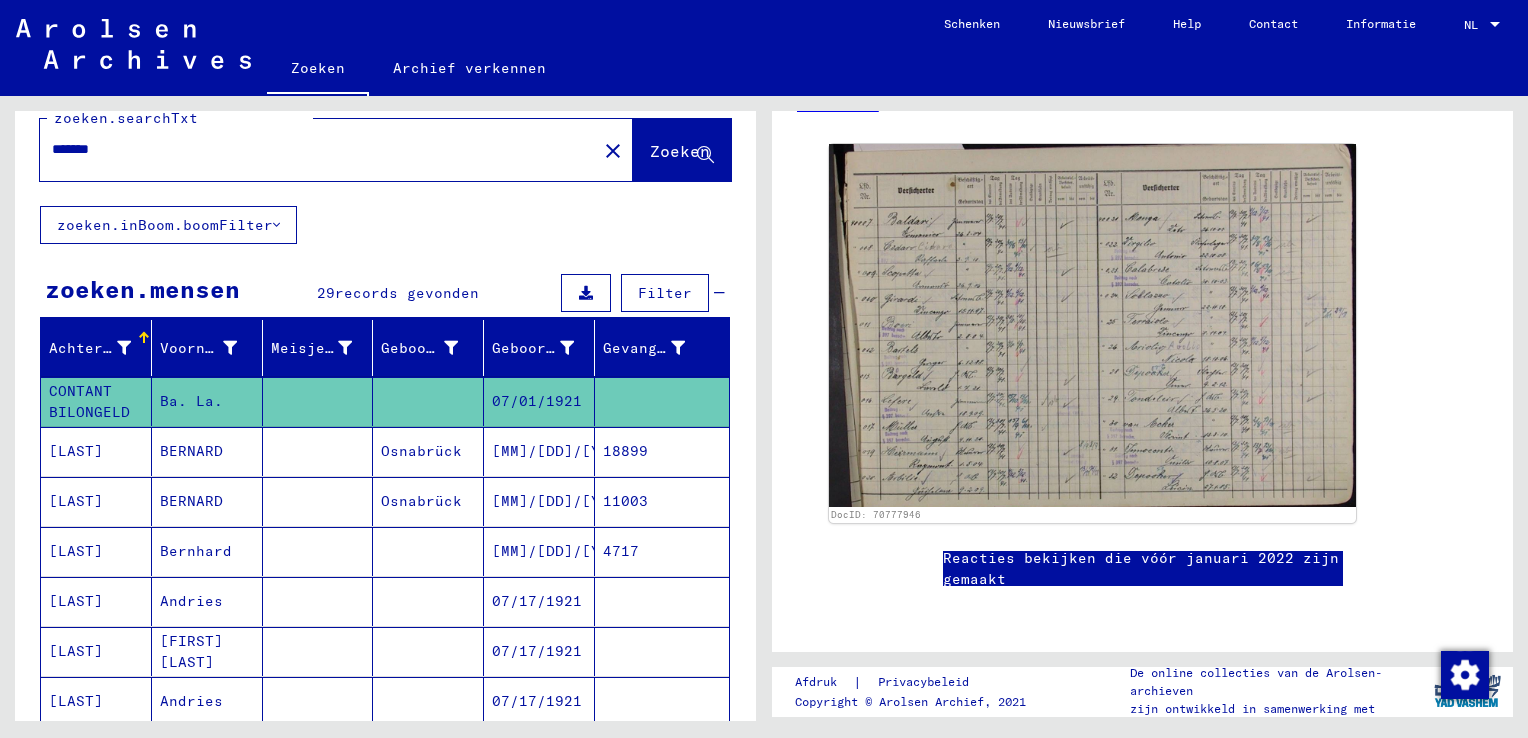 click at bounding box center (318, 651) 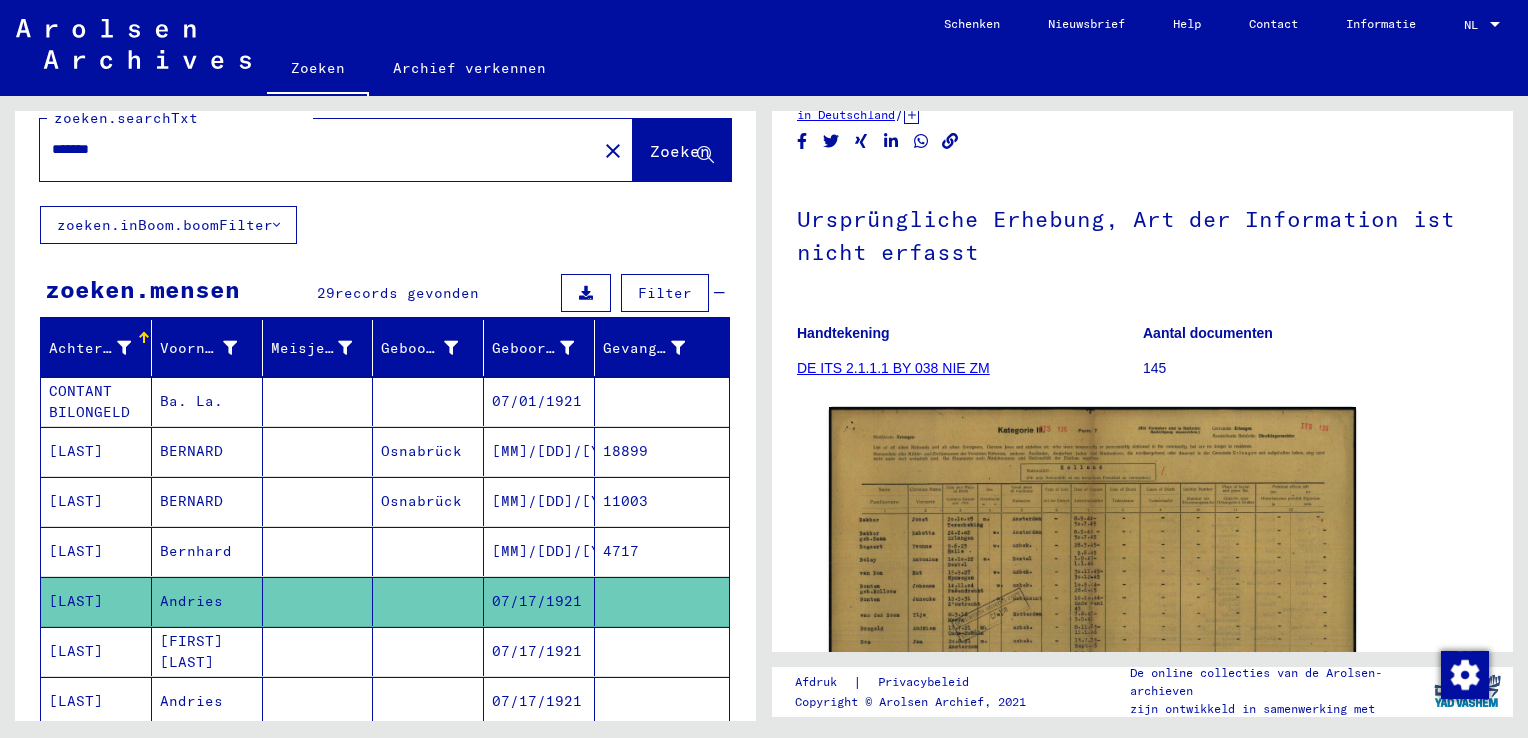 scroll, scrollTop: 0, scrollLeft: 0, axis: both 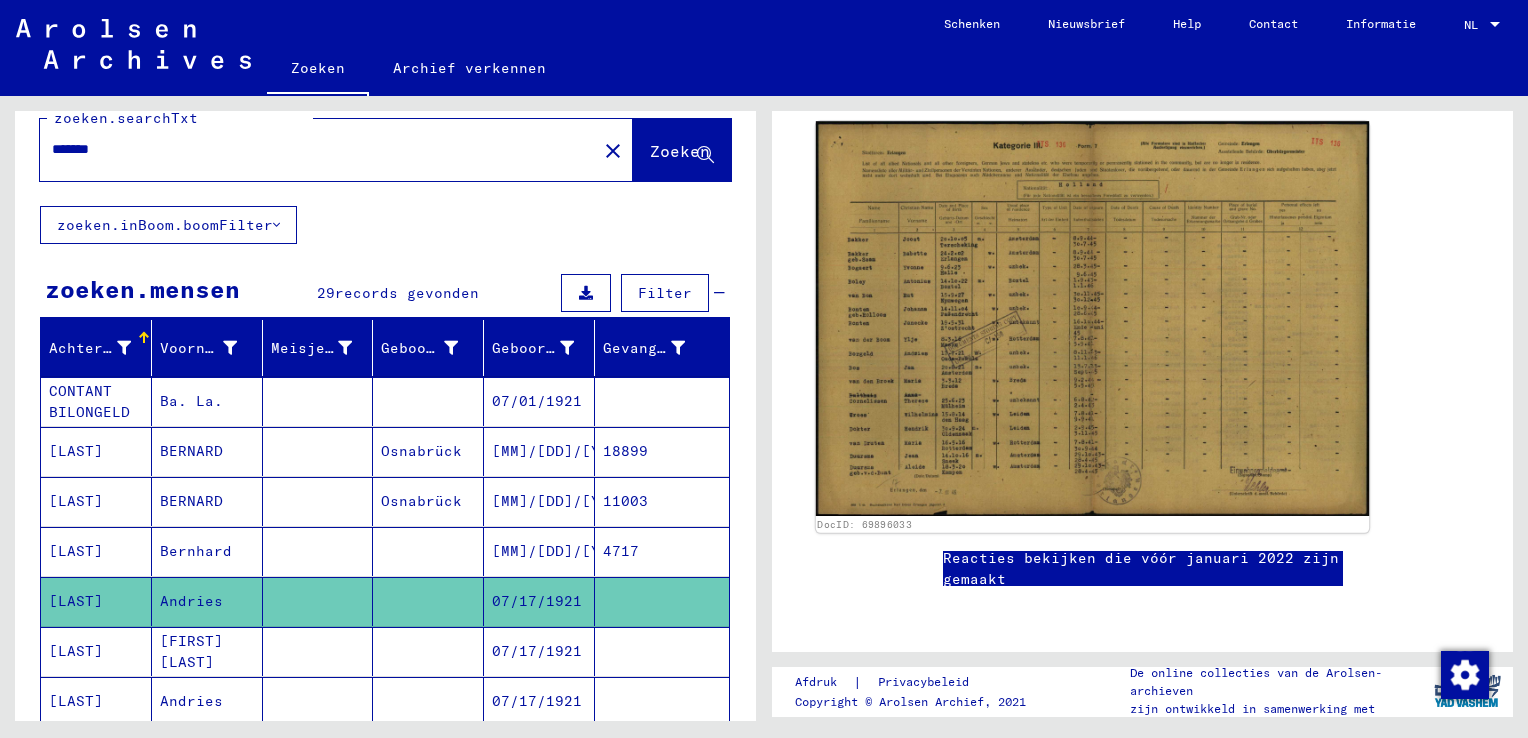 click 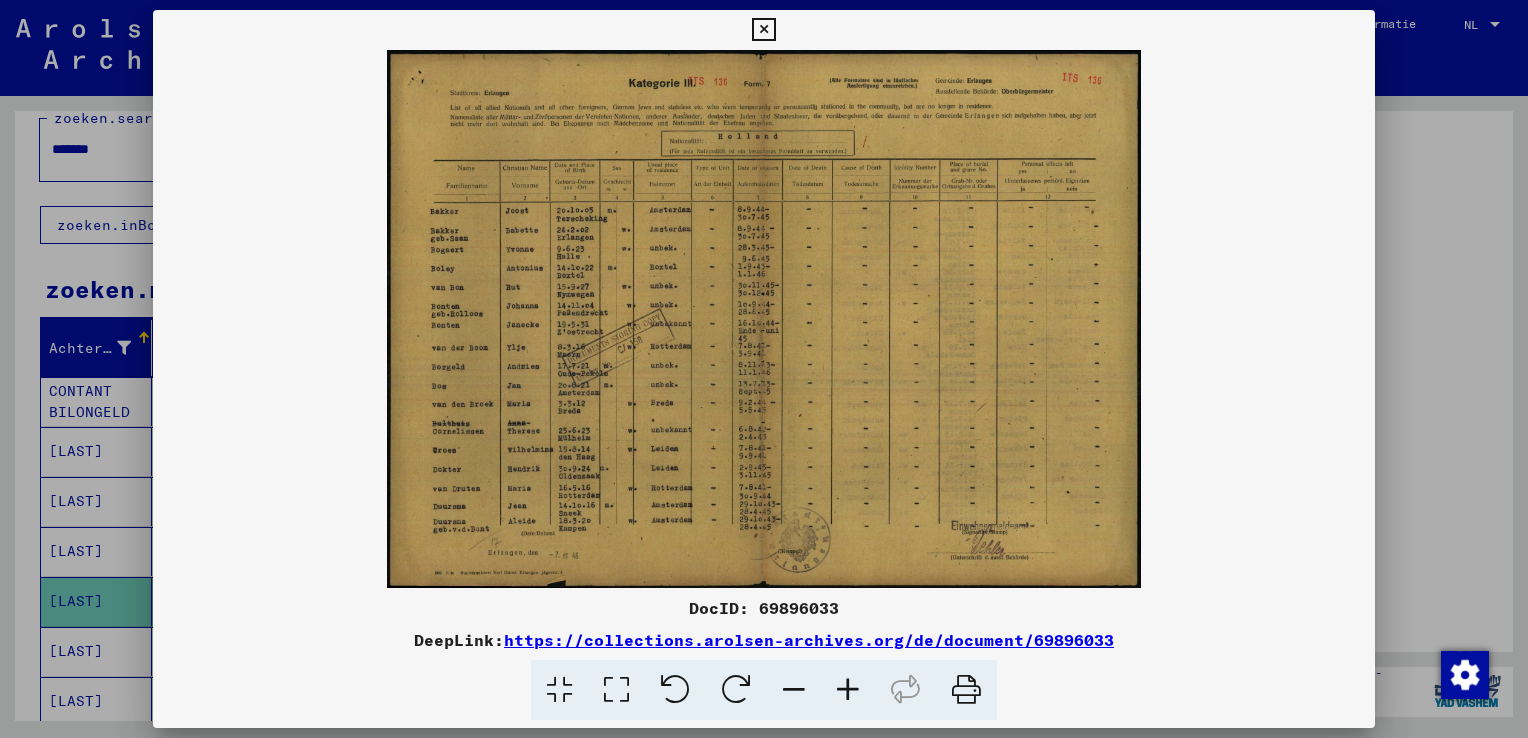 click at bounding box center (764, 319) 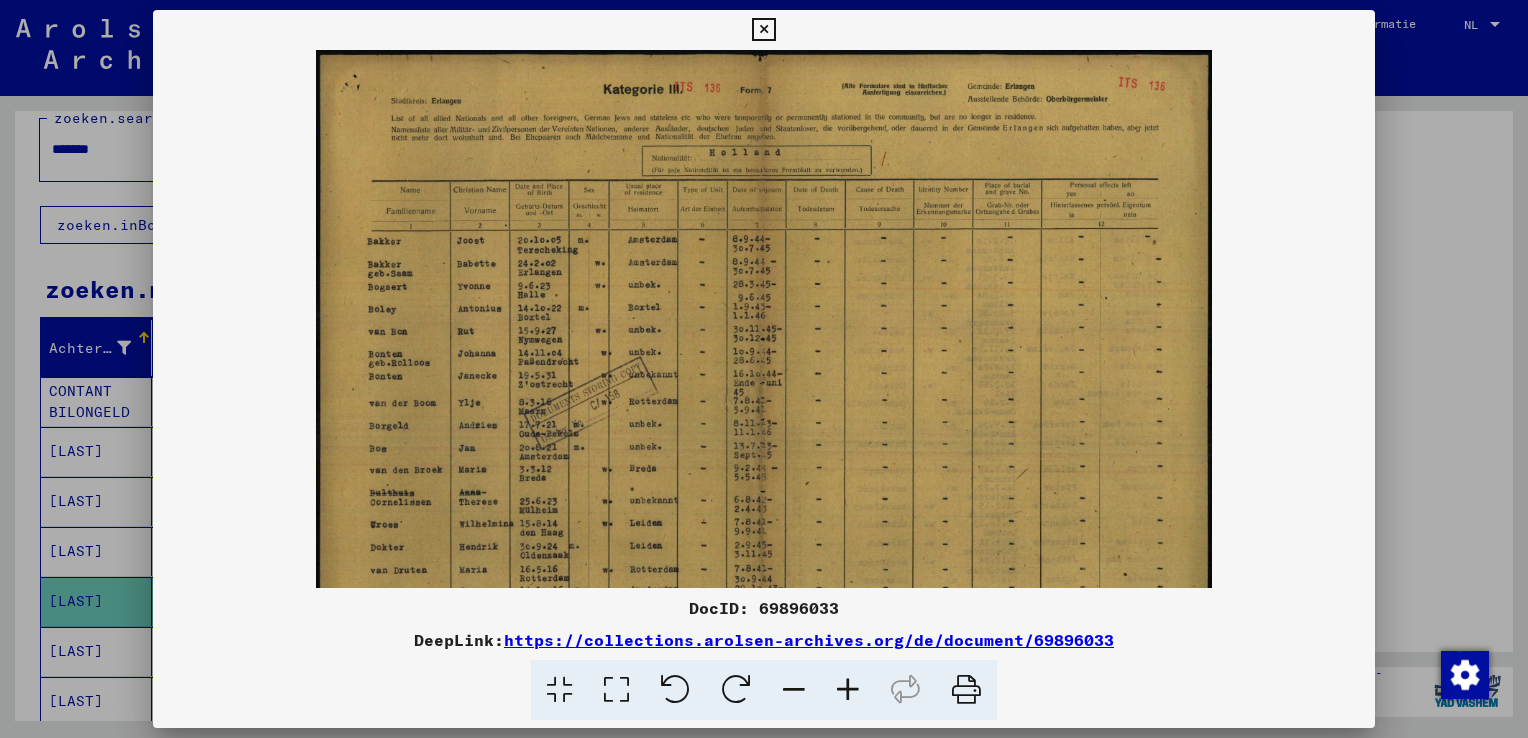 click at bounding box center (848, 690) 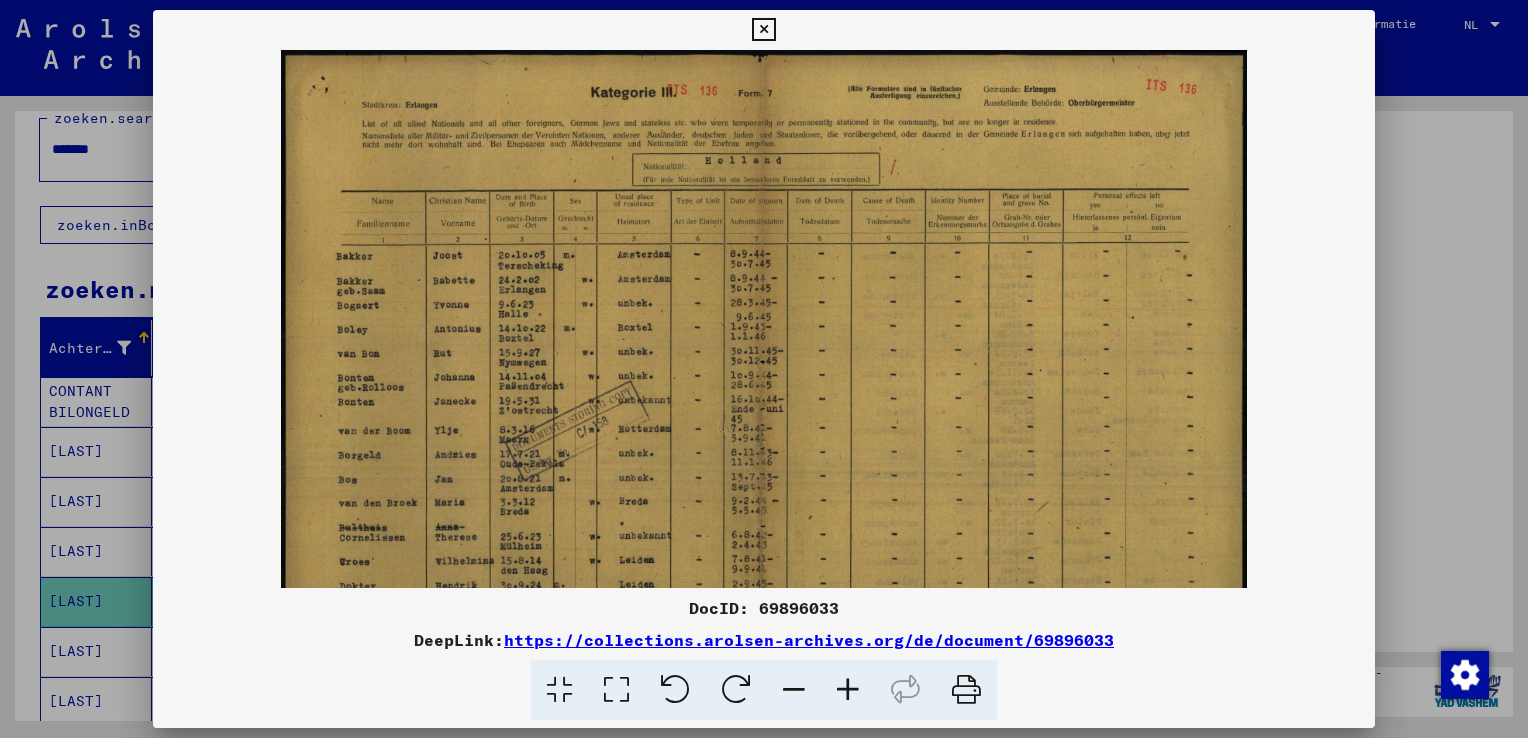 click at bounding box center [848, 690] 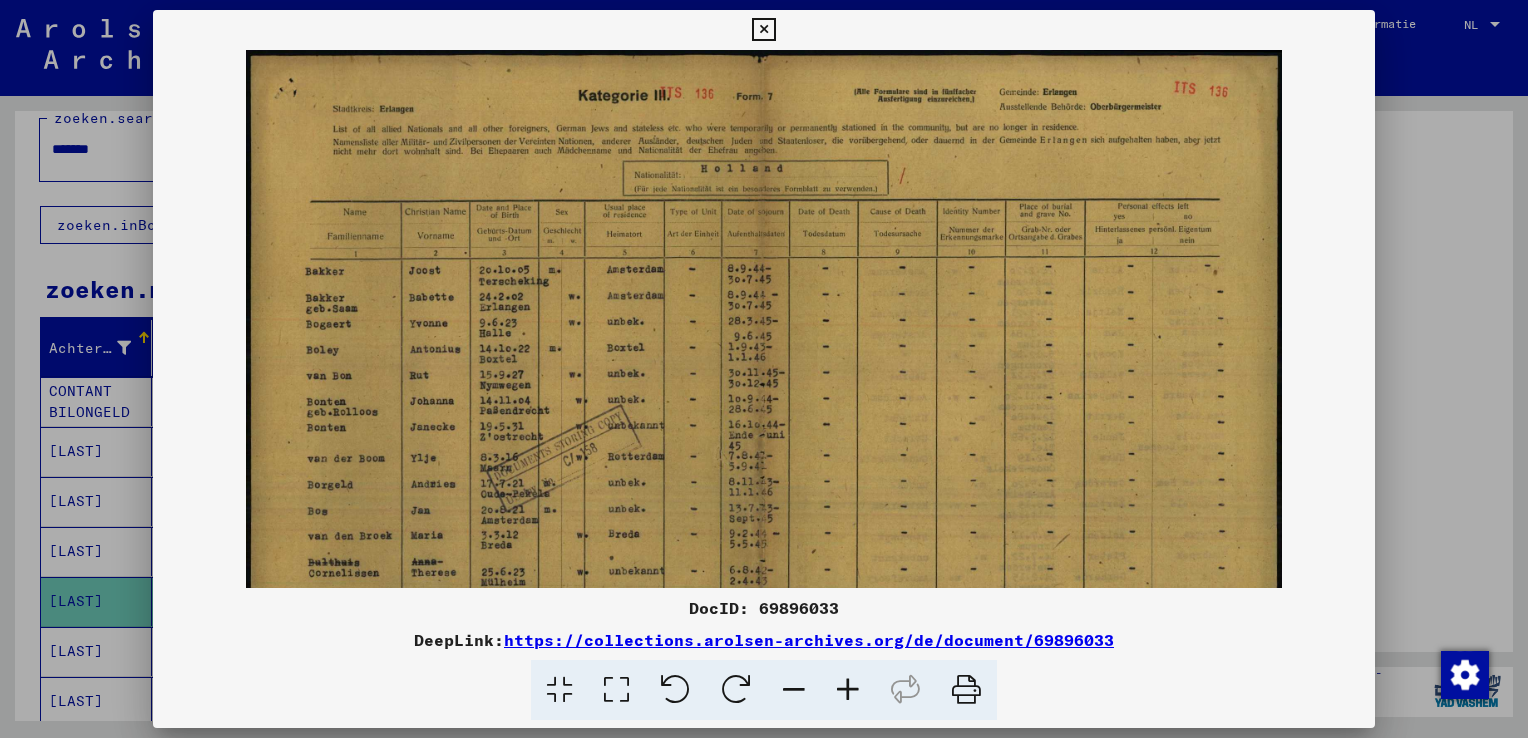 click at bounding box center [848, 690] 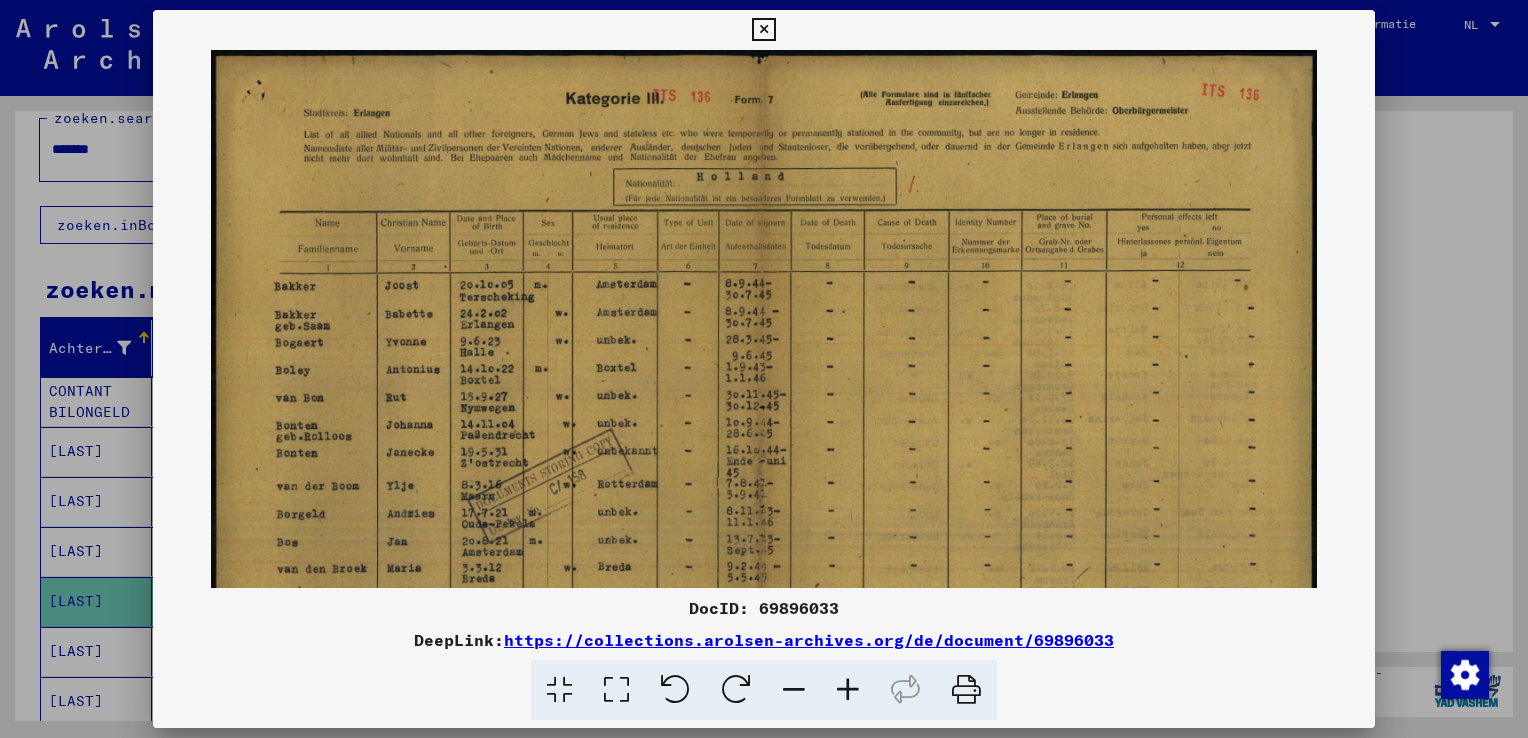 click at bounding box center (848, 690) 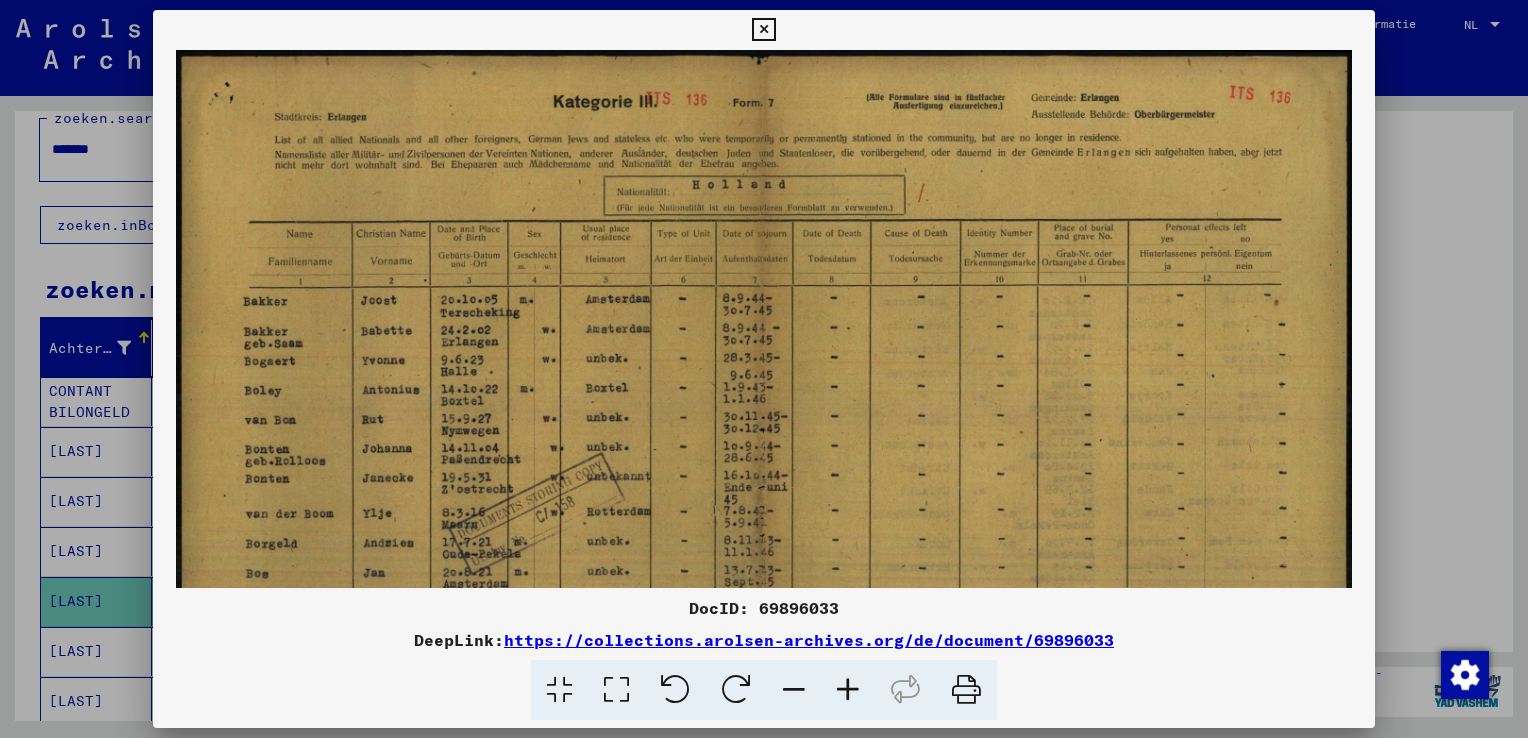 click at bounding box center [848, 690] 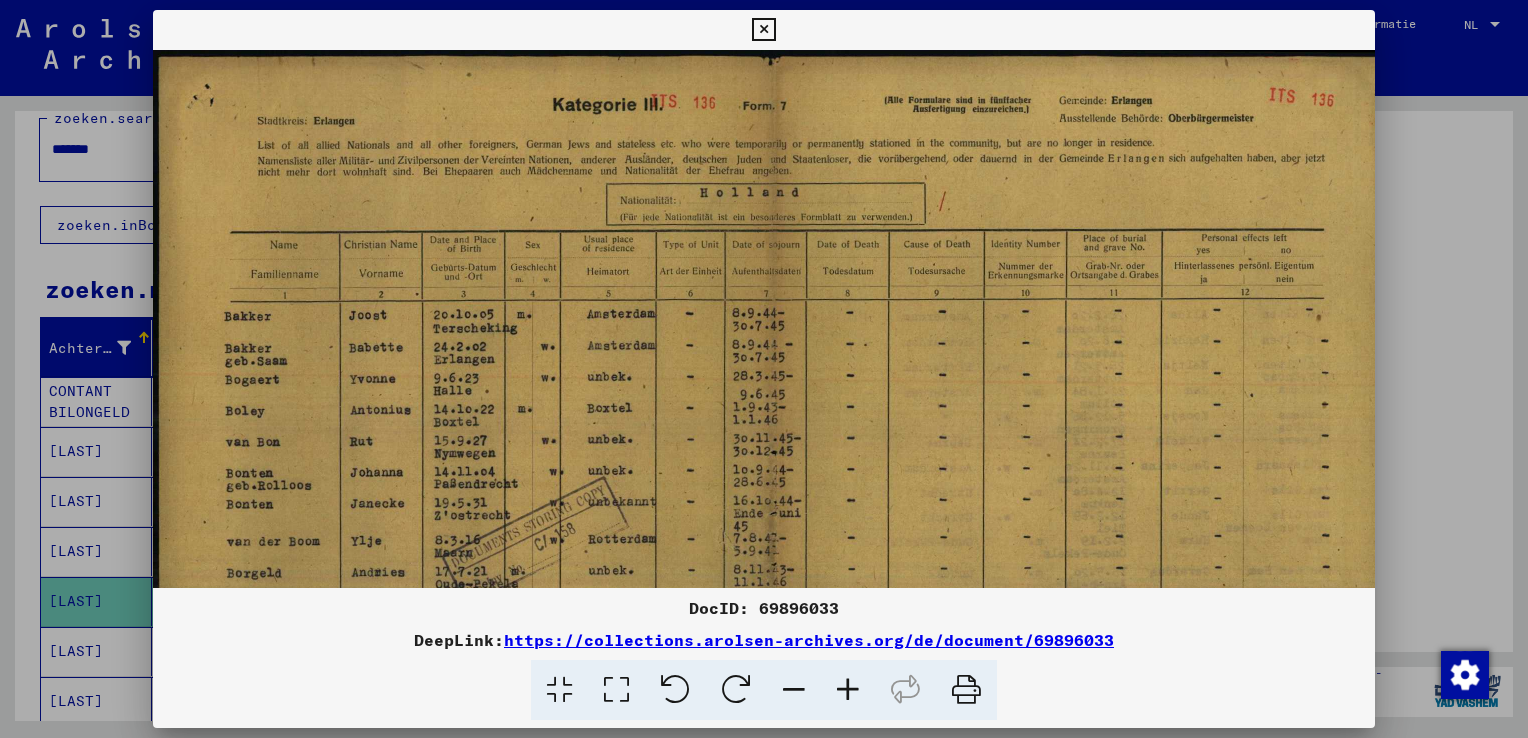 click at bounding box center [848, 690] 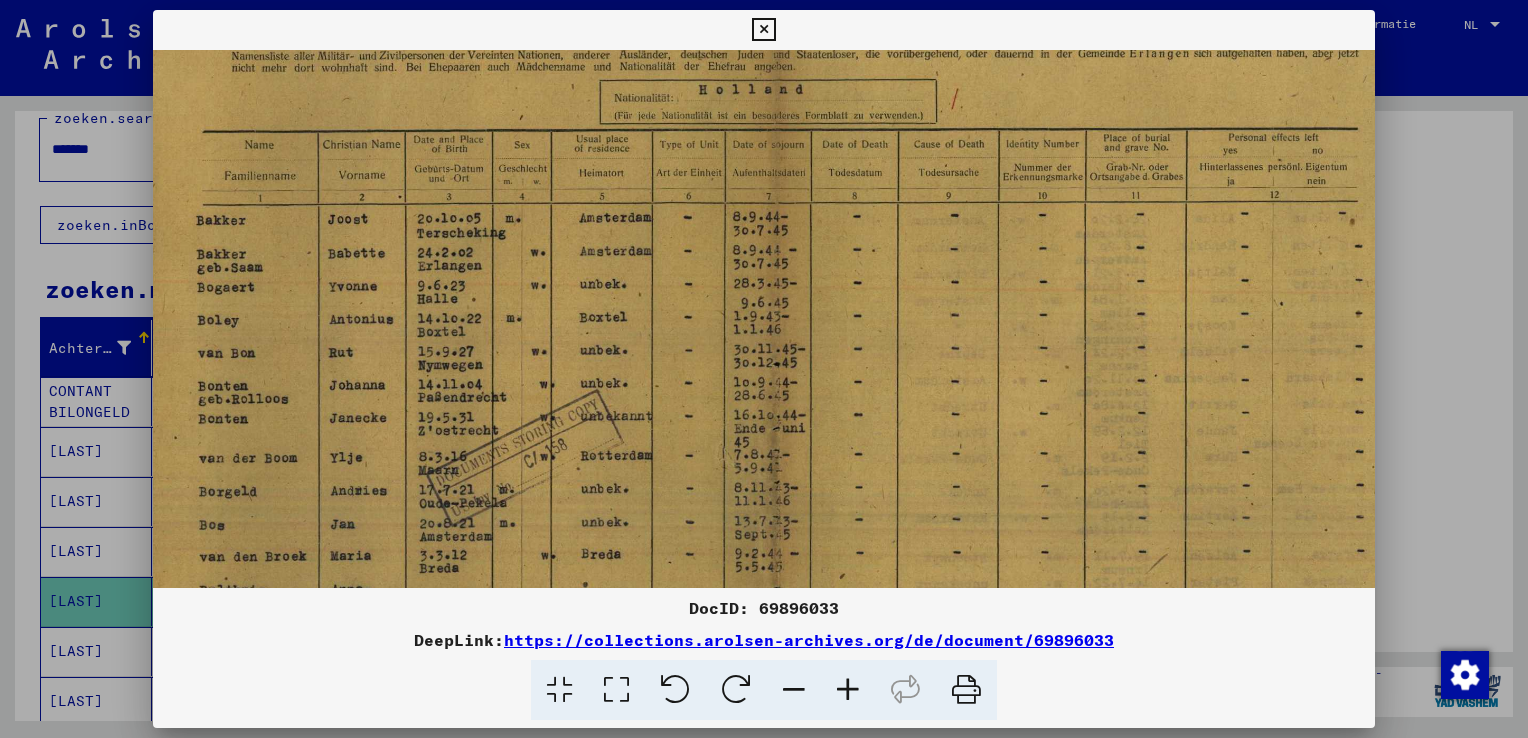 scroll, scrollTop: 188, scrollLeft: 49, axis: both 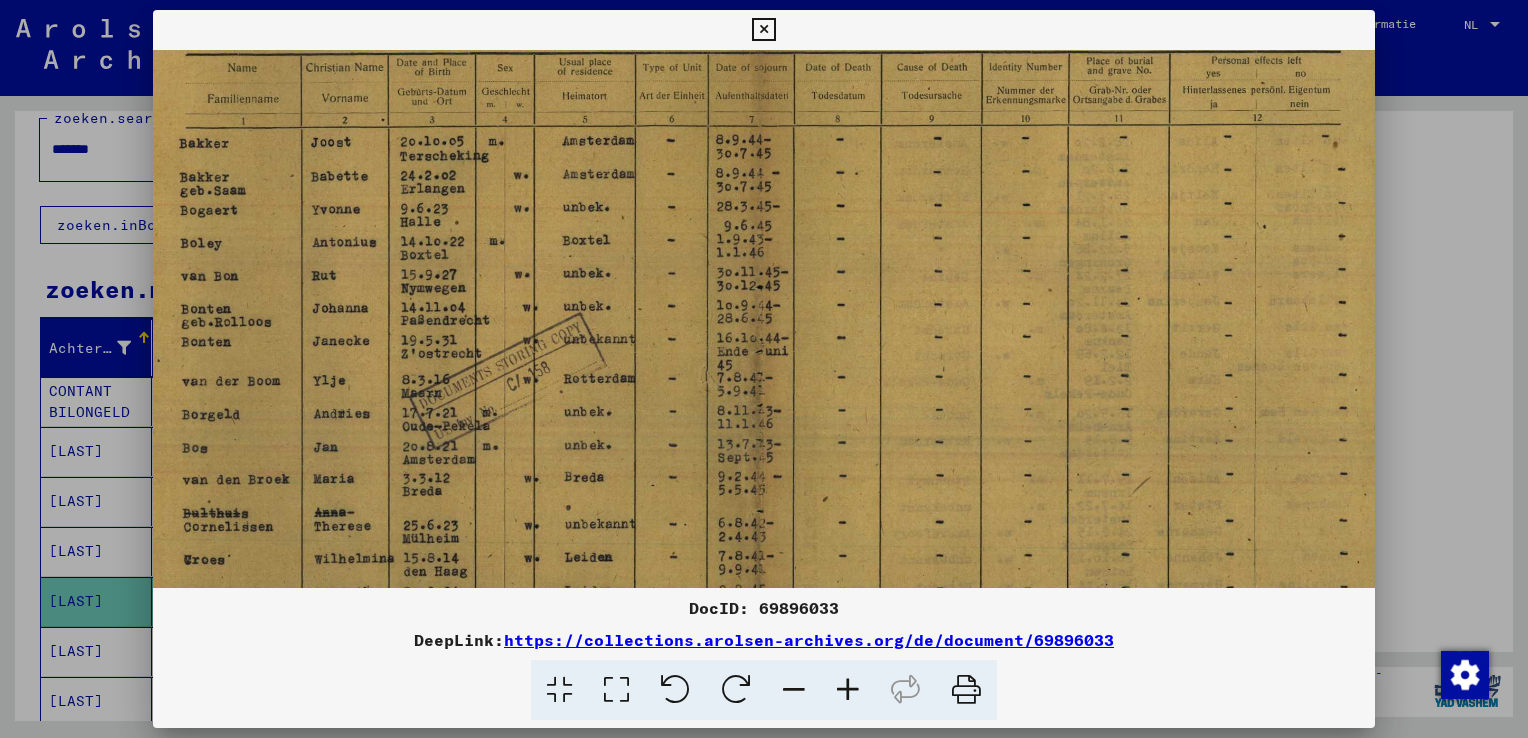 click at bounding box center [762, 331] 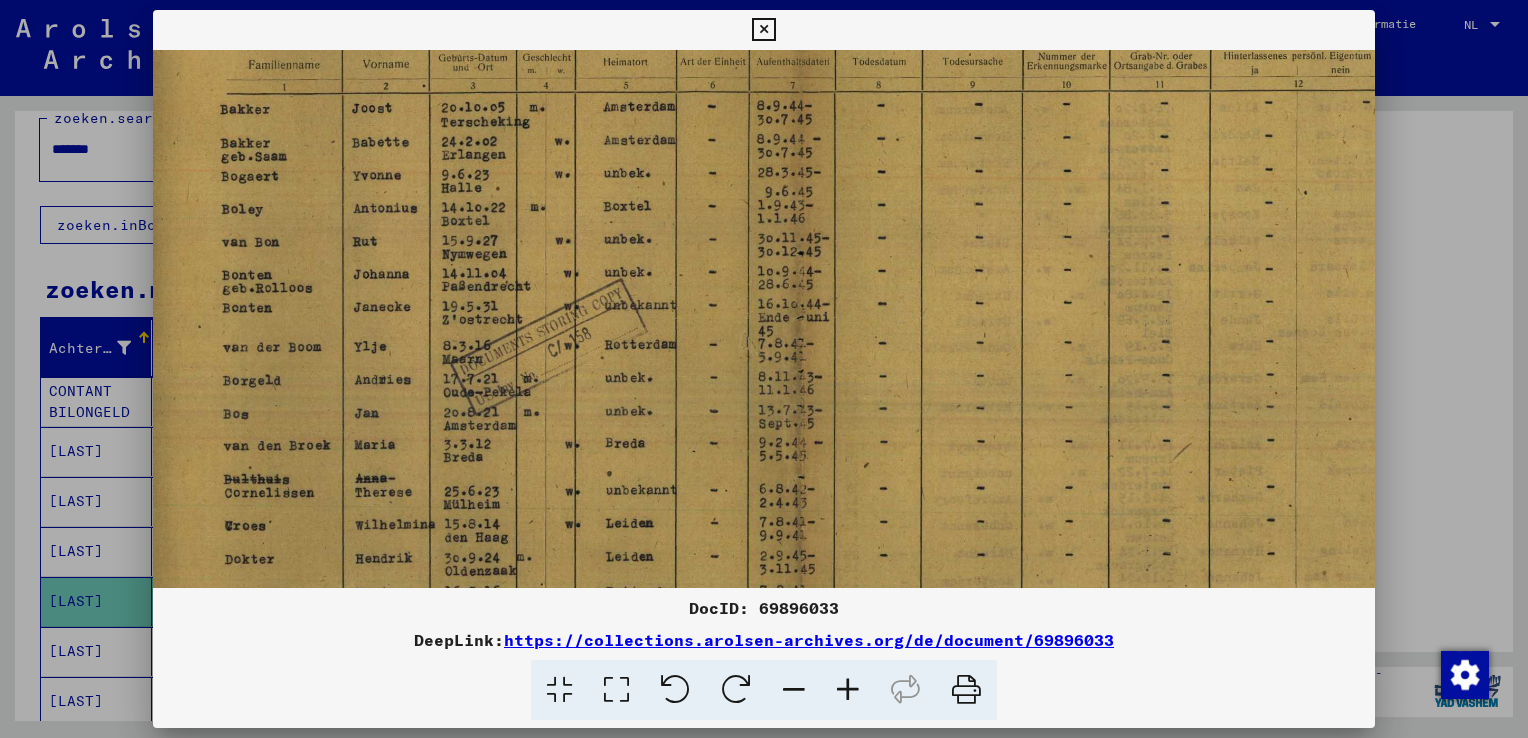 scroll, scrollTop: 228, scrollLeft: 2, axis: both 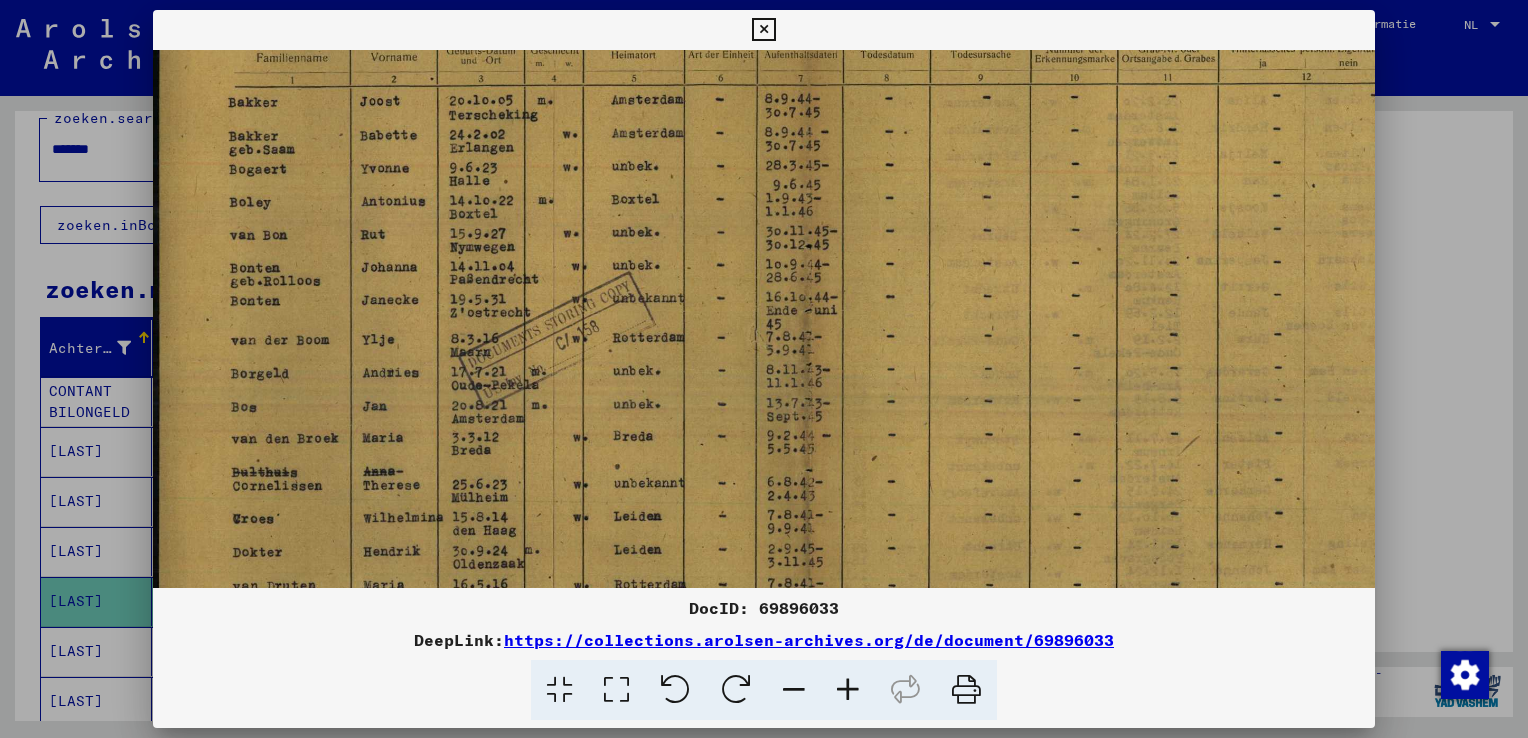 drag, startPoint x: 848, startPoint y: 292, endPoint x: 902, endPoint y: 250, distance: 68.41052 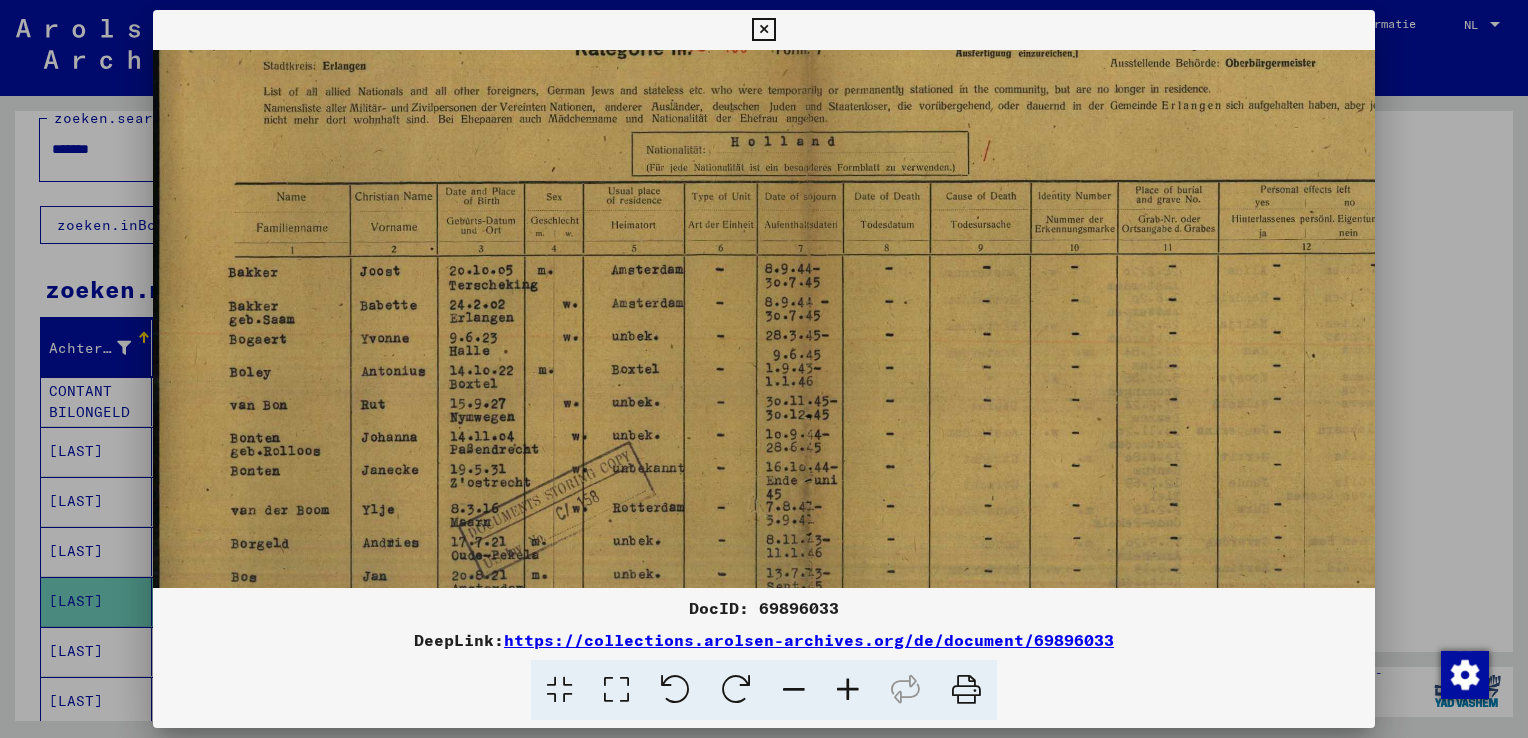 scroll, scrollTop: 40, scrollLeft: 0, axis: vertical 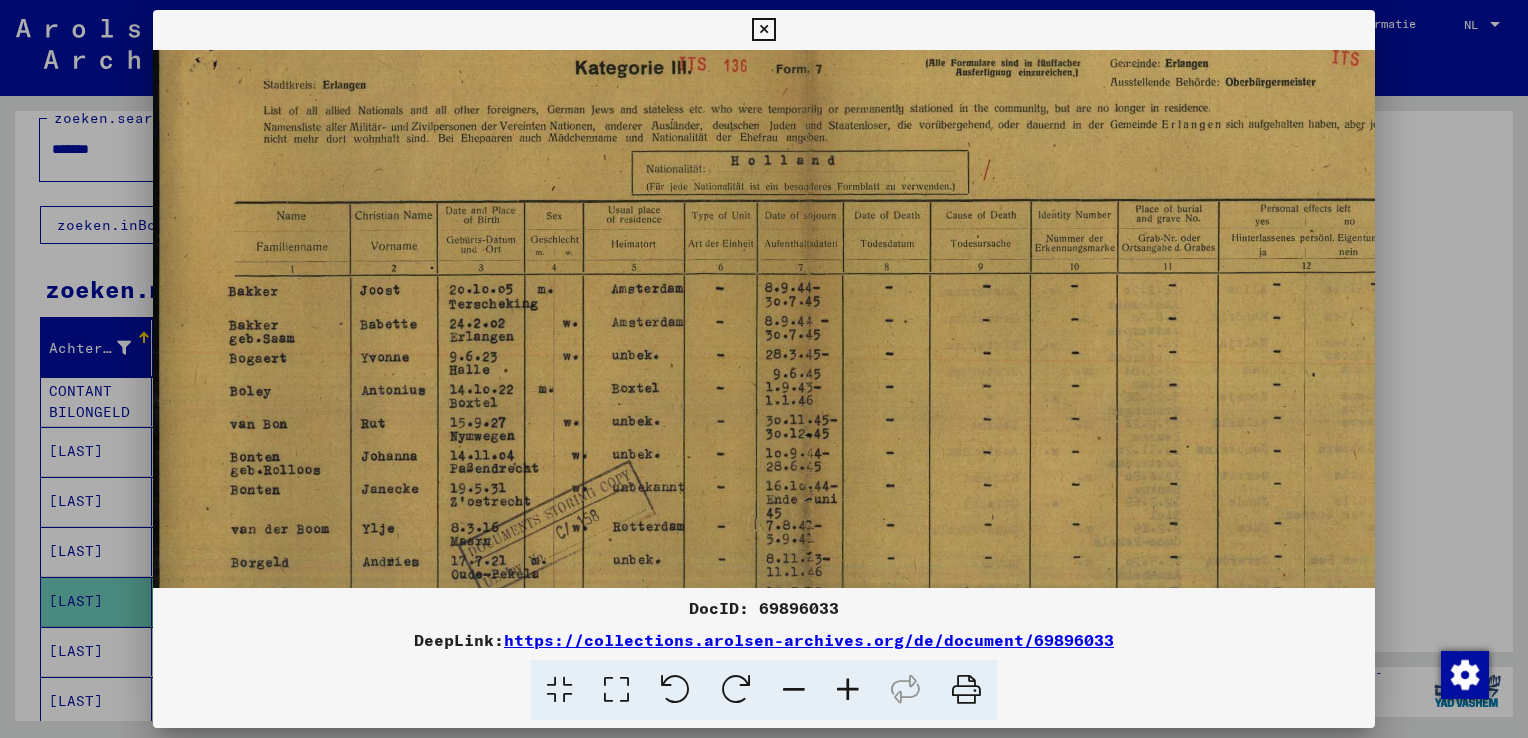 drag, startPoint x: 819, startPoint y: 284, endPoint x: 825, endPoint y: 492, distance: 208.08652 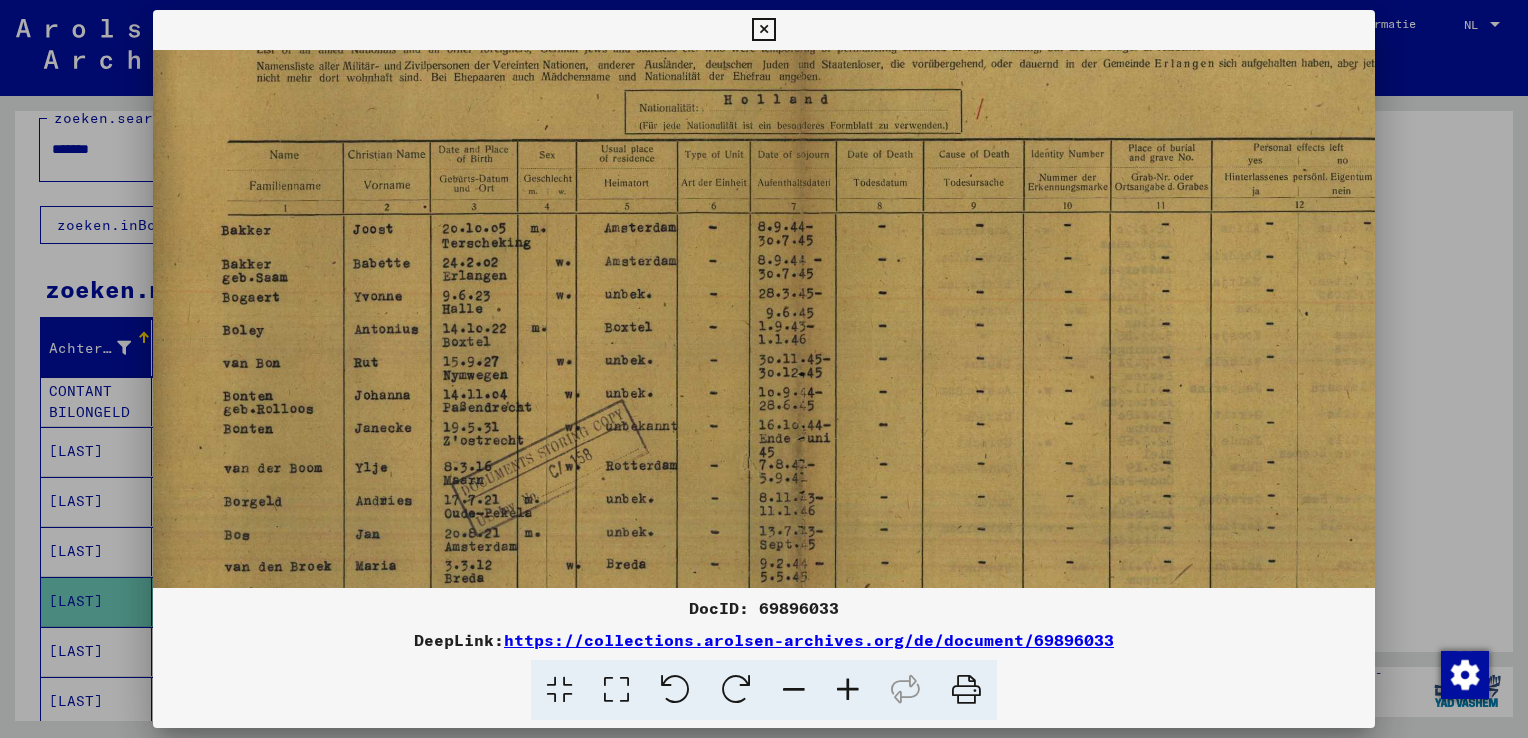 drag, startPoint x: 1240, startPoint y: 306, endPoint x: 1233, endPoint y: 225, distance: 81.3019 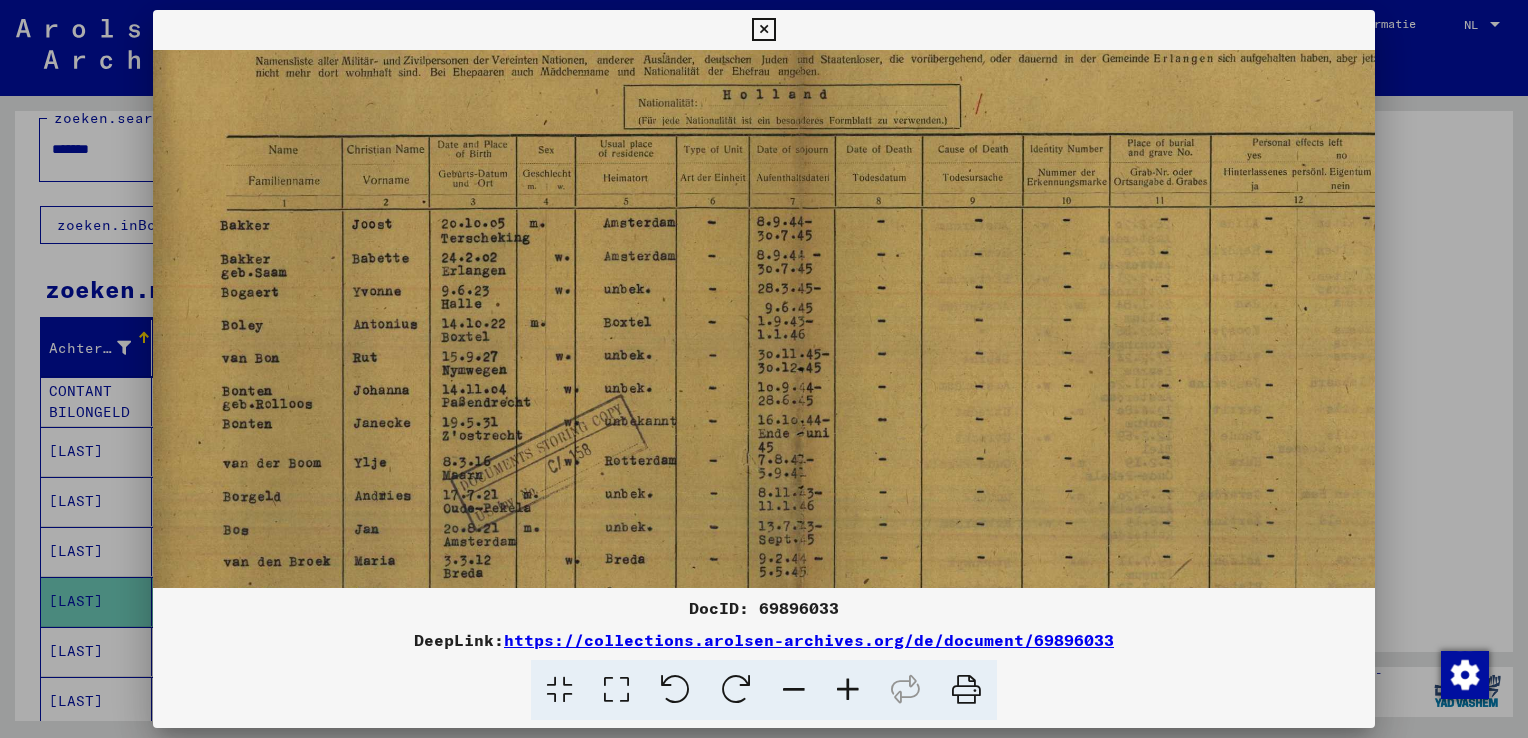 click at bounding box center [764, 369] 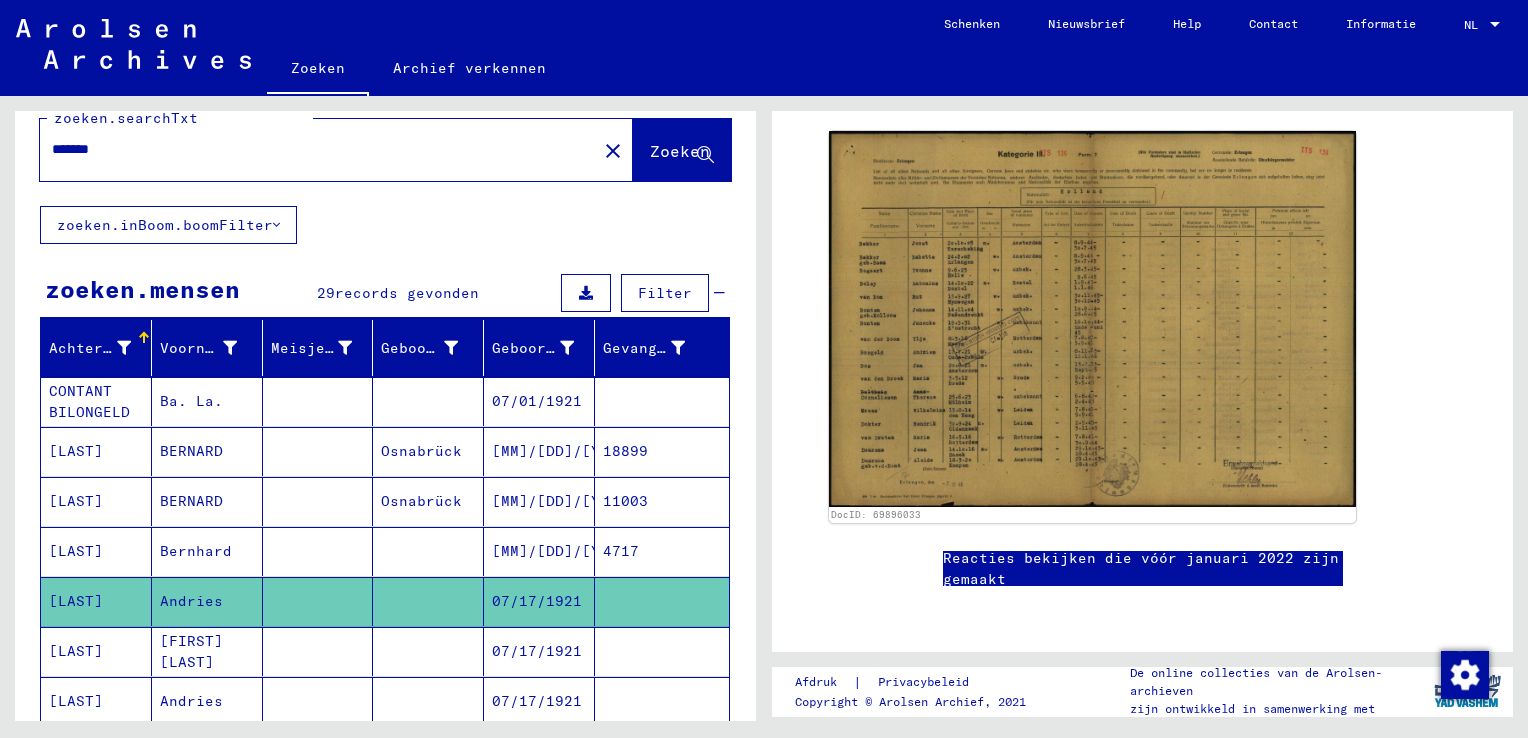 click on "07/17/1921" at bounding box center (539, 701) 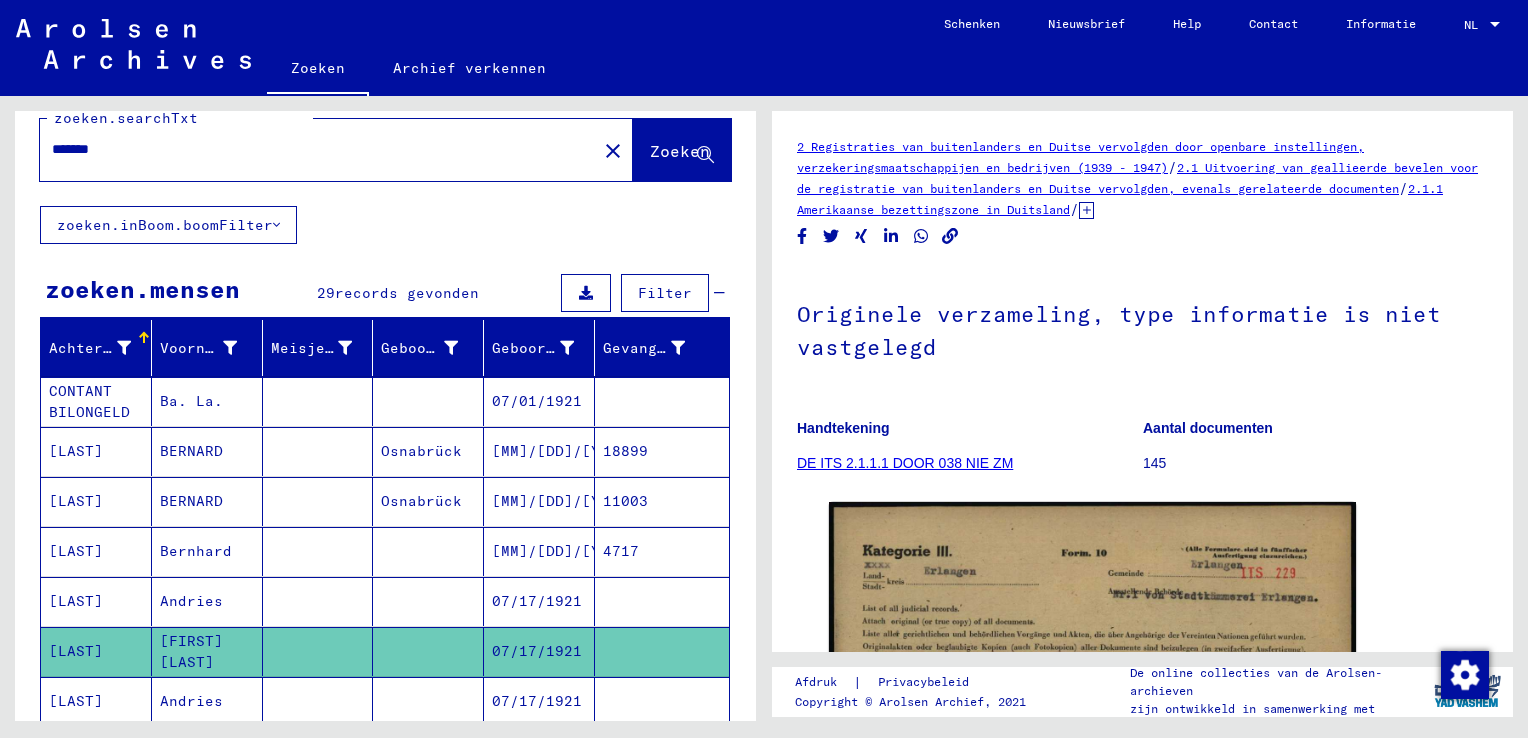 scroll, scrollTop: 0, scrollLeft: 0, axis: both 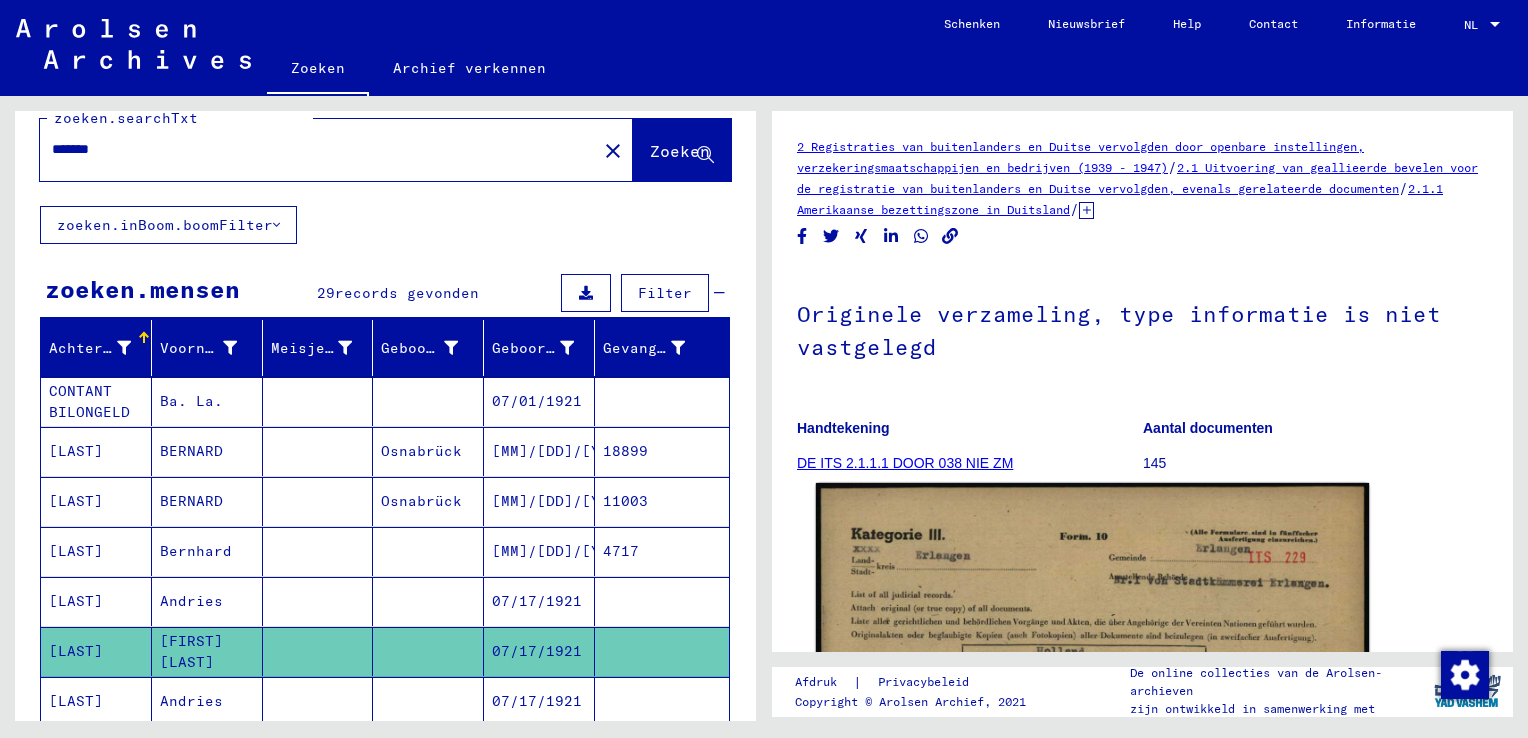 click 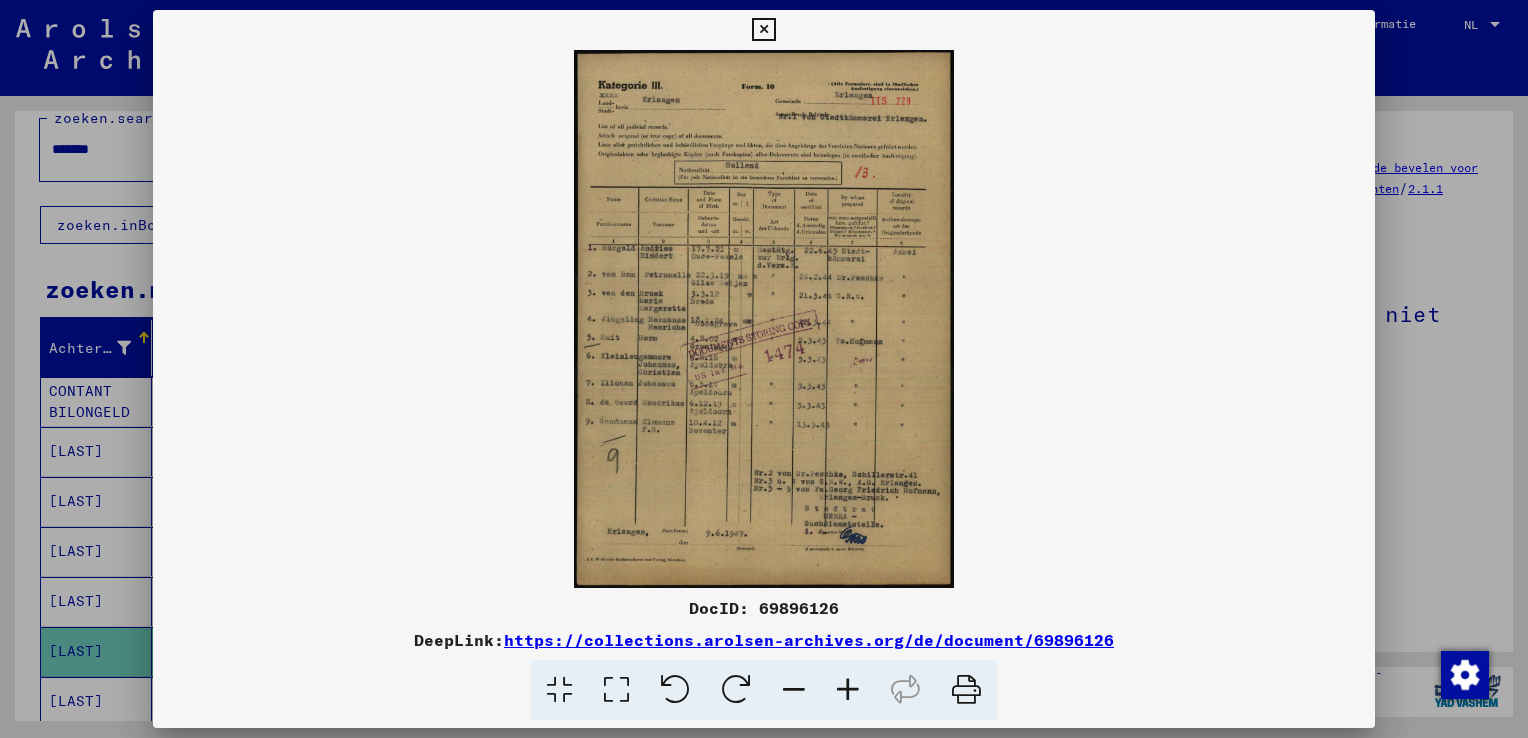 click at bounding box center (848, 690) 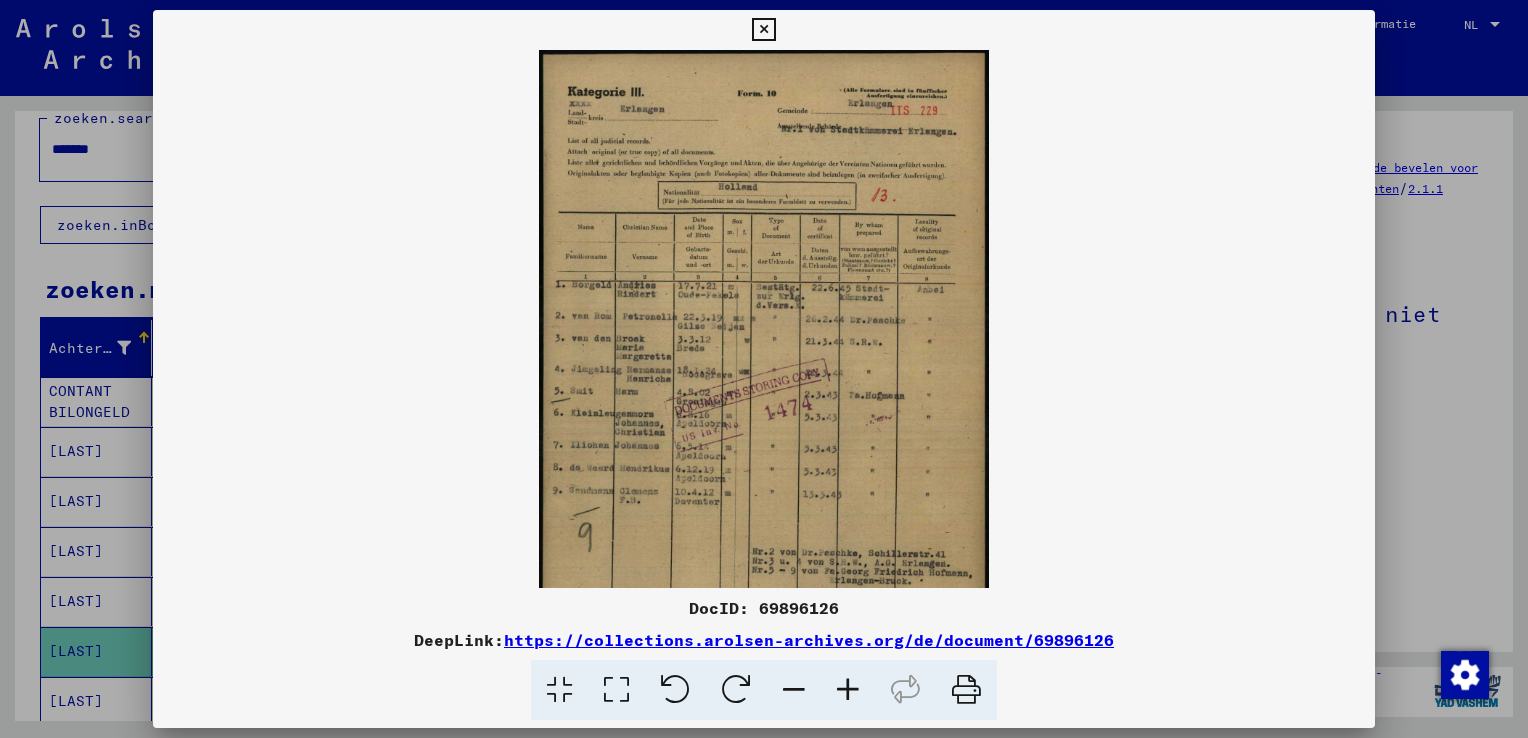 click at bounding box center [848, 690] 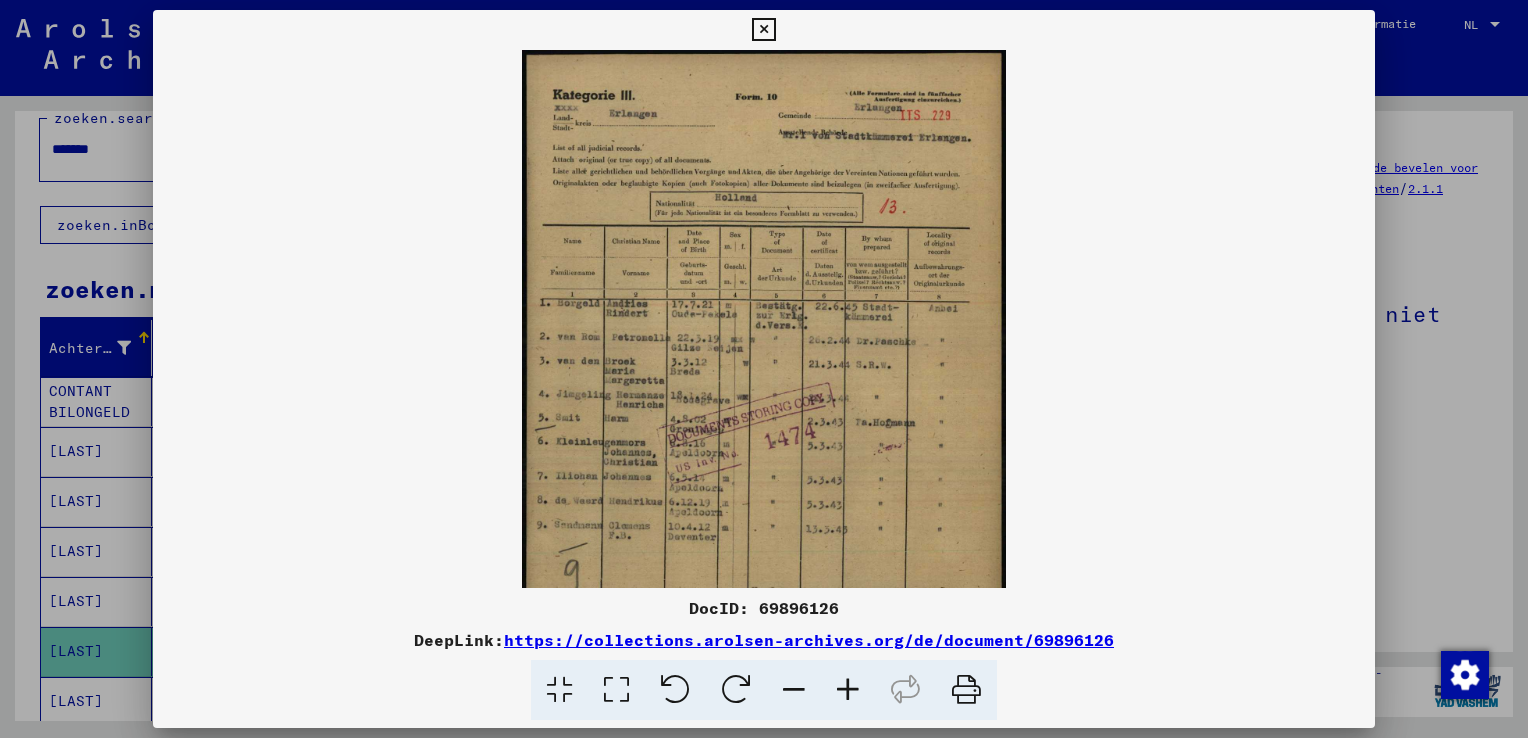 click at bounding box center [848, 690] 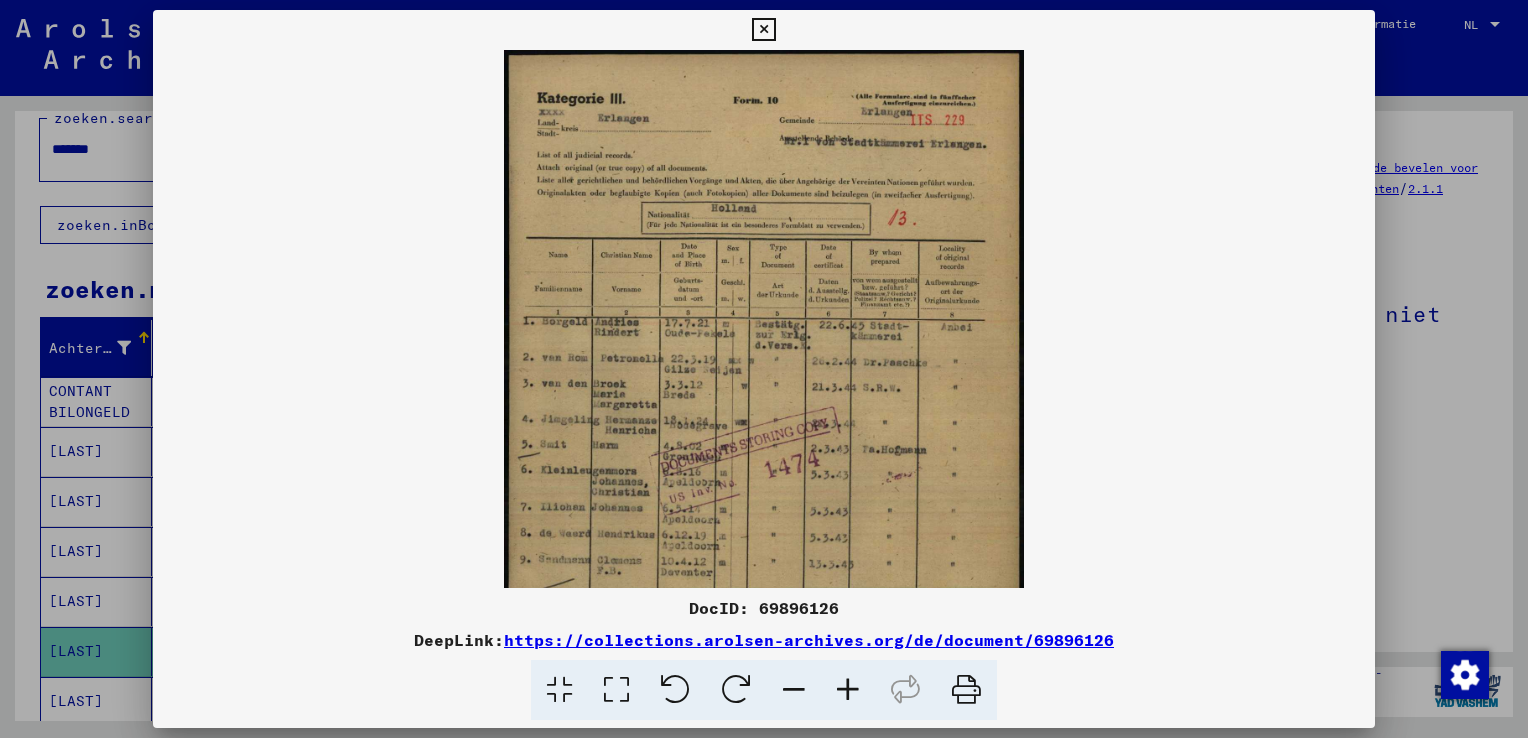 click at bounding box center [848, 690] 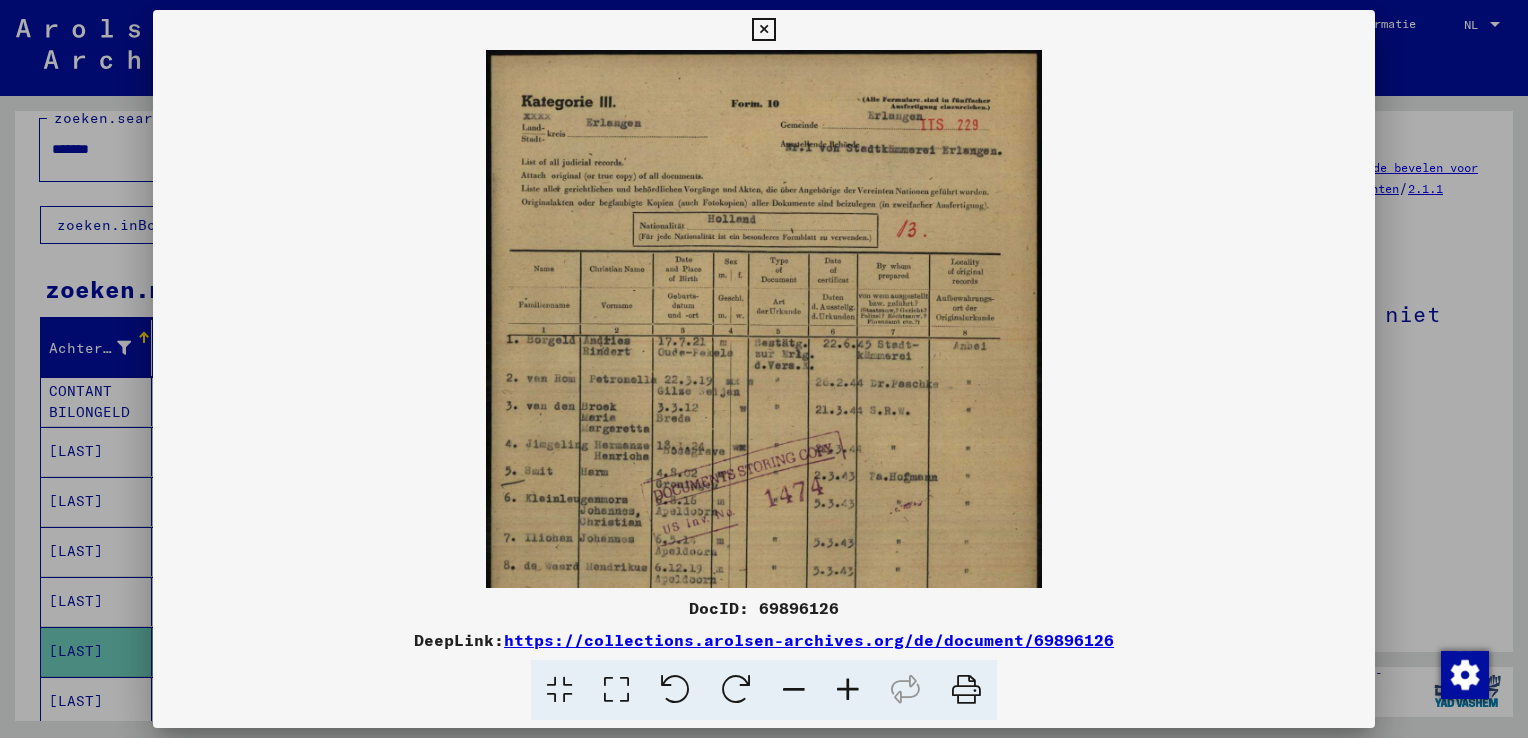 click at bounding box center (848, 690) 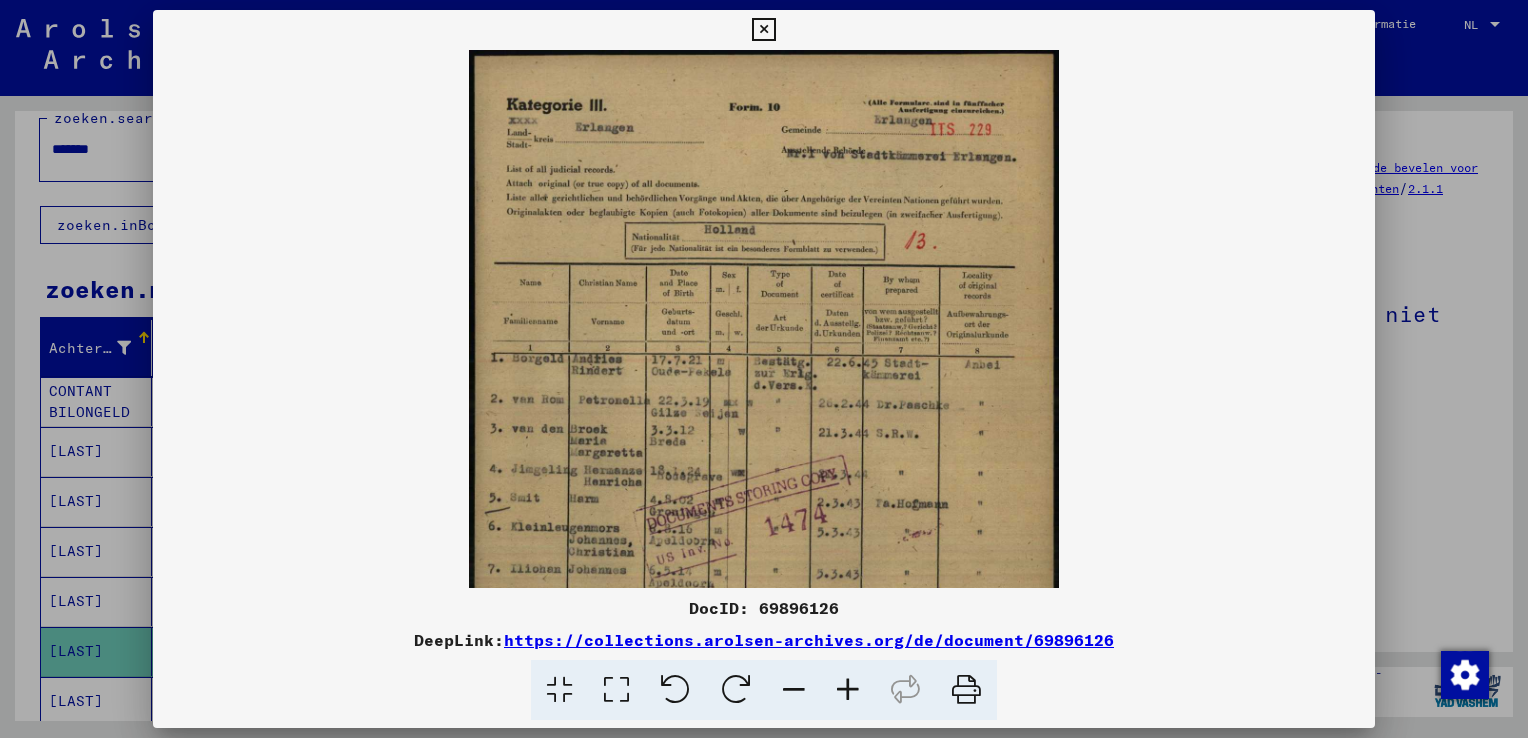 click at bounding box center [848, 690] 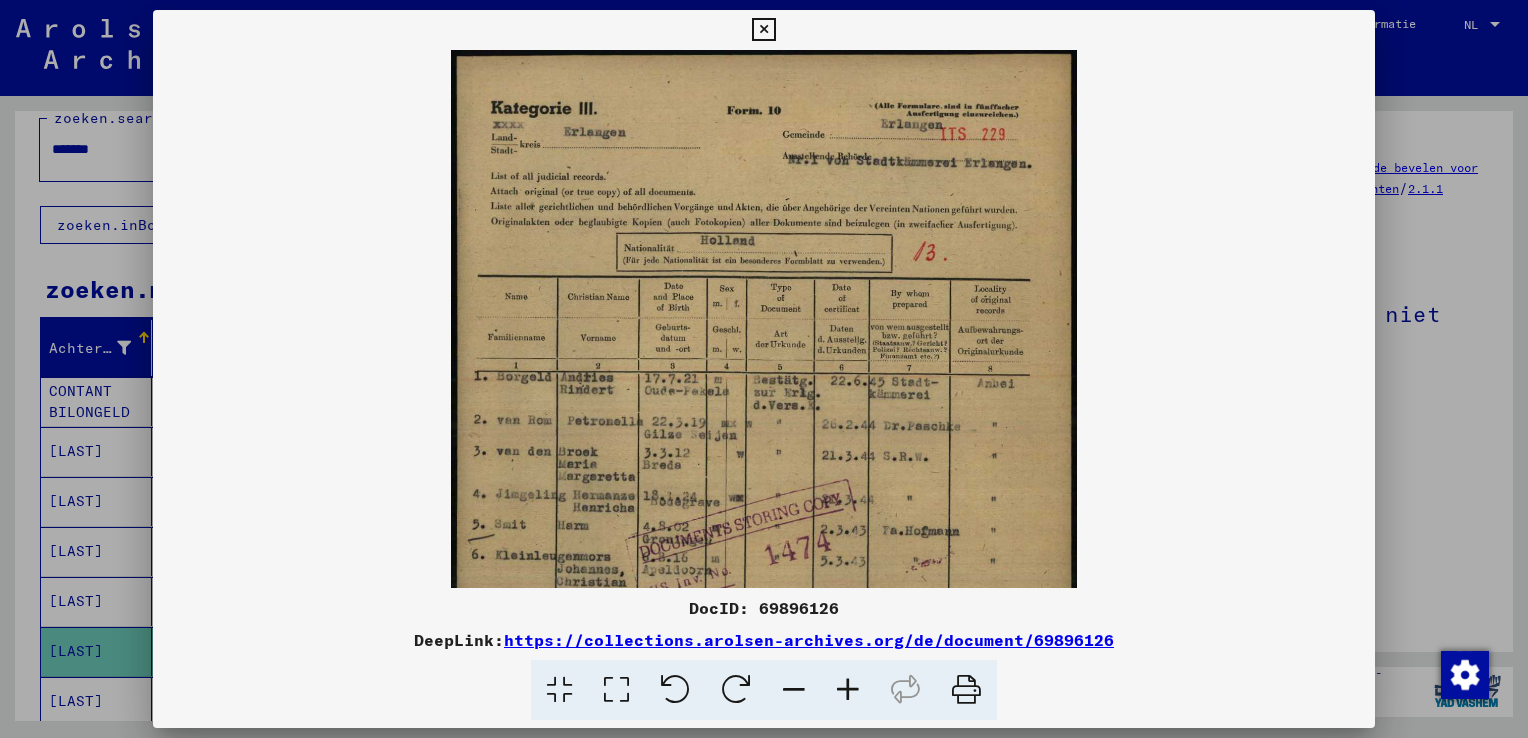 click at bounding box center (848, 690) 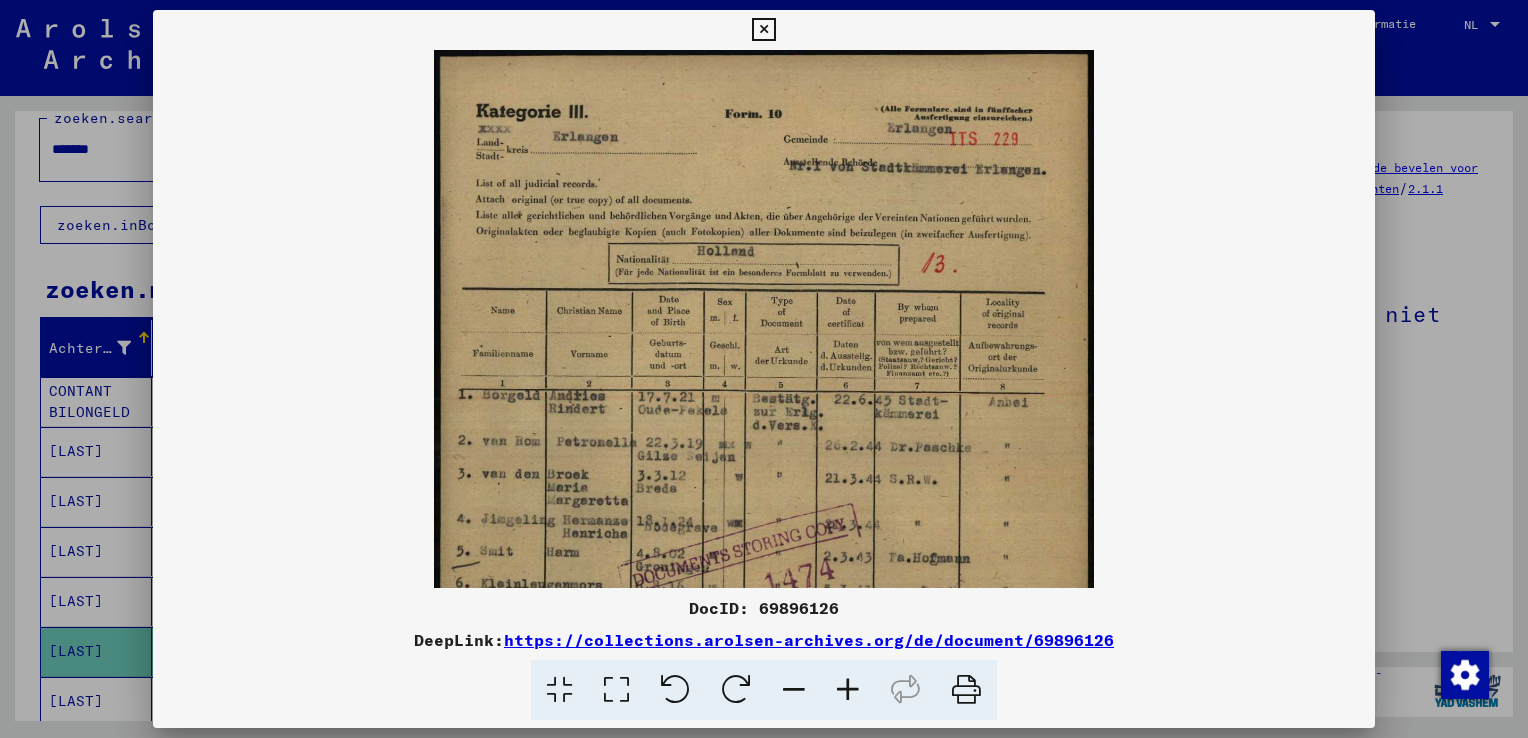 click at bounding box center [764, 369] 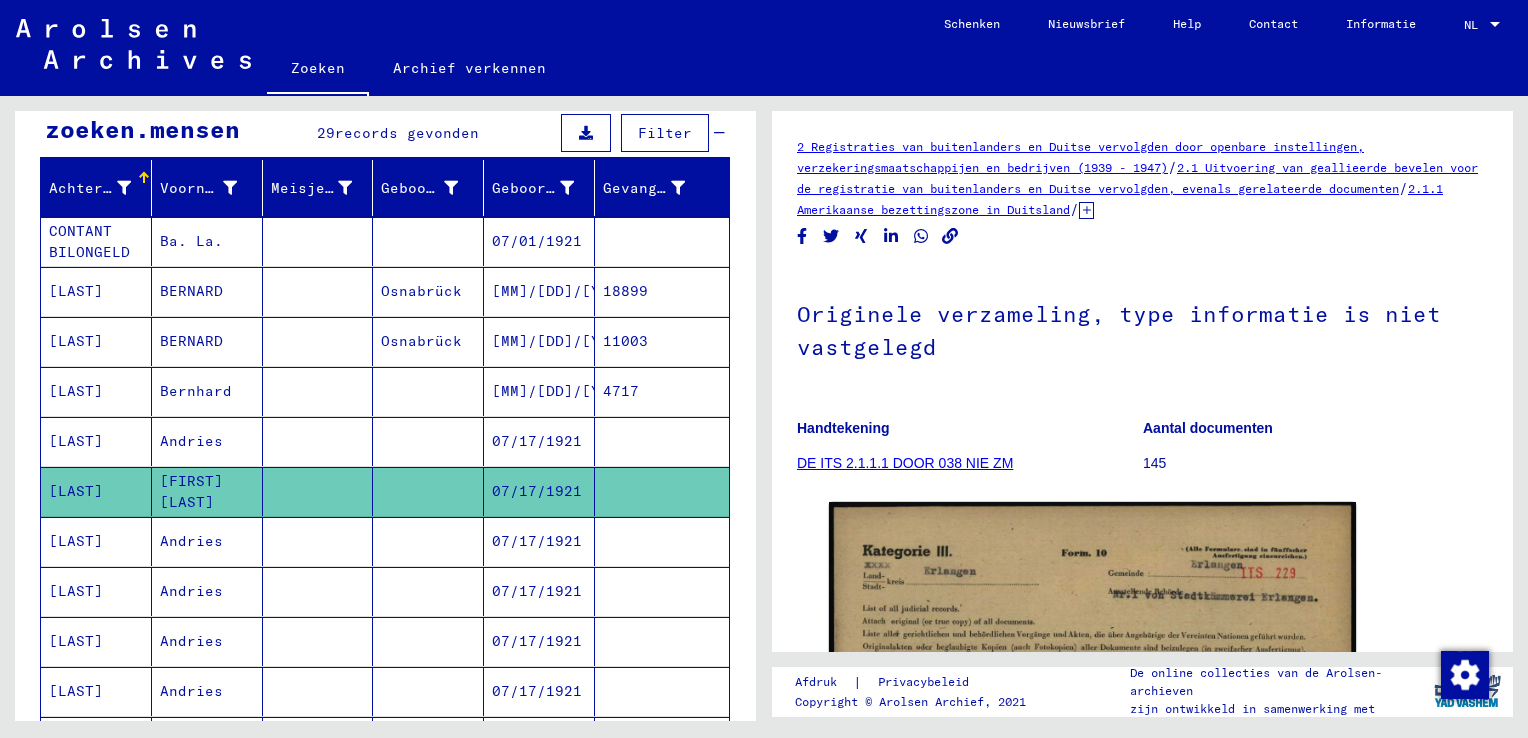 scroll, scrollTop: 191, scrollLeft: 0, axis: vertical 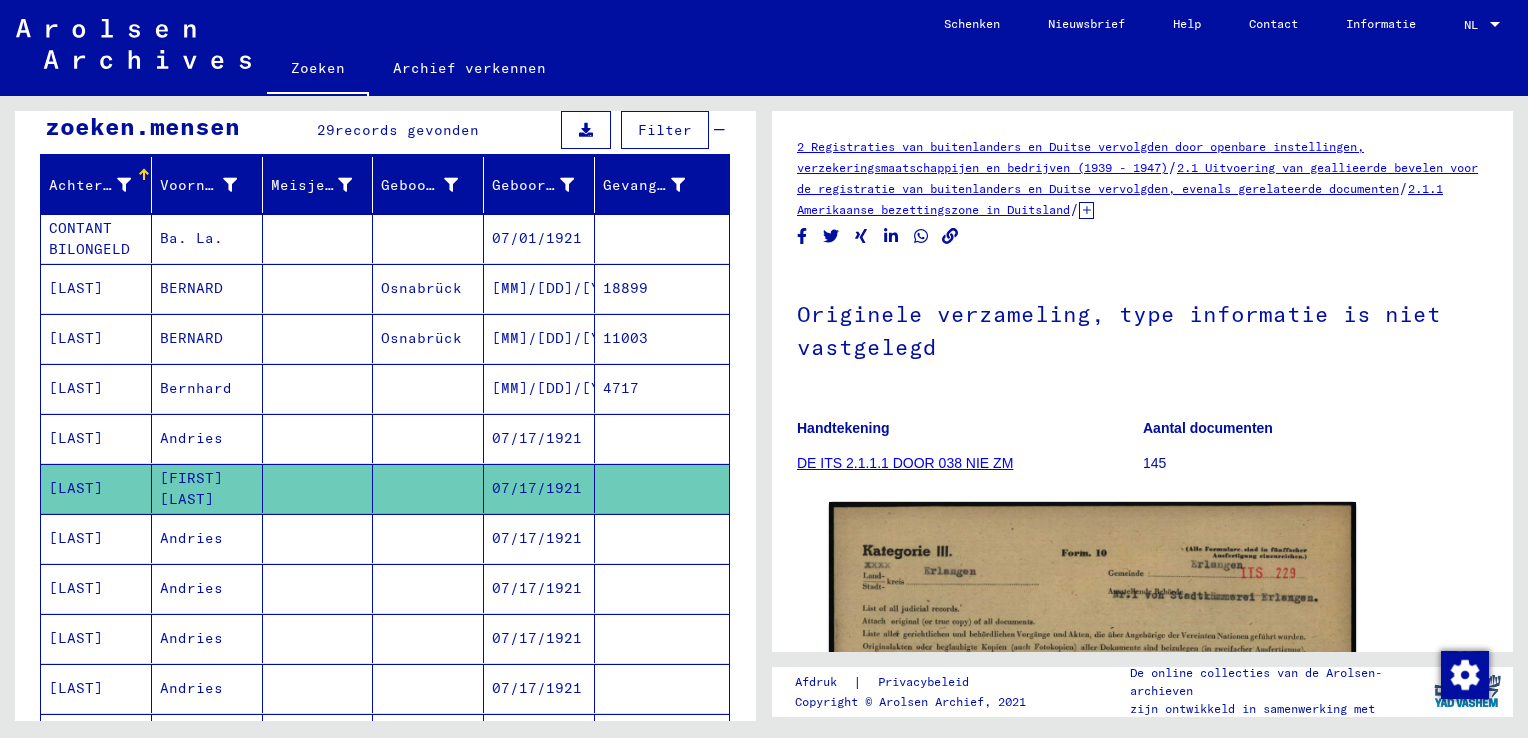 click on "07/17/1921" at bounding box center [539, 588] 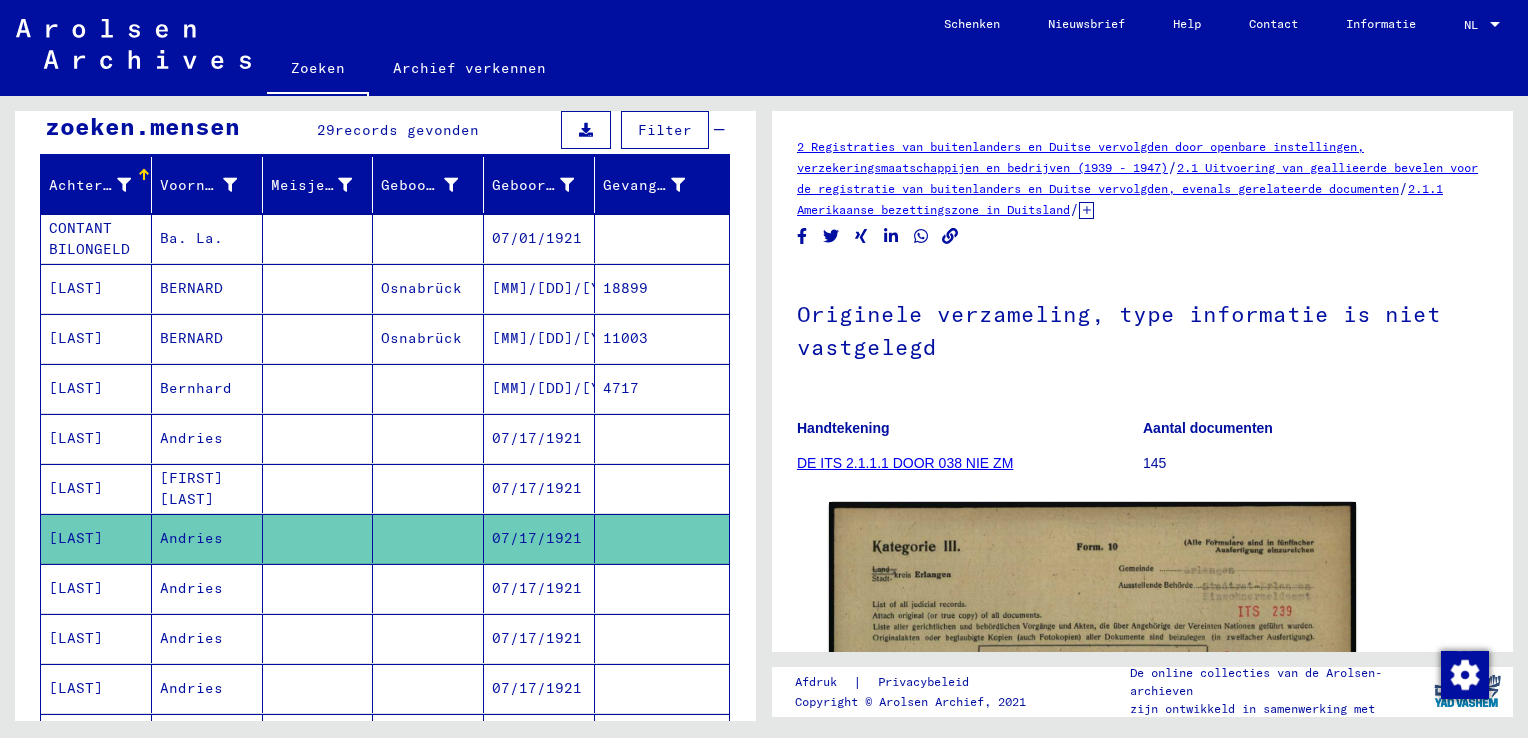 scroll, scrollTop: 262, scrollLeft: 0, axis: vertical 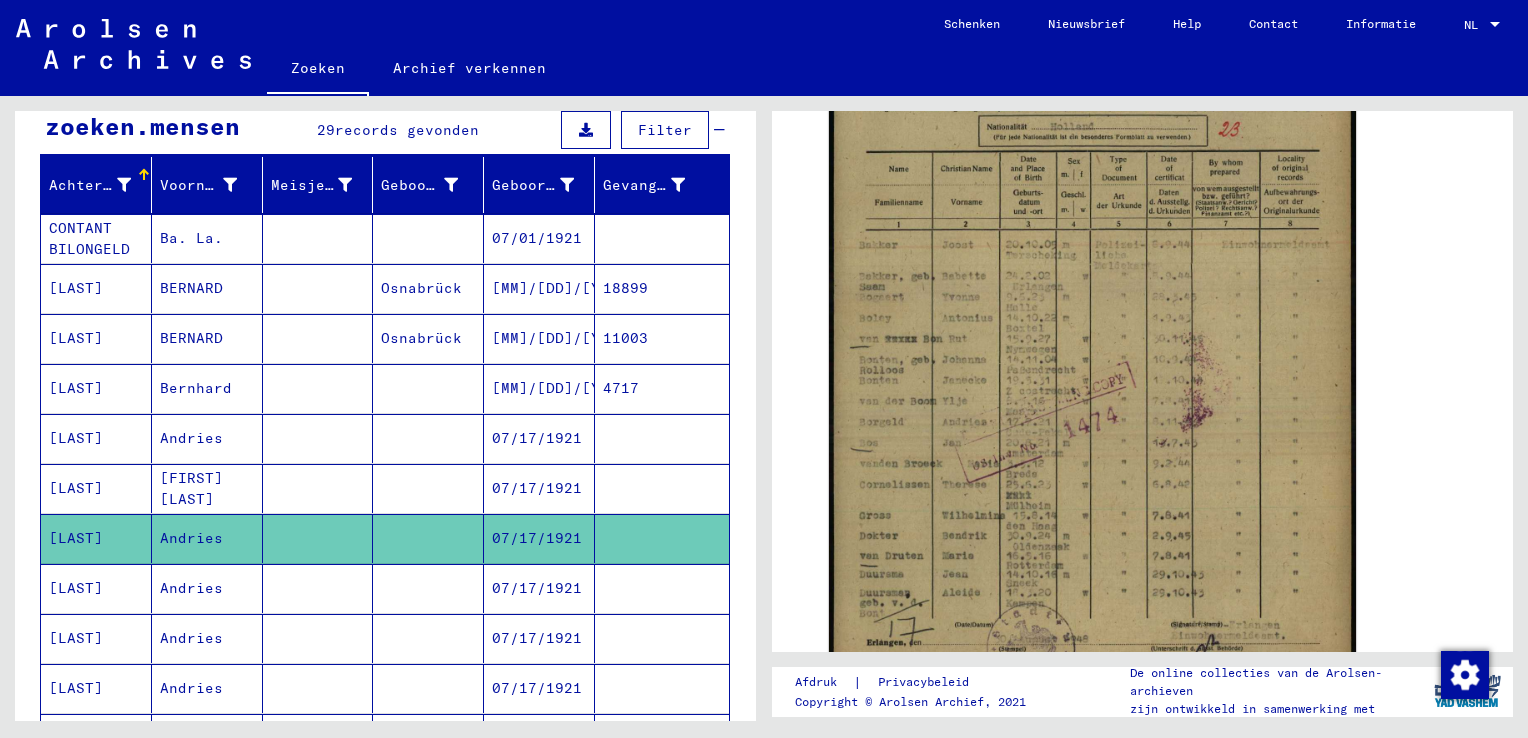 click on "07/17/1921" at bounding box center [539, 638] 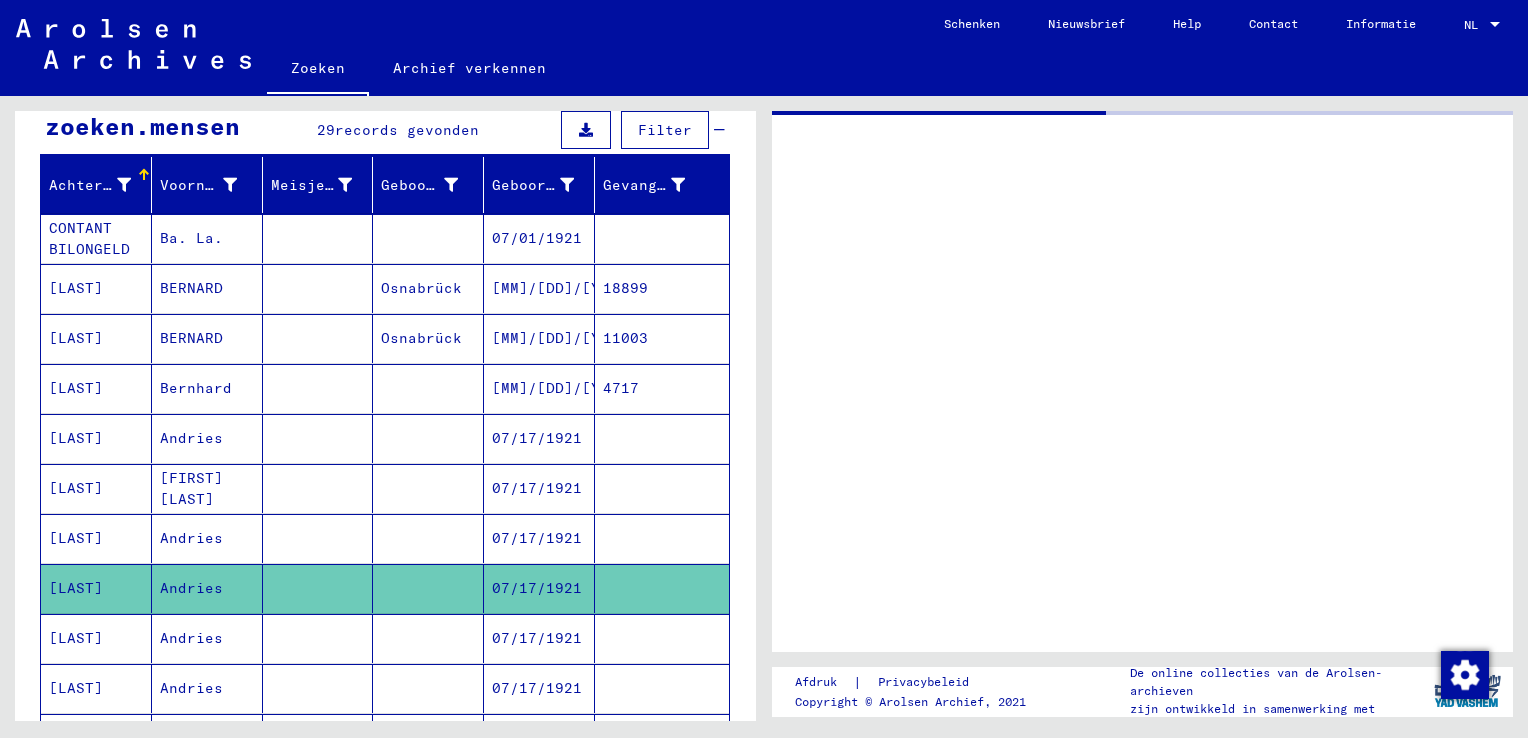 scroll, scrollTop: 0, scrollLeft: 0, axis: both 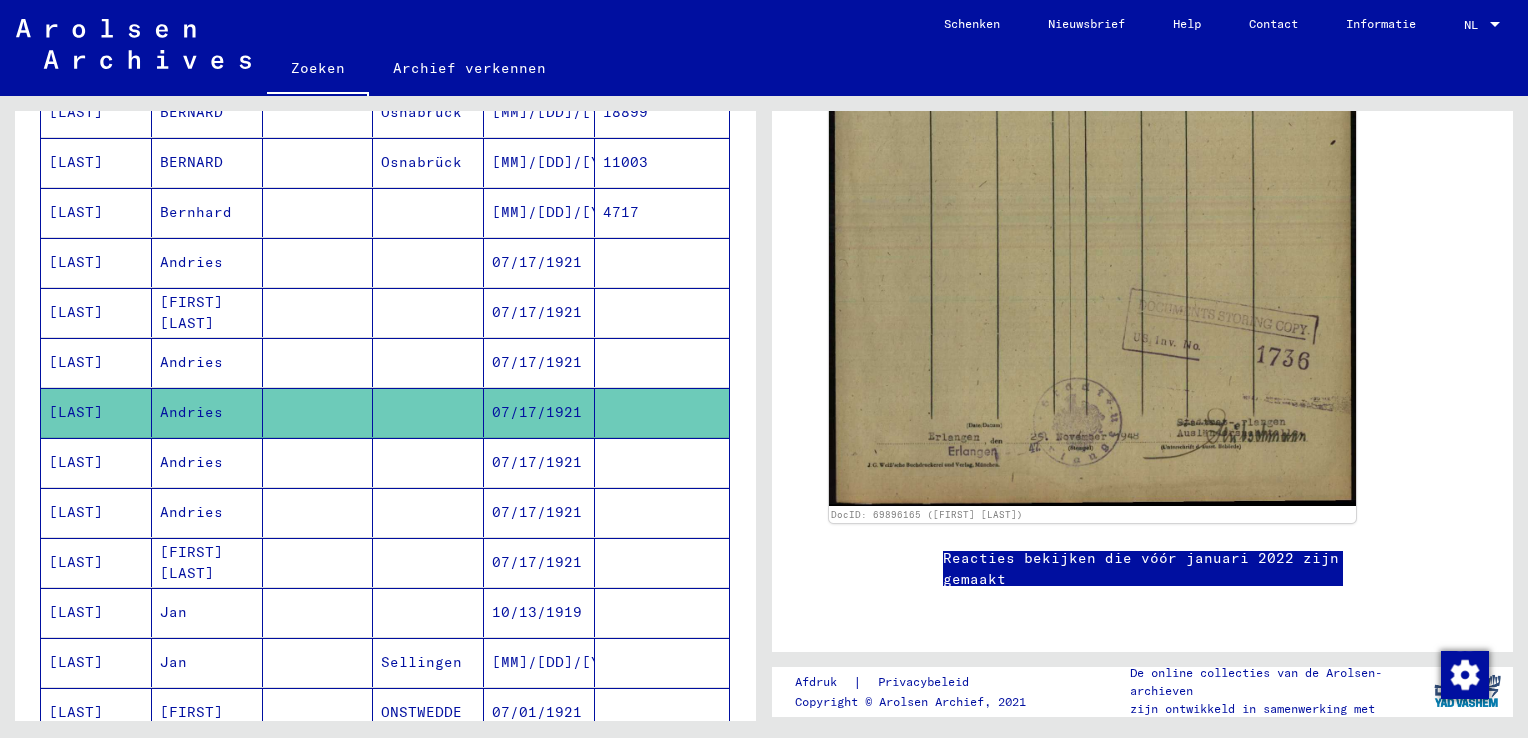 click on "07/17/1921" at bounding box center [539, 512] 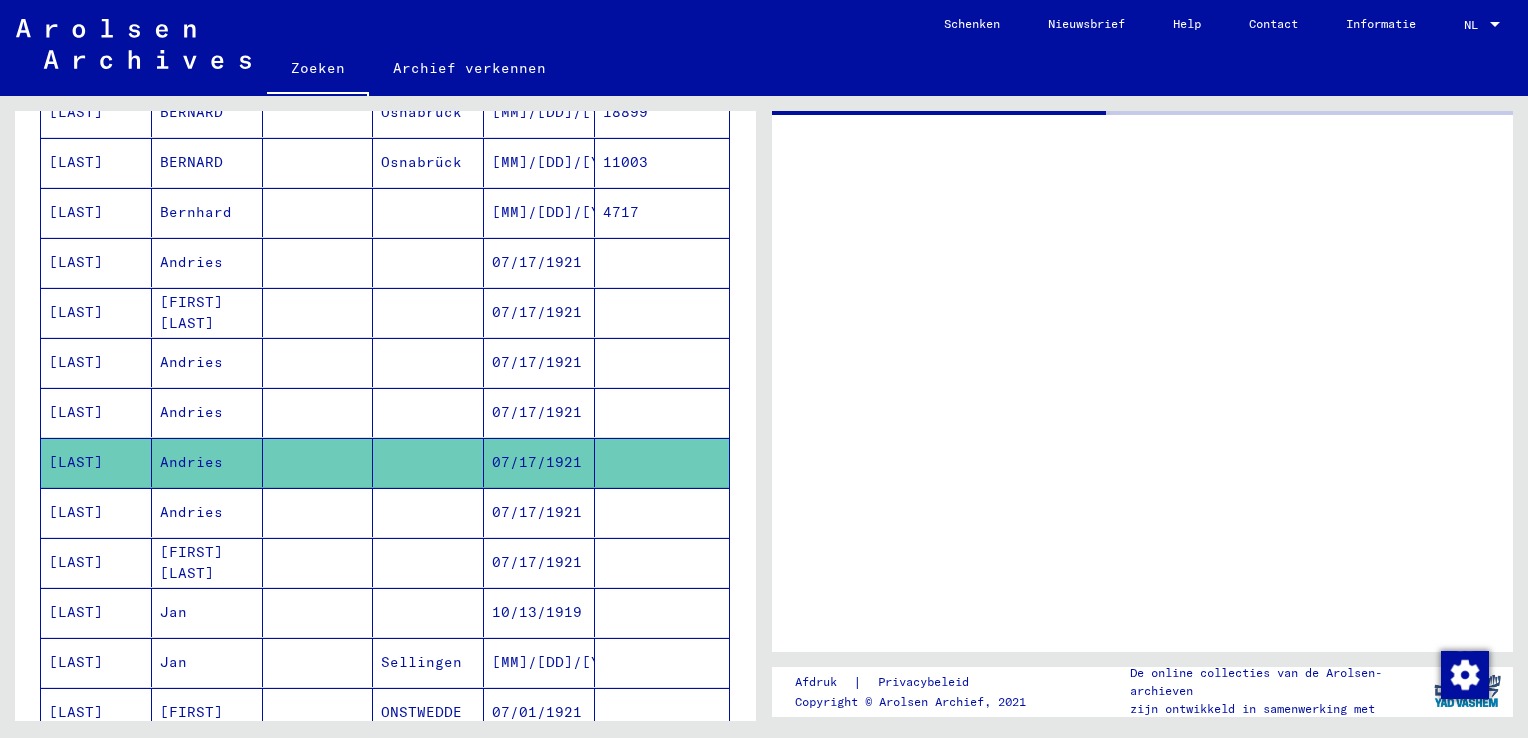 scroll, scrollTop: 0, scrollLeft: 0, axis: both 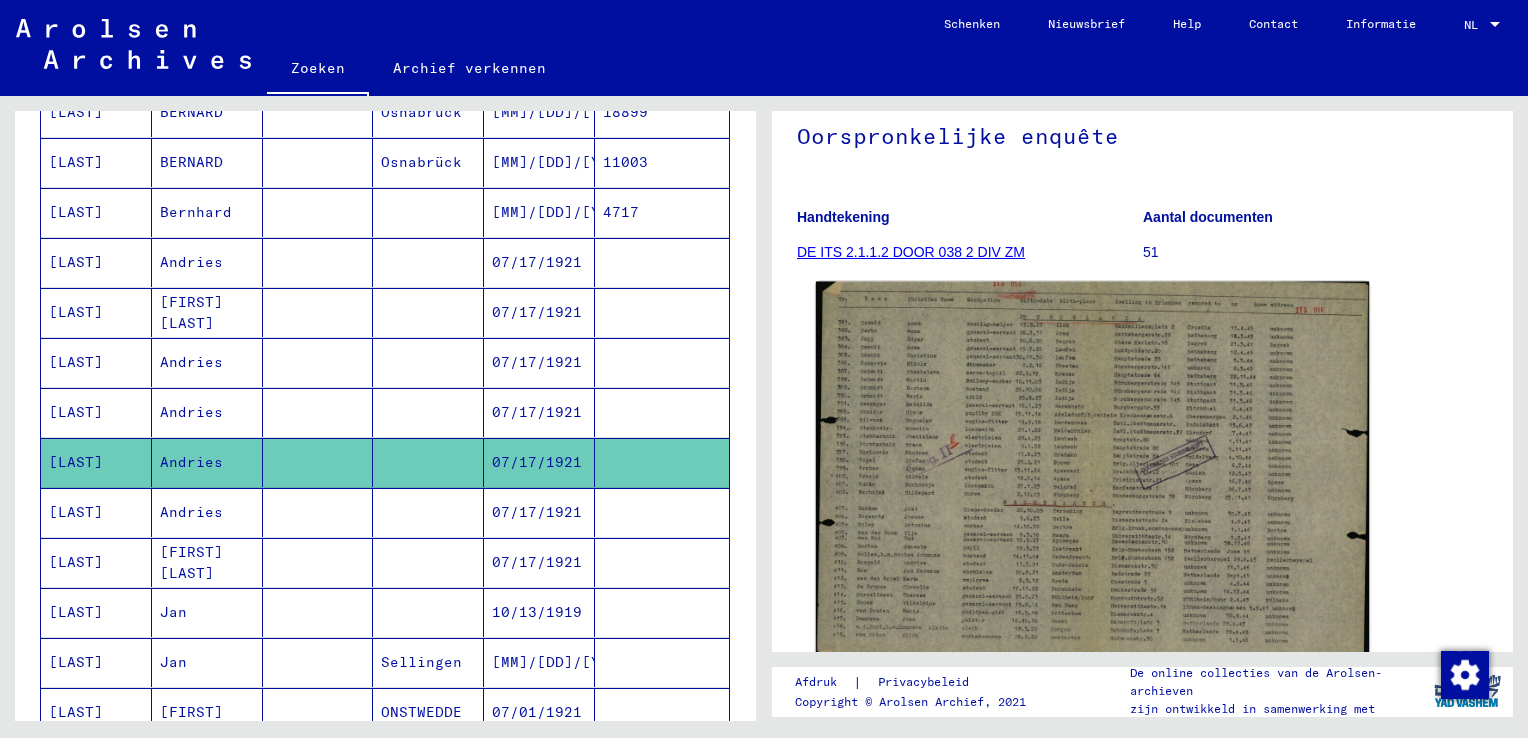 click 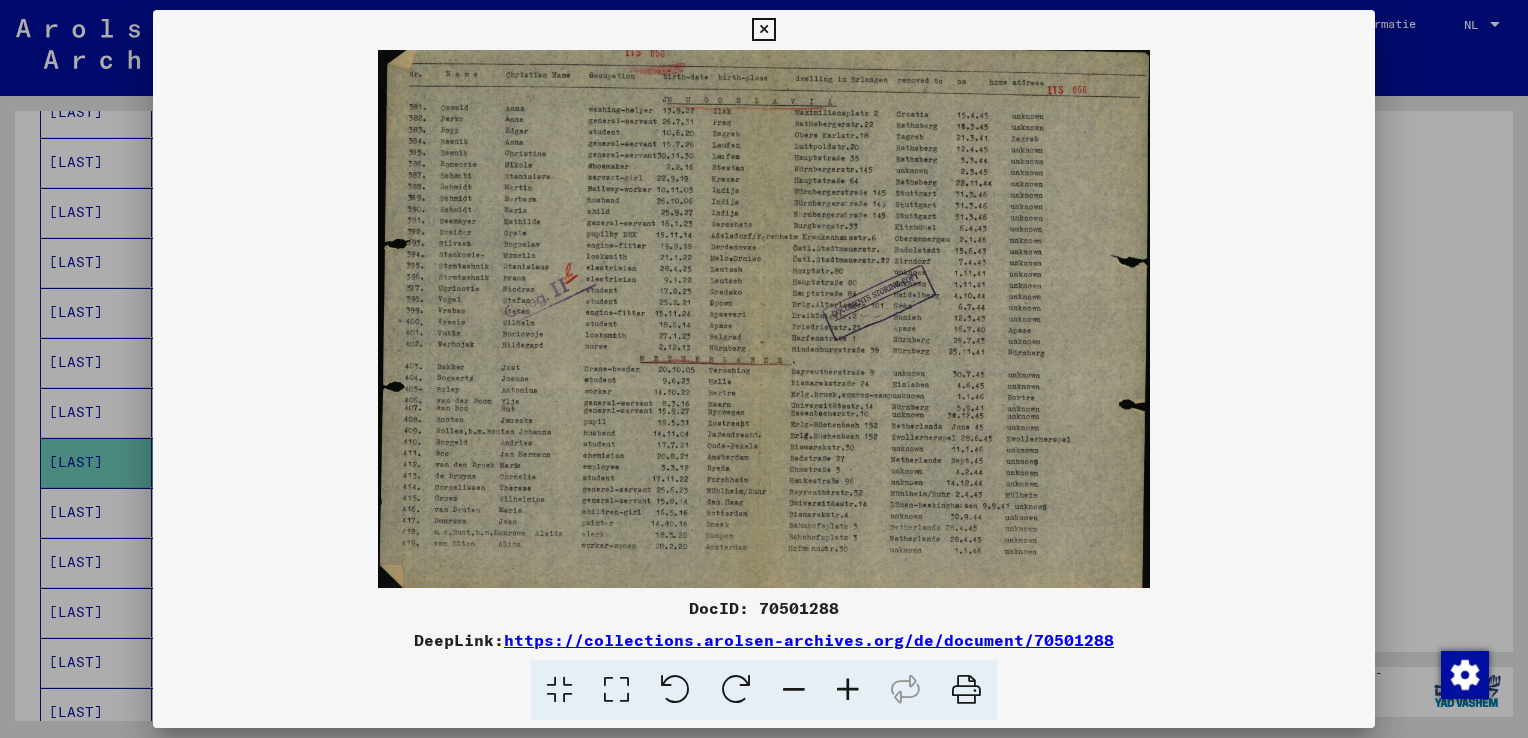 type 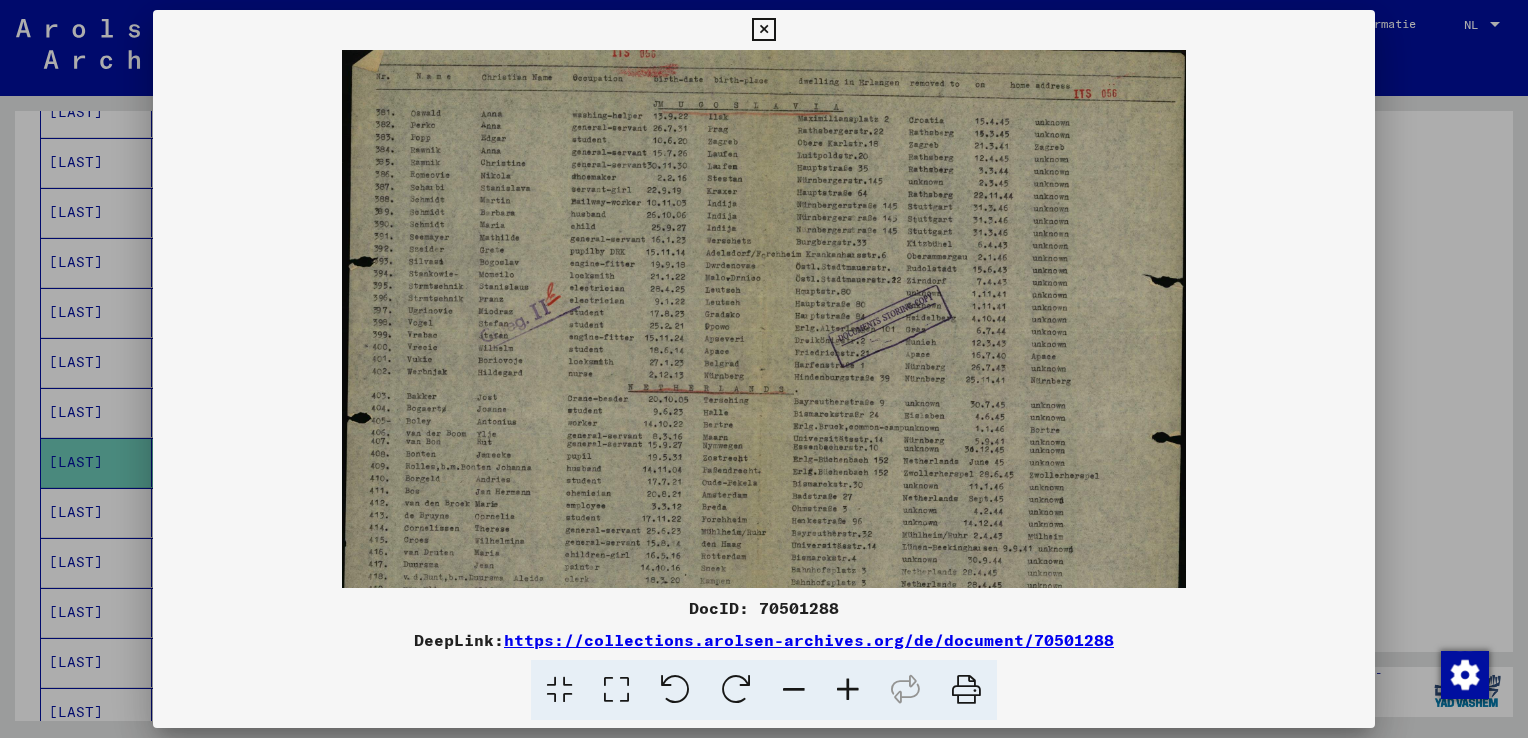 click at bounding box center (848, 690) 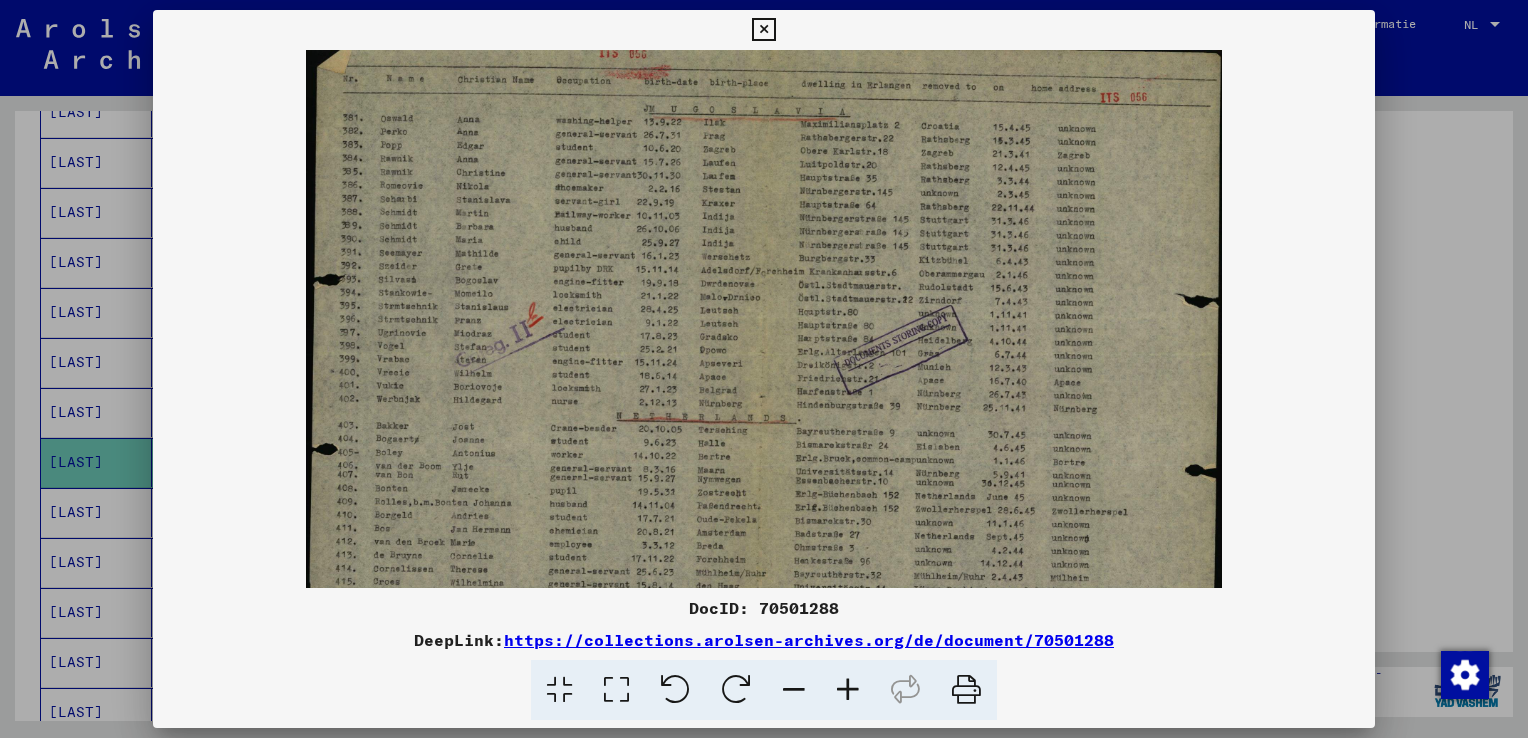 click at bounding box center (848, 690) 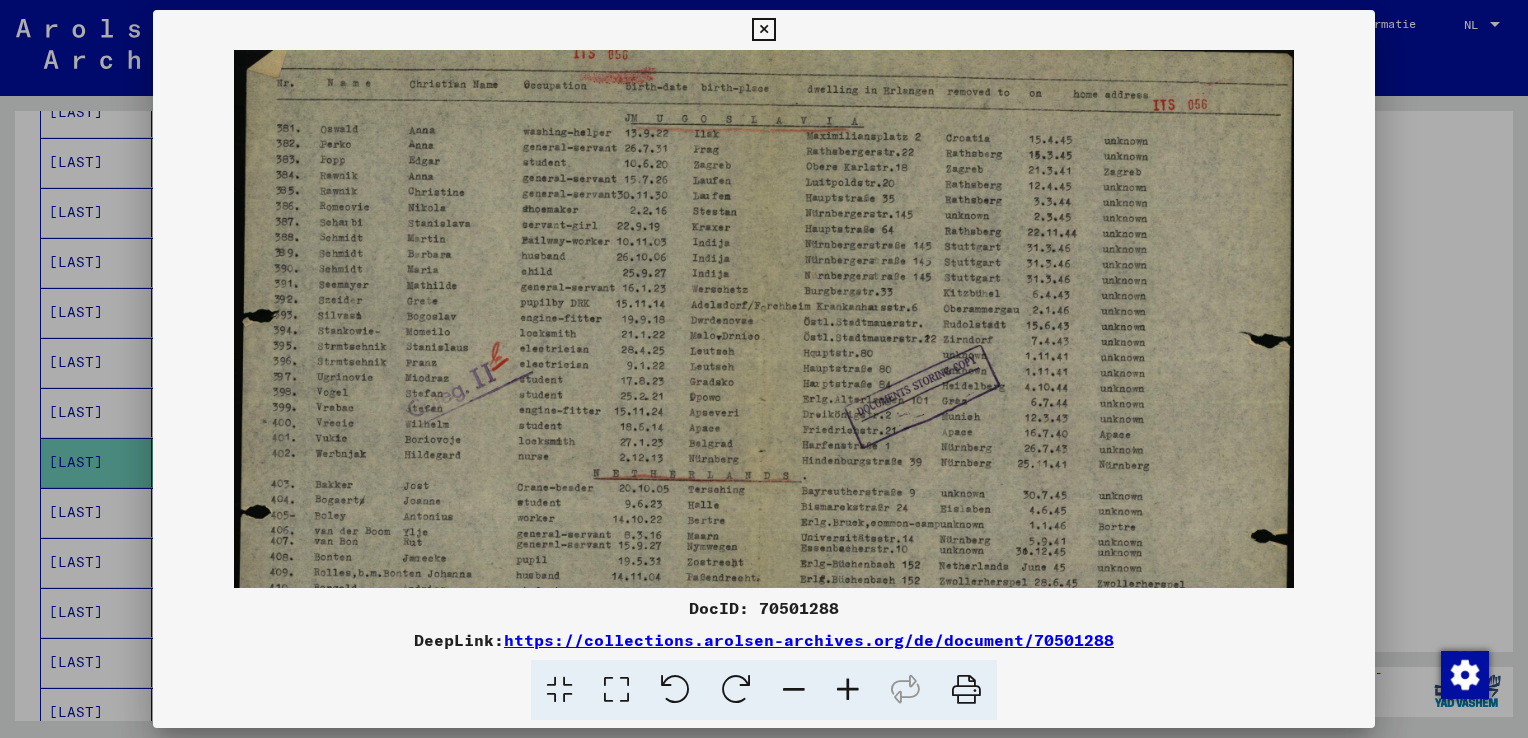 click at bounding box center (848, 690) 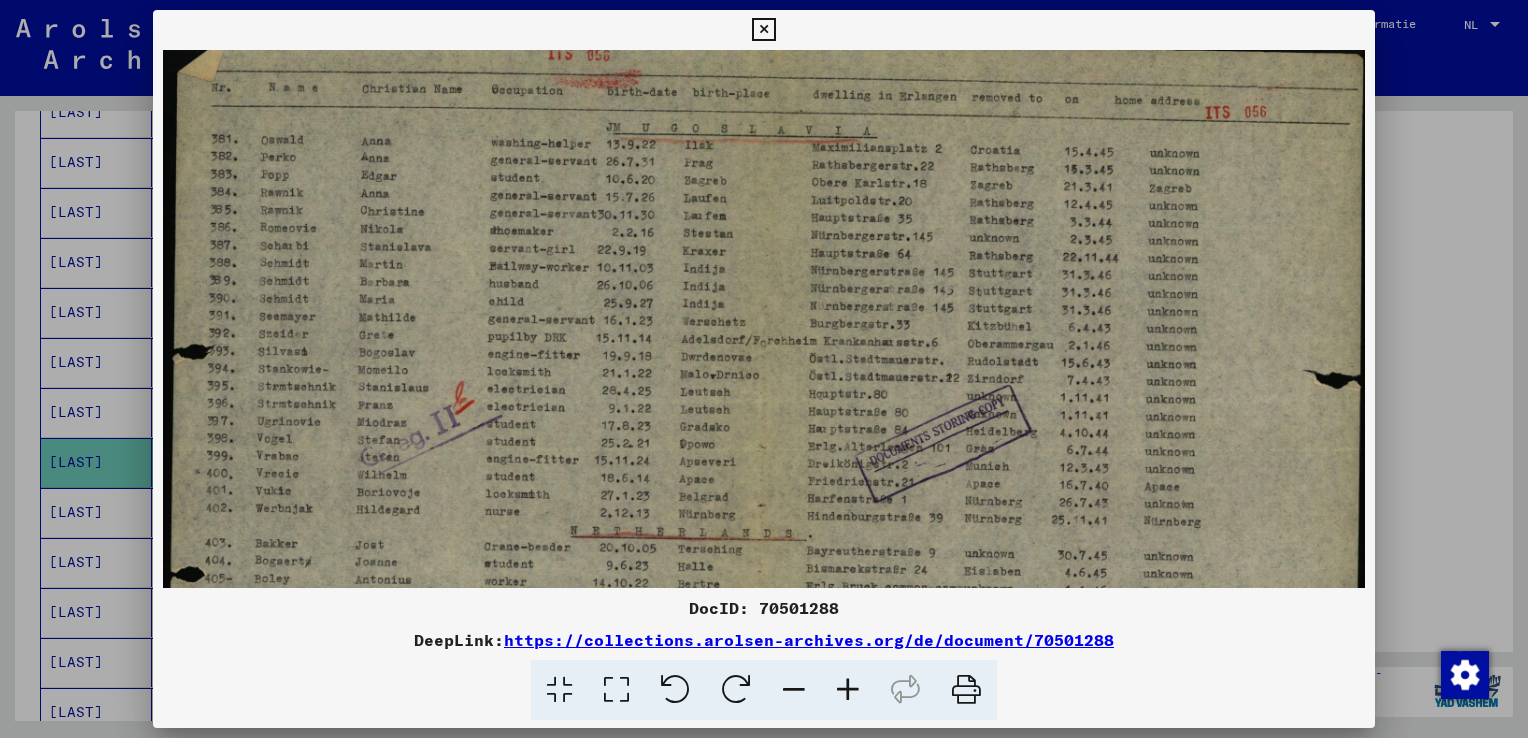 drag, startPoint x: 808, startPoint y: 496, endPoint x: 790, endPoint y: 442, distance: 56.920998 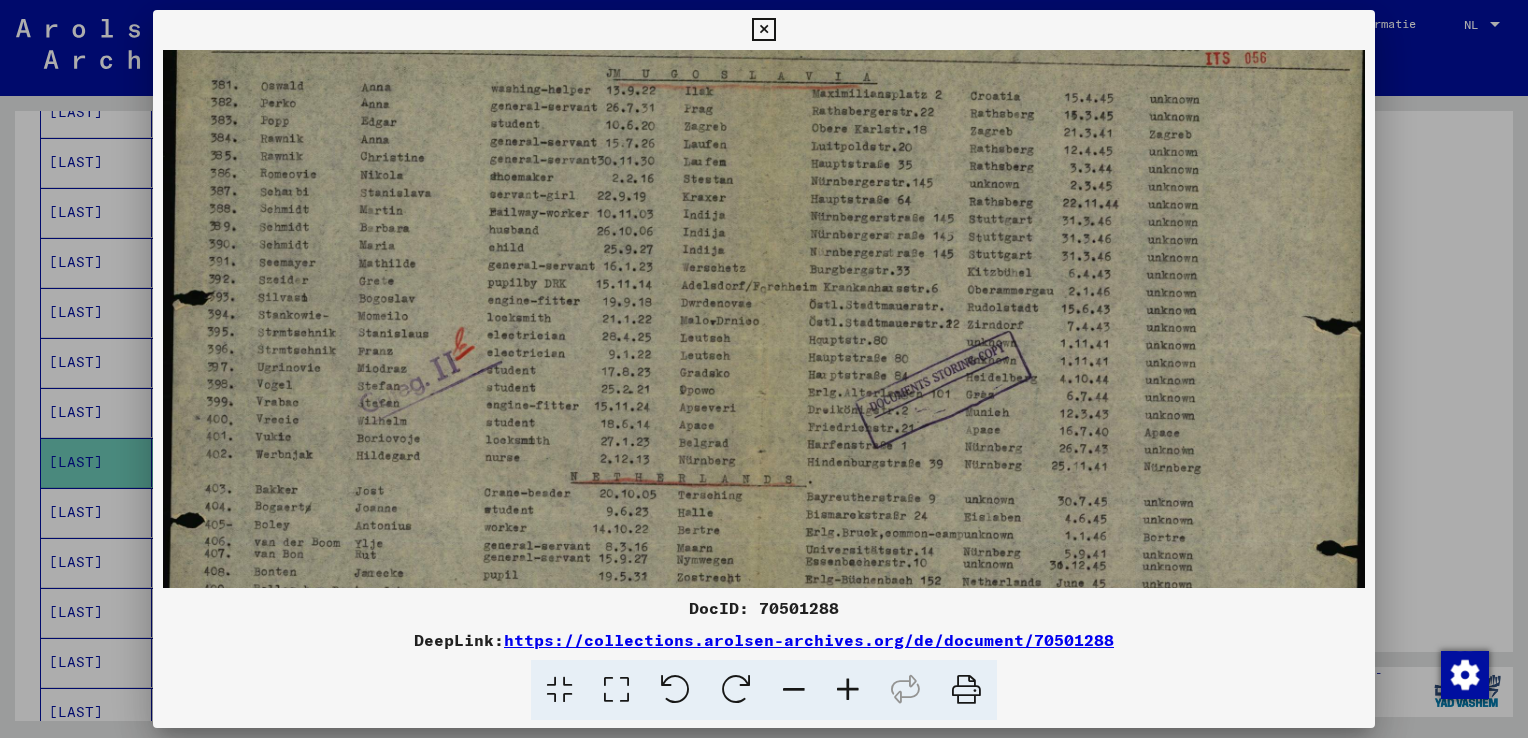 drag, startPoint x: 790, startPoint y: 512, endPoint x: 773, endPoint y: 402, distance: 111.305885 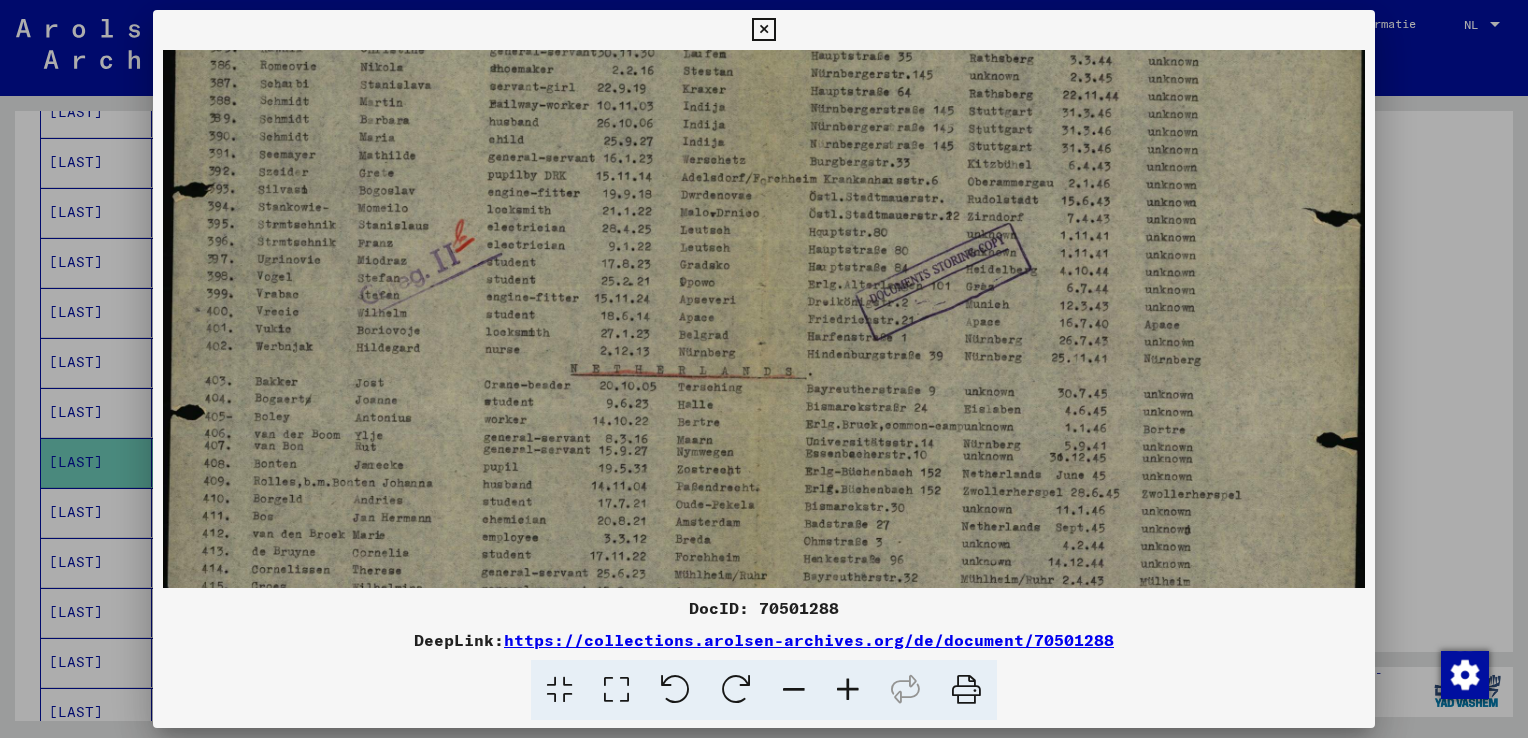 scroll, scrollTop: 9, scrollLeft: 0, axis: vertical 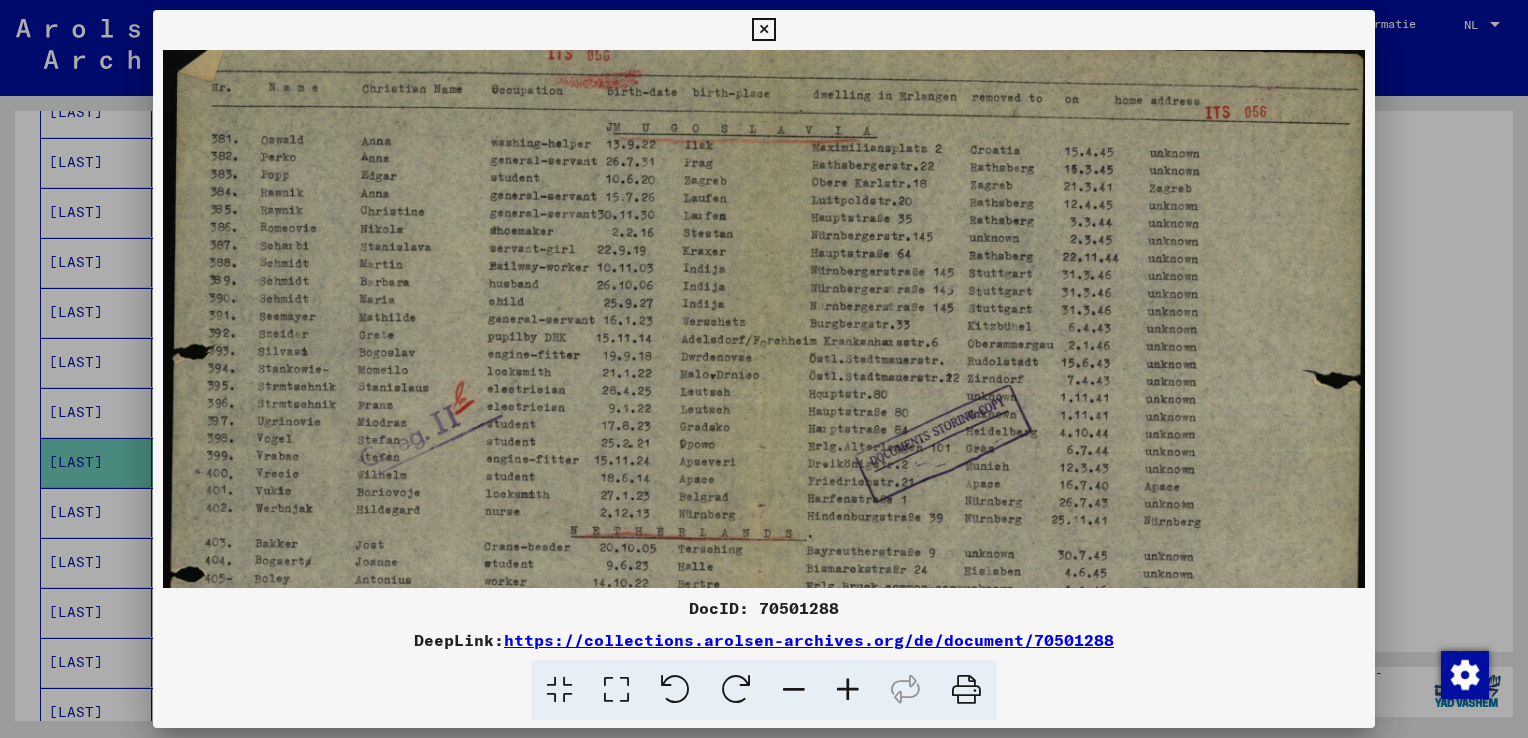 drag, startPoint x: 983, startPoint y: 409, endPoint x: 981, endPoint y: 674, distance: 265.00754 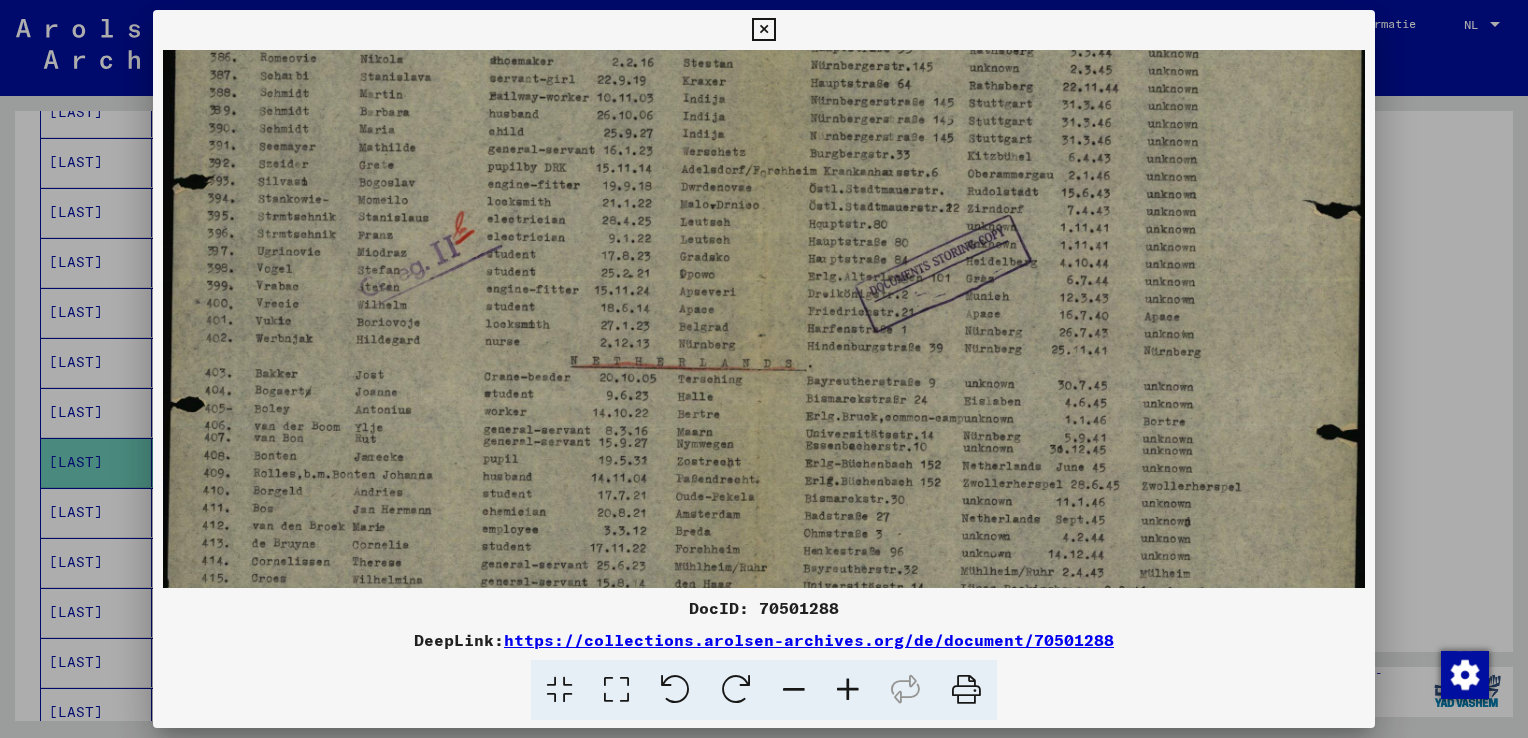 drag, startPoint x: 544, startPoint y: 473, endPoint x: 544, endPoint y: 302, distance: 171 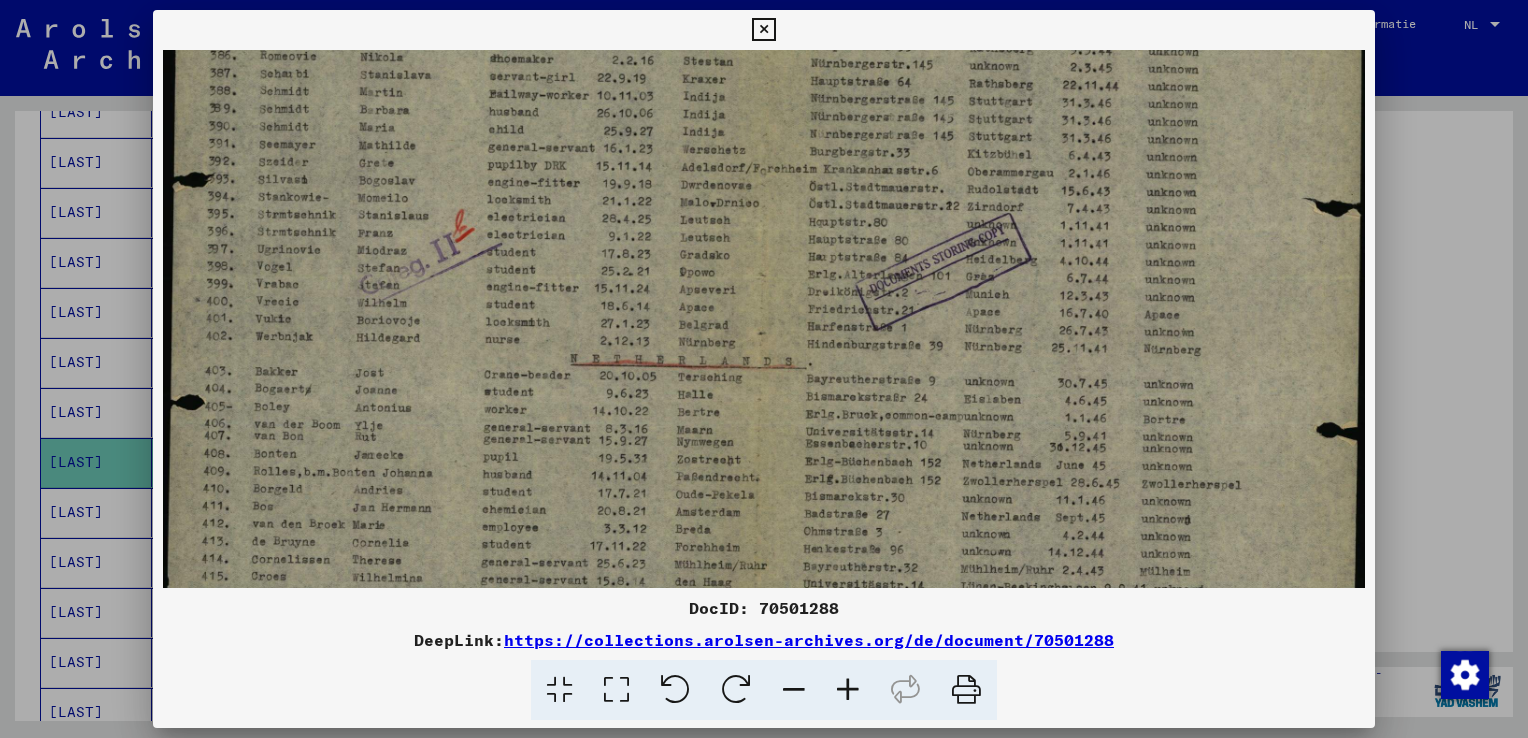click at bounding box center [764, 369] 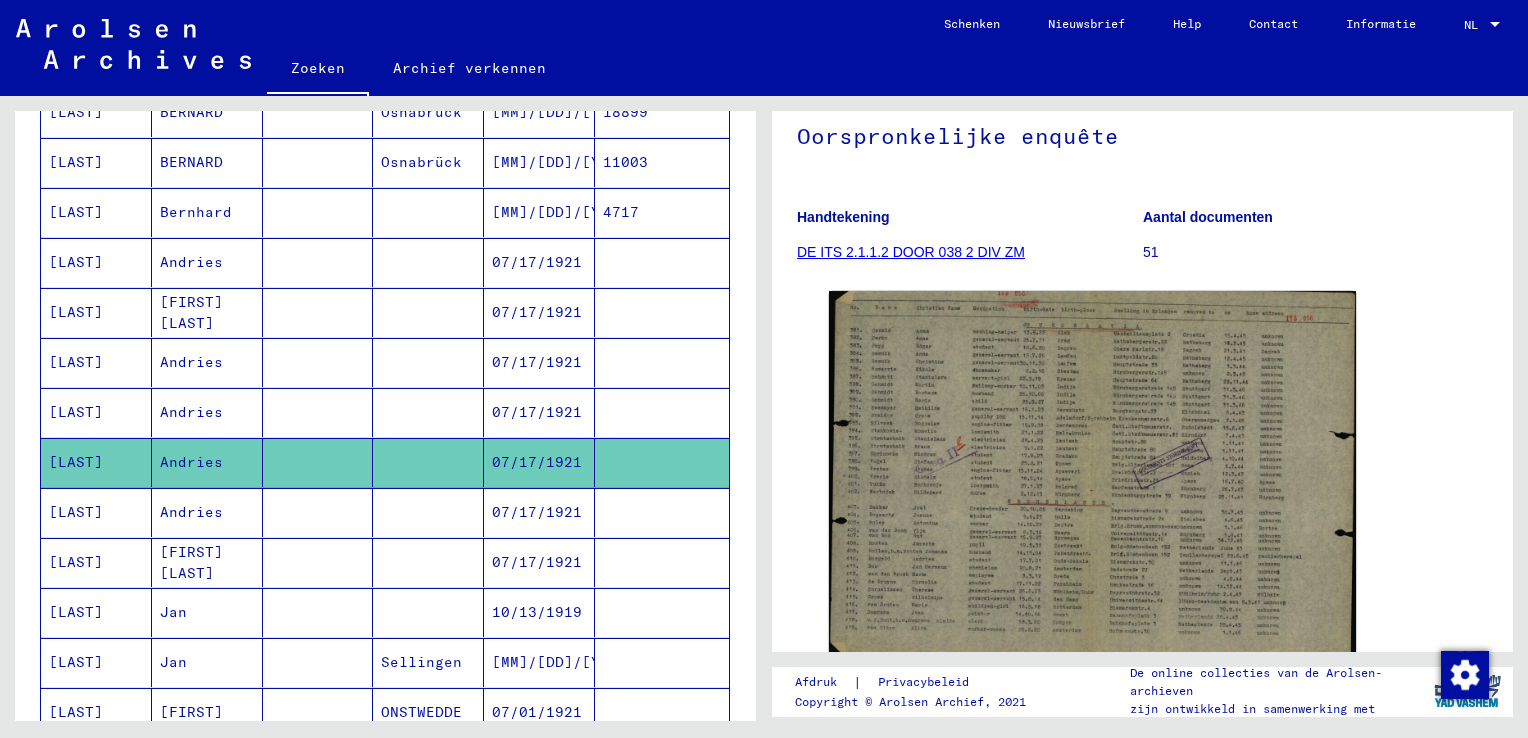 click at bounding box center (318, 562) 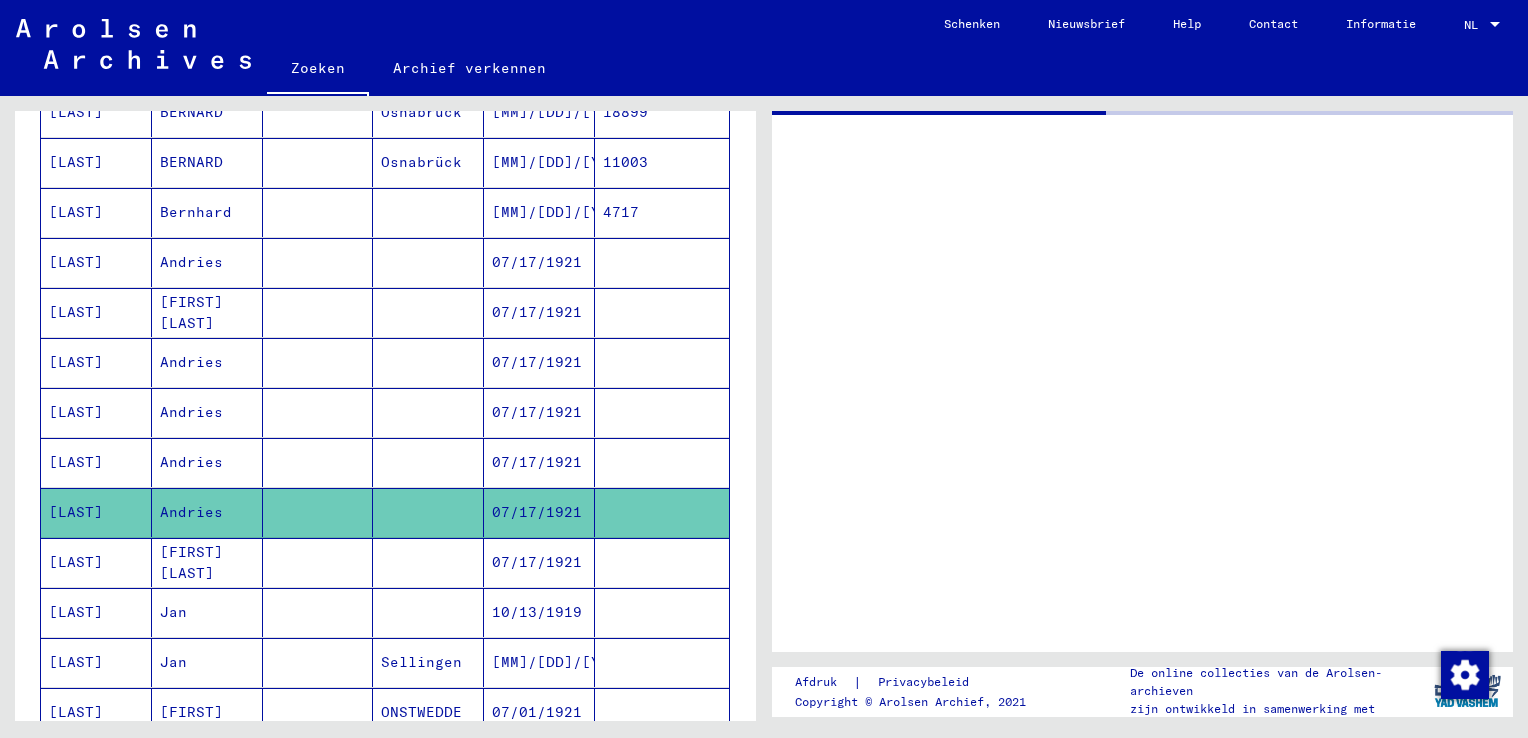 scroll, scrollTop: 0, scrollLeft: 0, axis: both 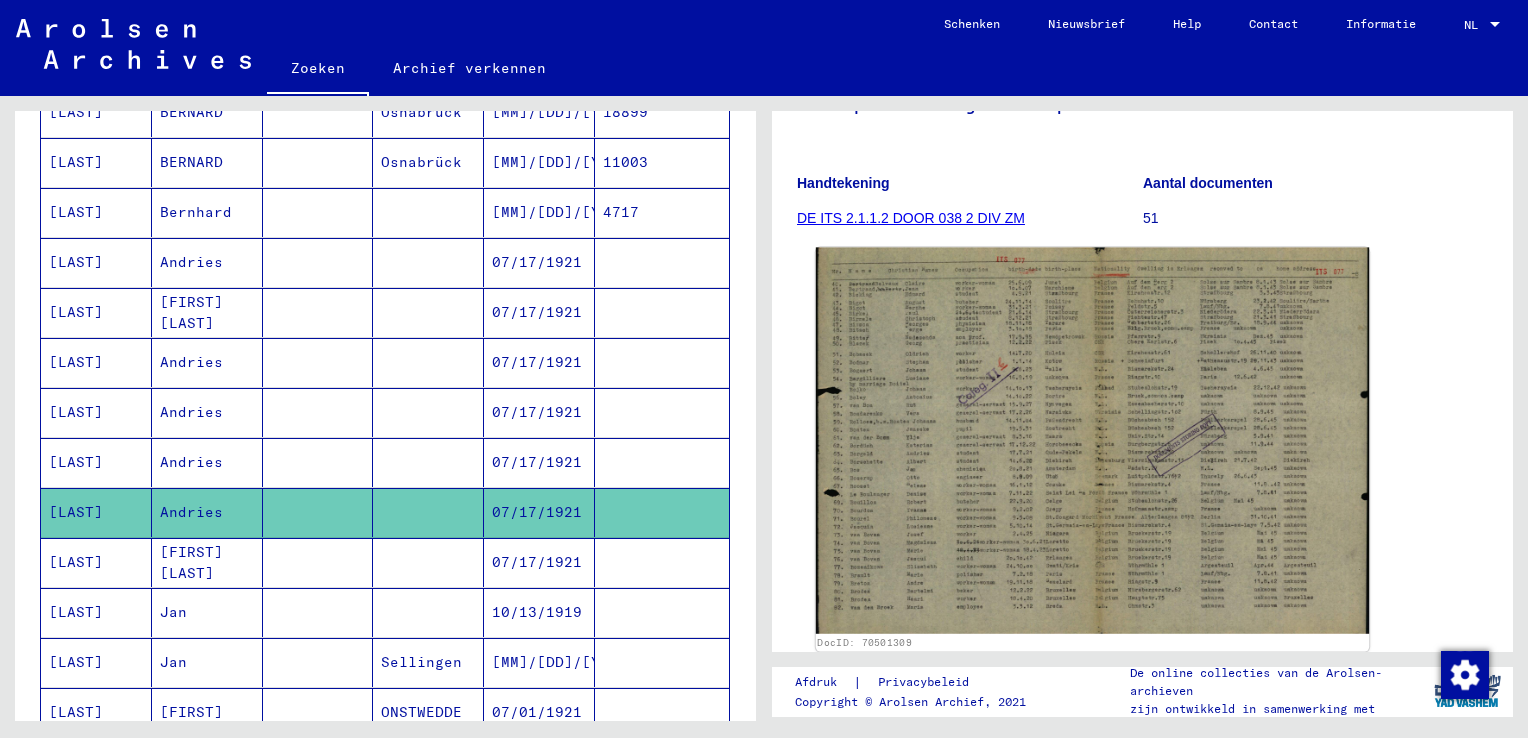 click 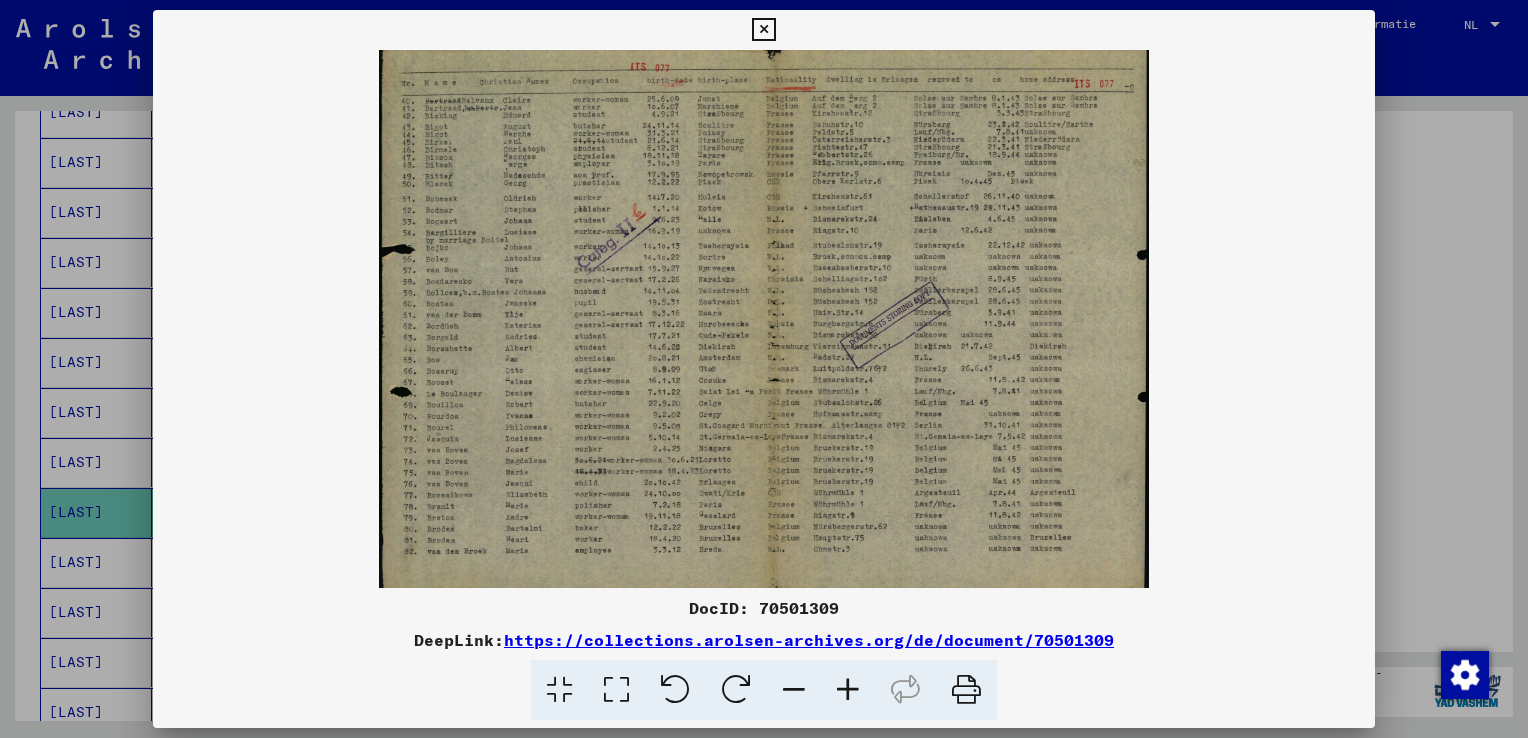 click at bounding box center [764, 319] 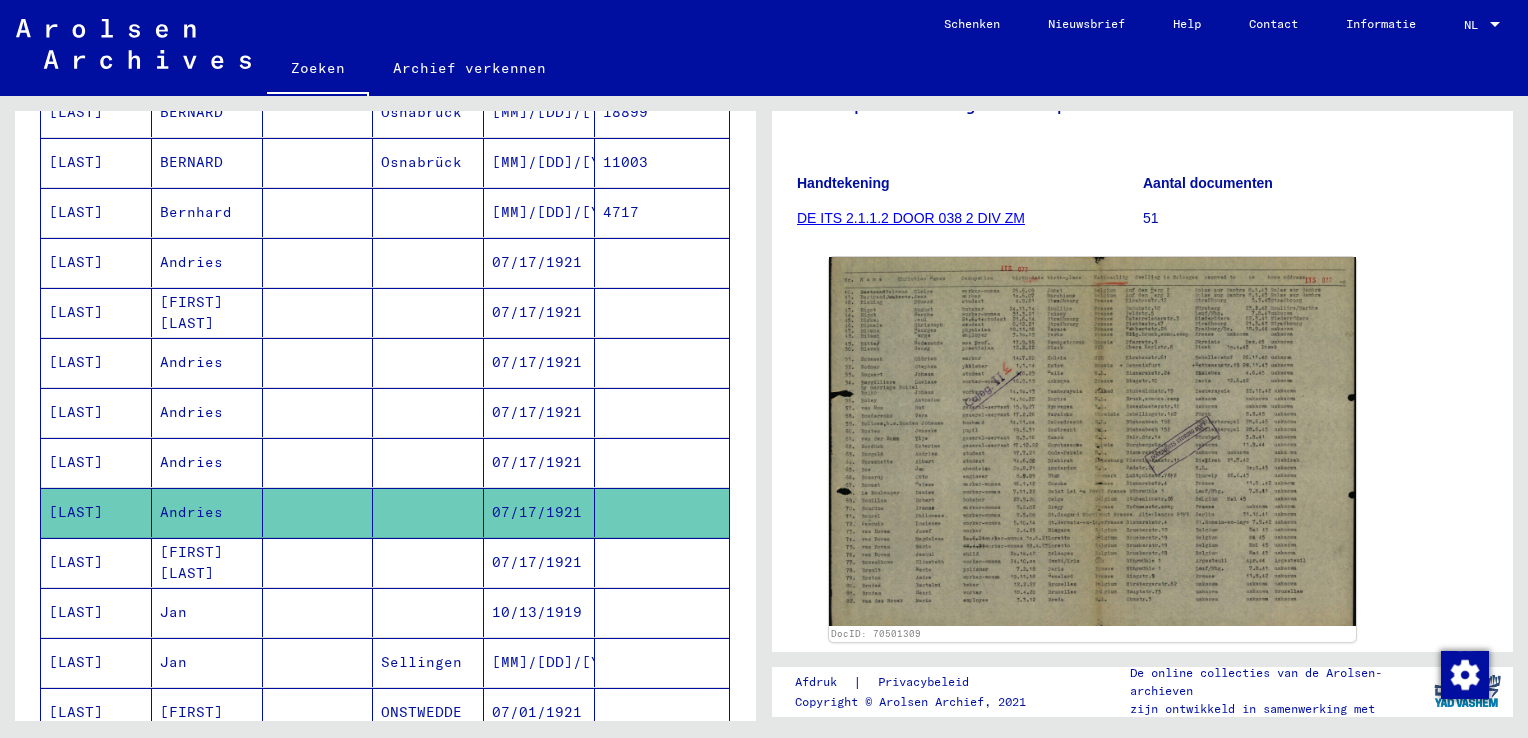 click on "07/17/1921" at bounding box center [539, 612] 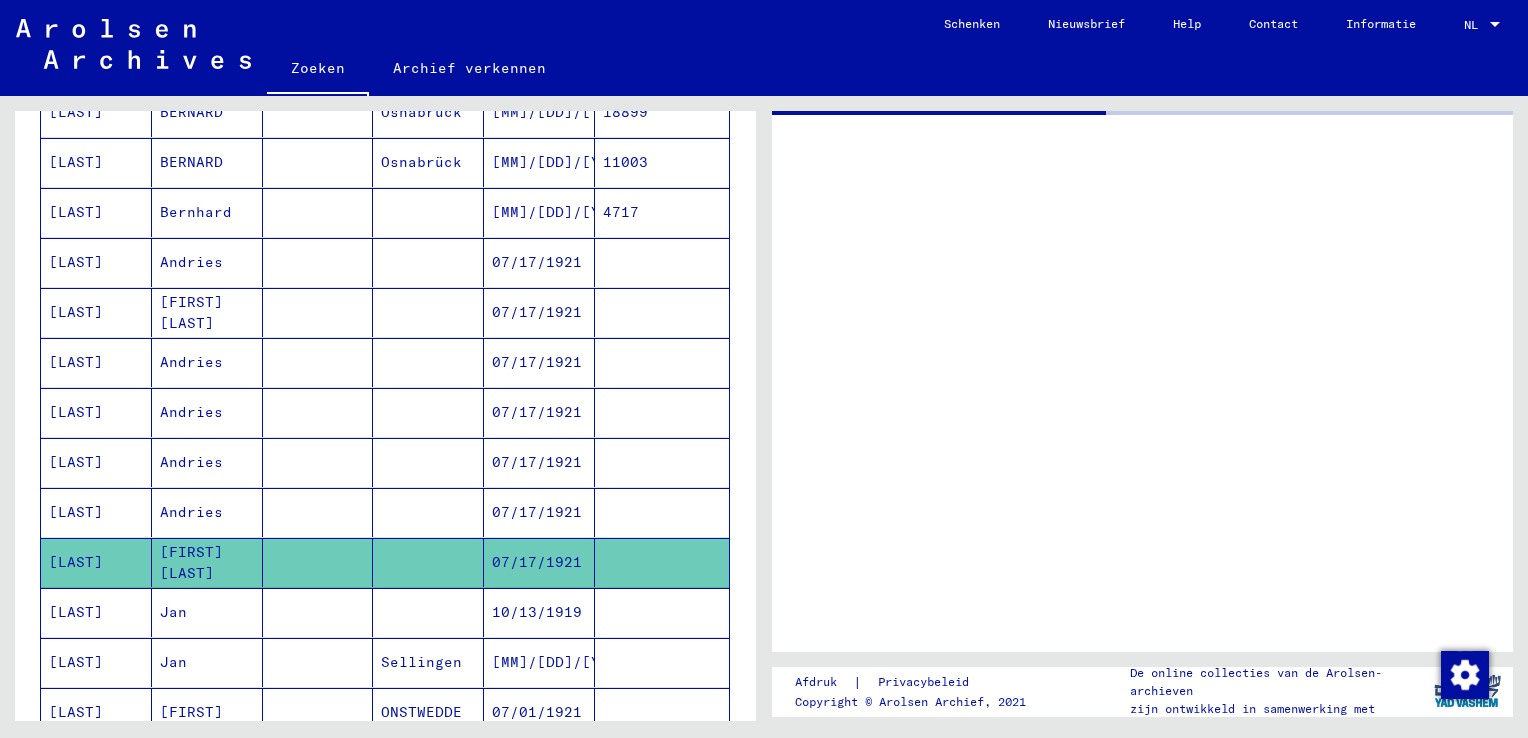 scroll, scrollTop: 0, scrollLeft: 0, axis: both 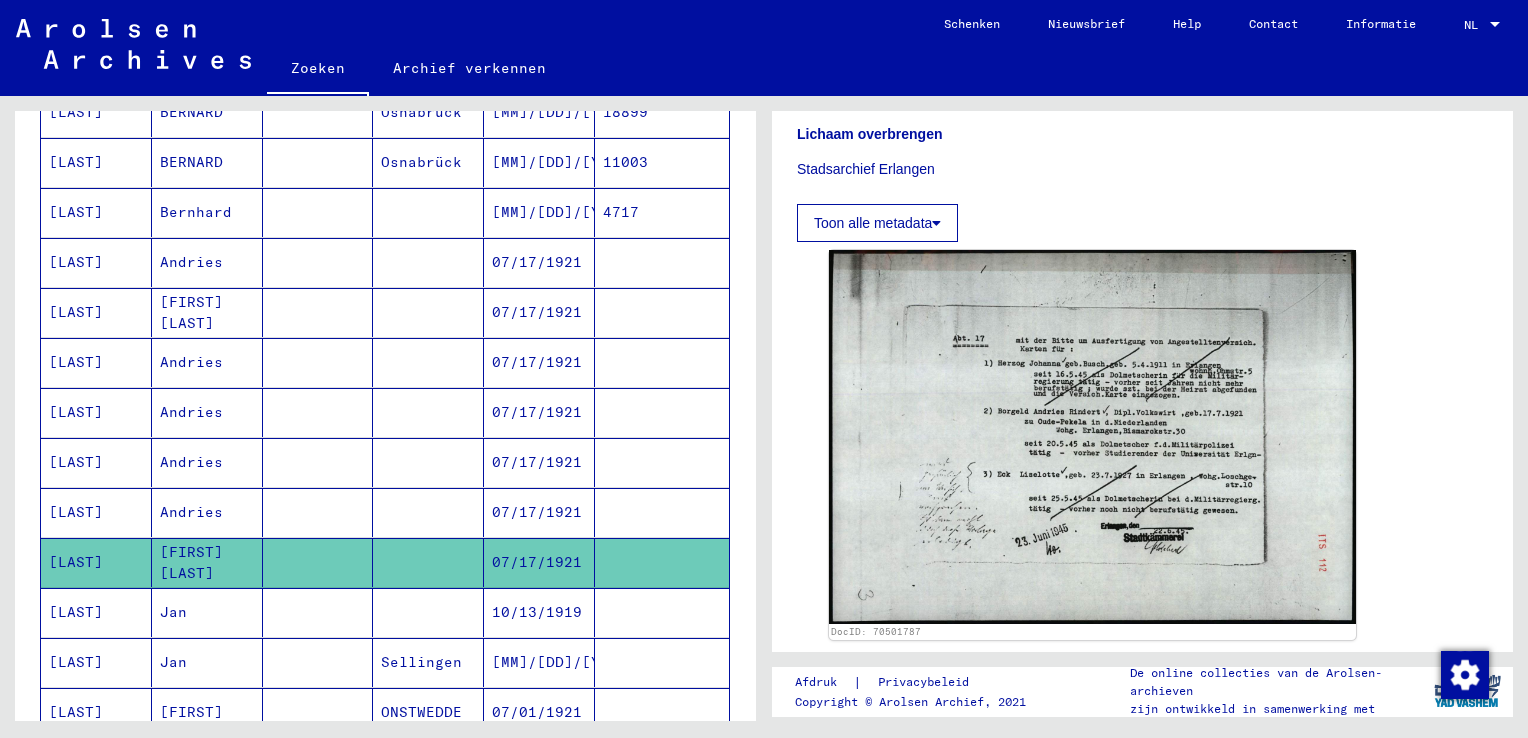 click 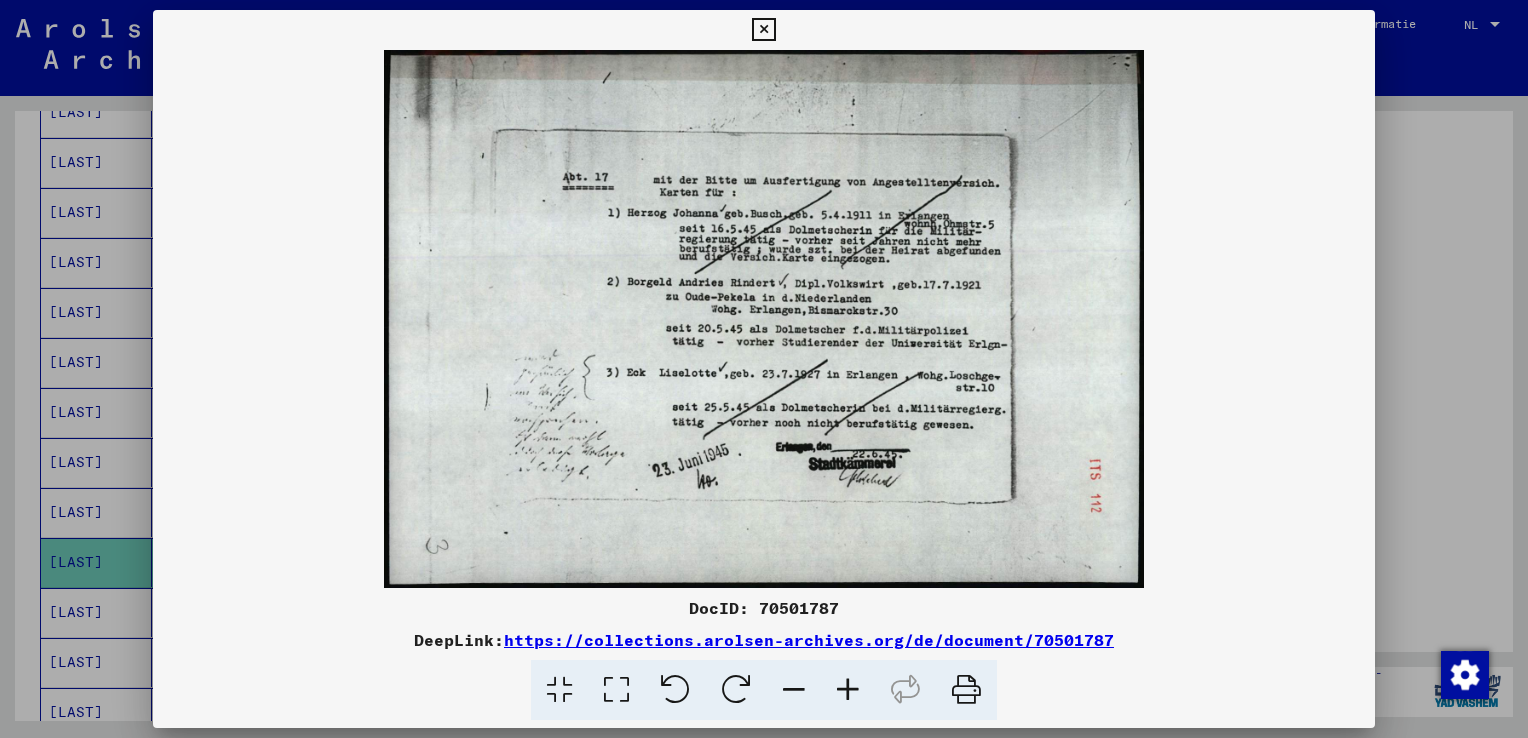 type 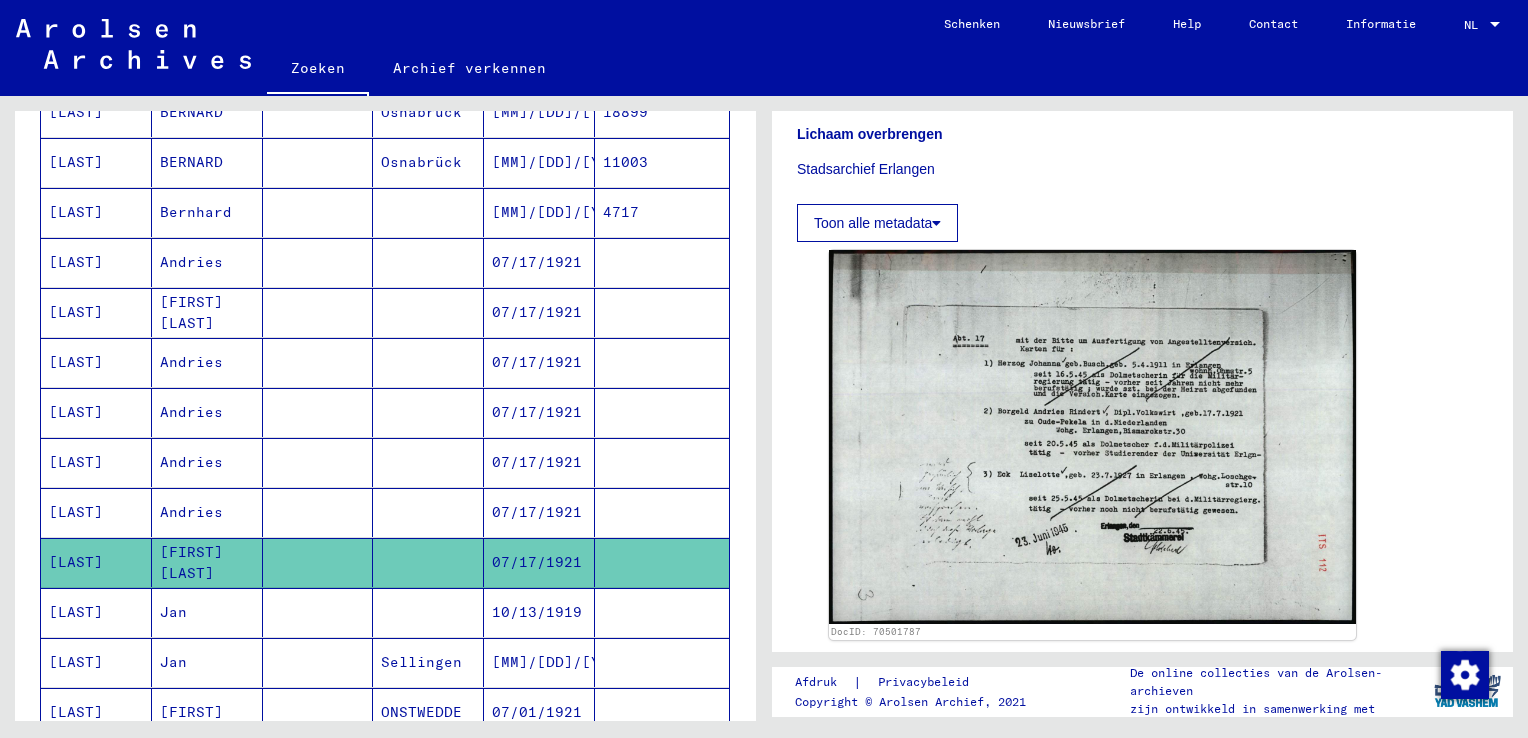 click on "10/13/1919" at bounding box center [539, 662] 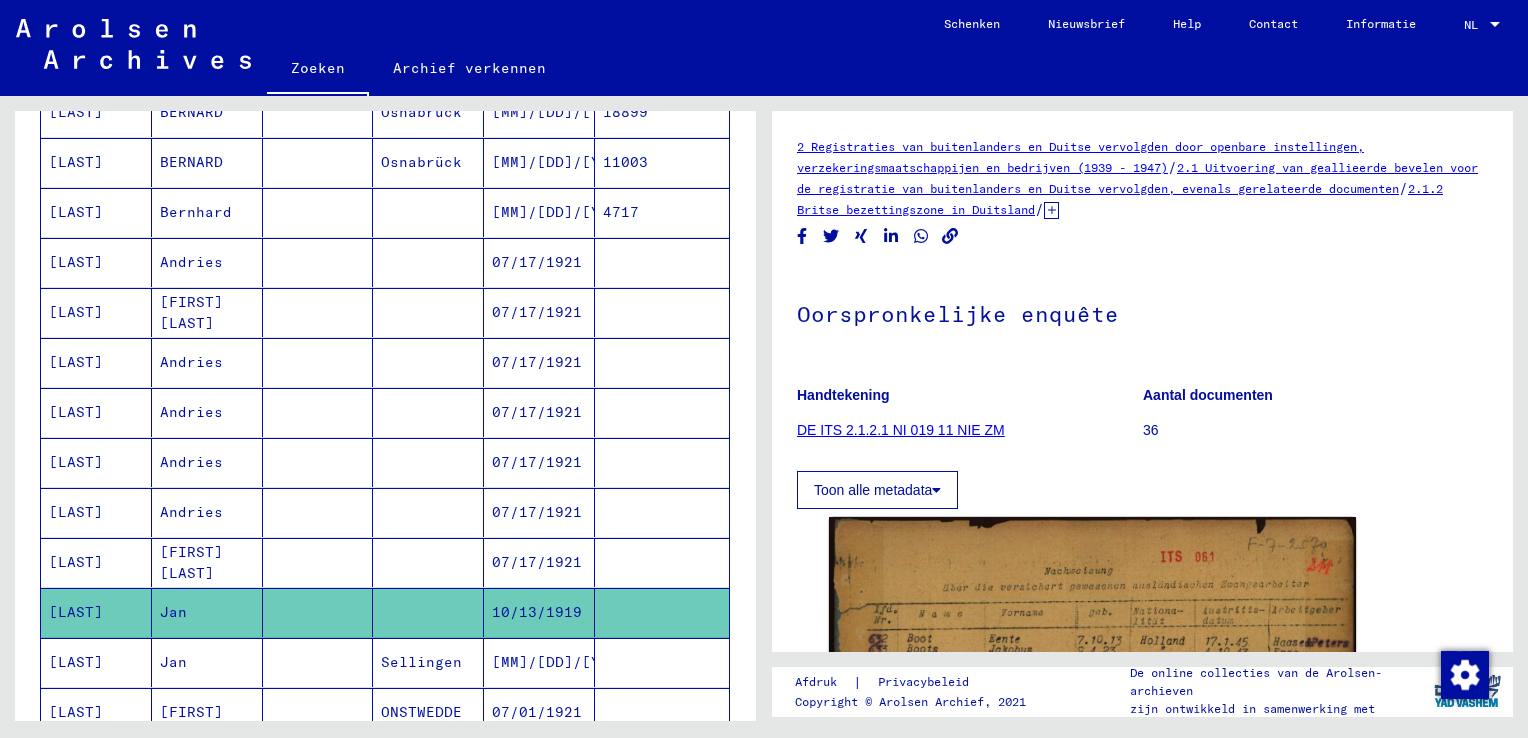 scroll, scrollTop: 0, scrollLeft: 0, axis: both 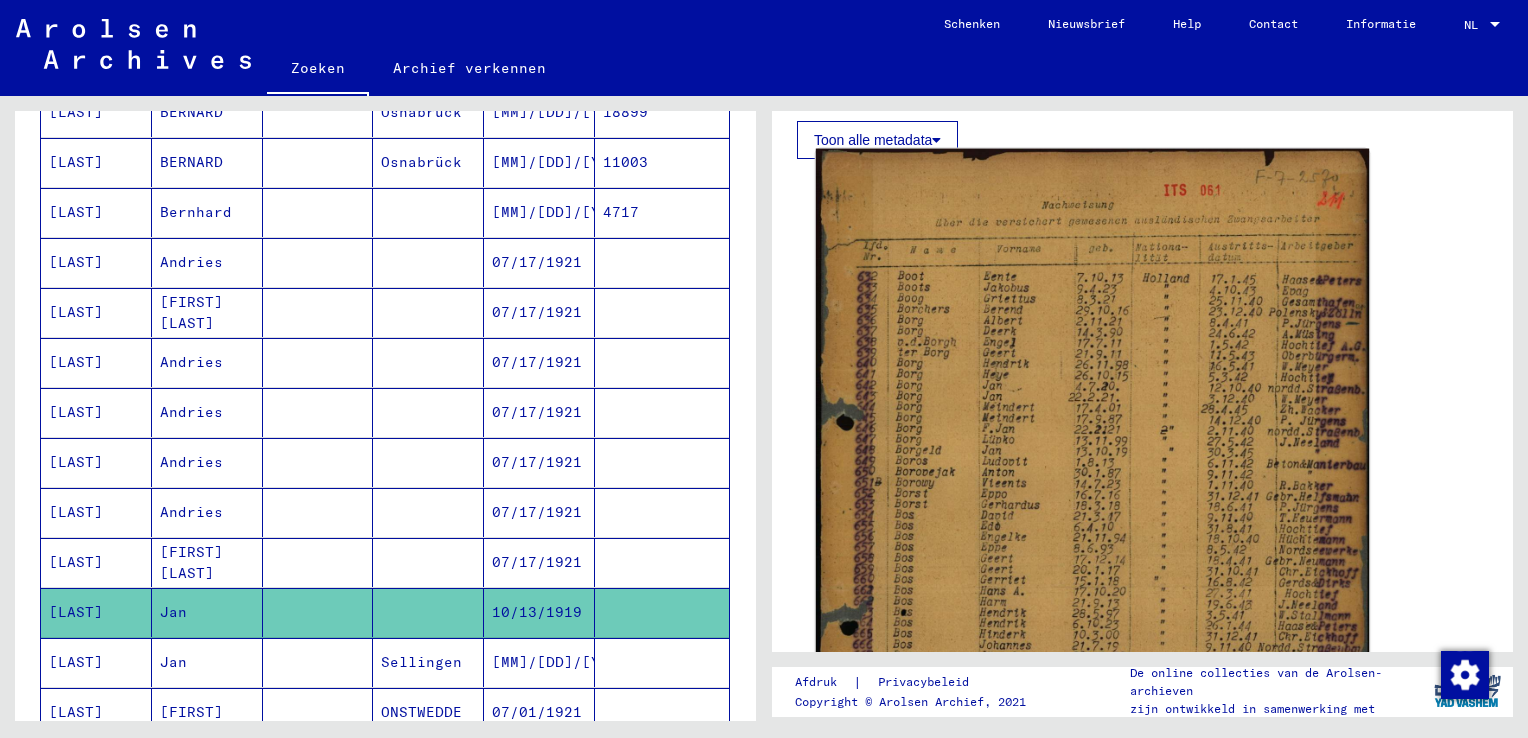 click 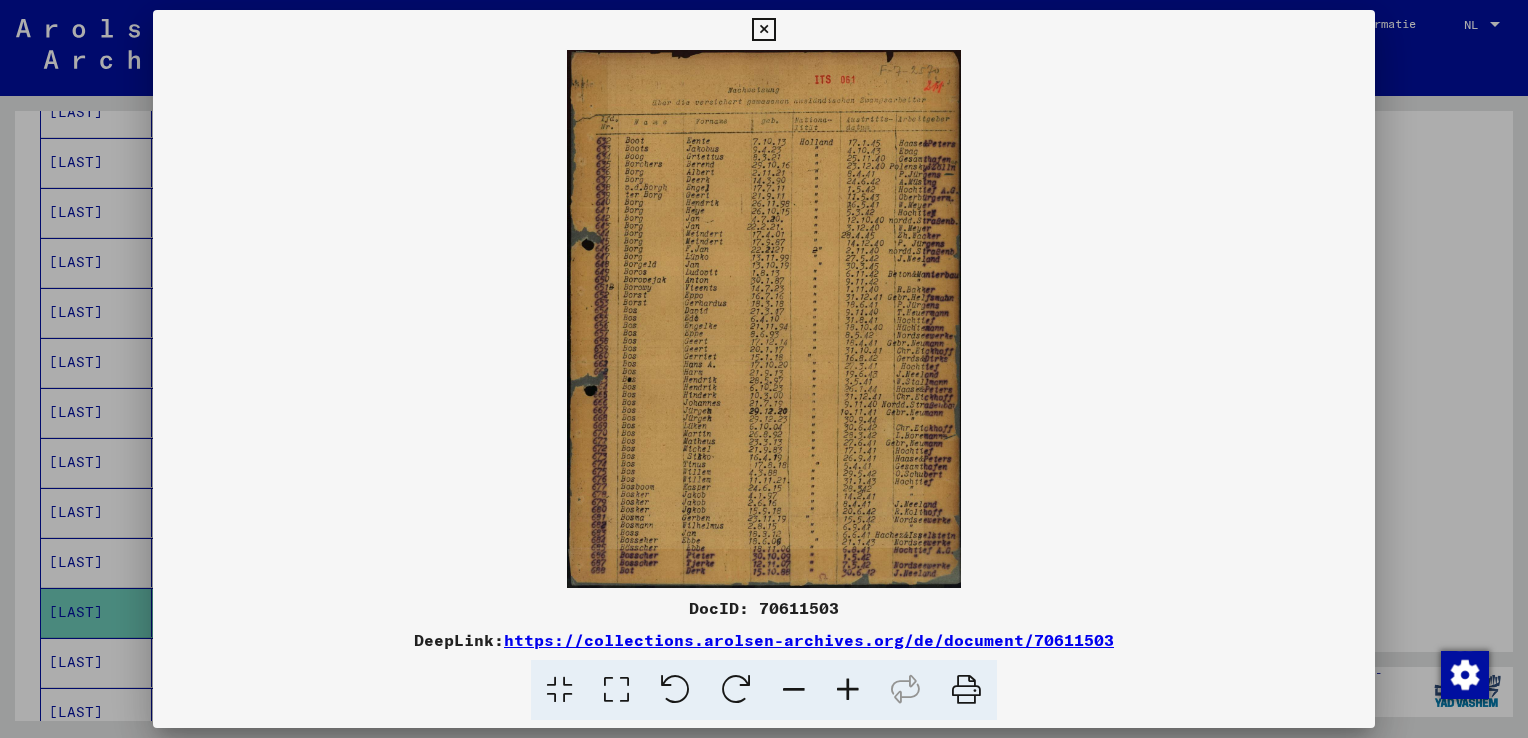 click at bounding box center [764, 319] 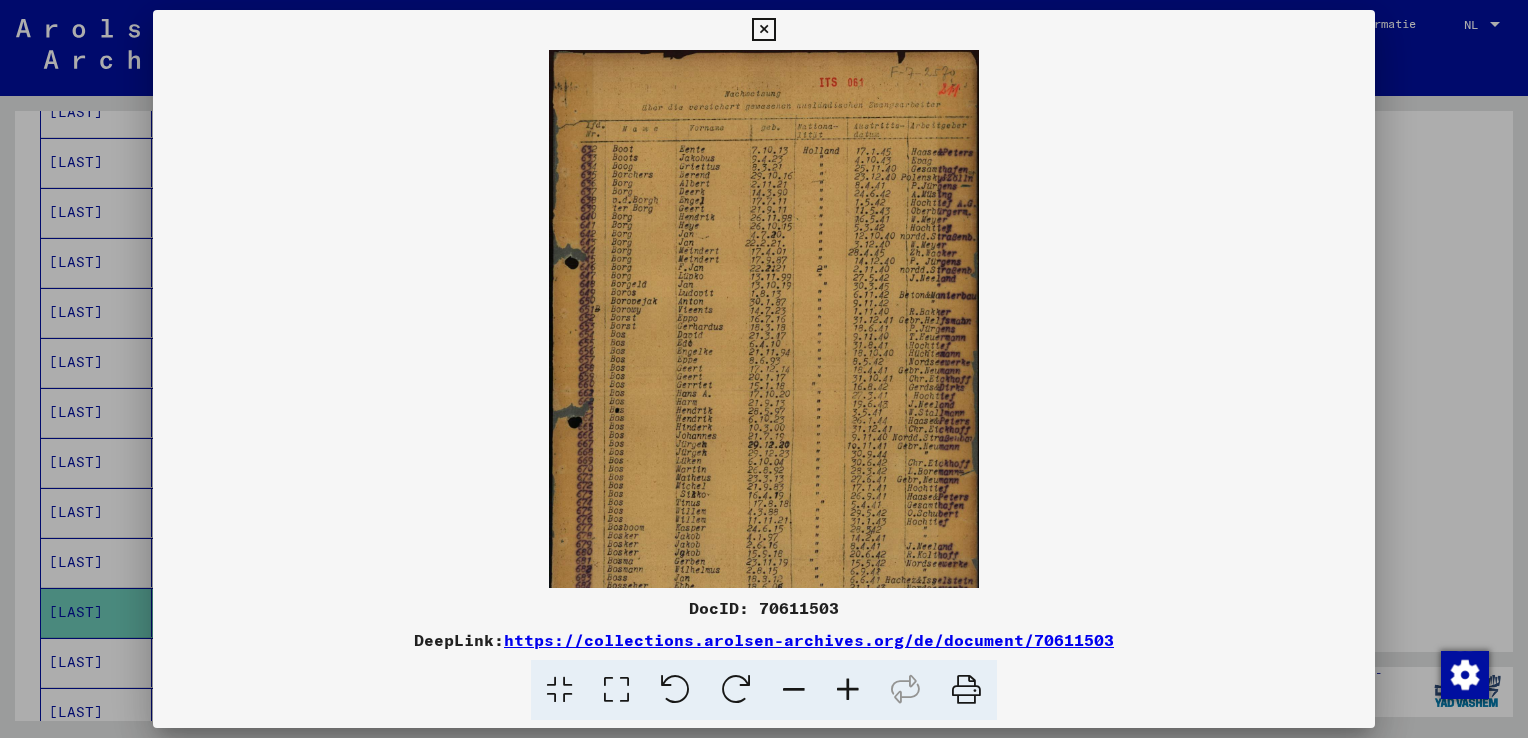 click at bounding box center [848, 690] 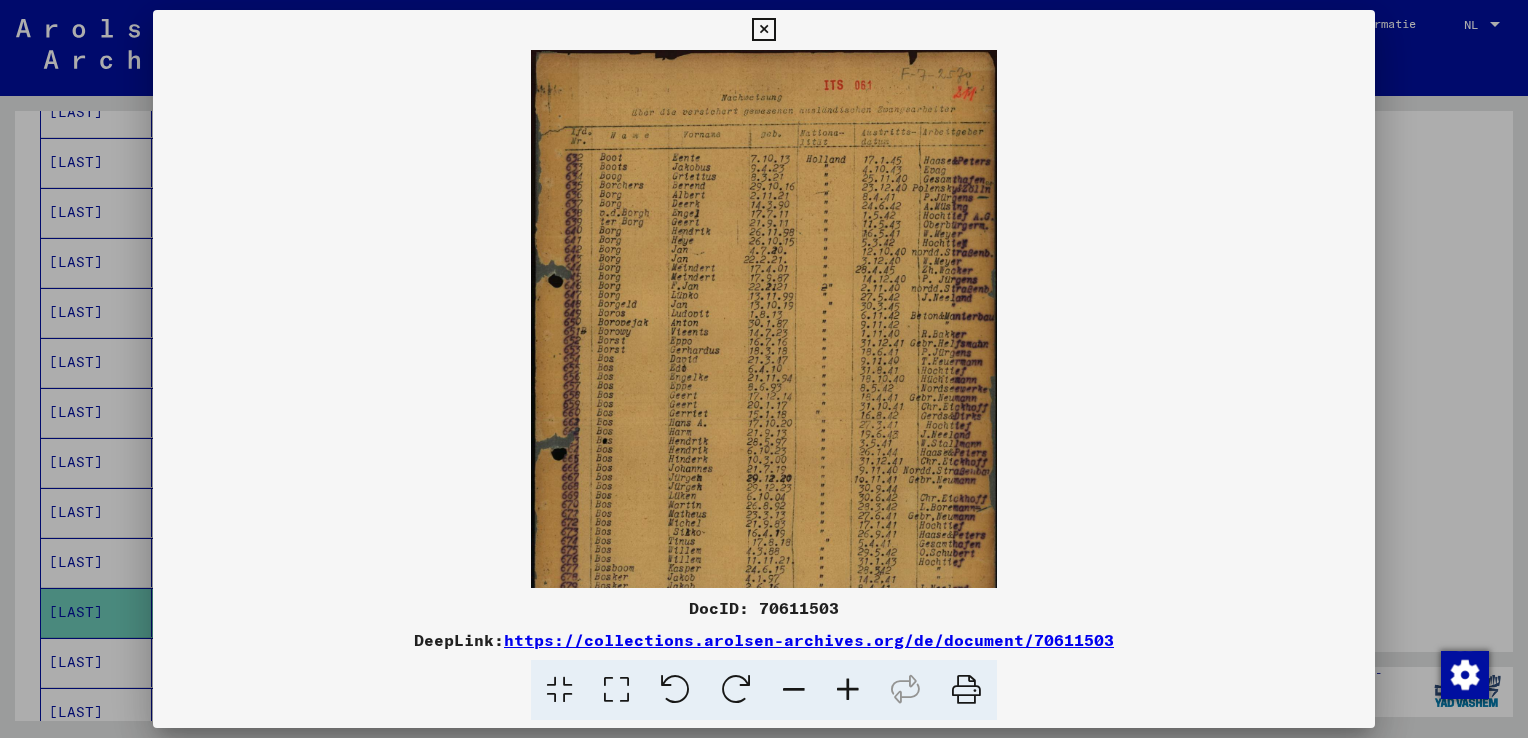 click at bounding box center (848, 690) 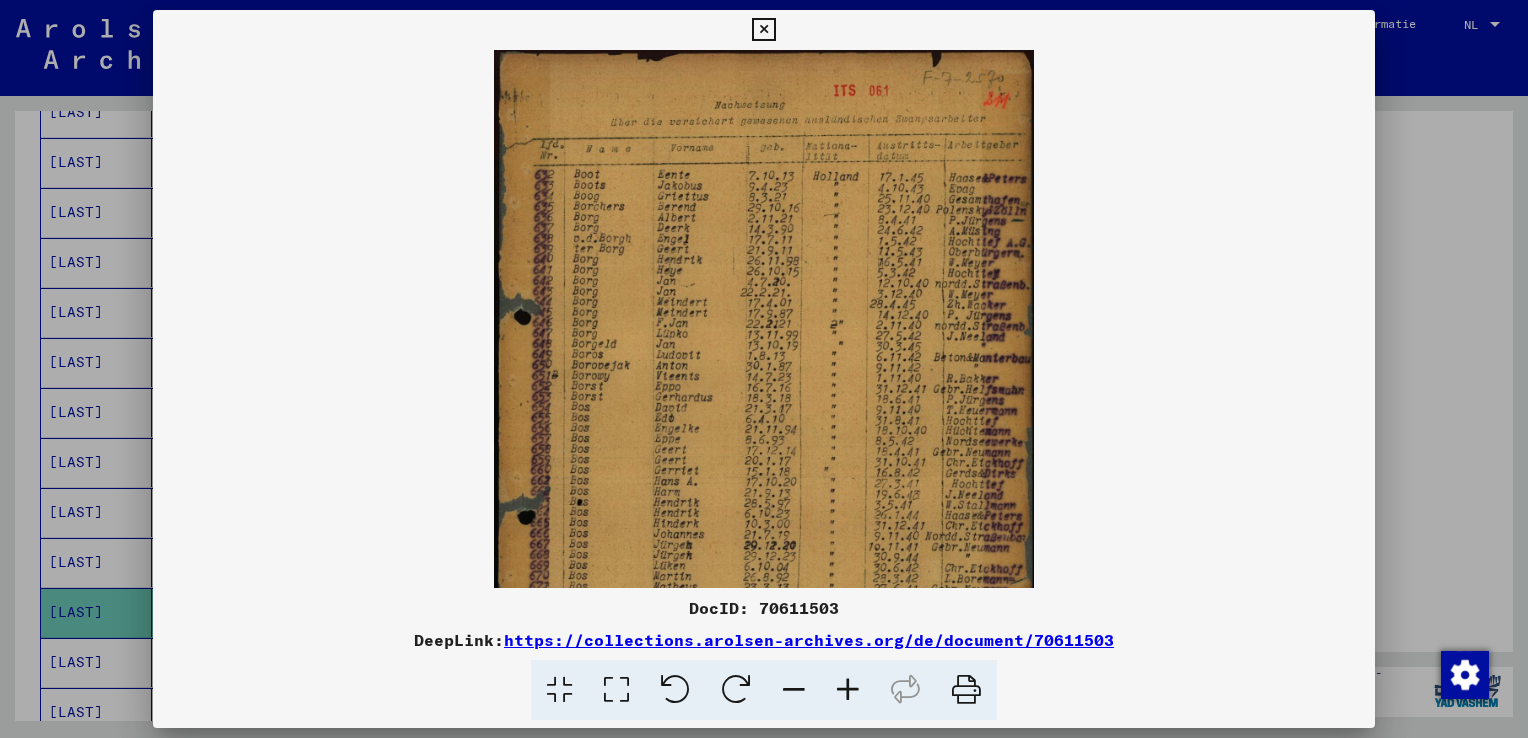click at bounding box center (848, 690) 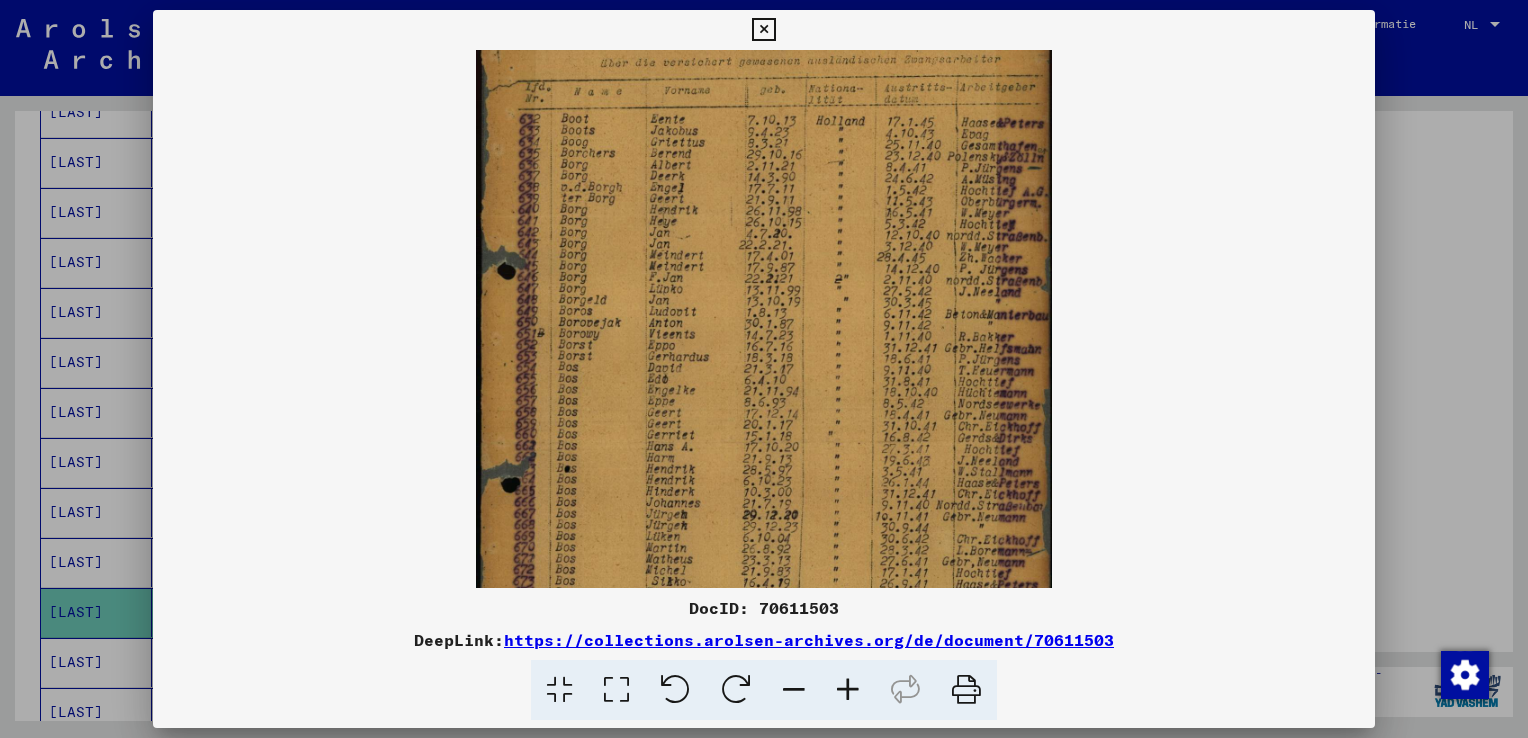scroll, scrollTop: 134, scrollLeft: 0, axis: vertical 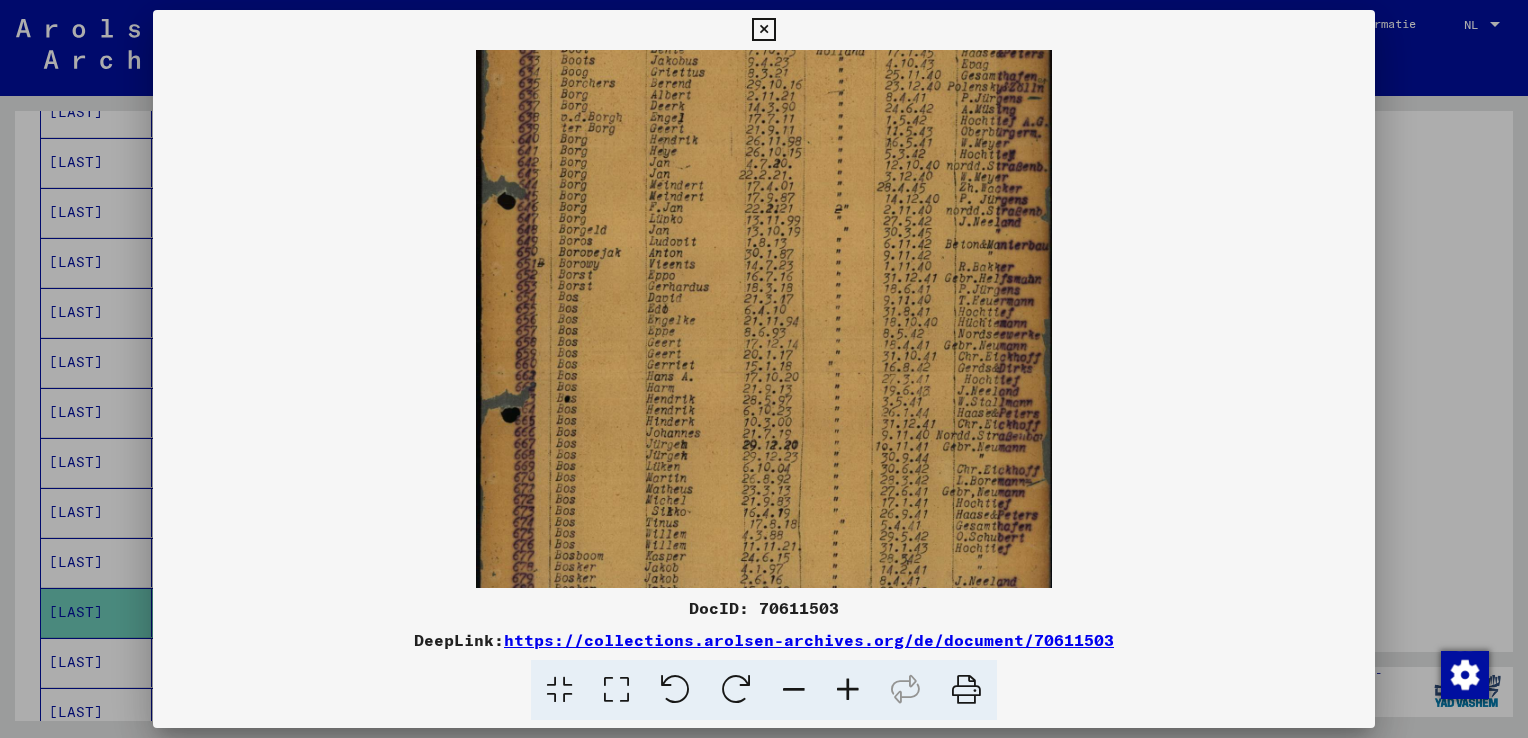 drag, startPoint x: 852, startPoint y: 449, endPoint x: 821, endPoint y: 316, distance: 136.565 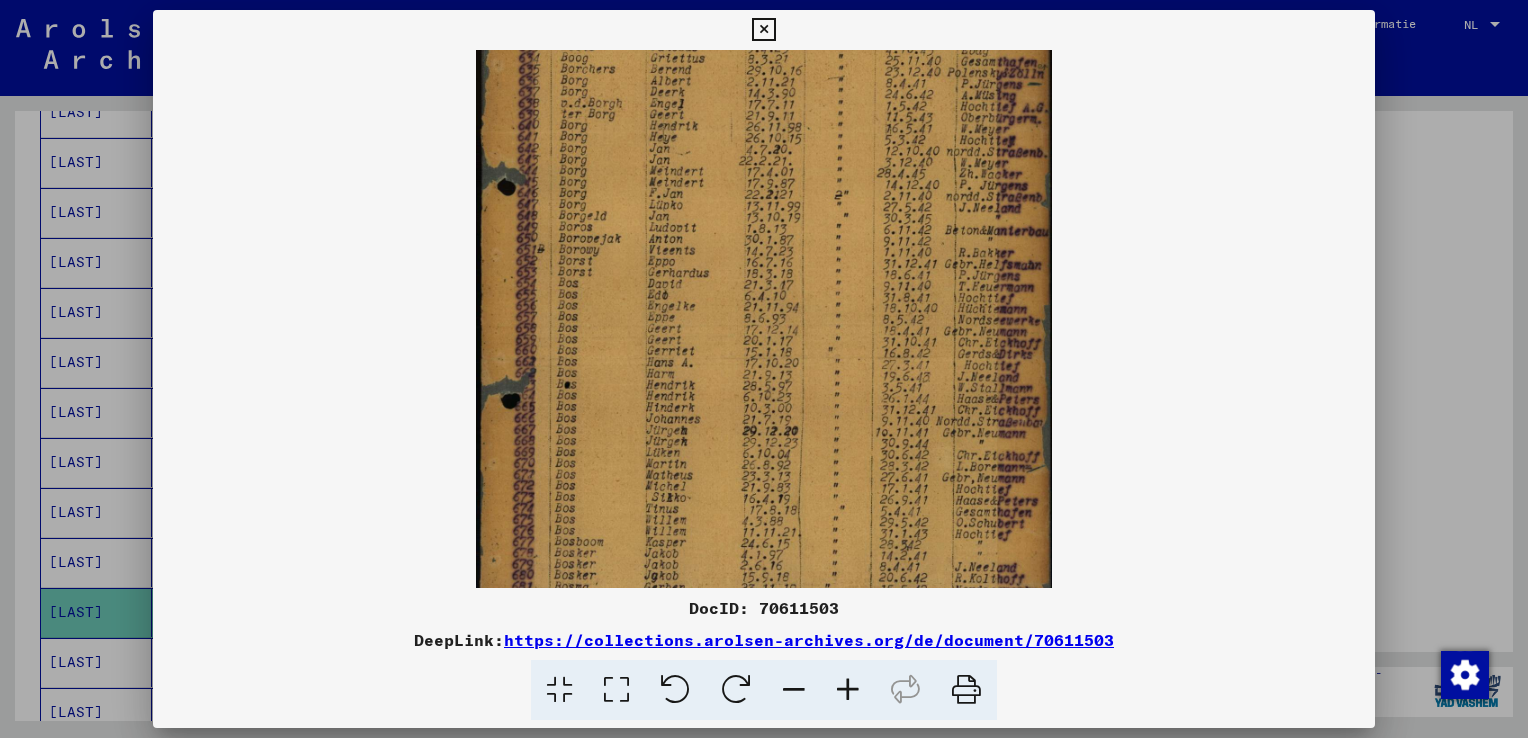 scroll, scrollTop: 249, scrollLeft: 0, axis: vertical 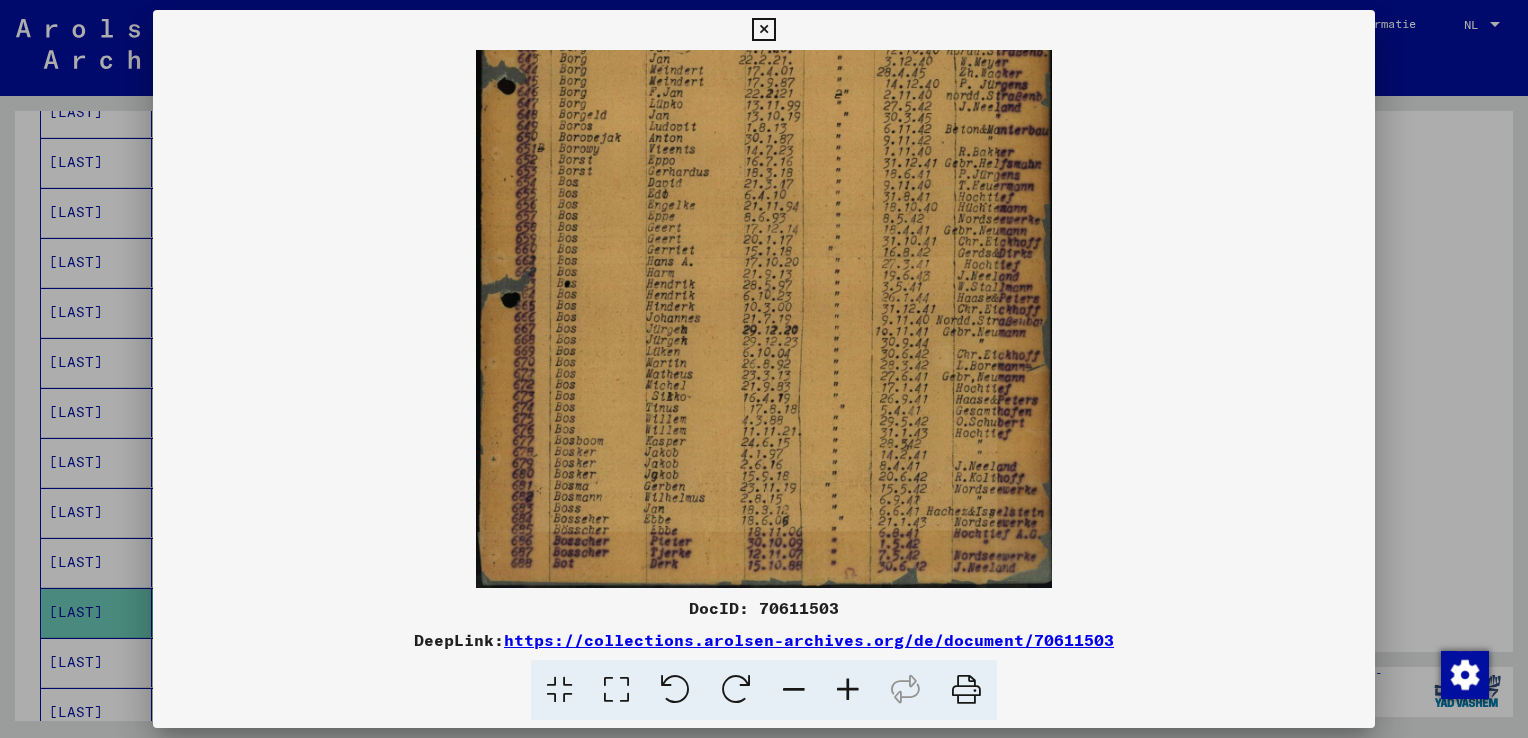 drag, startPoint x: 728, startPoint y: 524, endPoint x: 707, endPoint y: 299, distance: 225.97787 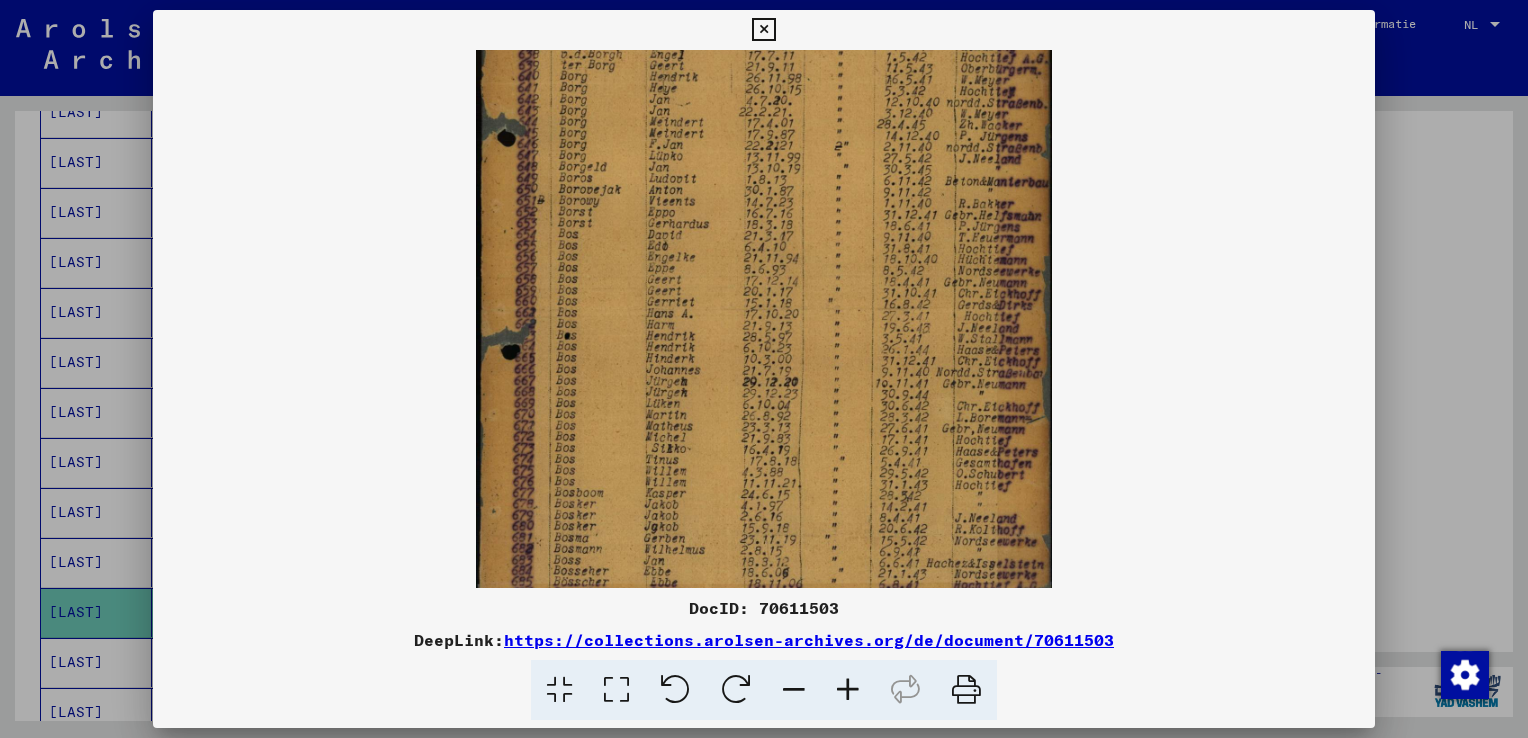 drag, startPoint x: 710, startPoint y: 298, endPoint x: 708, endPoint y: 353, distance: 55.03635 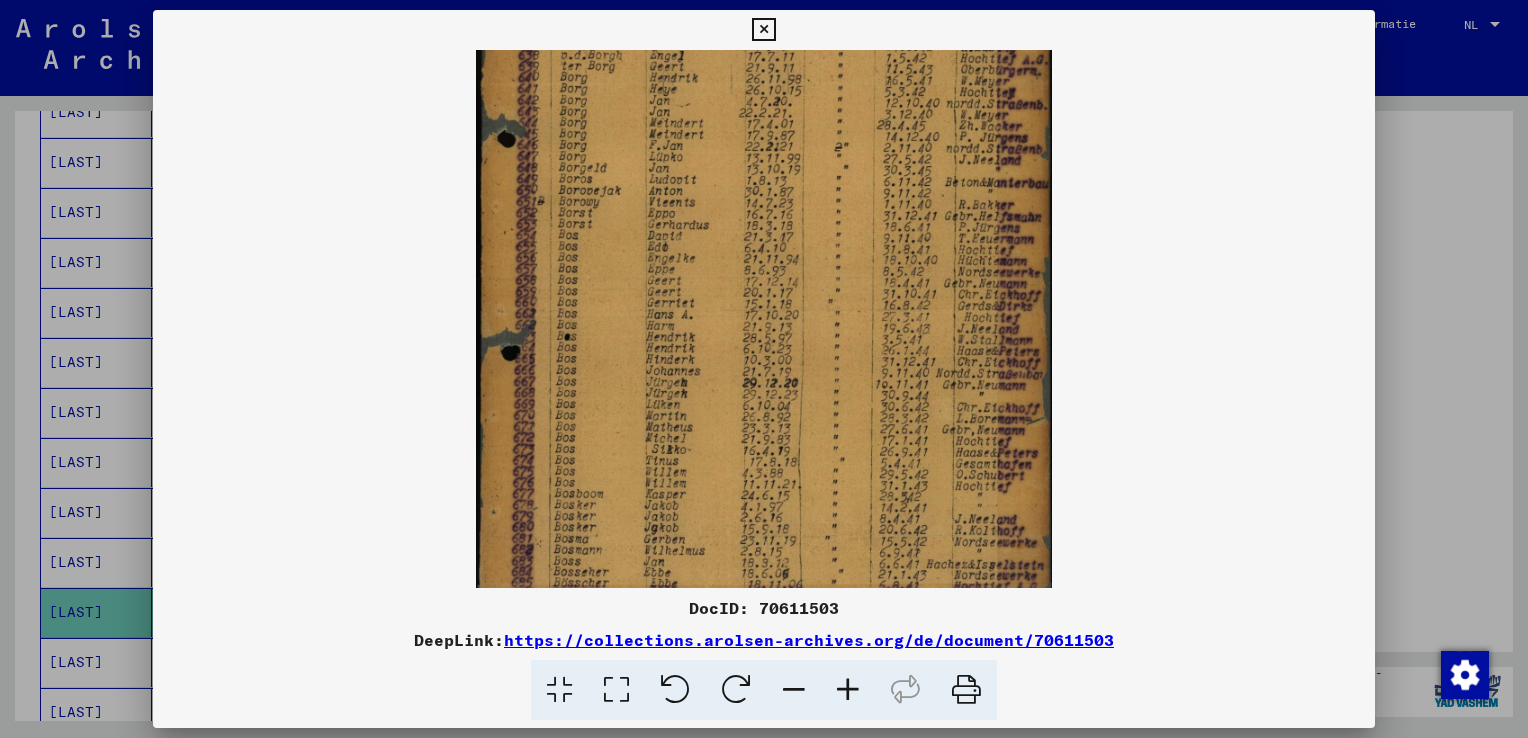 click at bounding box center [764, 248] 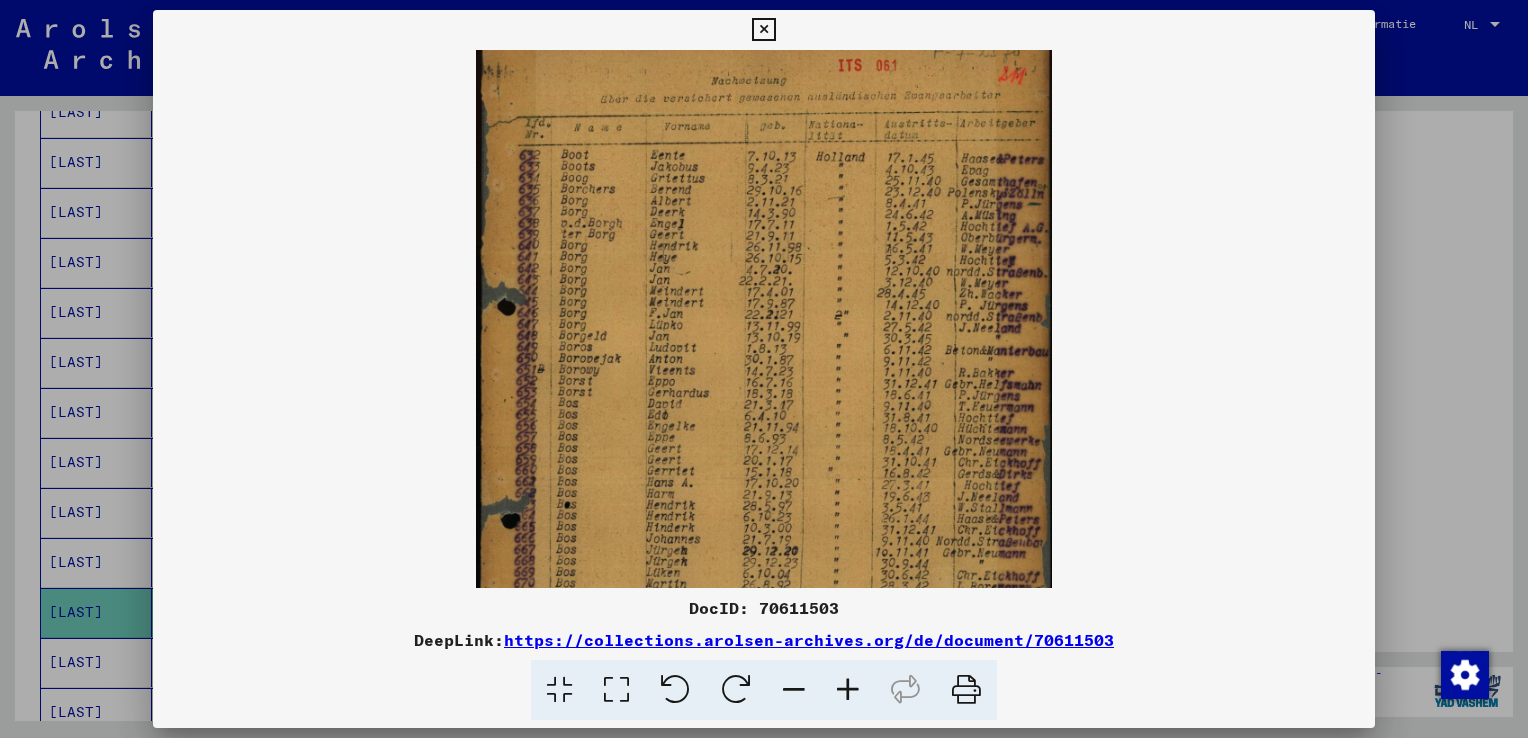 scroll, scrollTop: 0, scrollLeft: 0, axis: both 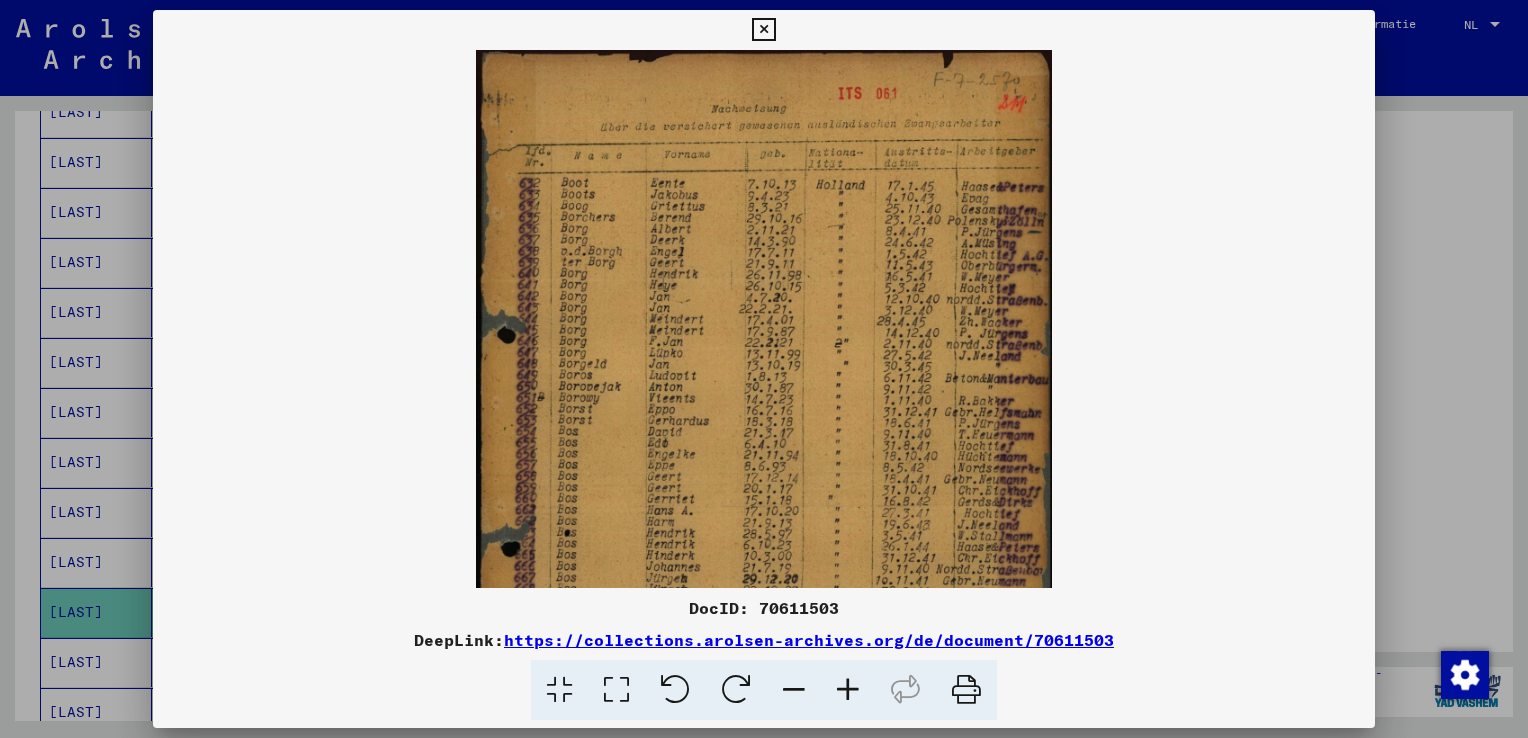 drag, startPoint x: 894, startPoint y: 183, endPoint x: 864, endPoint y: 489, distance: 307.46707 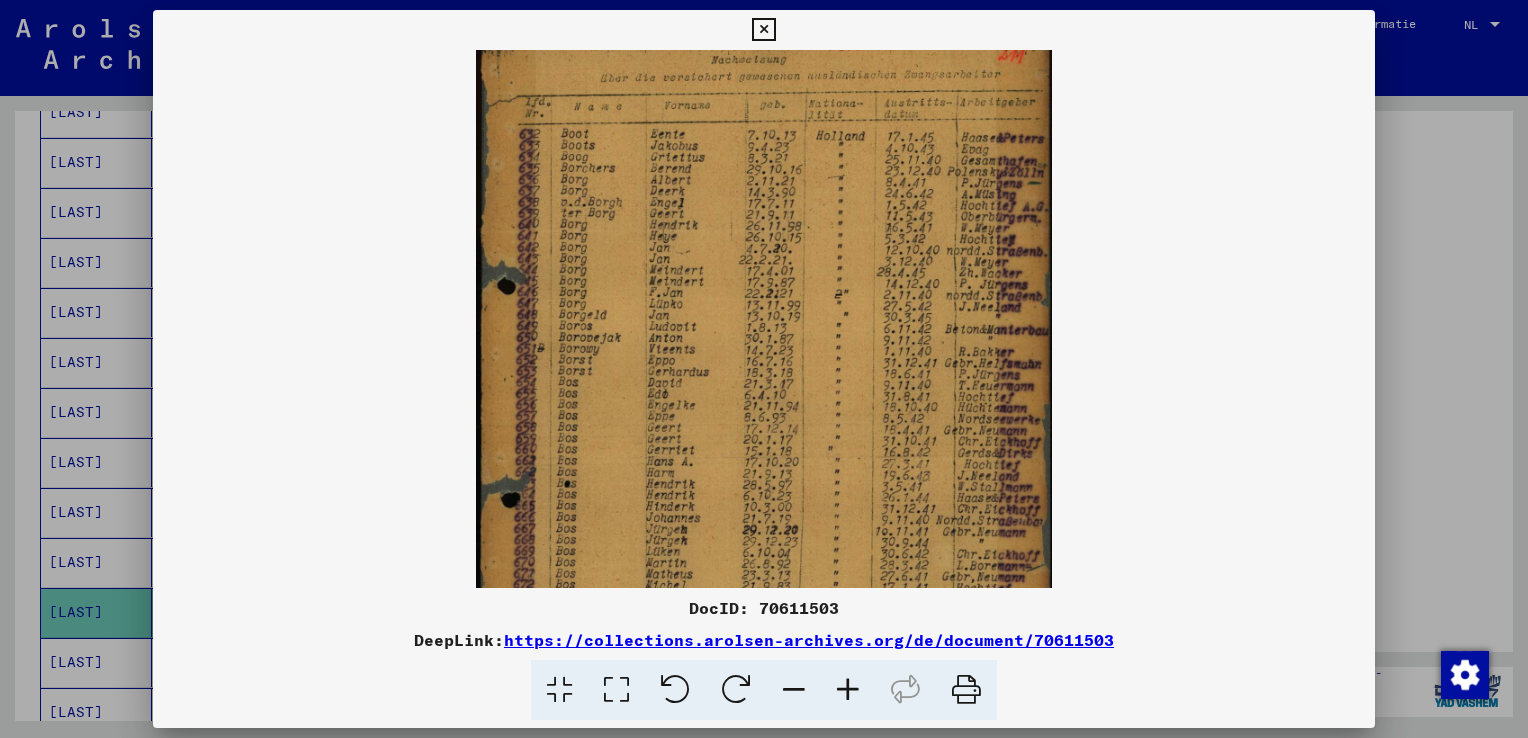 scroll, scrollTop: 56, scrollLeft: 0, axis: vertical 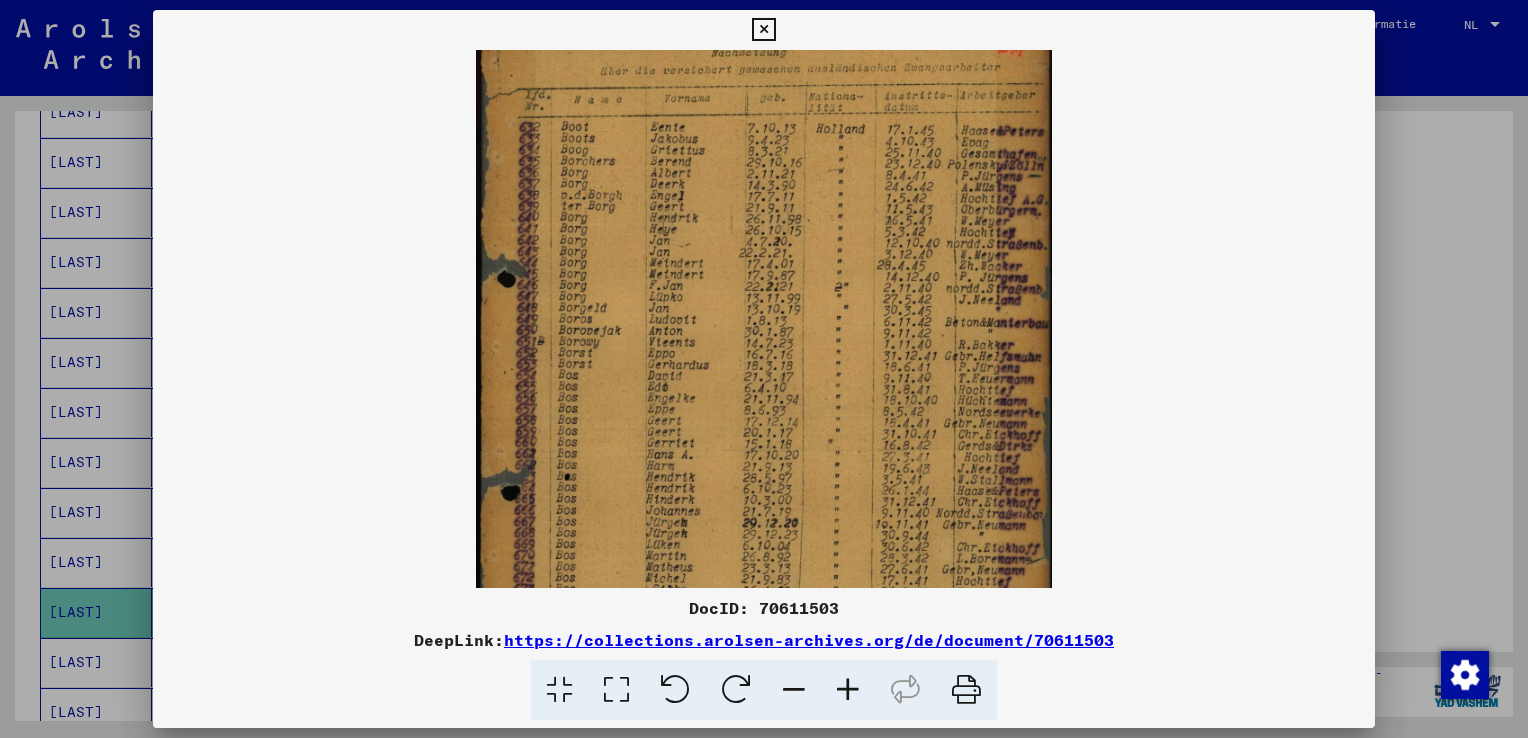 drag, startPoint x: 910, startPoint y: 427, endPoint x: 904, endPoint y: 371, distance: 56.32051 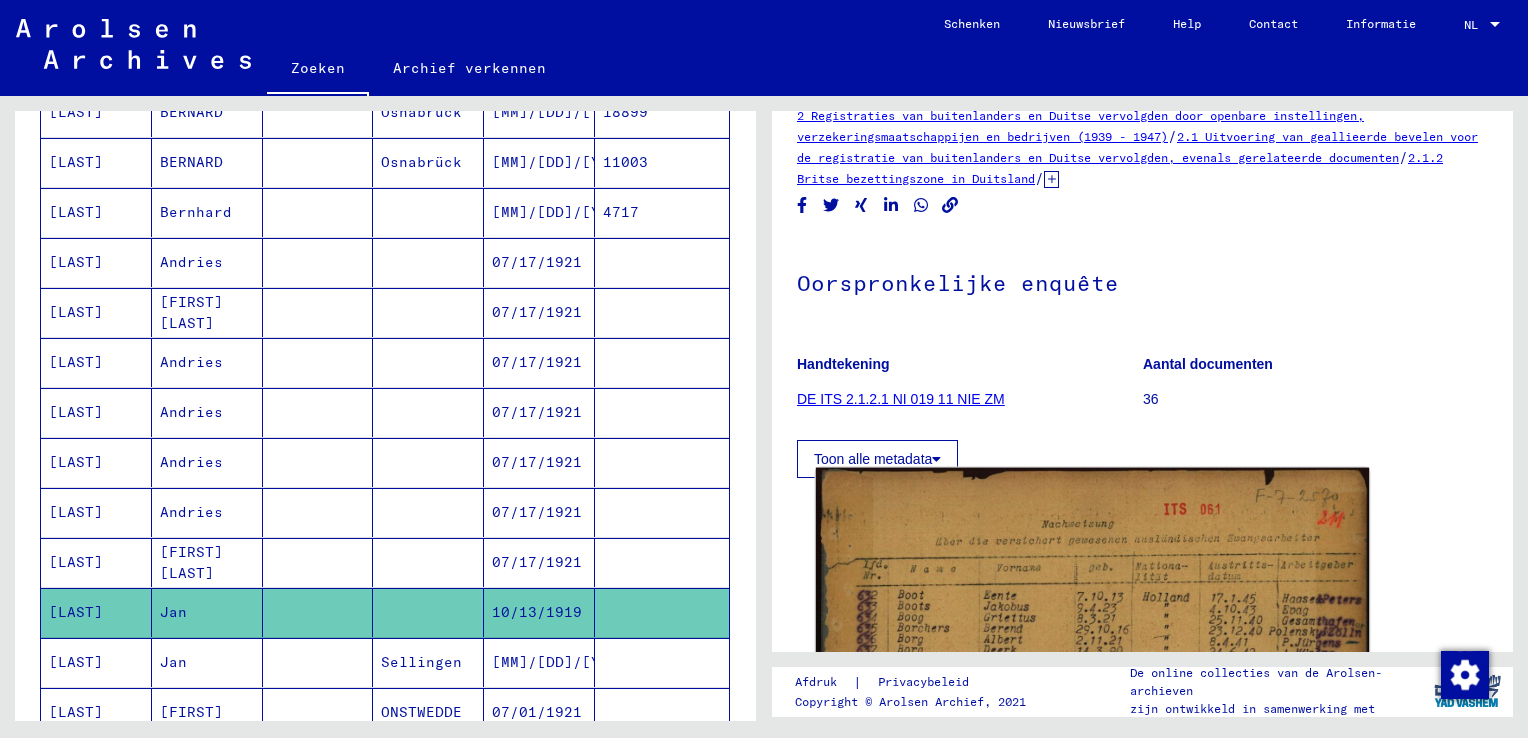 scroll, scrollTop: 0, scrollLeft: 0, axis: both 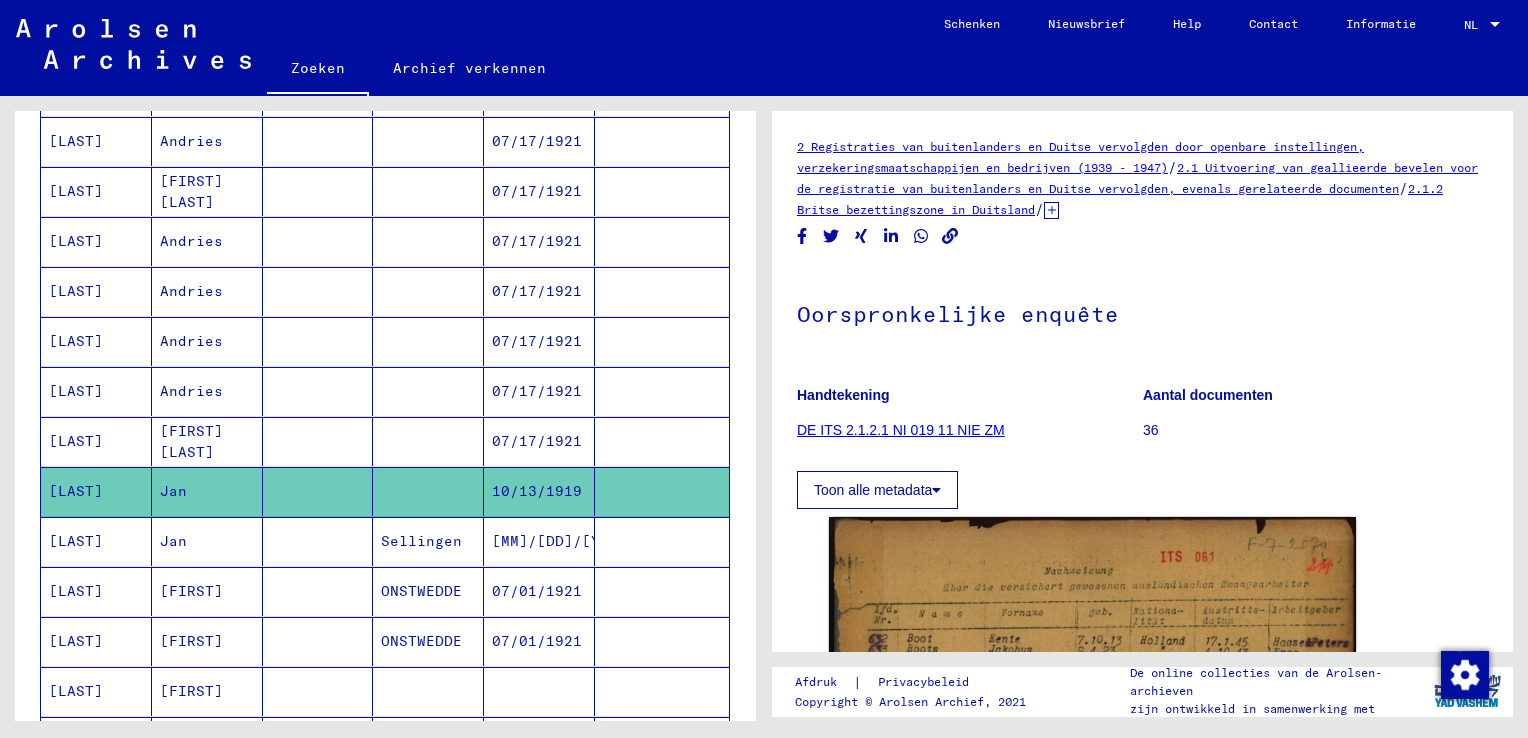 click on "Sellingen" at bounding box center (428, 591) 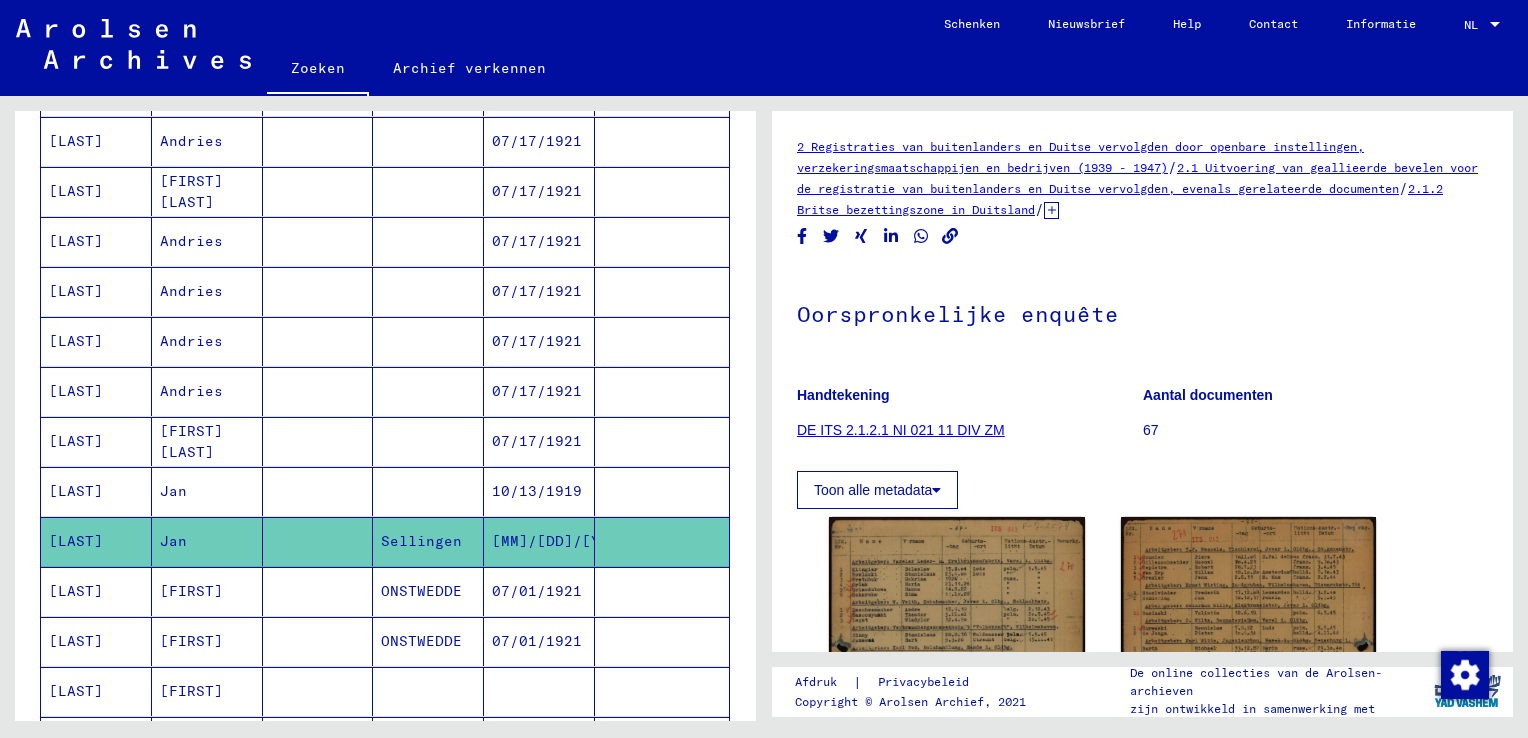 scroll, scrollTop: 0, scrollLeft: 0, axis: both 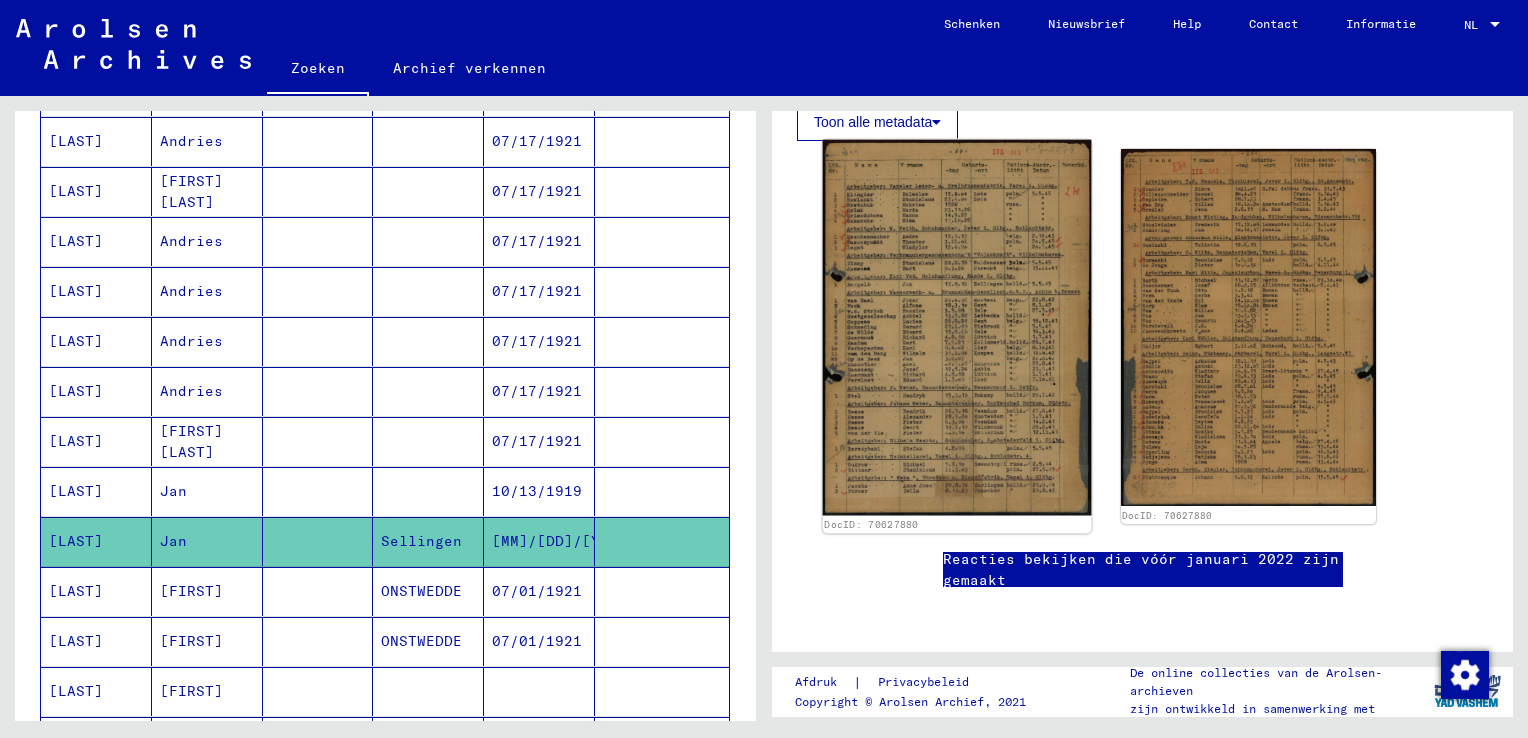 click 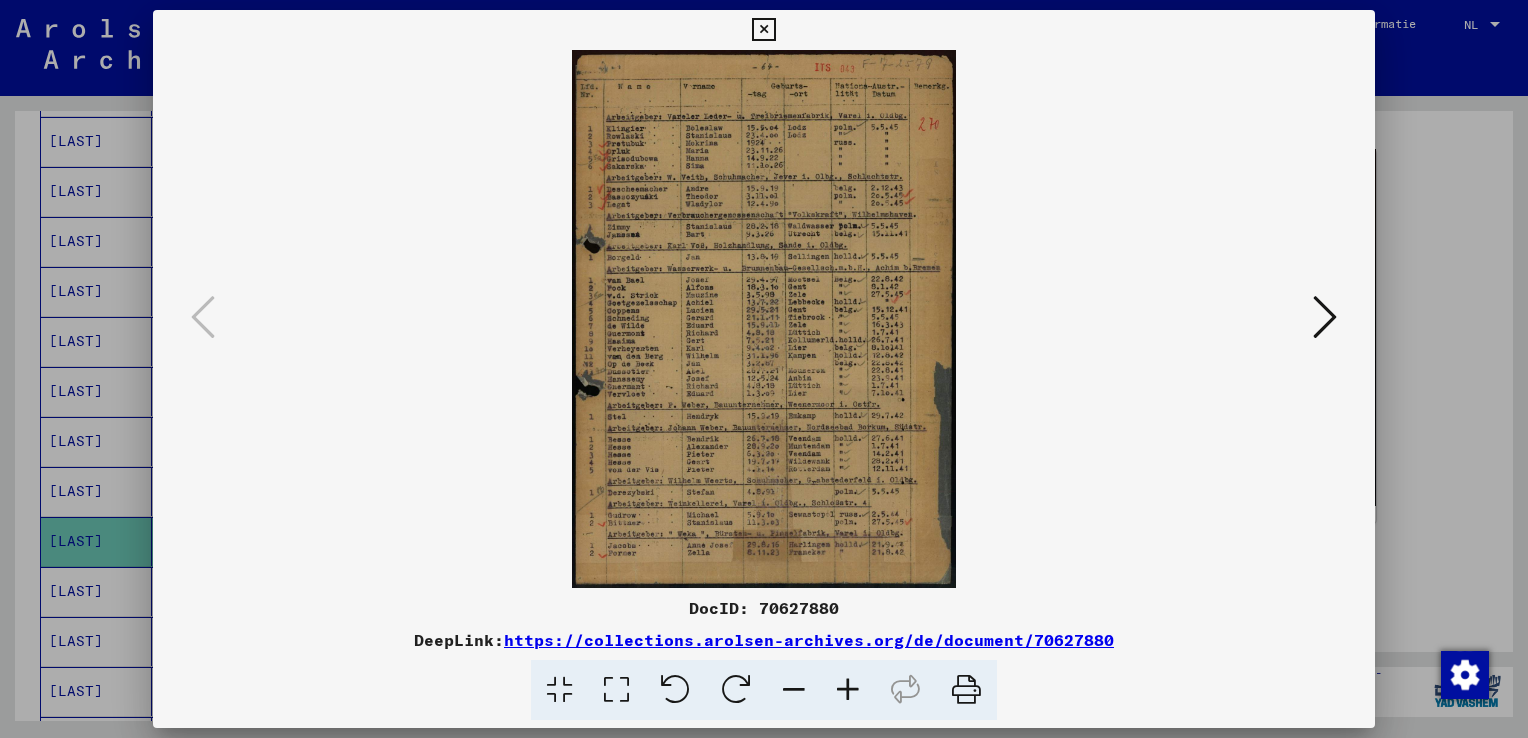 click at bounding box center [848, 690] 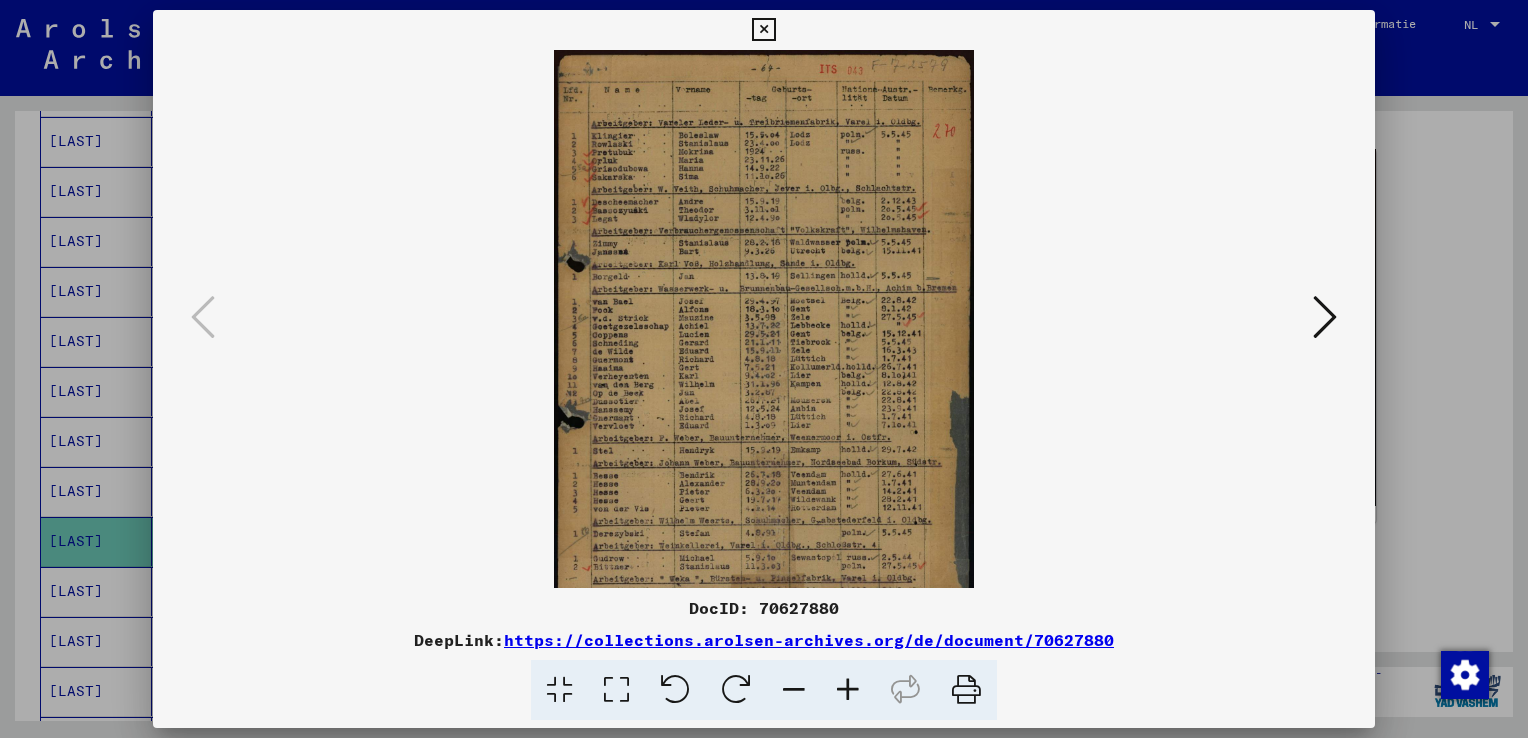 click at bounding box center [848, 690] 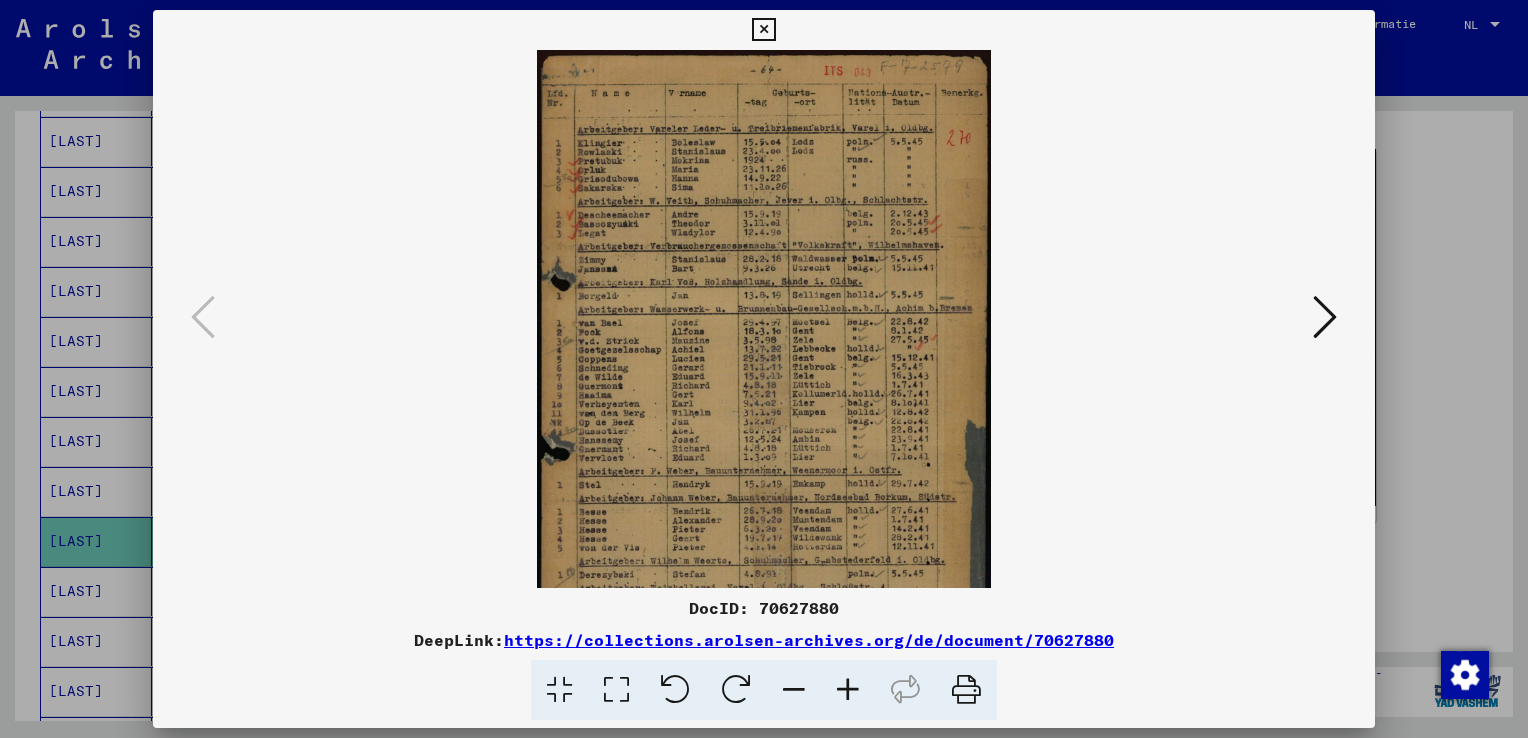 click at bounding box center (848, 690) 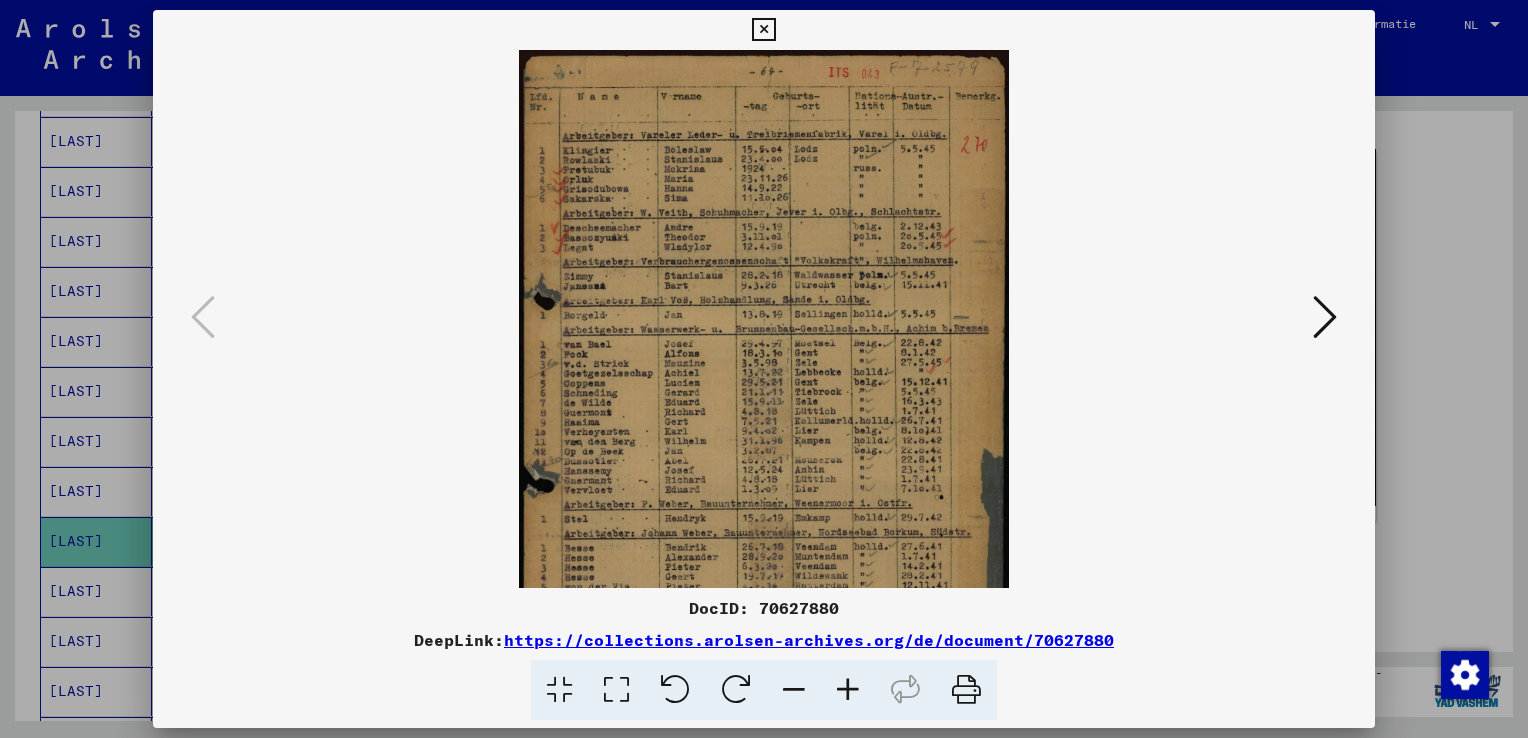 click at bounding box center [848, 690] 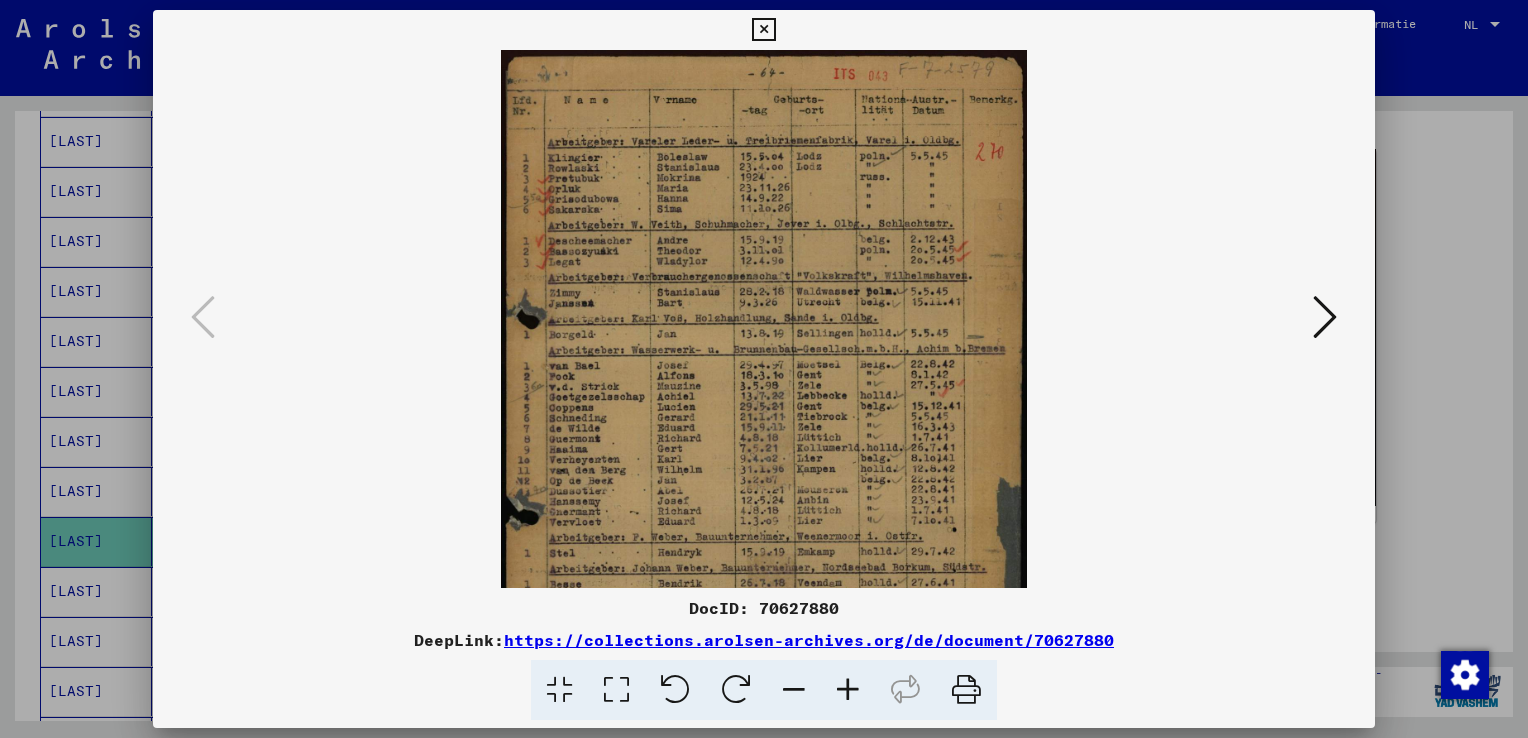 click at bounding box center (848, 690) 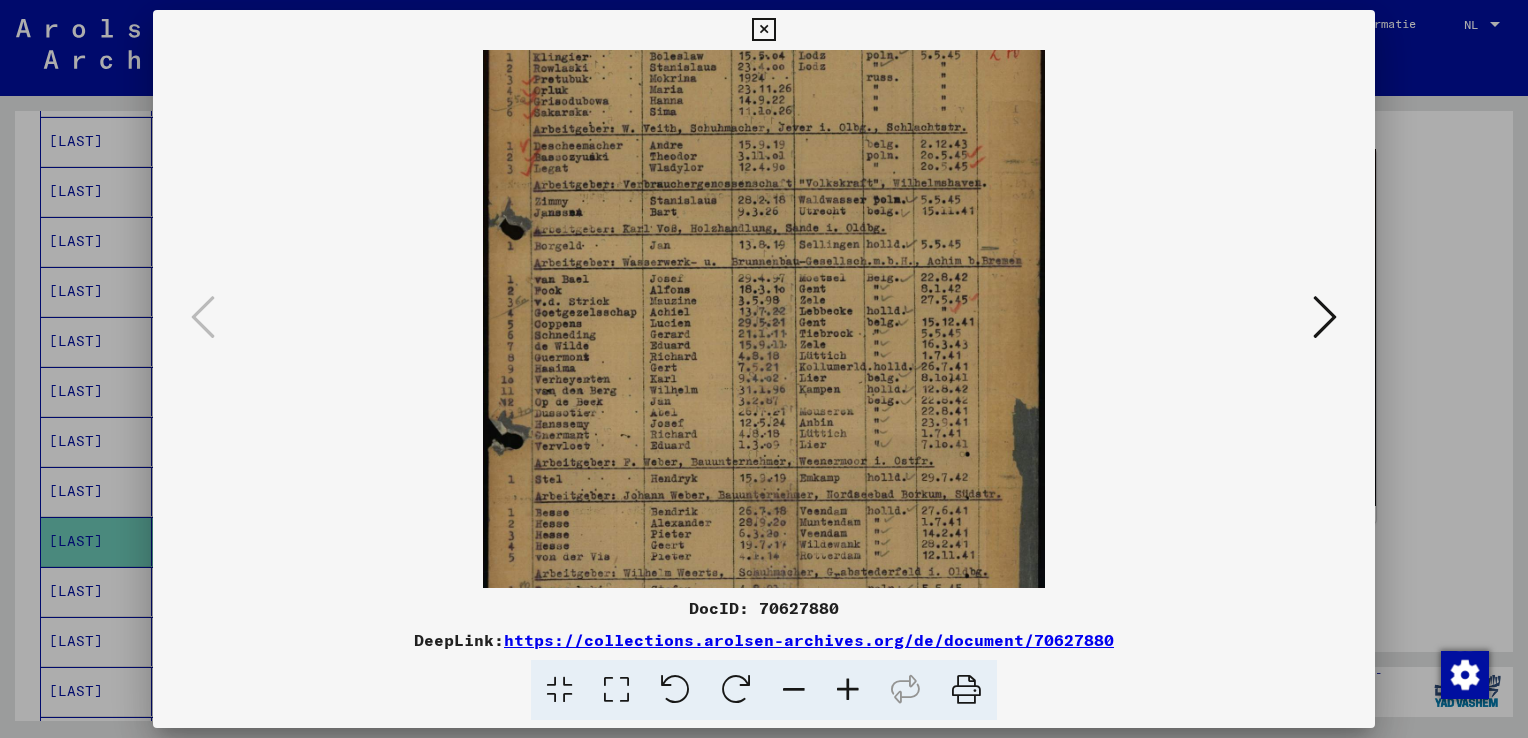 drag, startPoint x: 752, startPoint y: 402, endPoint x: 700, endPoint y: 271, distance: 140.94325 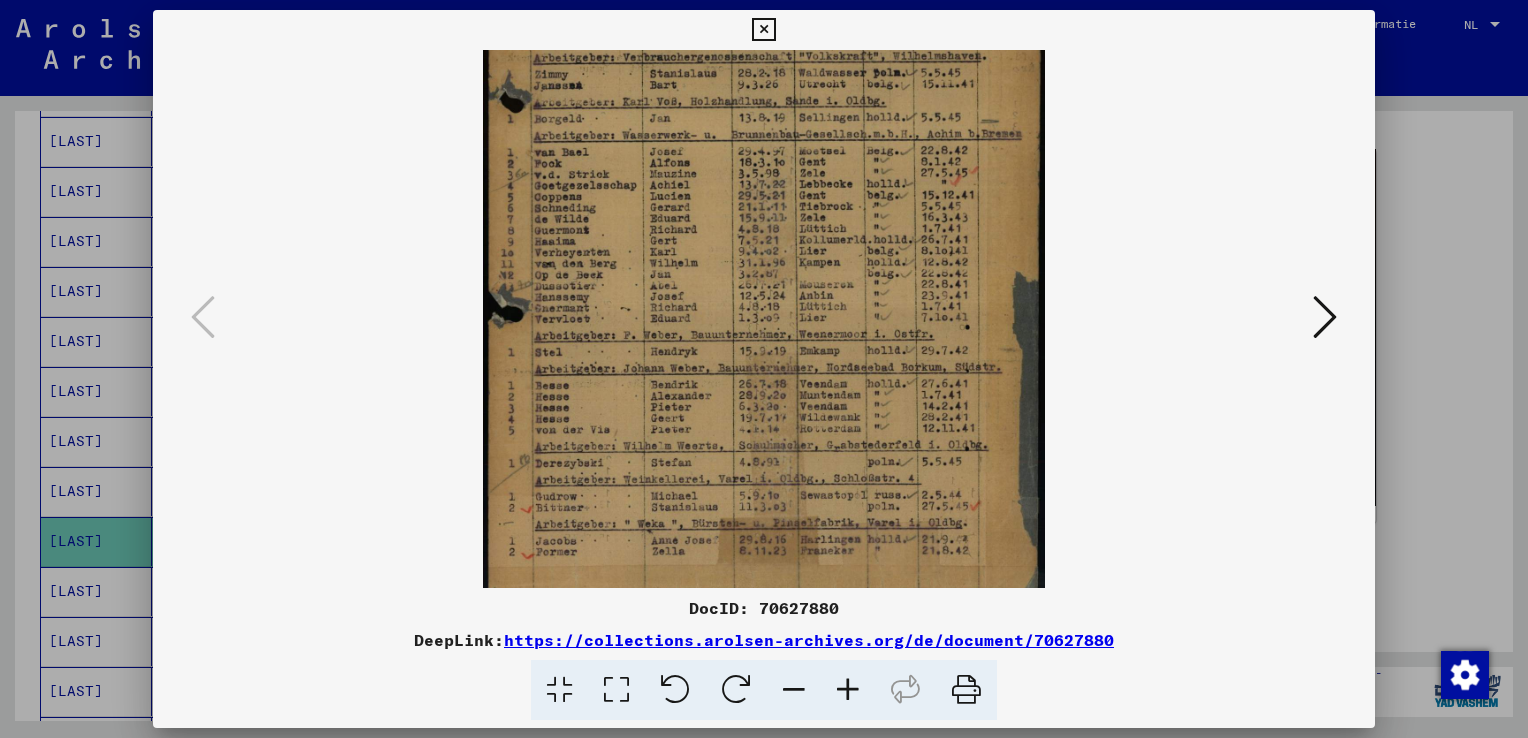 drag, startPoint x: 721, startPoint y: 407, endPoint x: 715, endPoint y: 301, distance: 106.16968 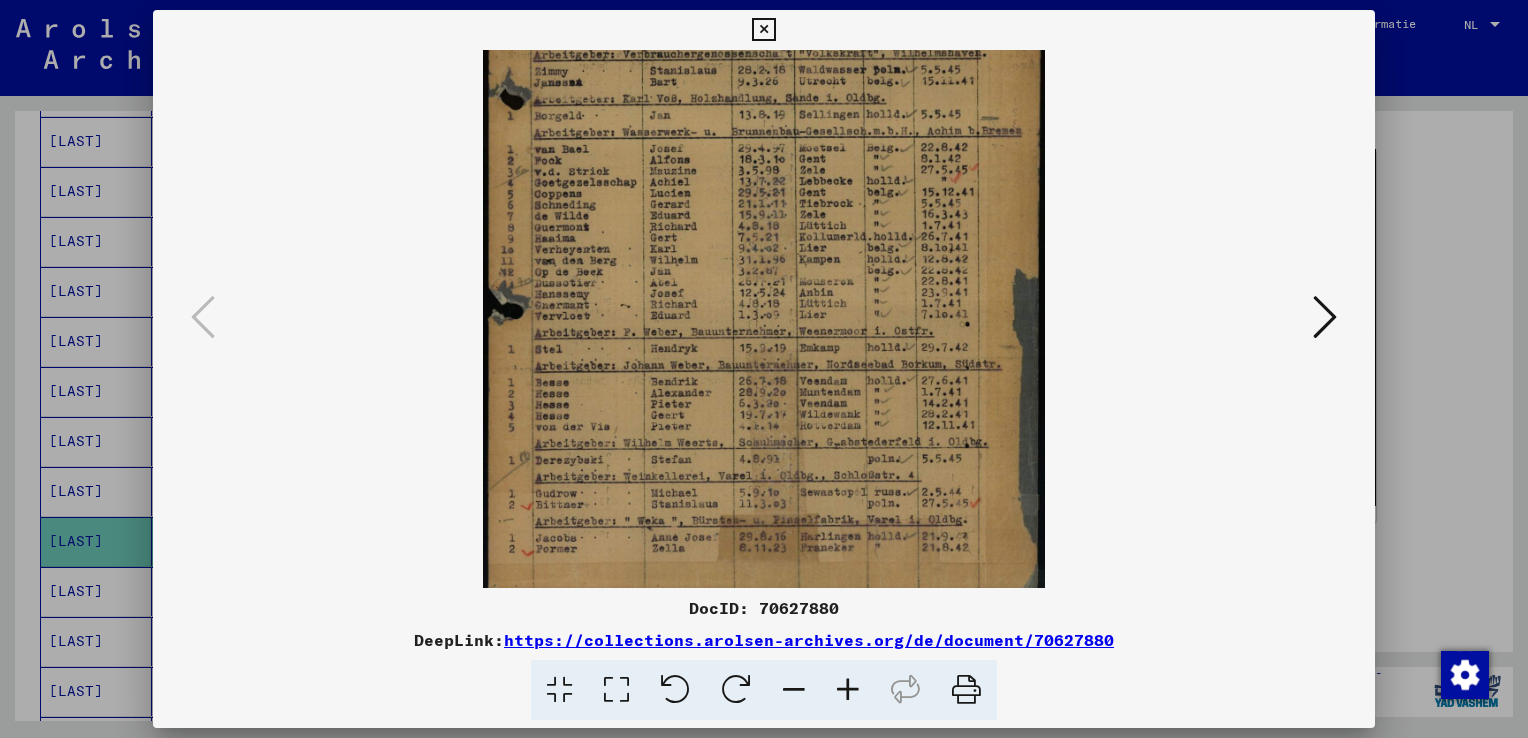 scroll, scrollTop: 249, scrollLeft: 0, axis: vertical 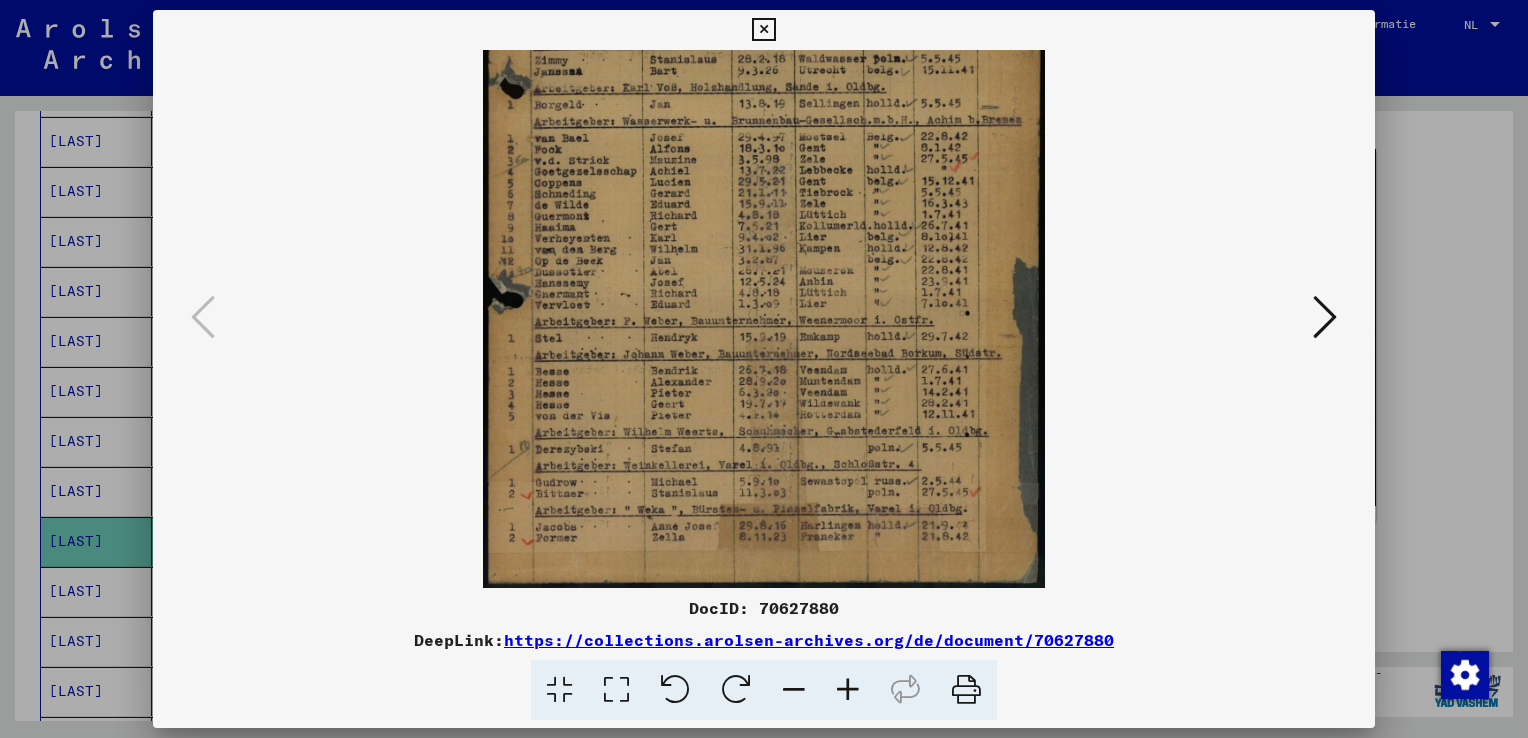 drag, startPoint x: 728, startPoint y: 419, endPoint x: 722, endPoint y: 362, distance: 57.31492 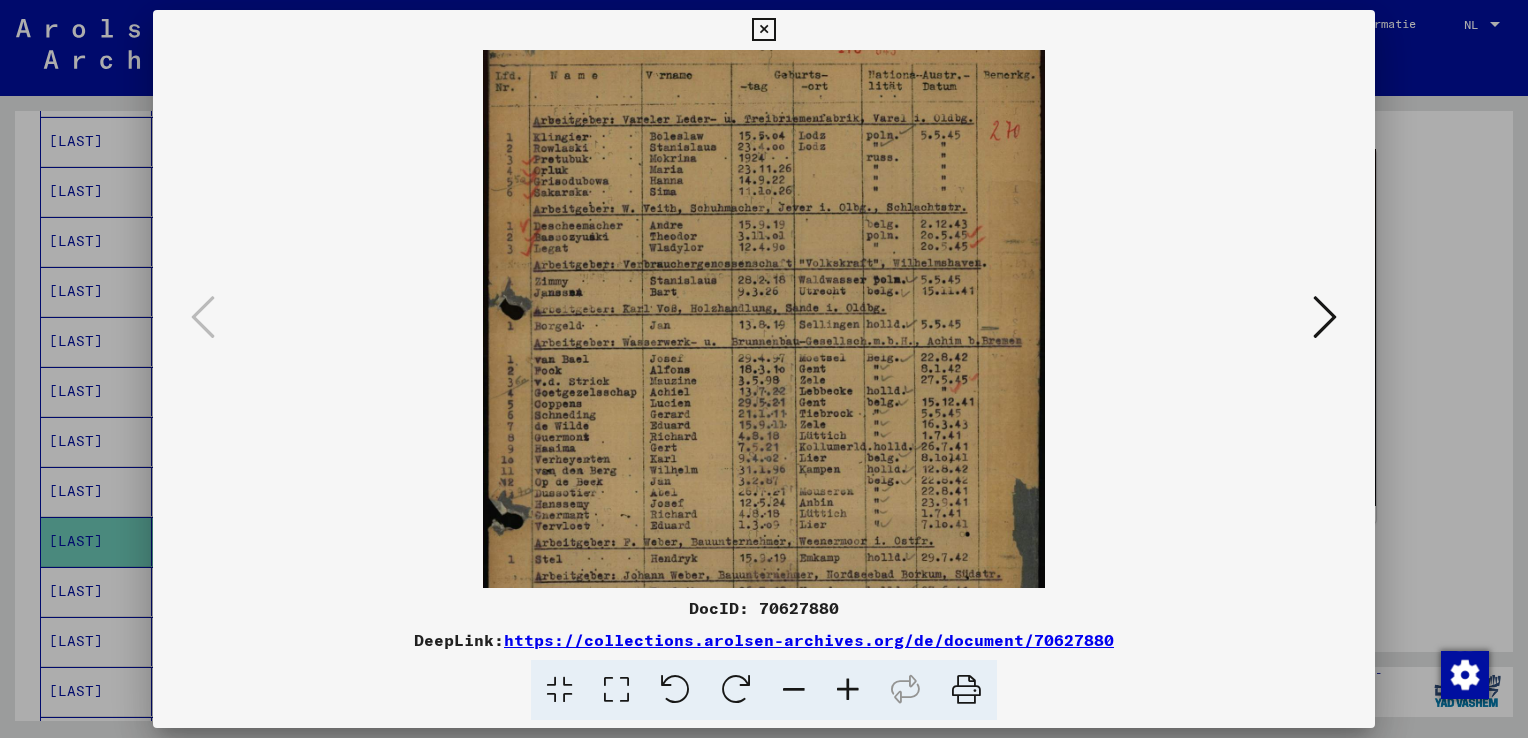 drag, startPoint x: 780, startPoint y: 238, endPoint x: 792, endPoint y: 472, distance: 234.3075 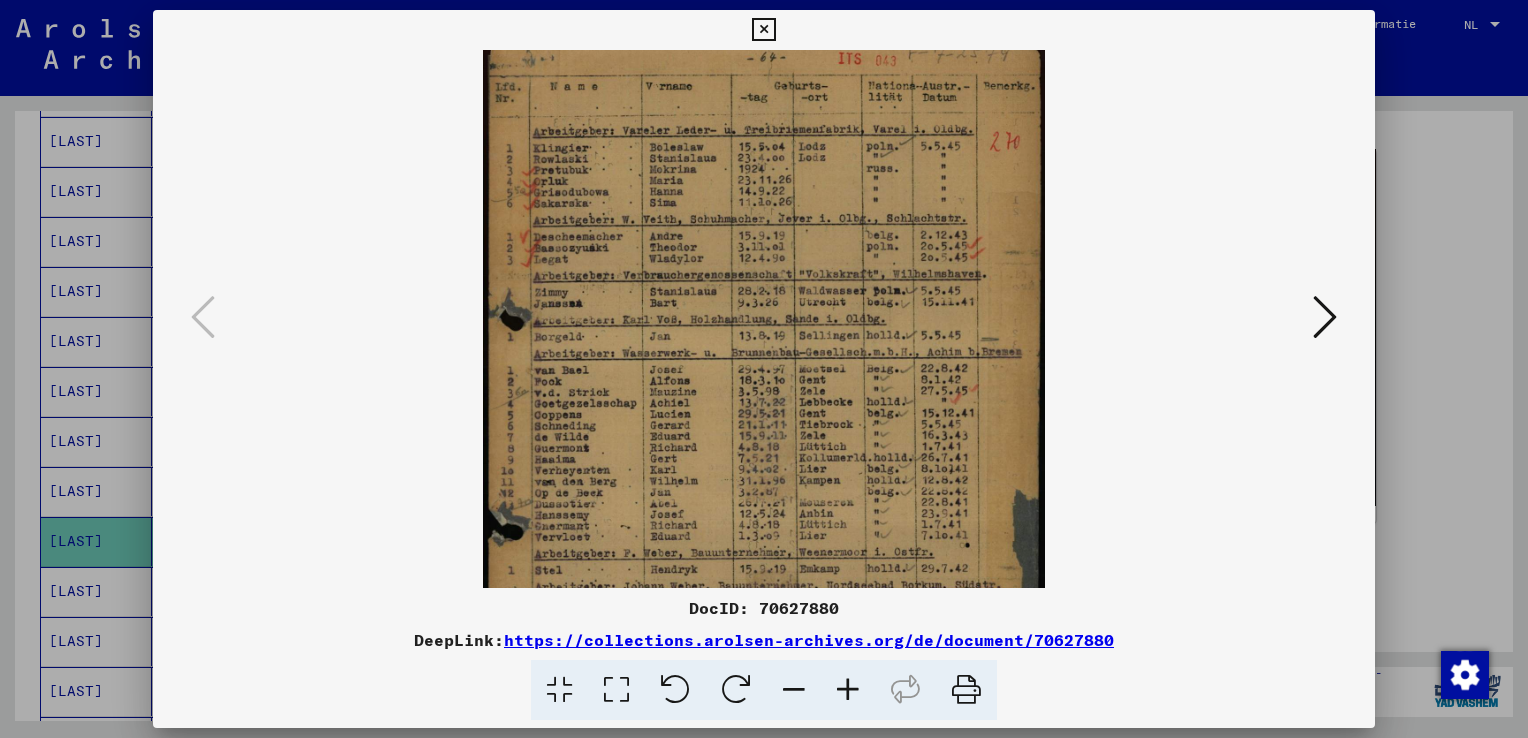 scroll, scrollTop: 0, scrollLeft: 0, axis: both 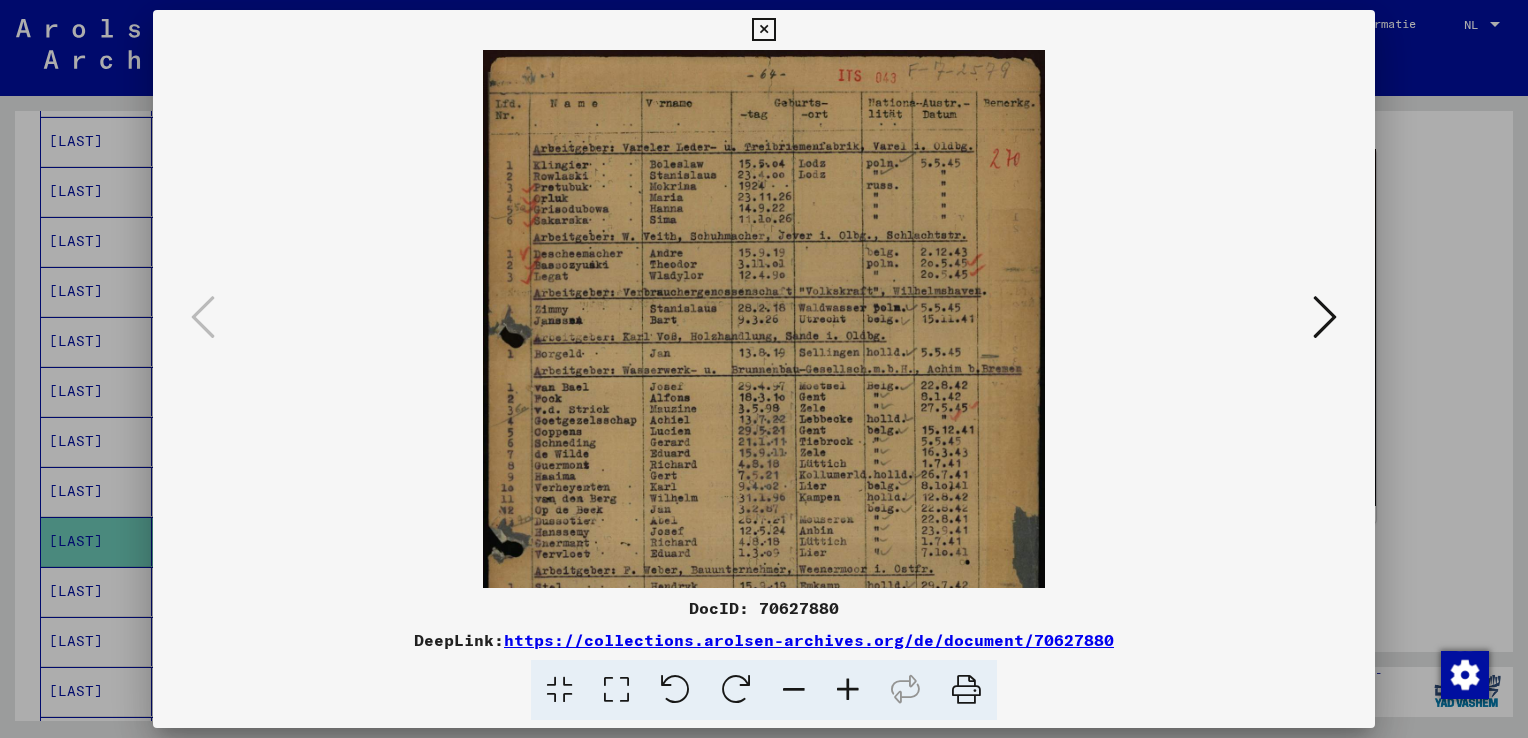 drag, startPoint x: 819, startPoint y: 397, endPoint x: 830, endPoint y: 498, distance: 101.597244 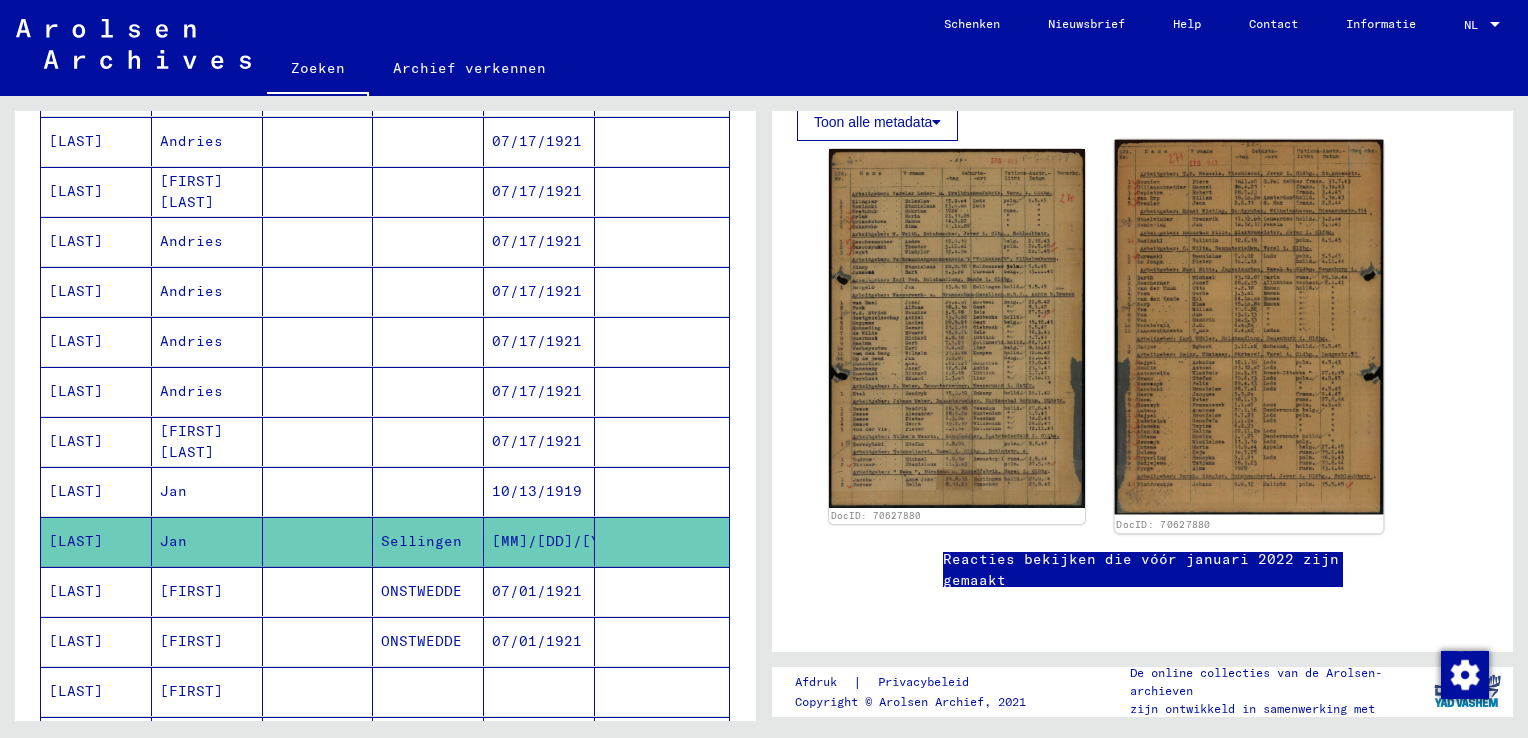 click 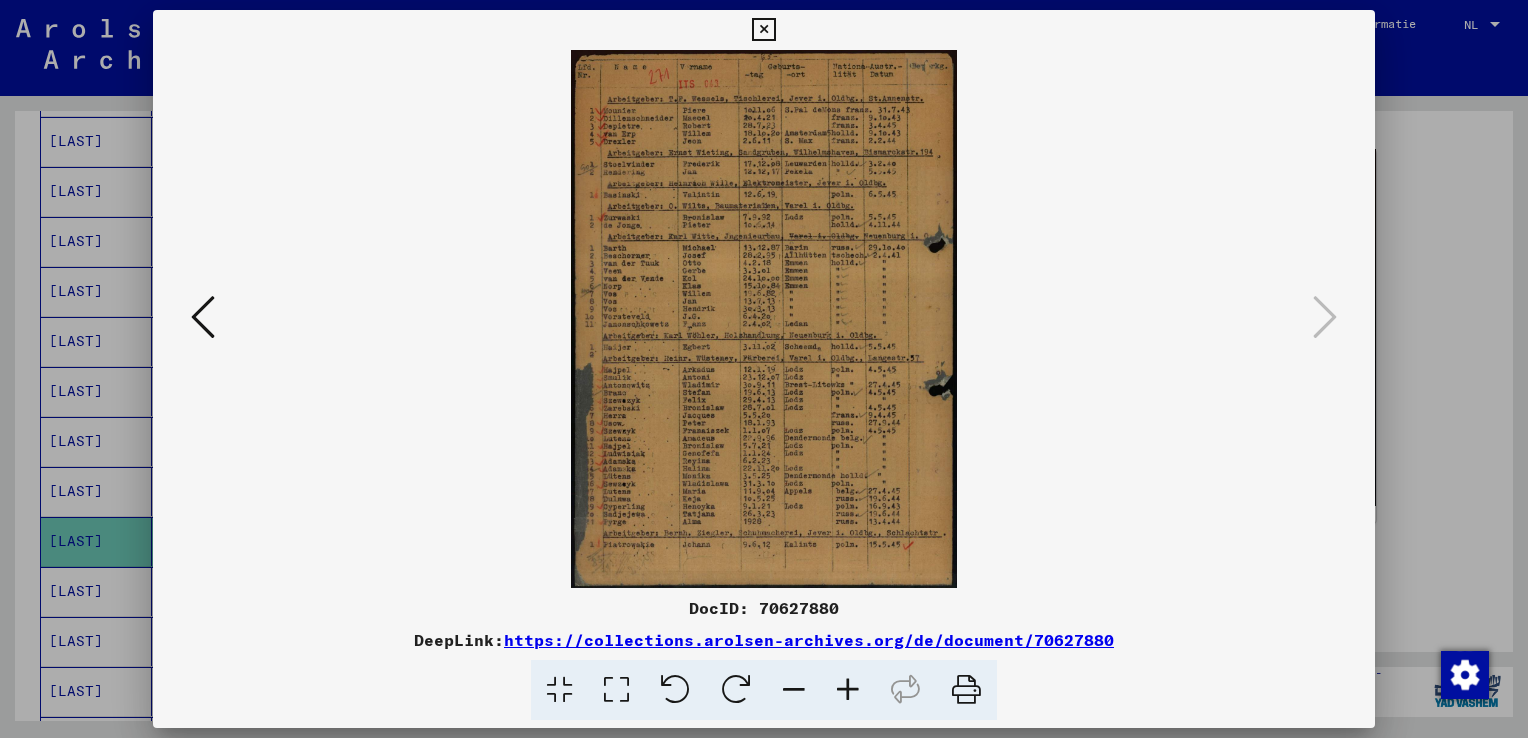 click at bounding box center [764, 319] 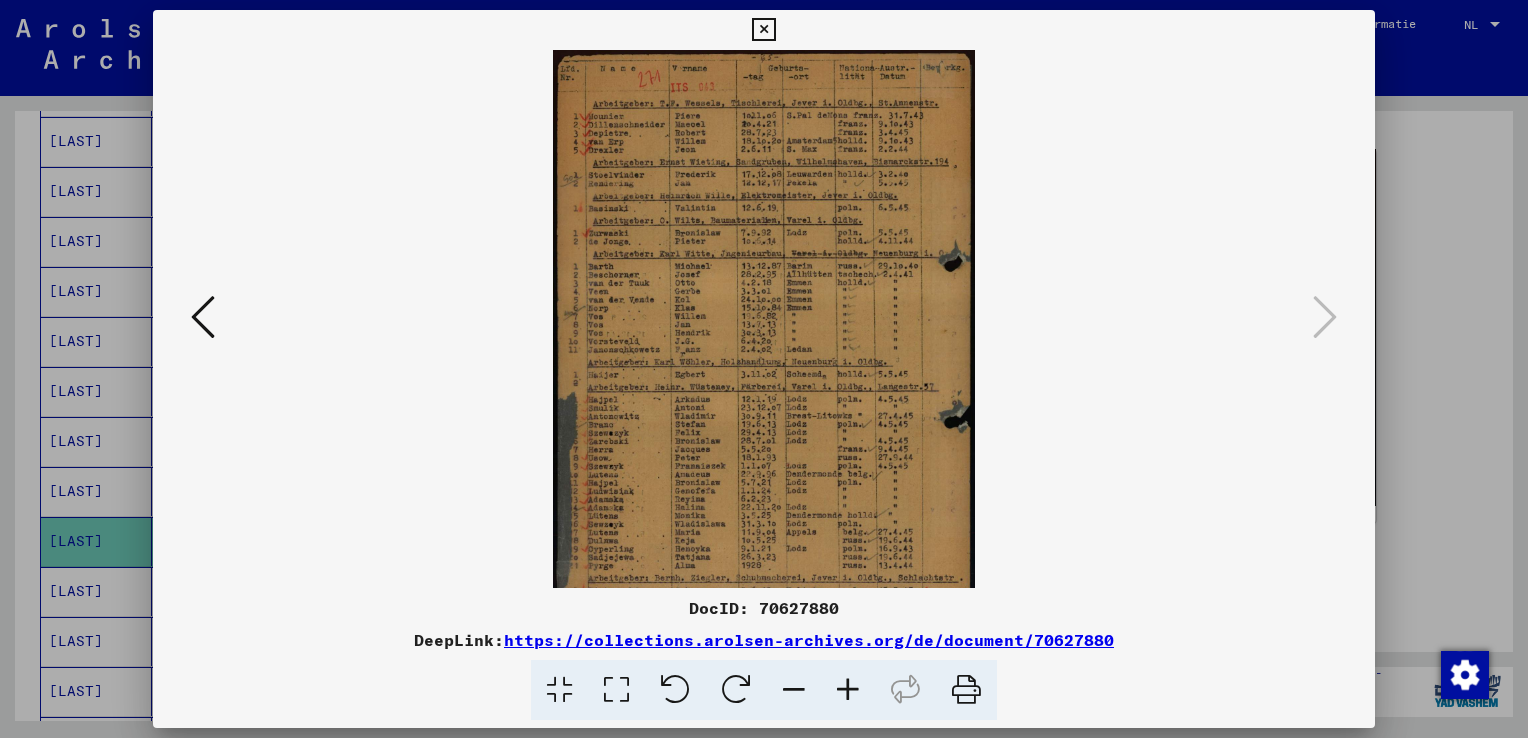 click at bounding box center (848, 690) 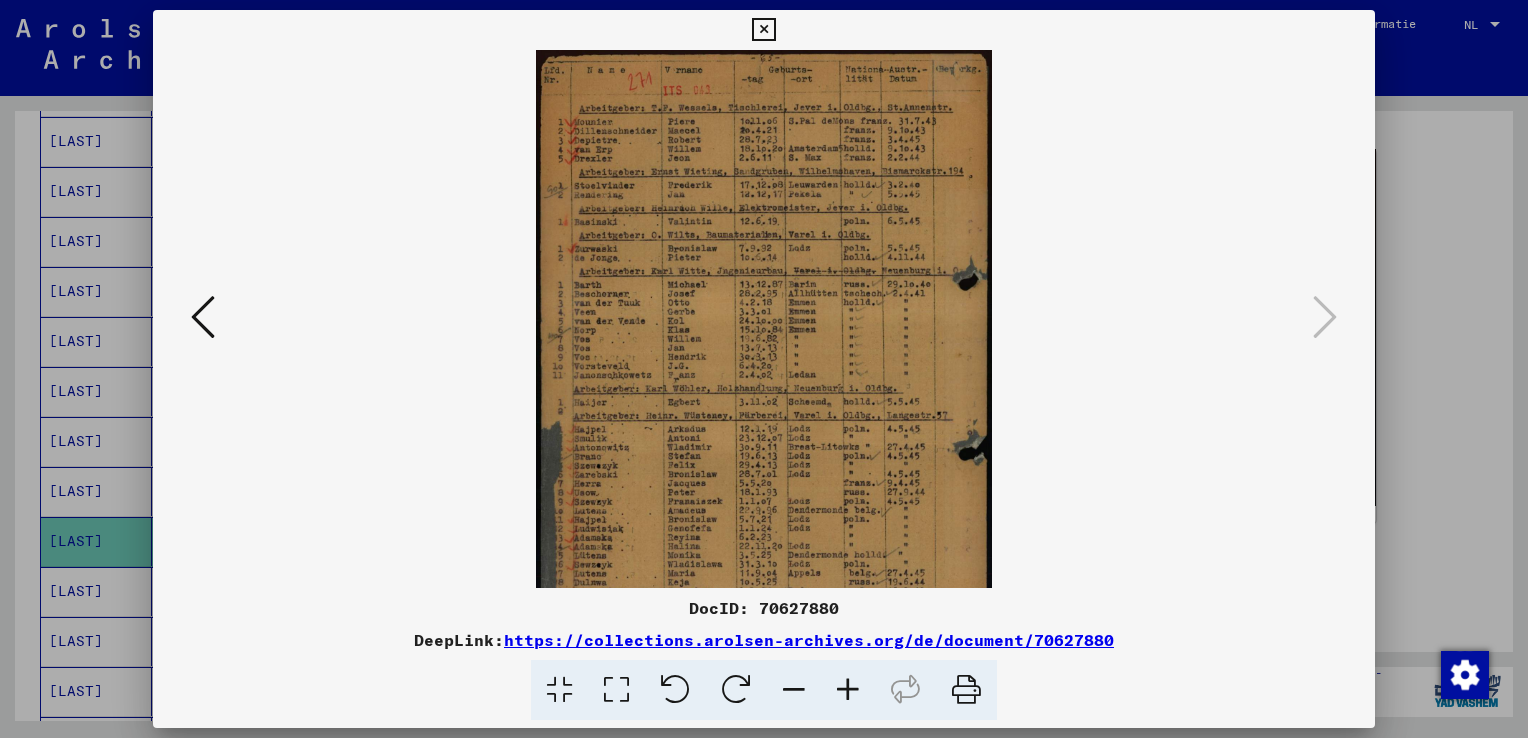 click at bounding box center [848, 690] 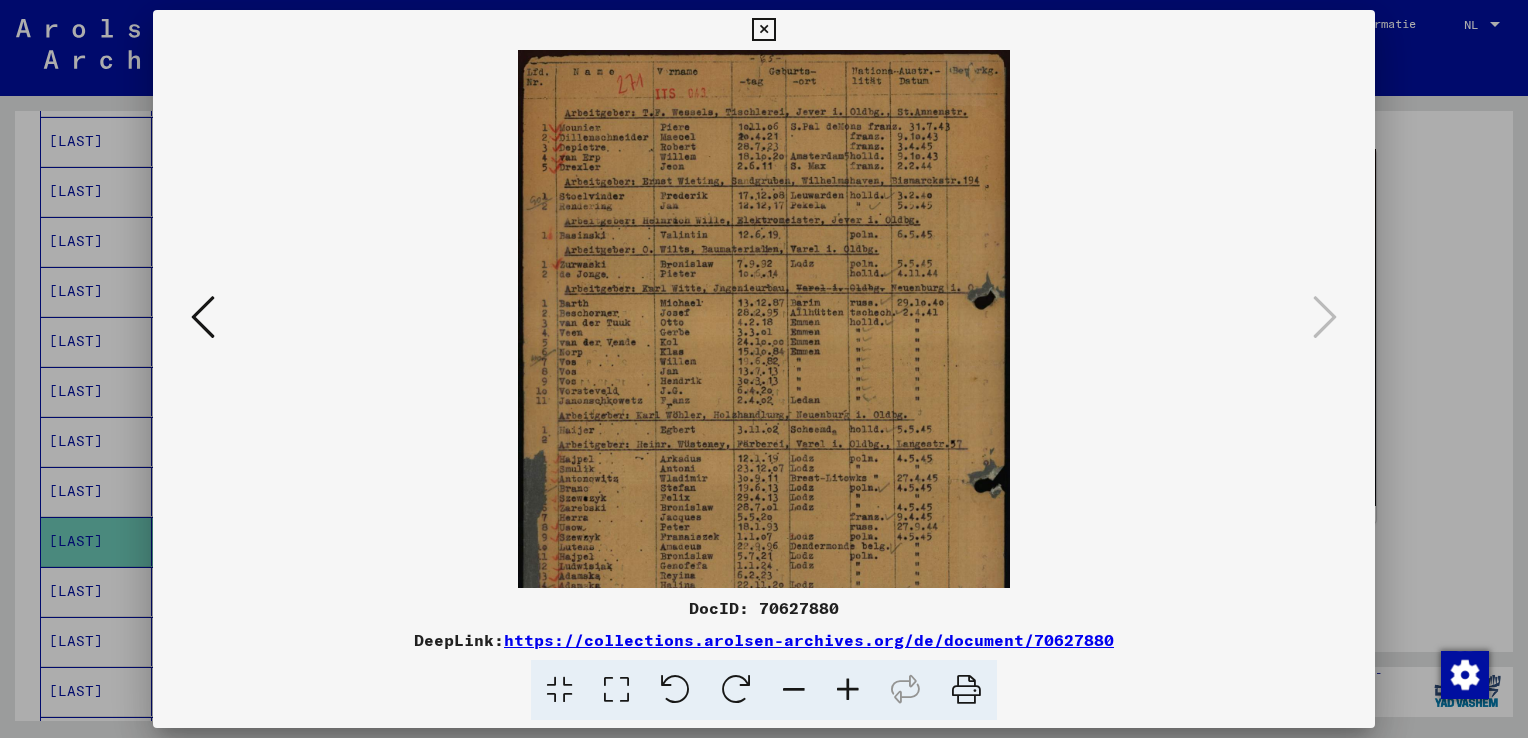 click at bounding box center (848, 690) 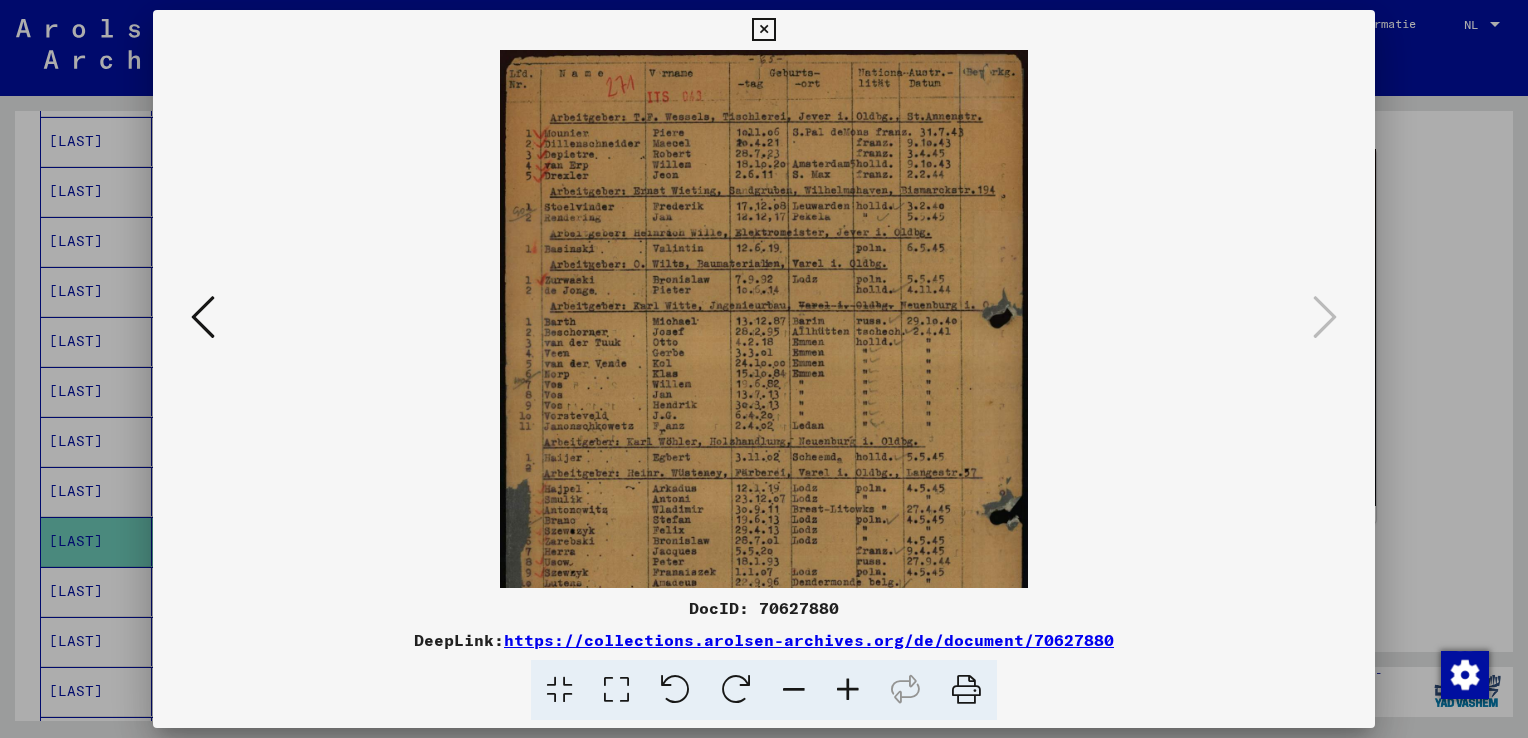 click at bounding box center [848, 690] 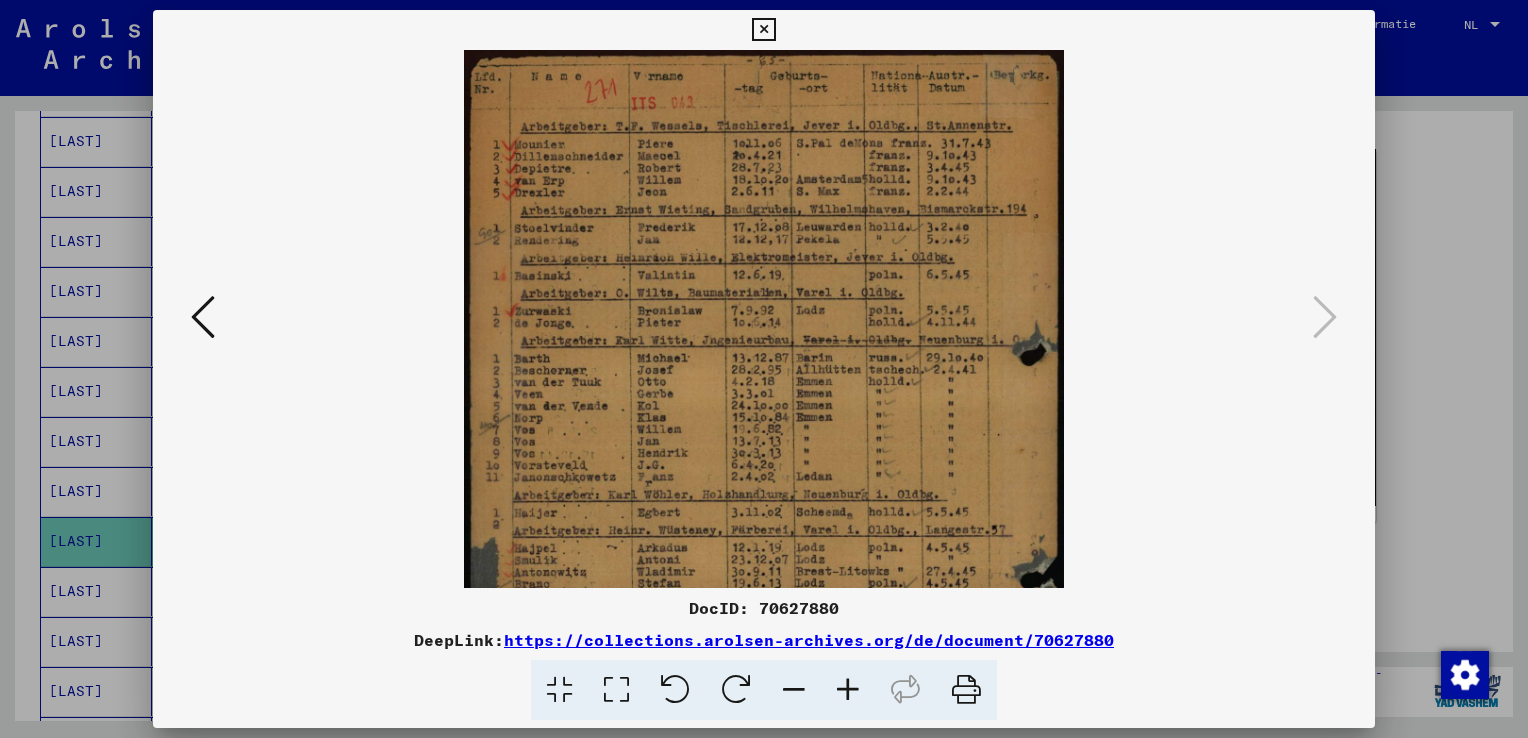 click at bounding box center (848, 690) 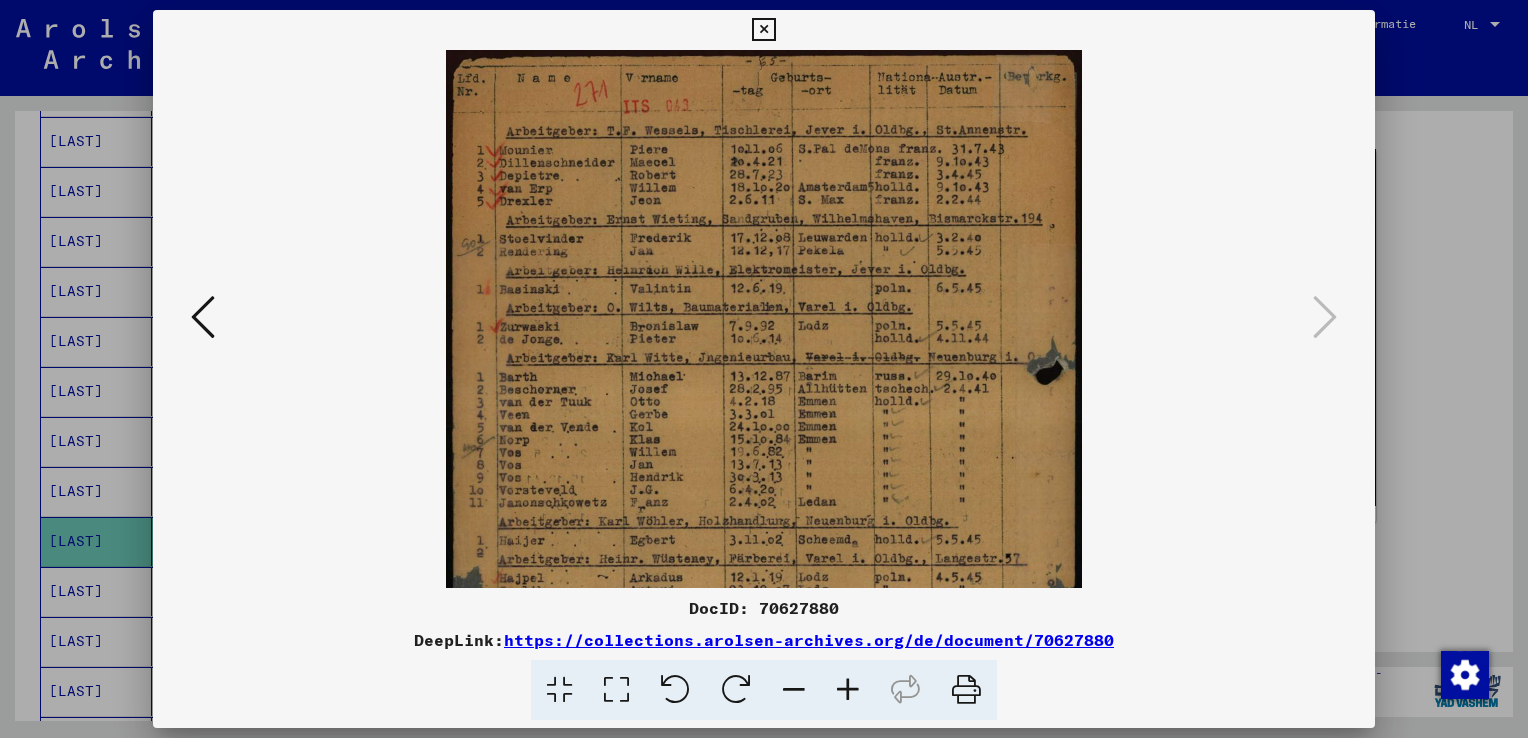 click at bounding box center [848, 690] 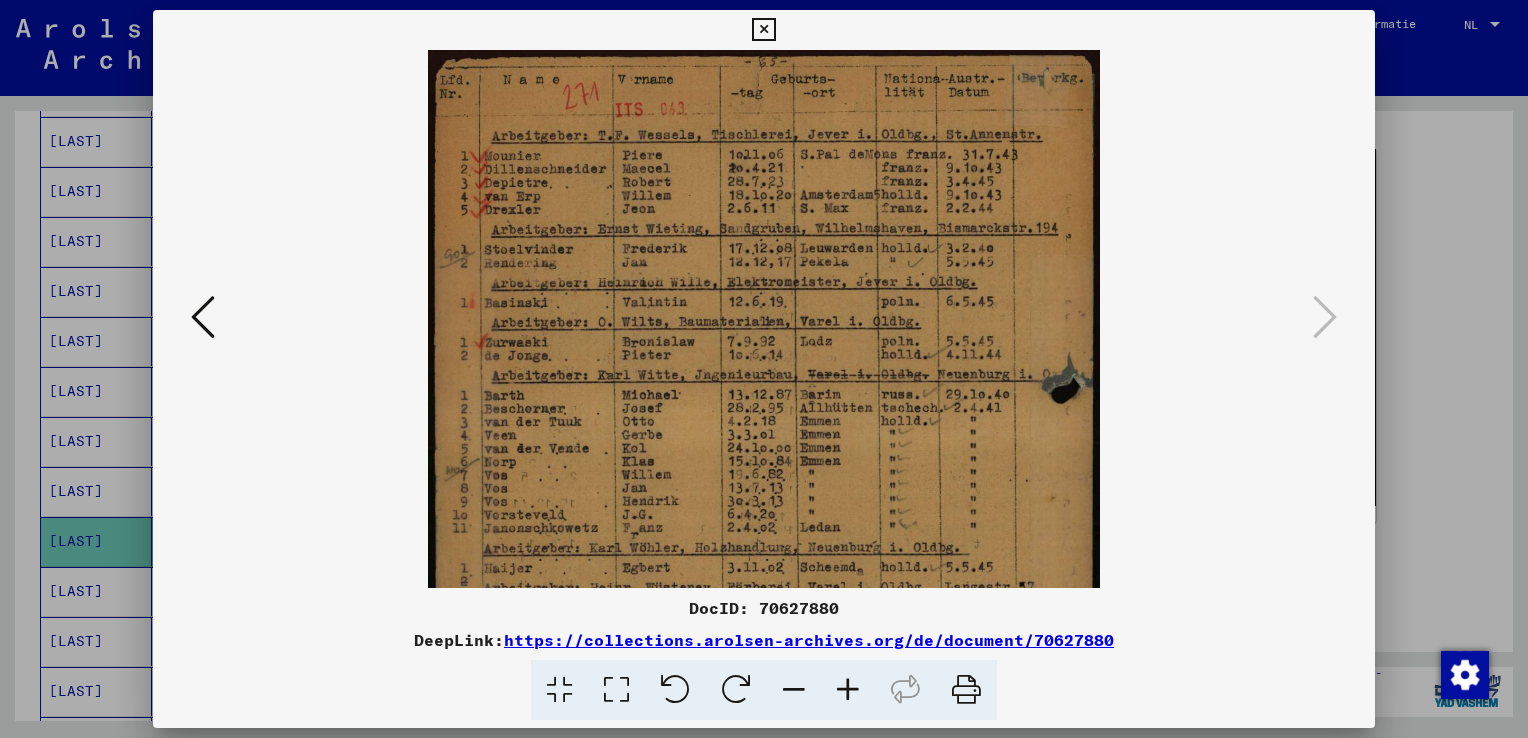 drag, startPoint x: 816, startPoint y: 435, endPoint x: 795, endPoint y: 312, distance: 124.77981 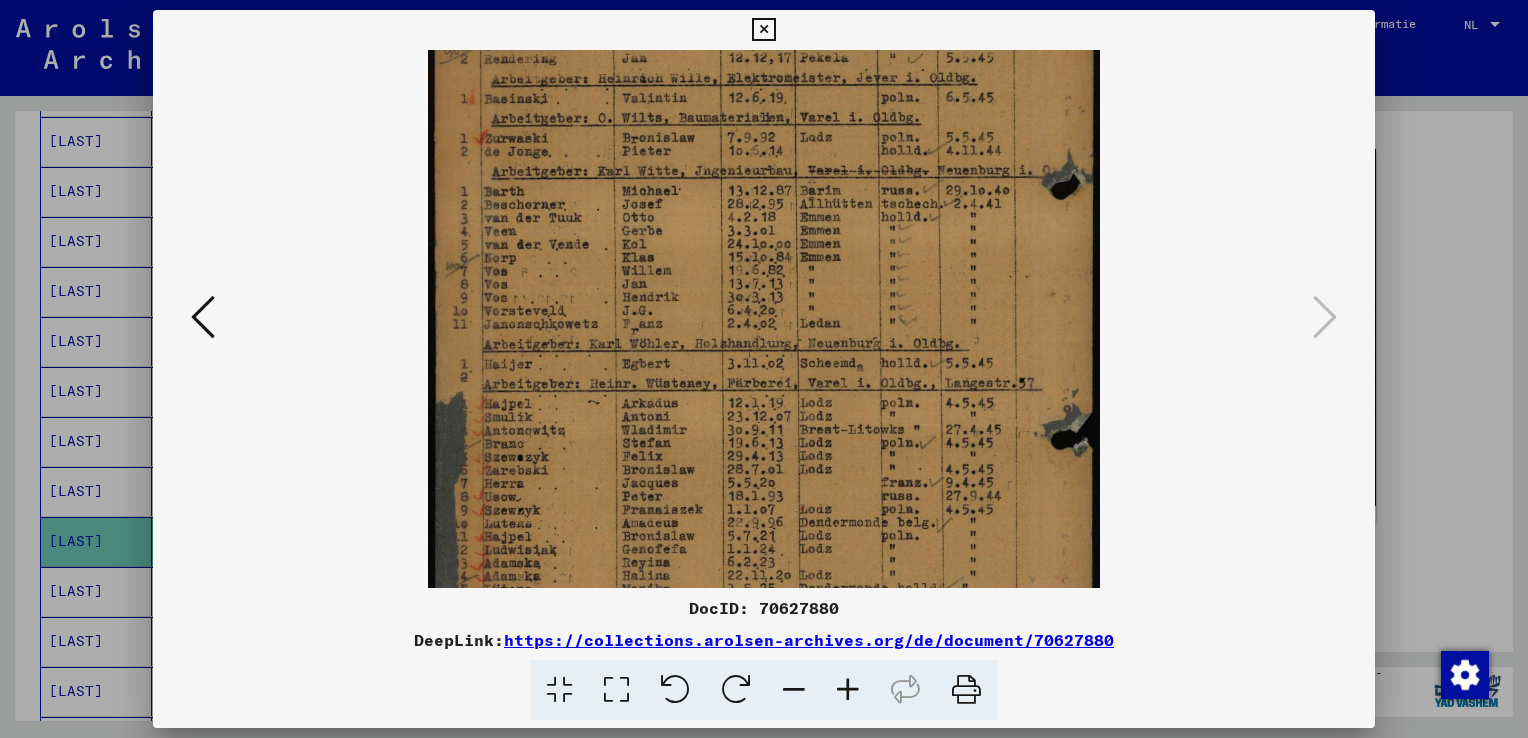 drag, startPoint x: 779, startPoint y: 491, endPoint x: 785, endPoint y: 302, distance: 189.09521 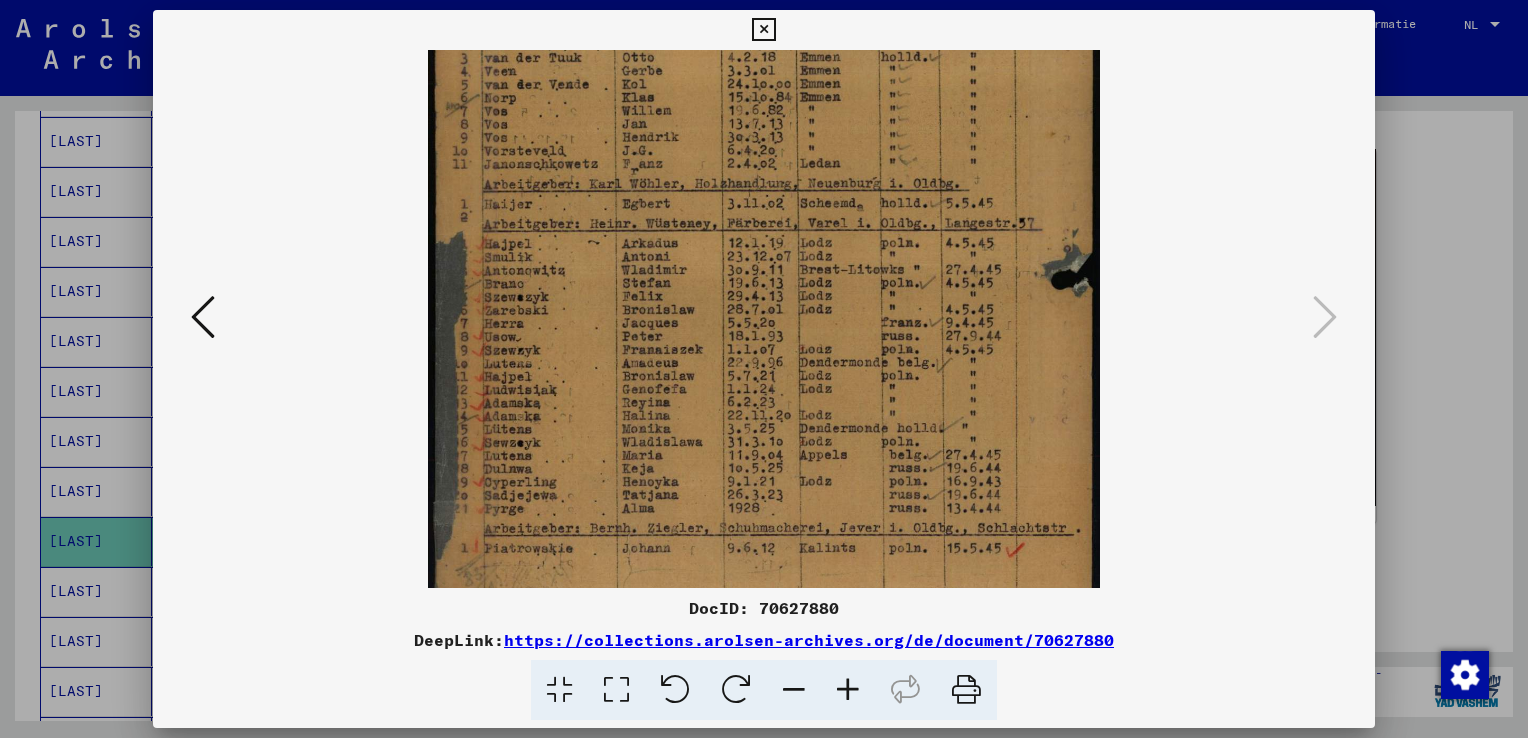 drag, startPoint x: 743, startPoint y: 520, endPoint x: 745, endPoint y: 336, distance: 184.01086 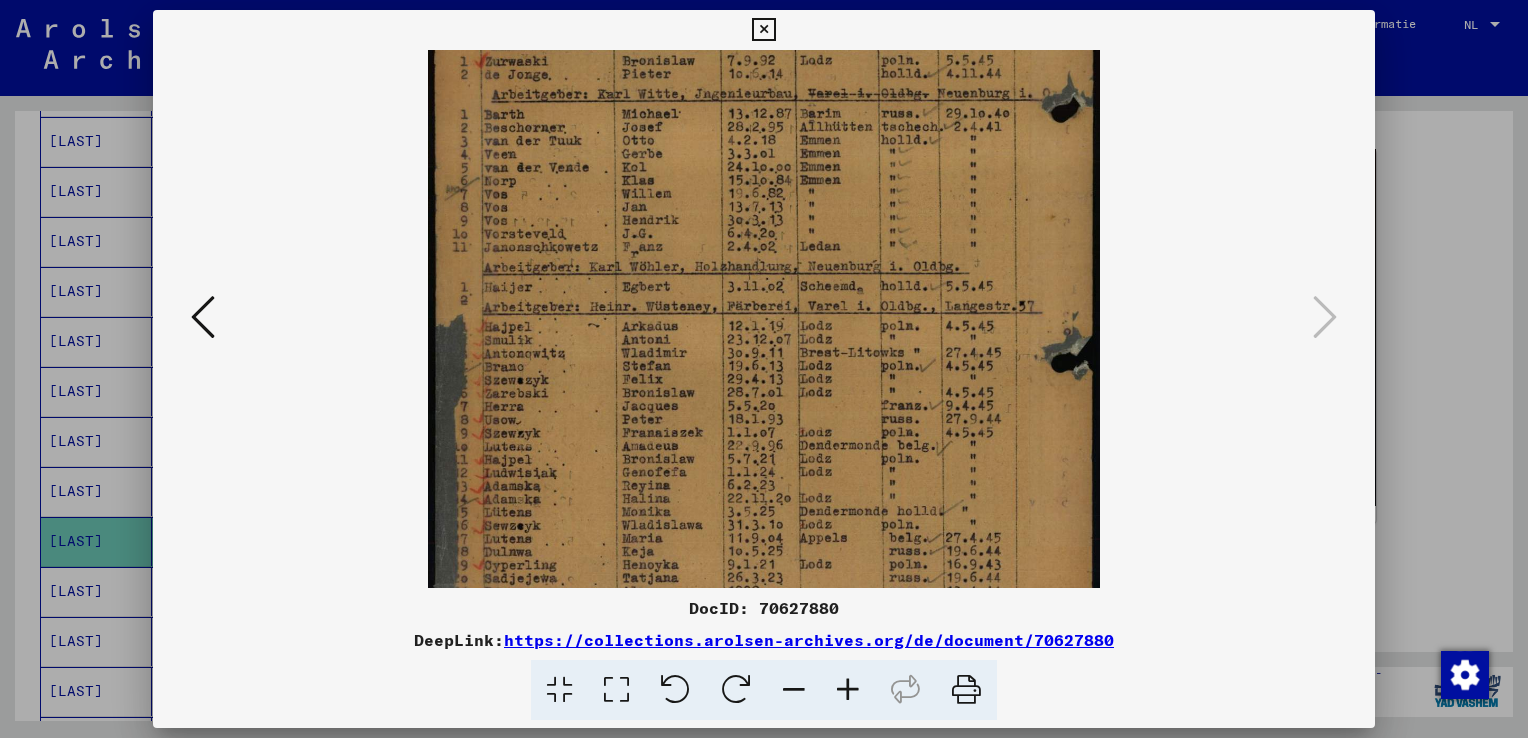 drag, startPoint x: 663, startPoint y: 246, endPoint x: 663, endPoint y: 370, distance: 124 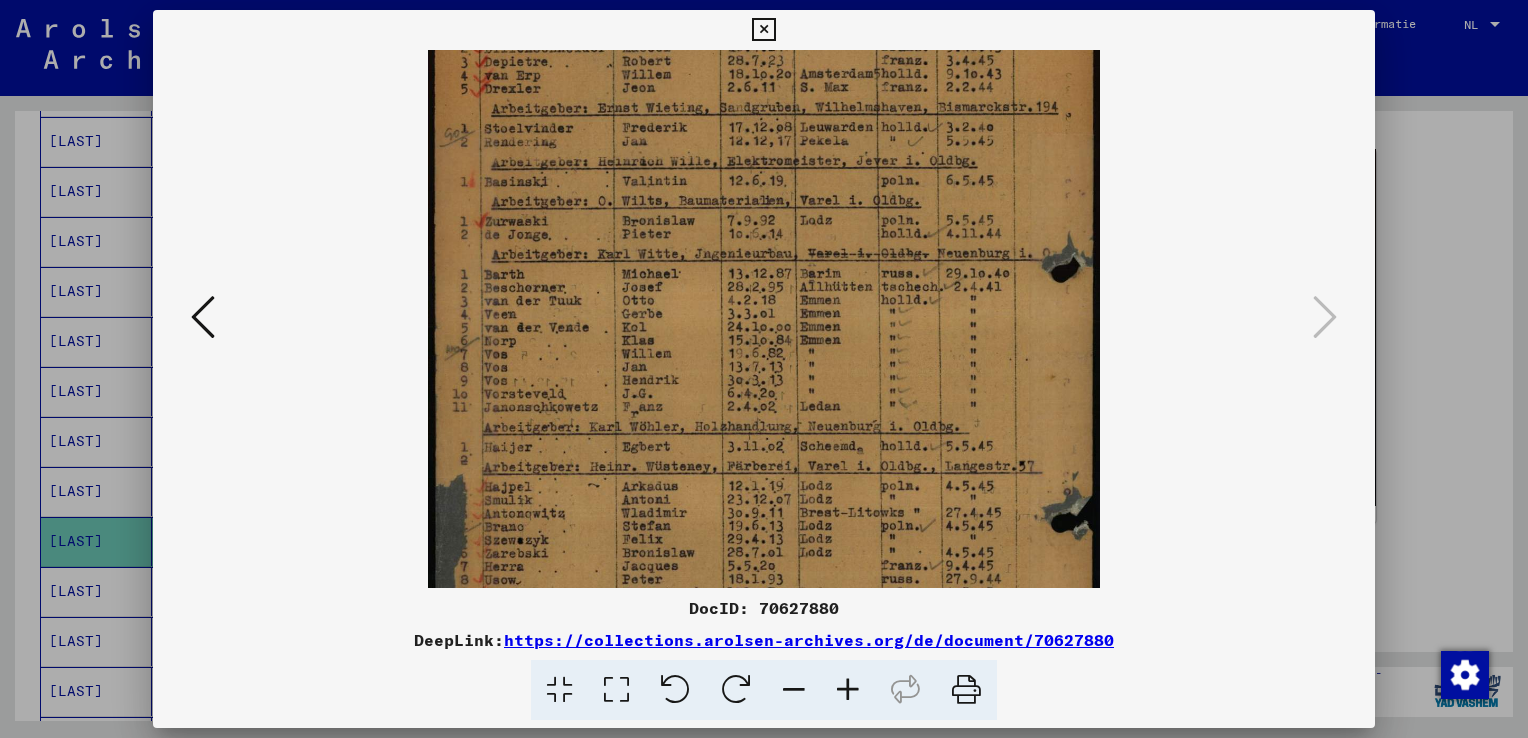 scroll, scrollTop: 100, scrollLeft: 0, axis: vertical 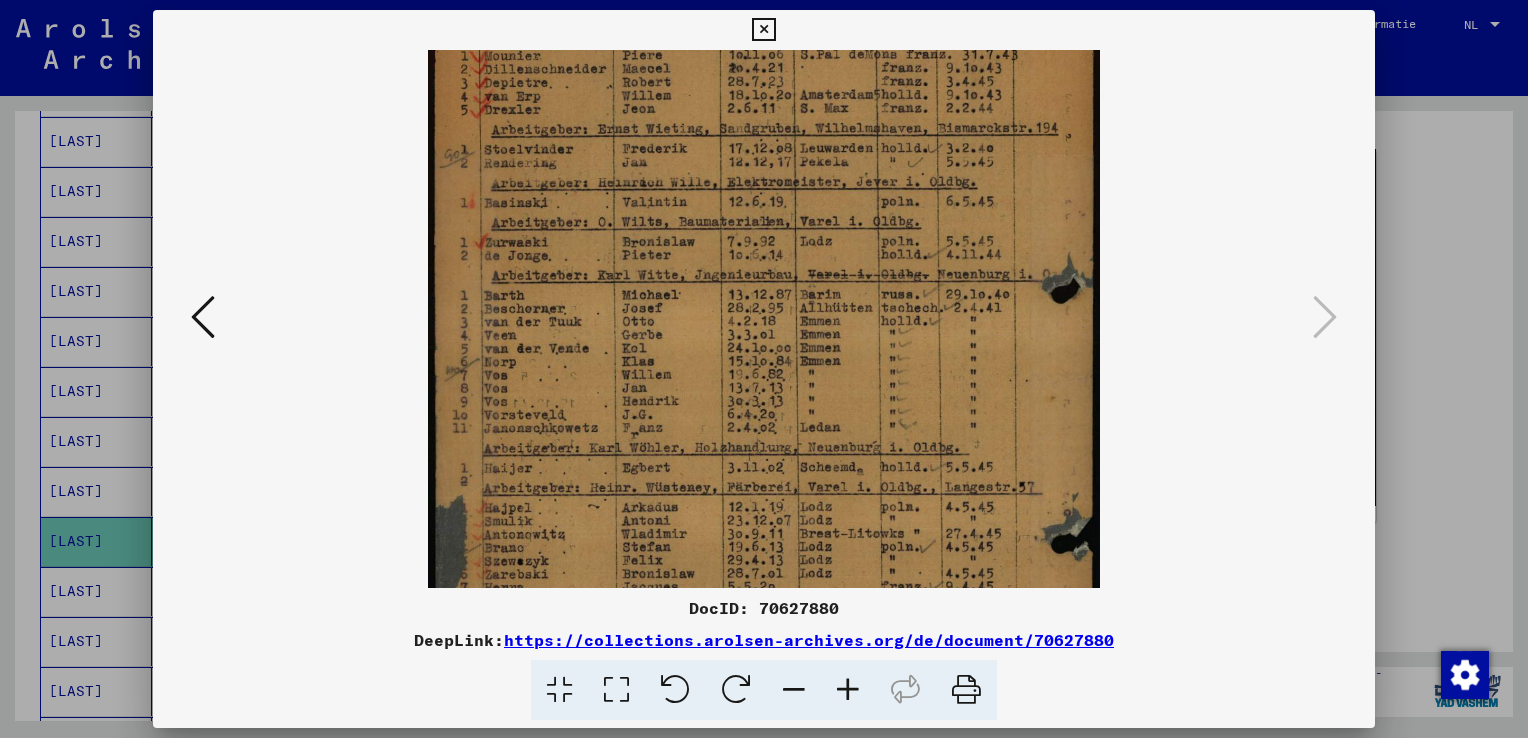 drag, startPoint x: 674, startPoint y: 183, endPoint x: 665, endPoint y: 362, distance: 179.22612 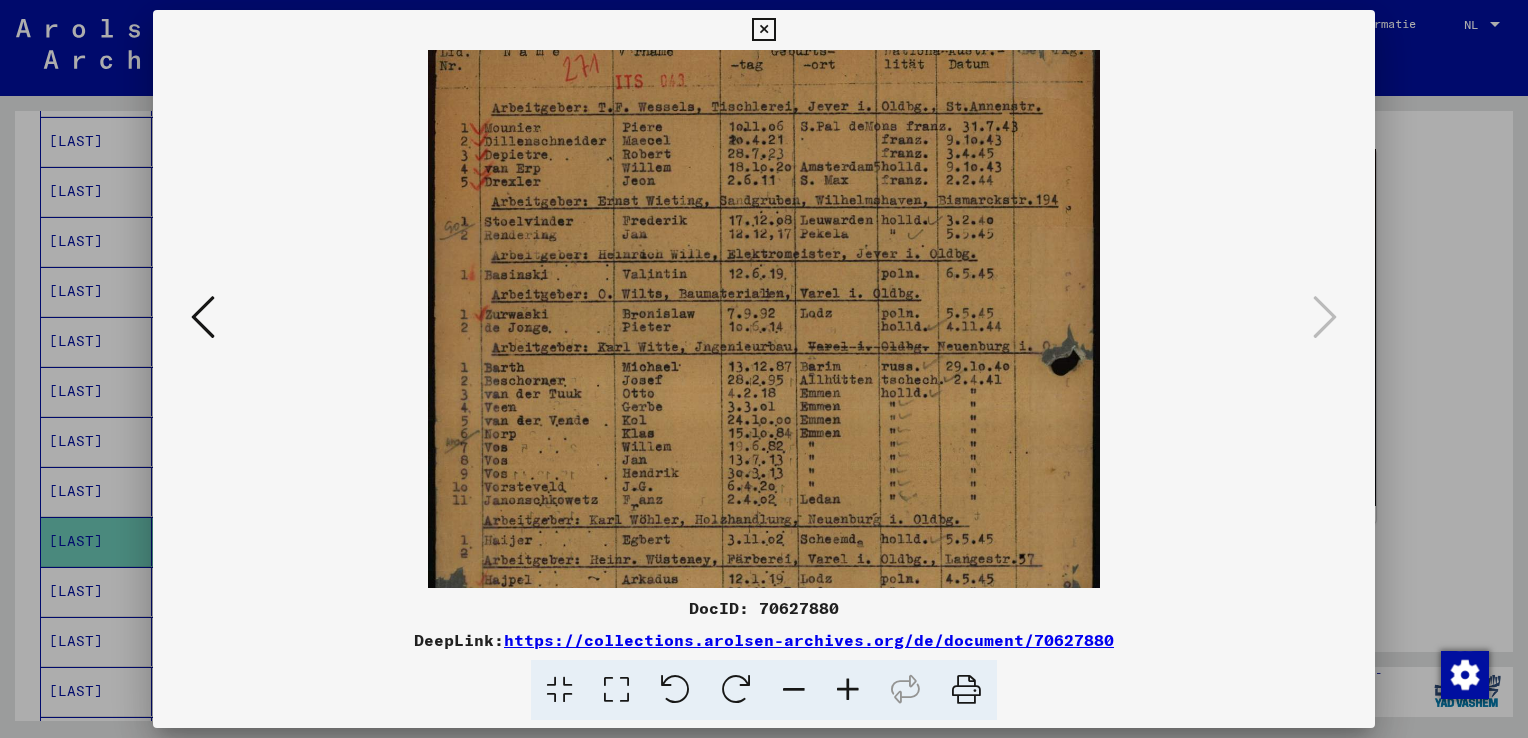 scroll, scrollTop: 0, scrollLeft: 0, axis: both 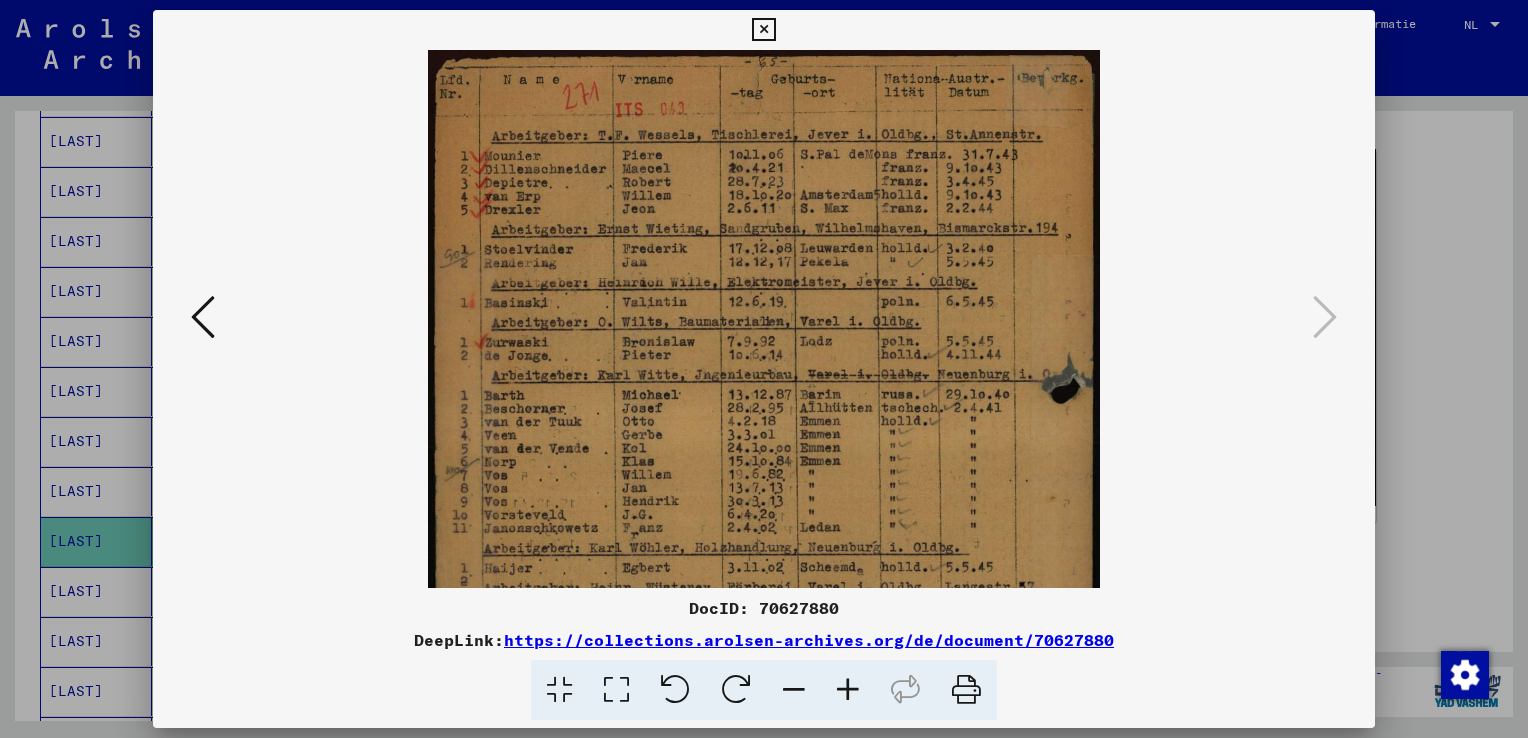 drag, startPoint x: 667, startPoint y: 201, endPoint x: 668, endPoint y: 330, distance: 129.00388 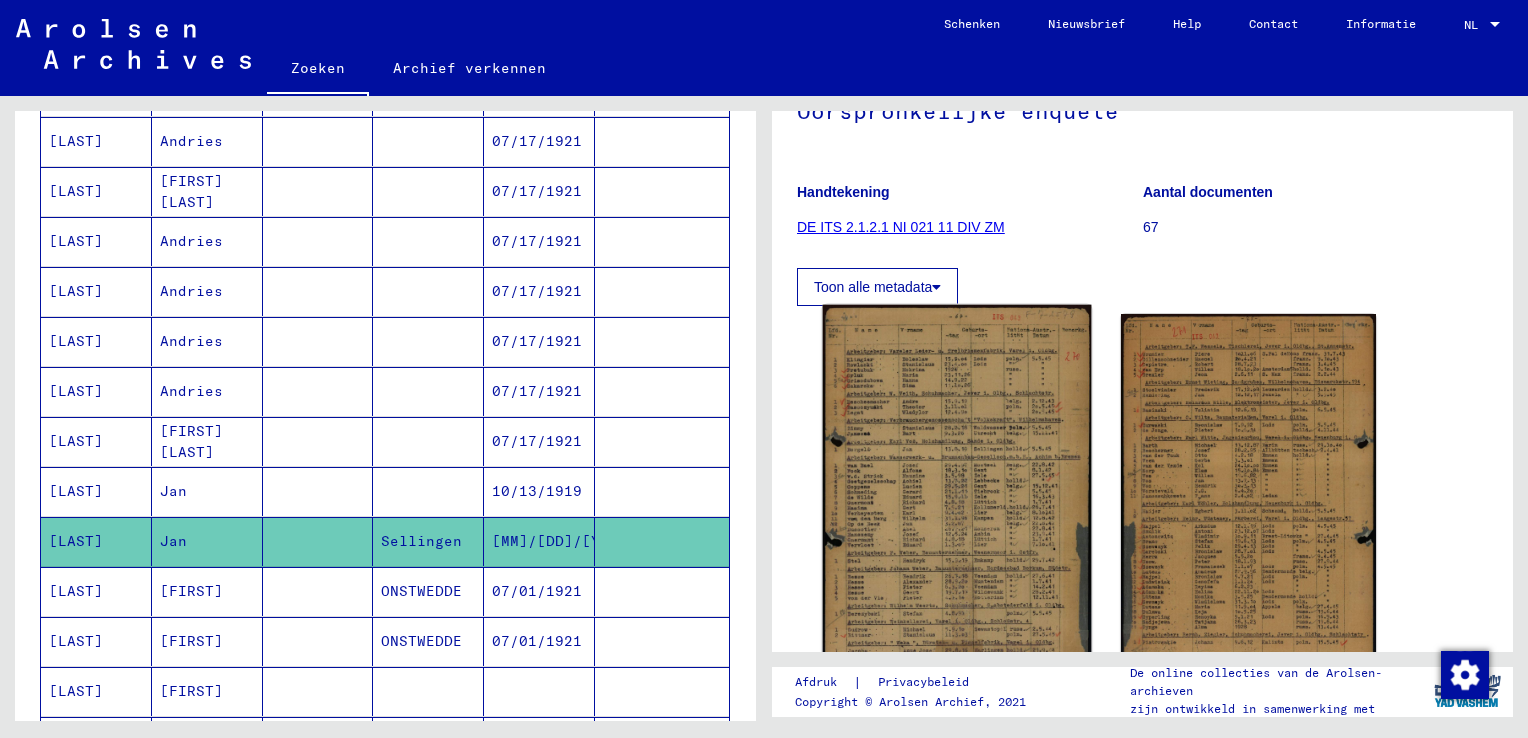 scroll, scrollTop: 232, scrollLeft: 0, axis: vertical 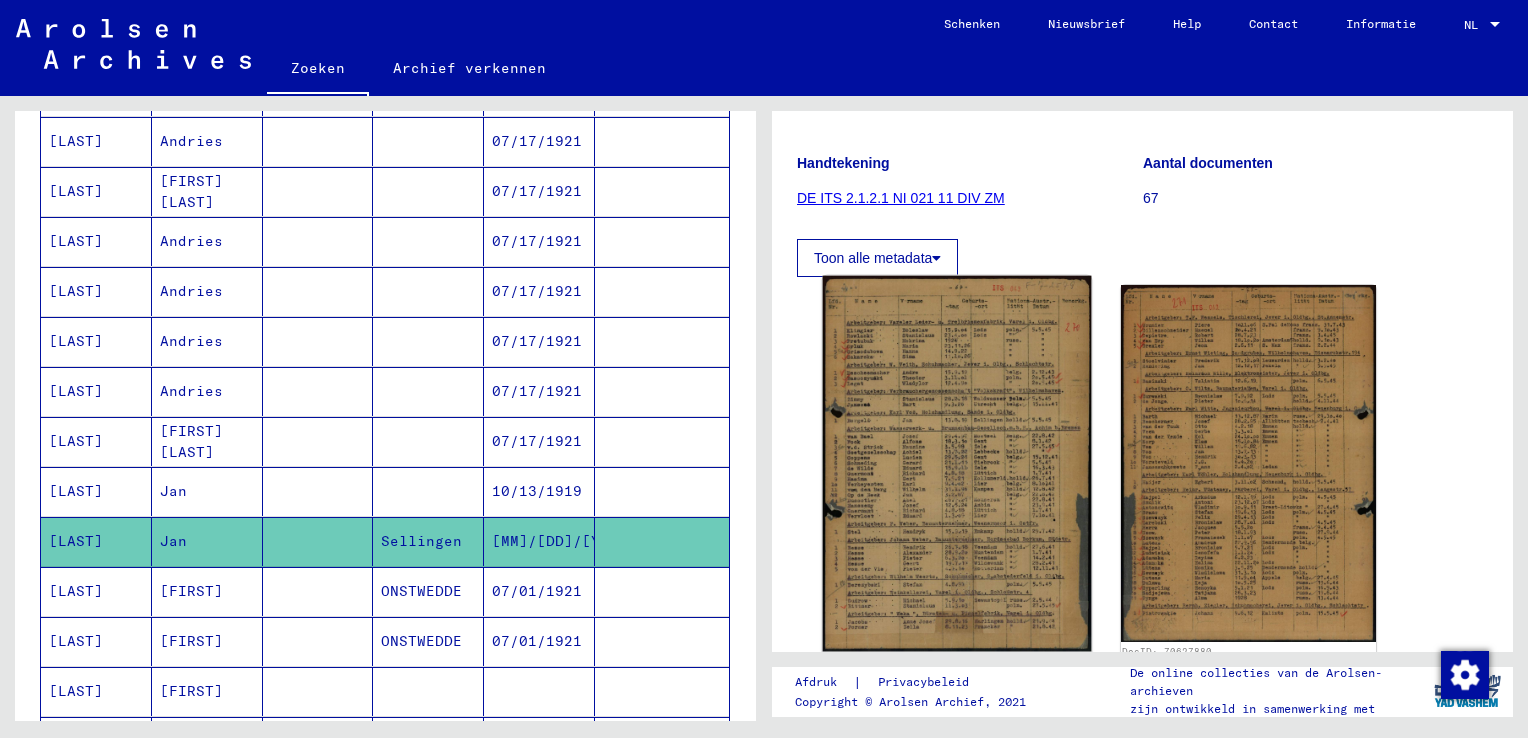 click 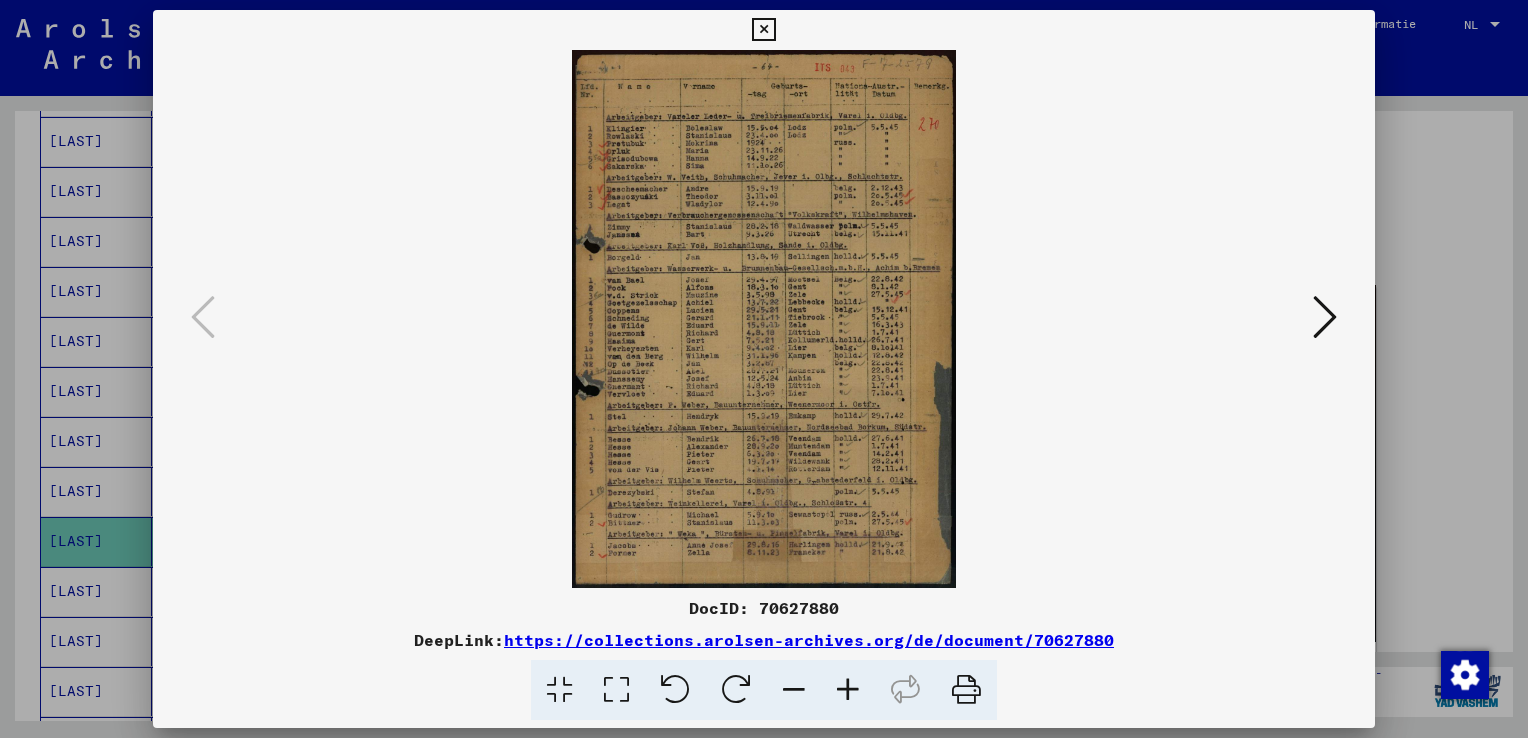 click at bounding box center [764, 319] 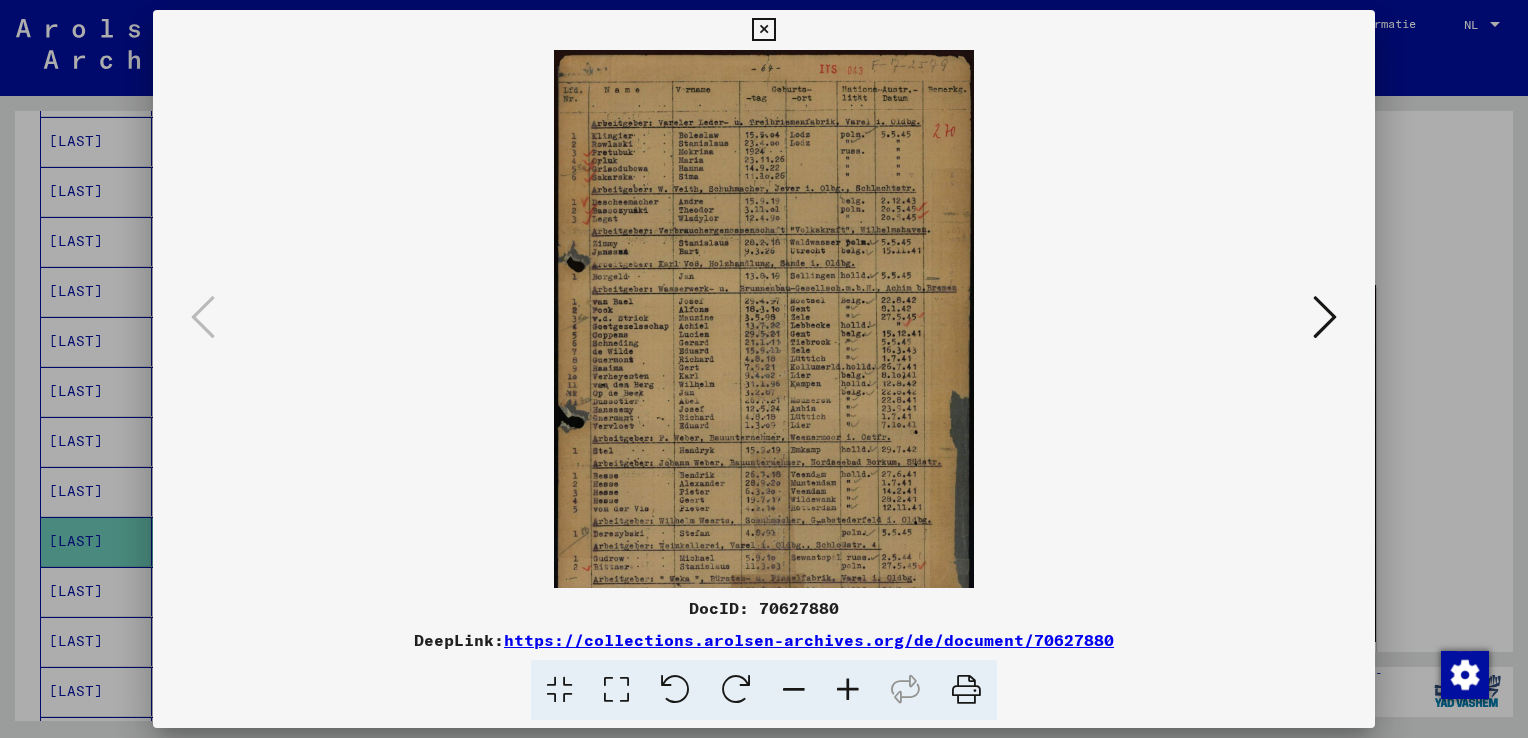 click at bounding box center [848, 690] 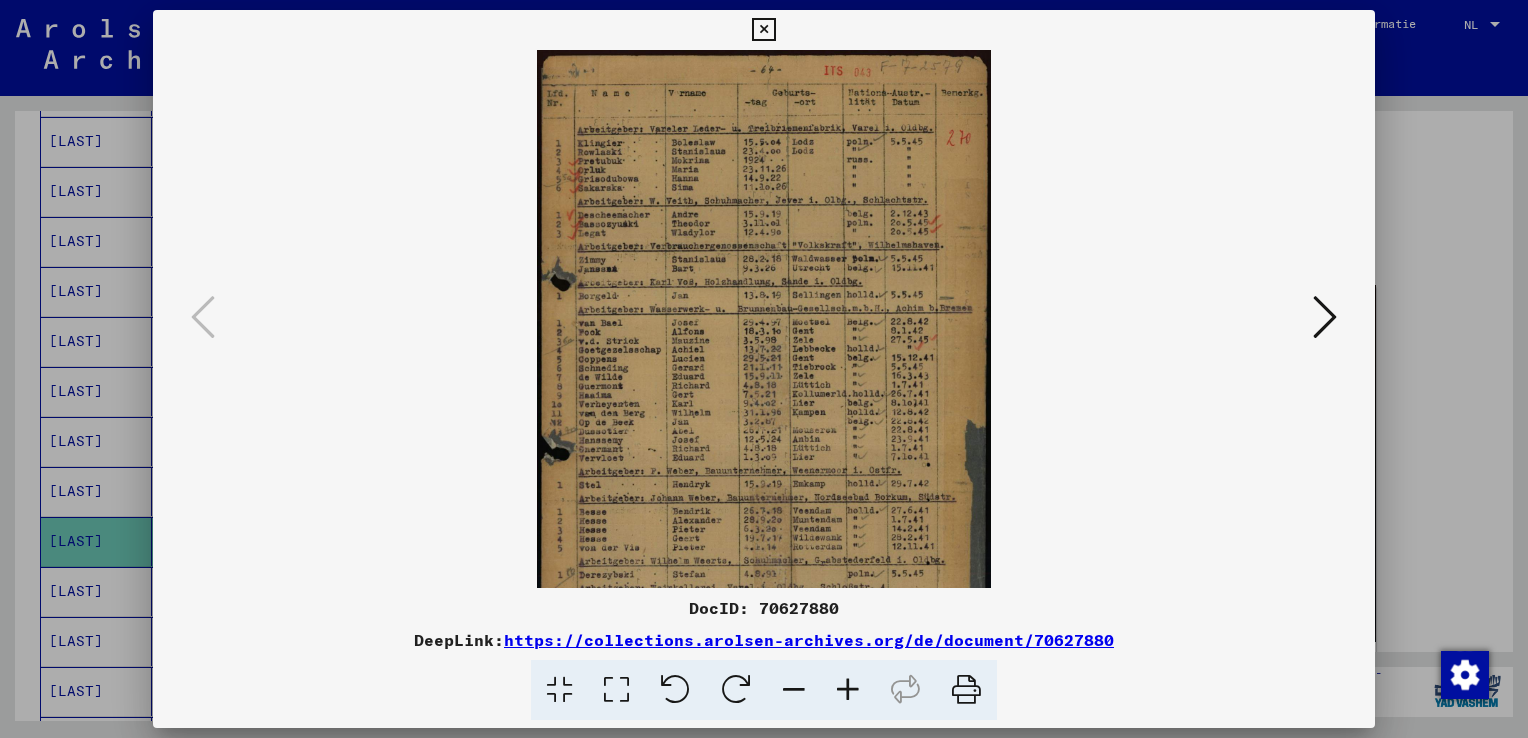 click at bounding box center (848, 690) 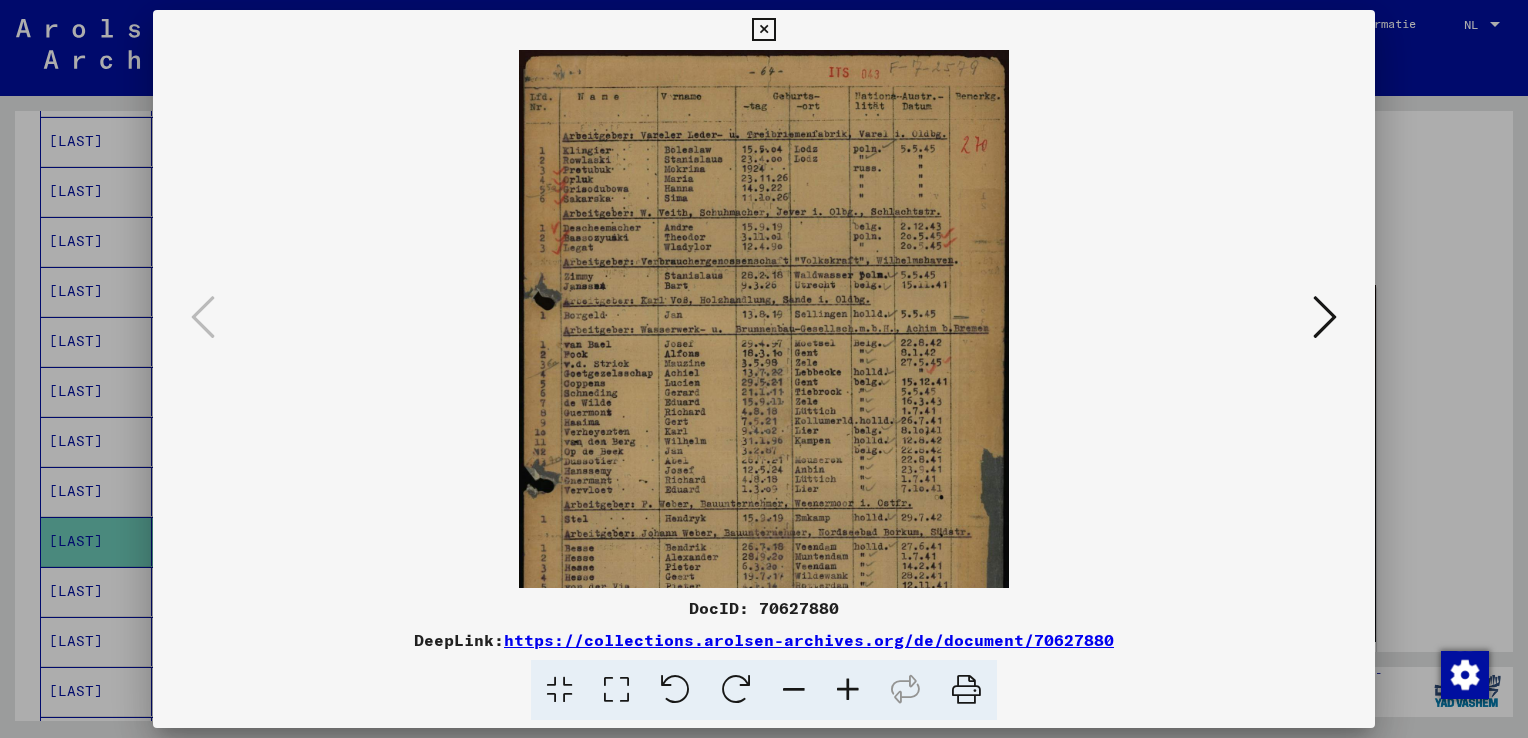 click at bounding box center [848, 690] 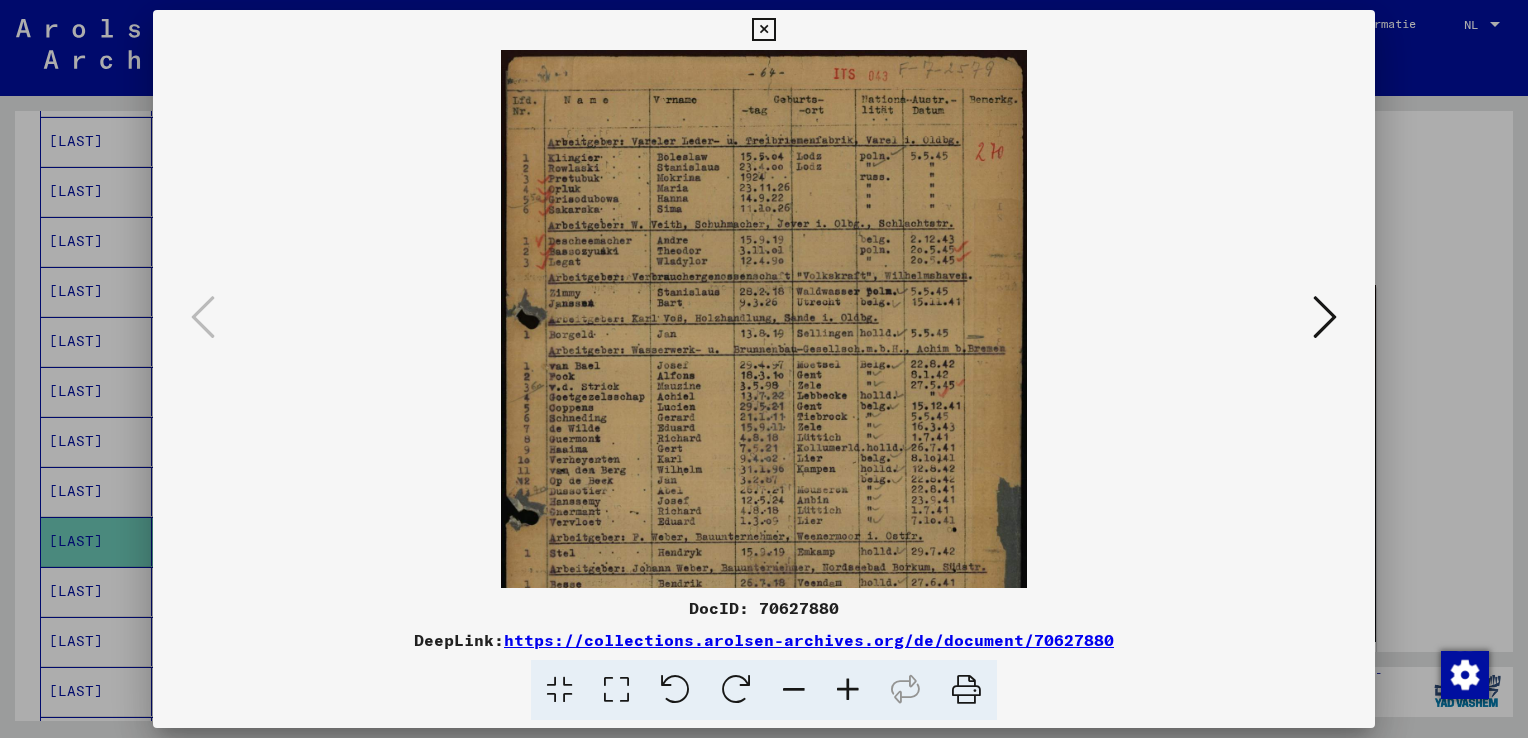 click at bounding box center (848, 690) 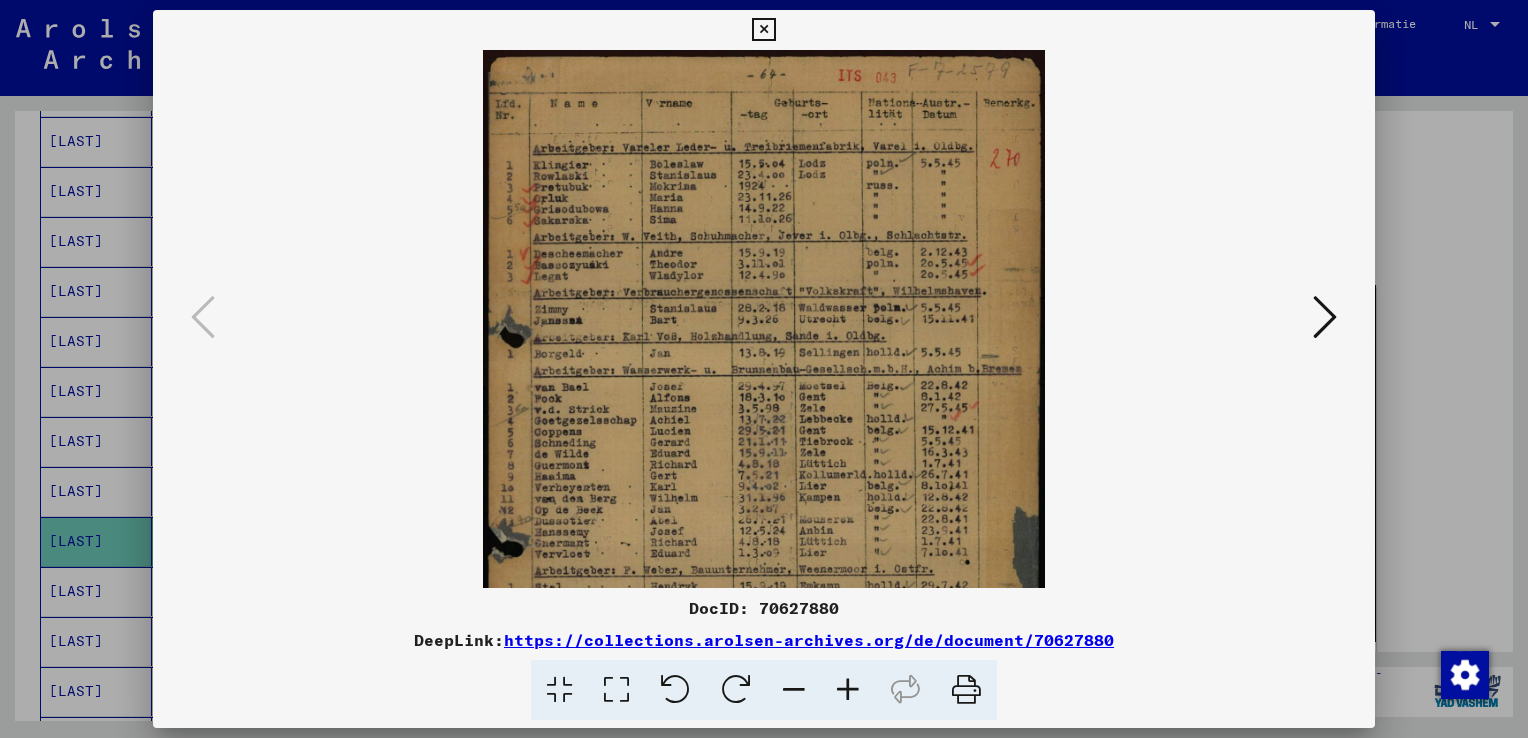 click at bounding box center (848, 690) 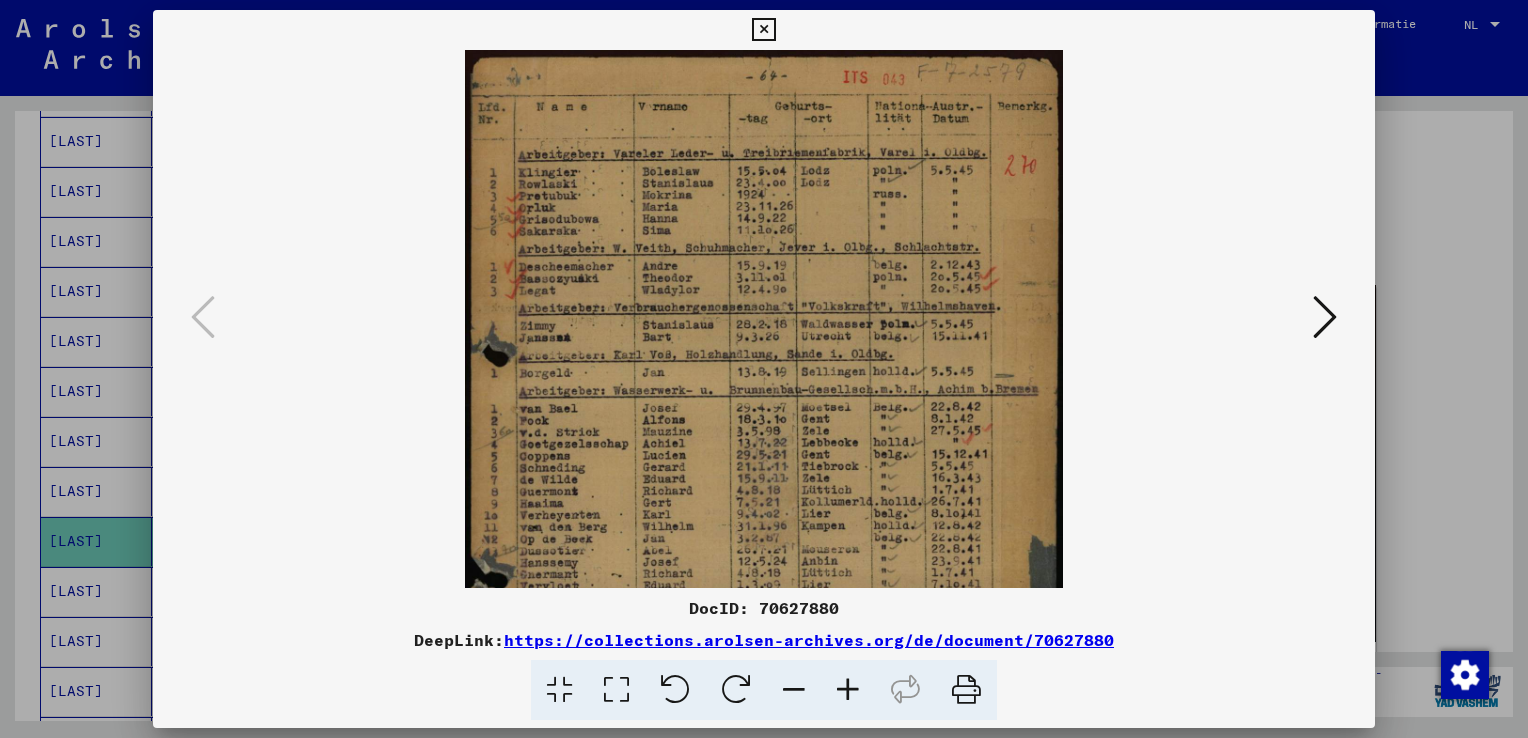 click at bounding box center (848, 690) 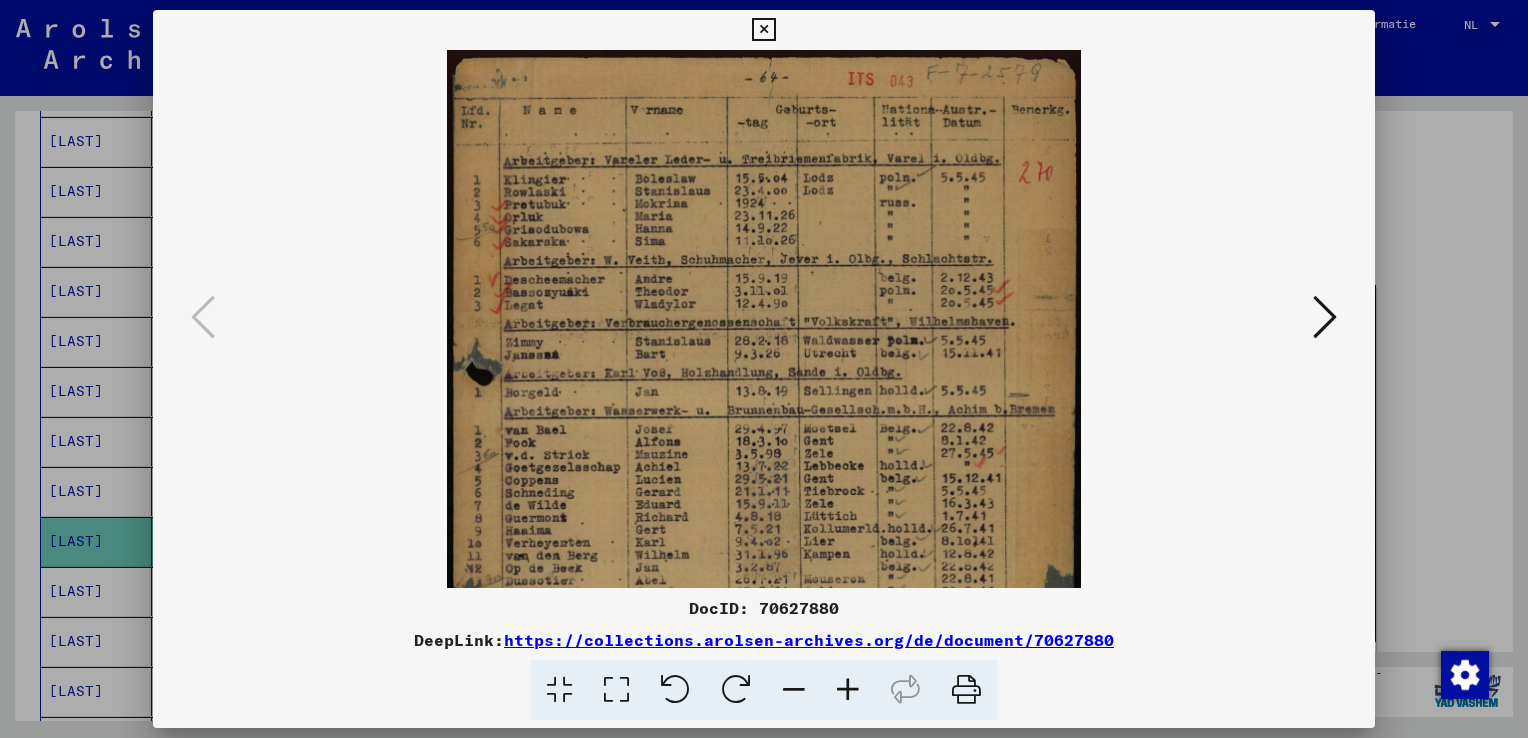 click at bounding box center (848, 690) 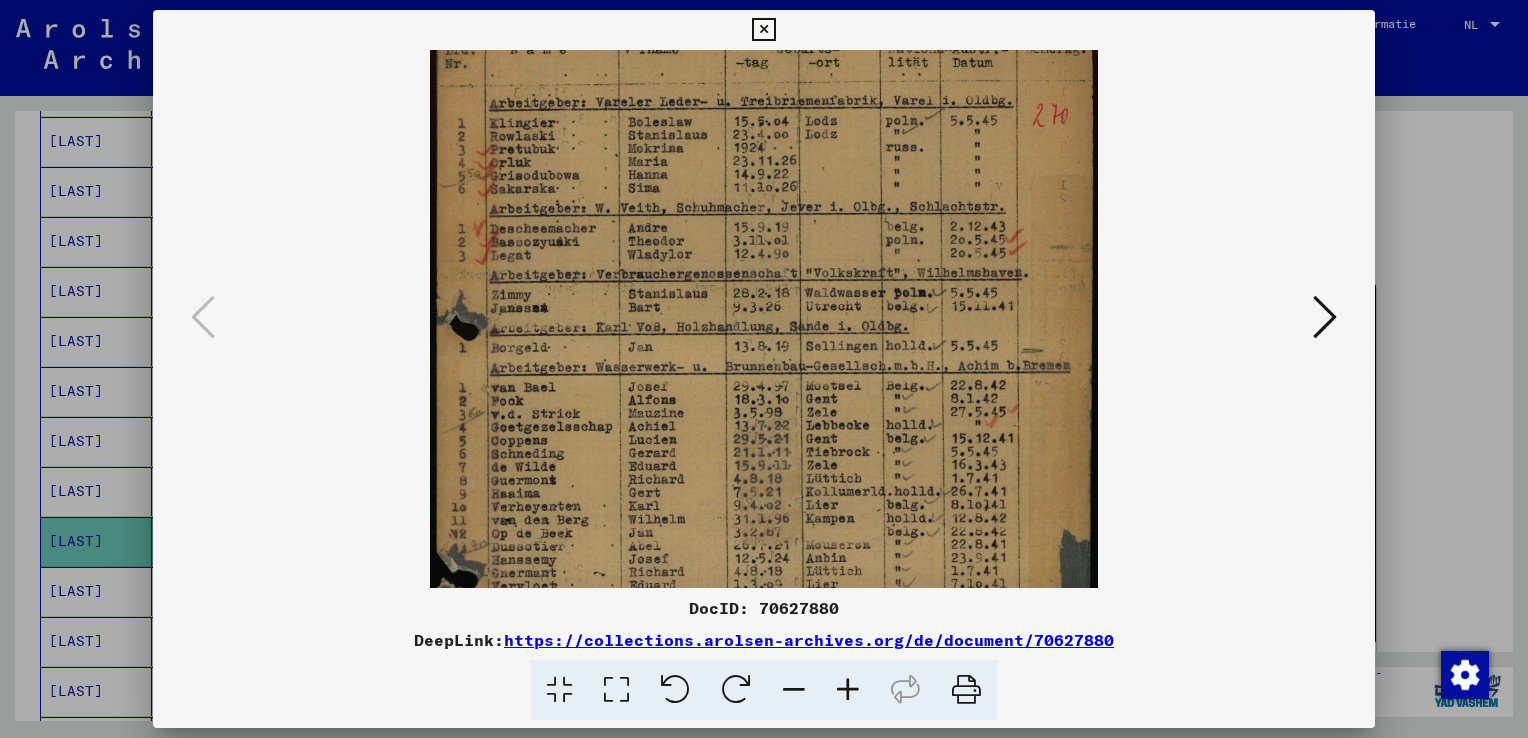 drag, startPoint x: 860, startPoint y: 457, endPoint x: 842, endPoint y: 390, distance: 69.375786 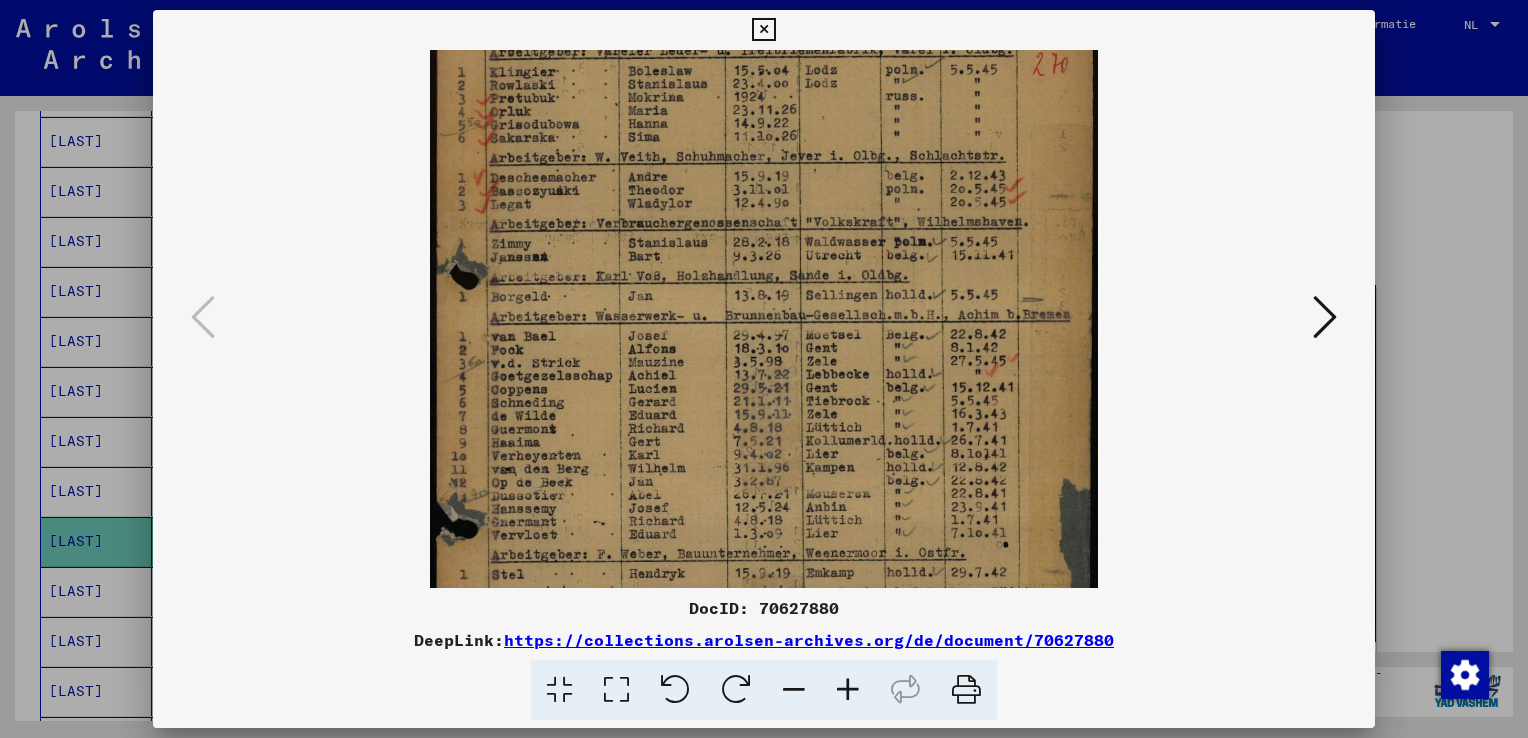 drag, startPoint x: 752, startPoint y: 435, endPoint x: 741, endPoint y: 386, distance: 50.219517 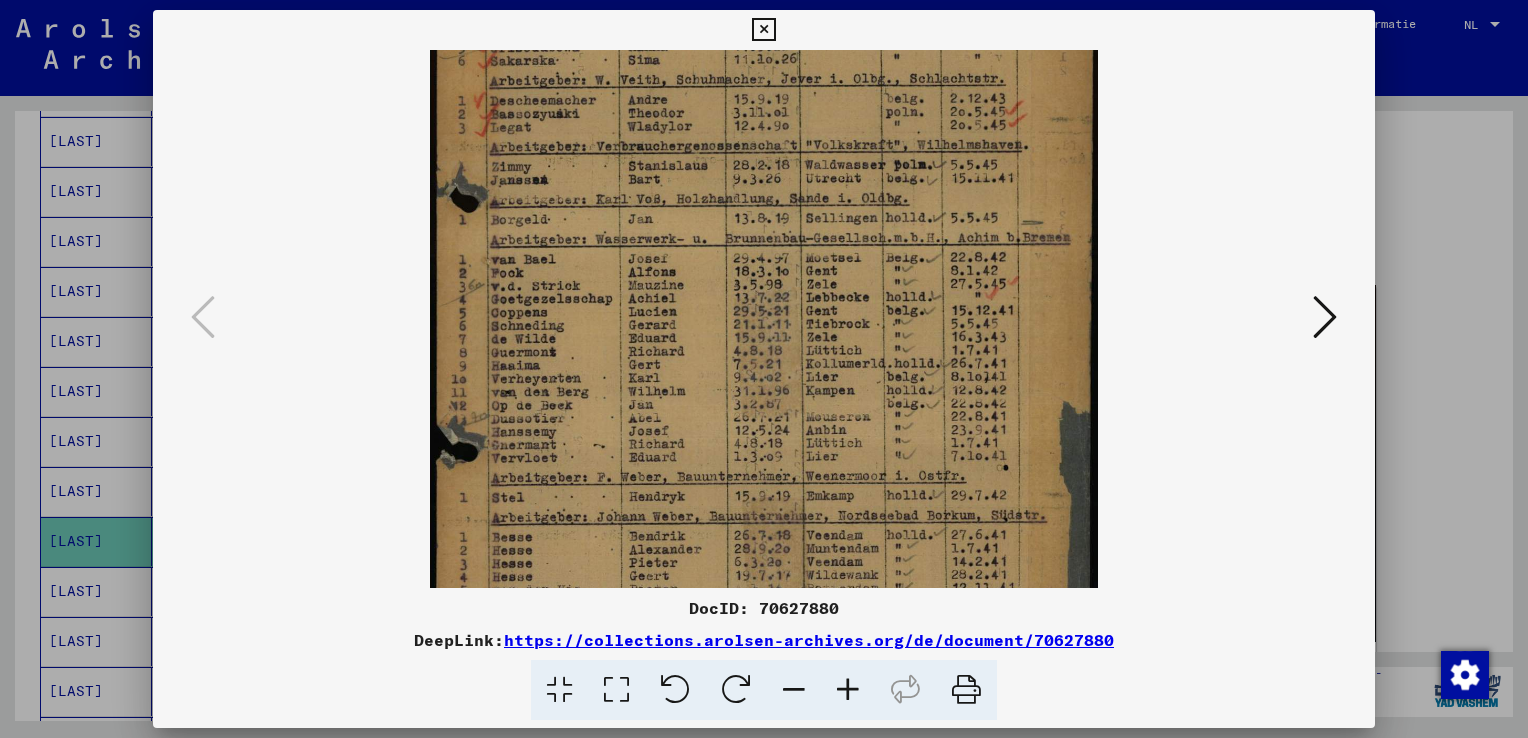 drag, startPoint x: 728, startPoint y: 474, endPoint x: 727, endPoint y: 397, distance: 77.00649 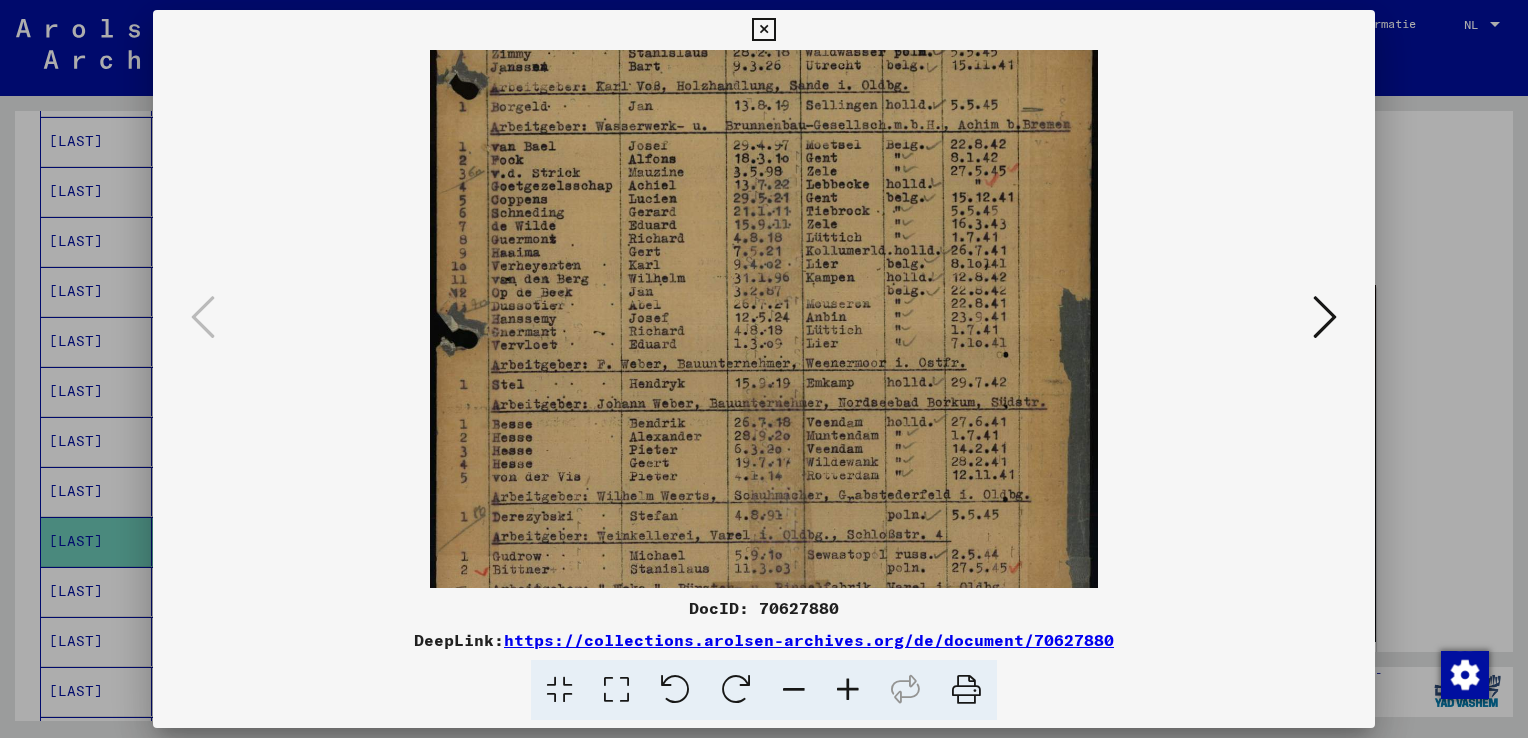 drag, startPoint x: 597, startPoint y: 431, endPoint x: 592, endPoint y: 283, distance: 148.08444 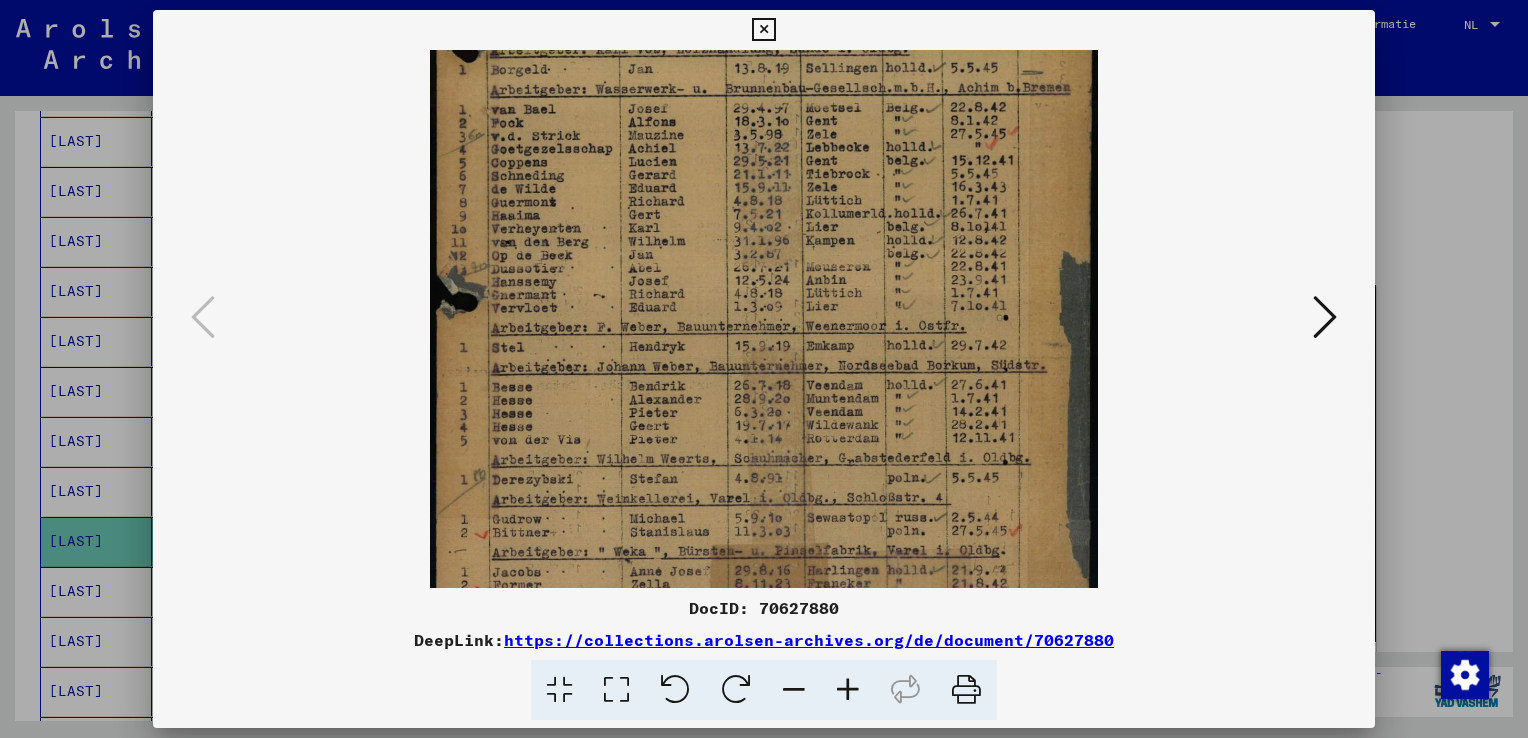 scroll, scrollTop: 400, scrollLeft: 0, axis: vertical 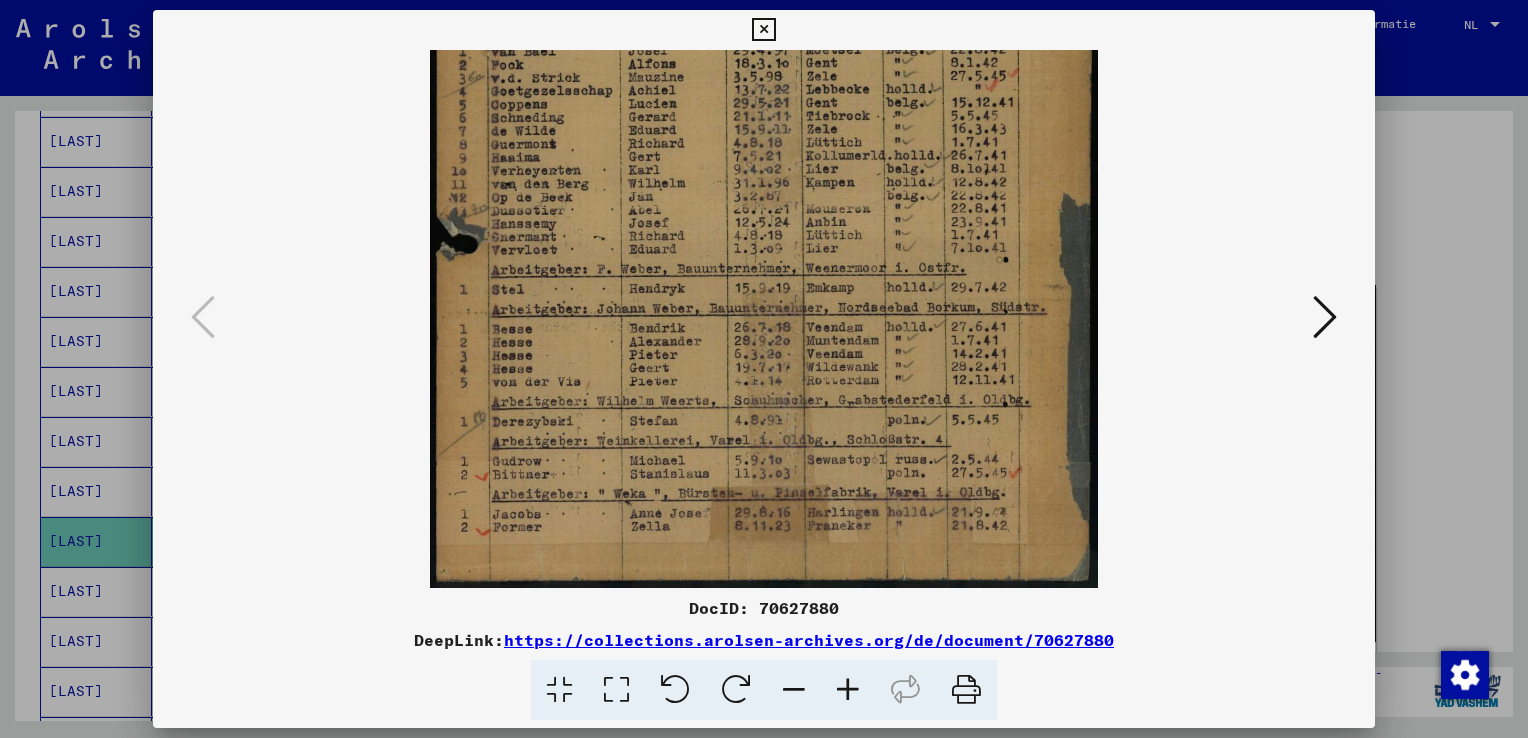 drag, startPoint x: 644, startPoint y: 442, endPoint x: 640, endPoint y: 366, distance: 76.105194 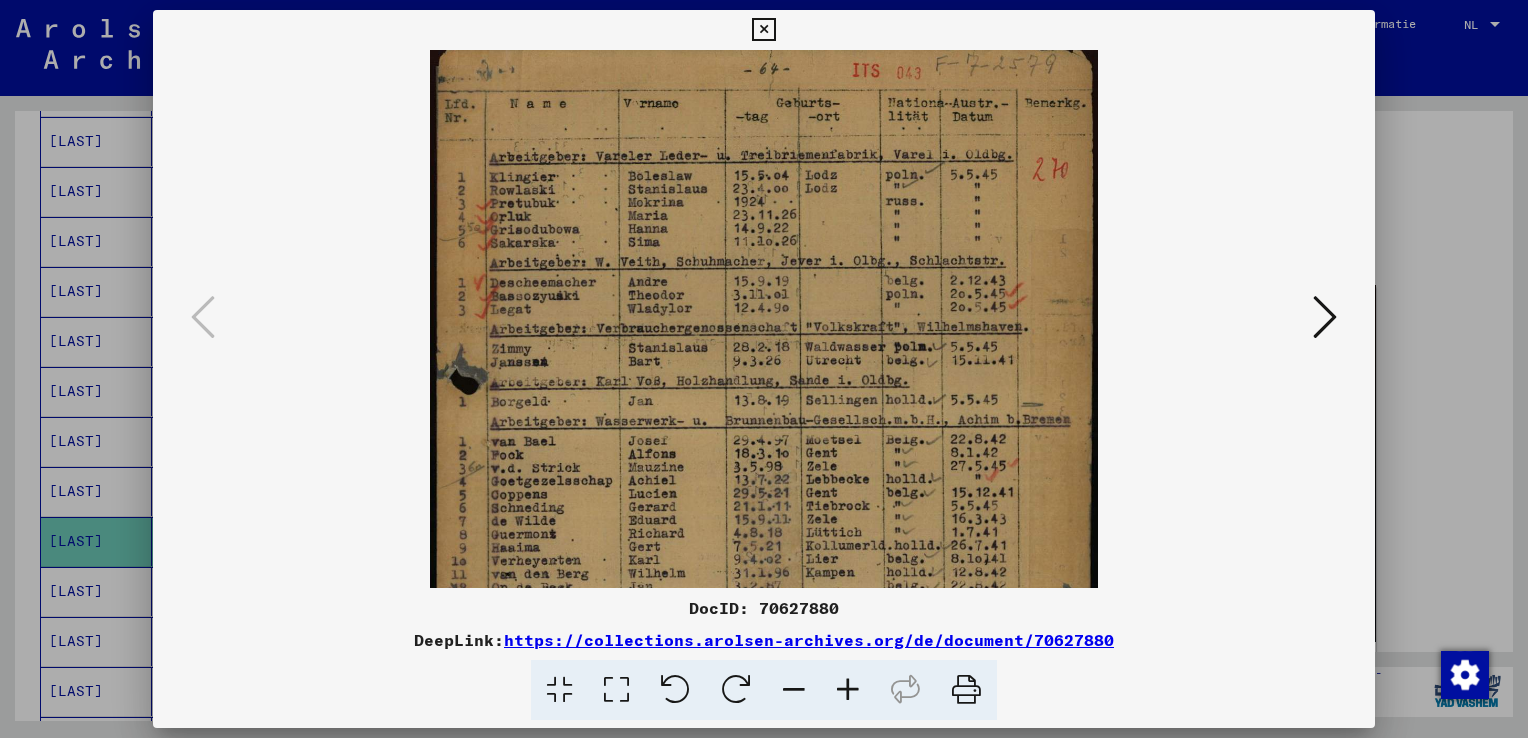 scroll, scrollTop: 0, scrollLeft: 0, axis: both 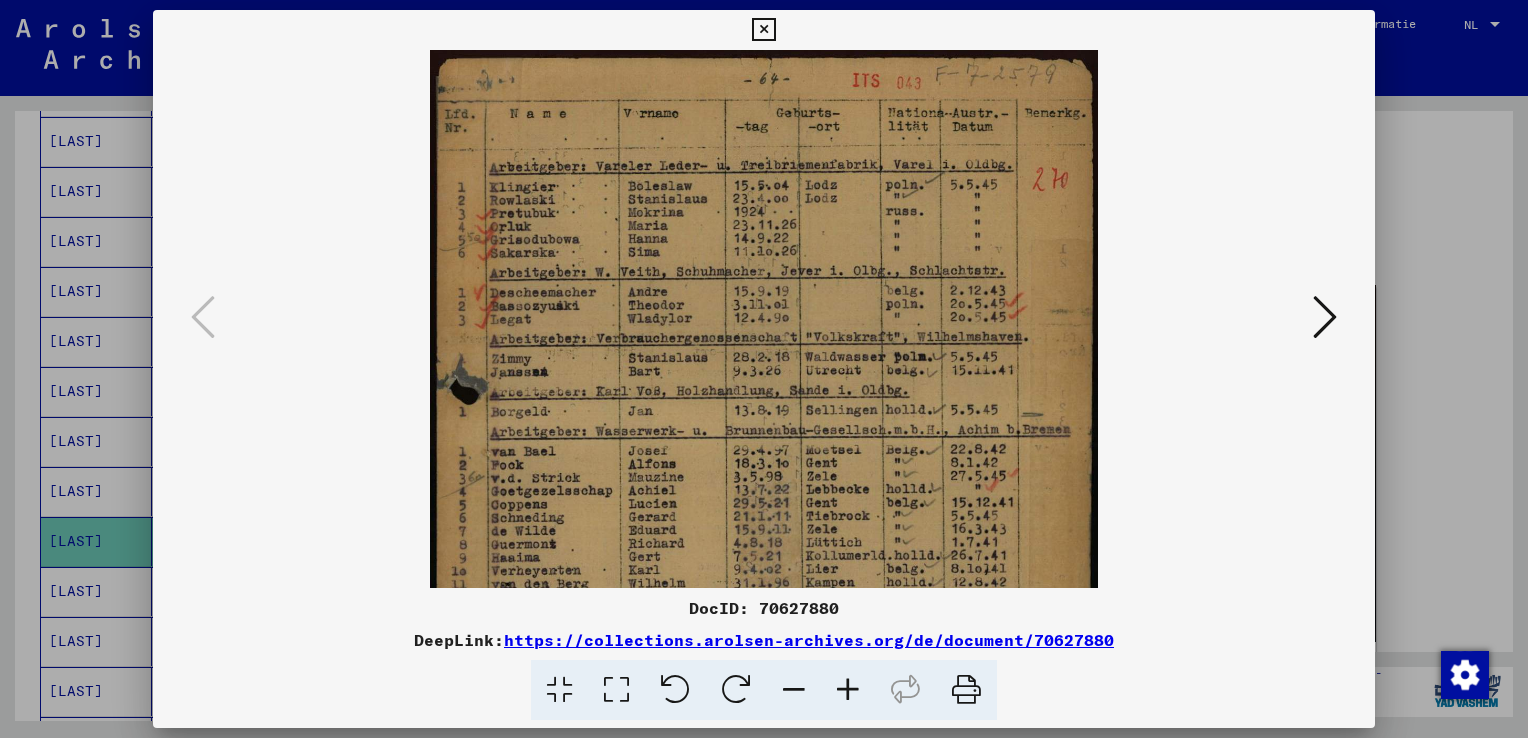 drag, startPoint x: 876, startPoint y: 199, endPoint x: 907, endPoint y: 645, distance: 447.07605 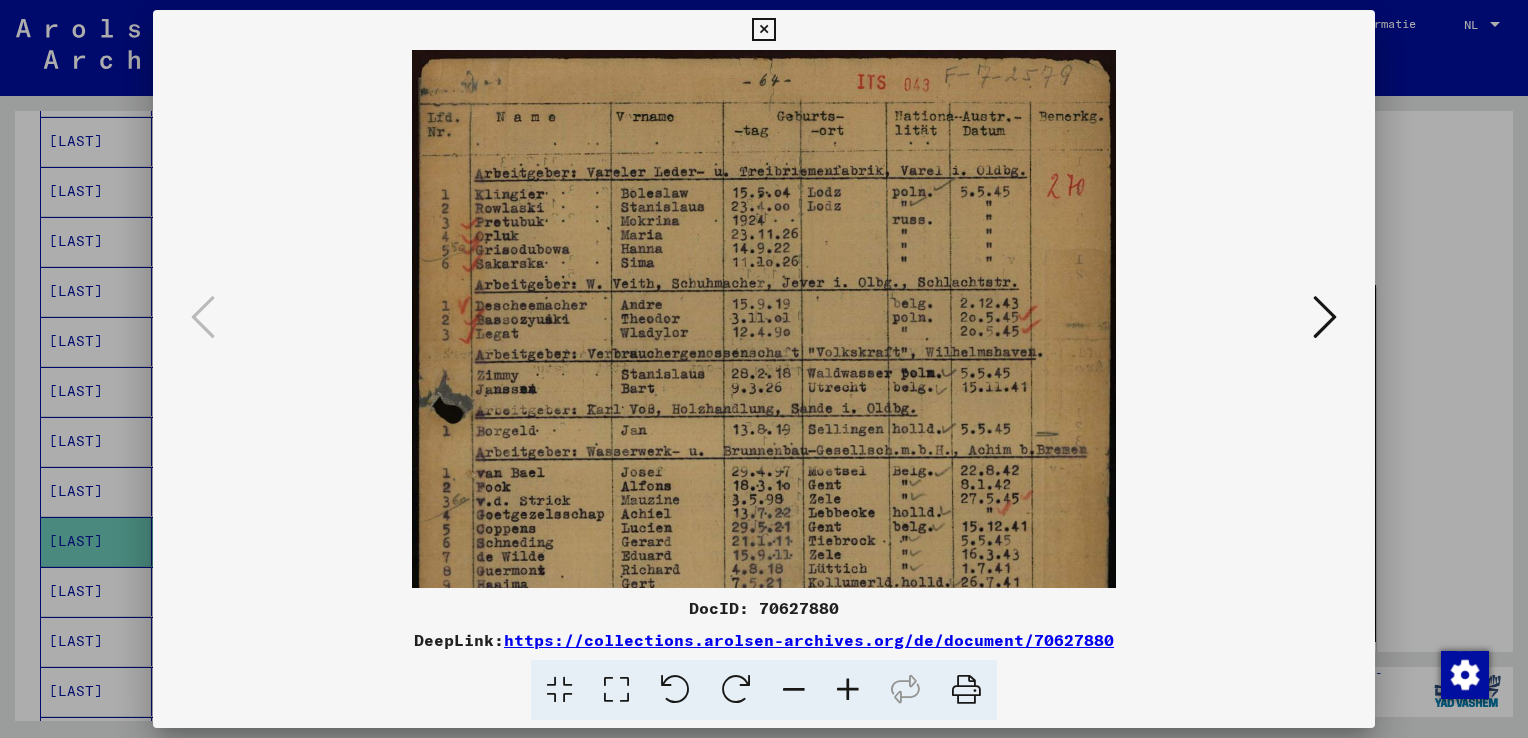click at bounding box center [764, 319] 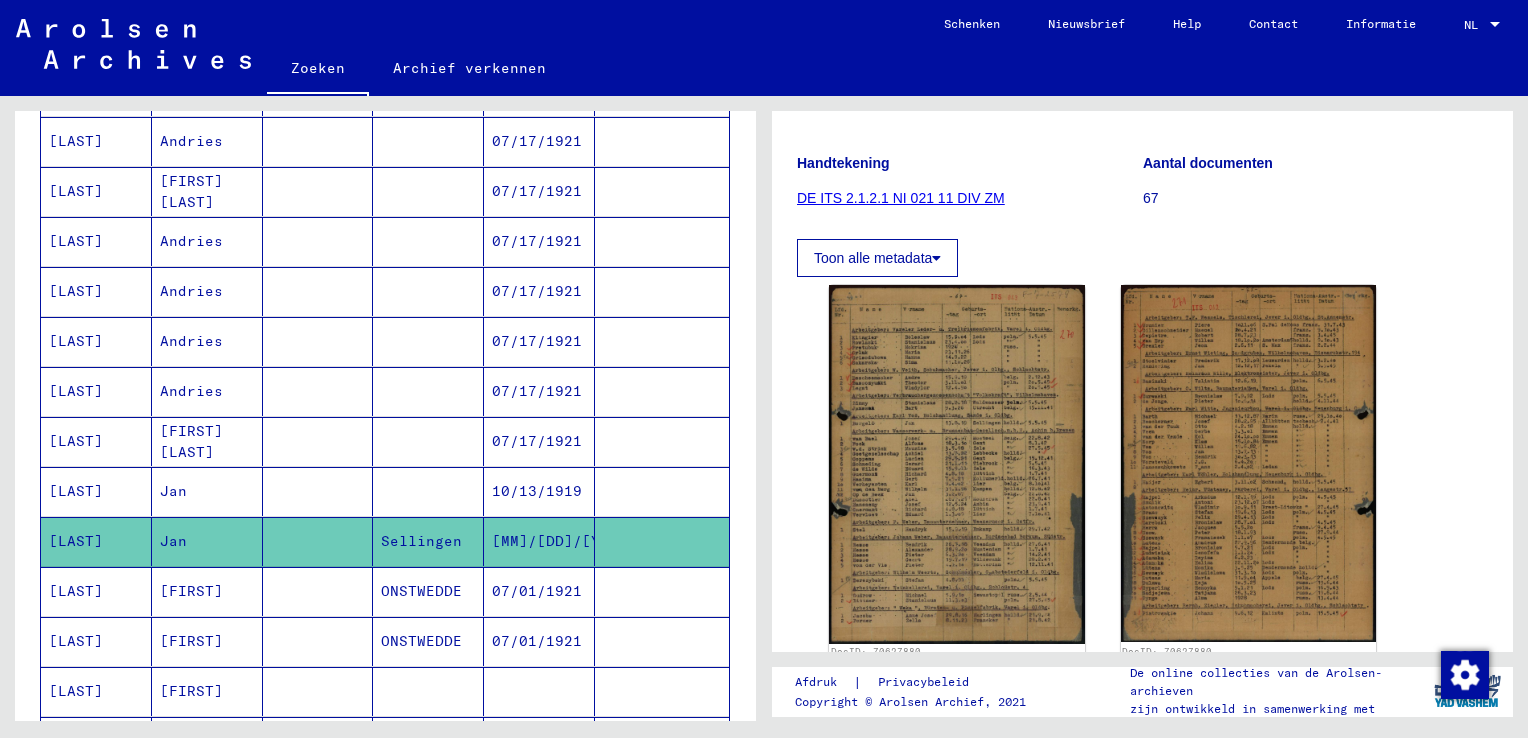 click on "07/01/1921" at bounding box center [539, 641] 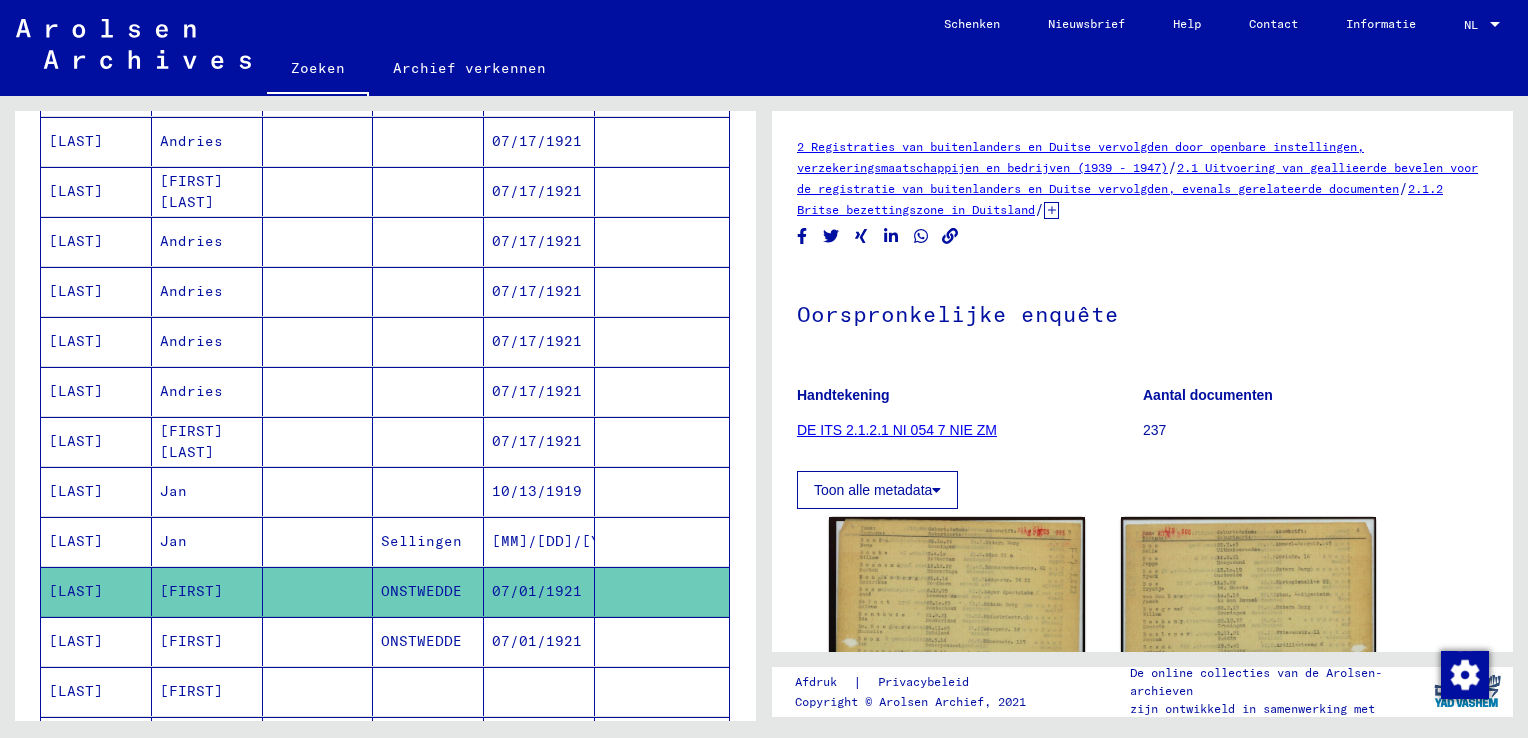 scroll, scrollTop: 0, scrollLeft: 0, axis: both 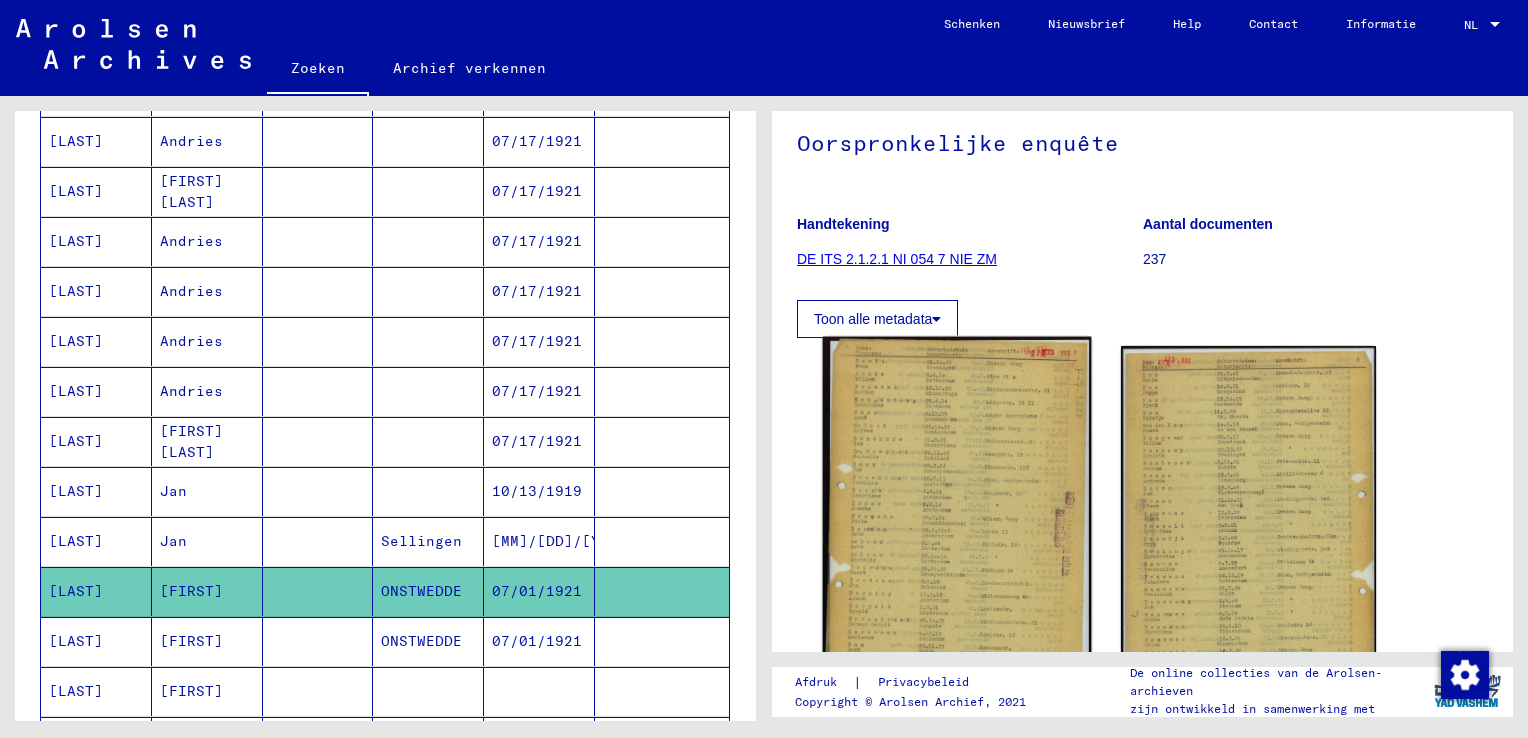 click 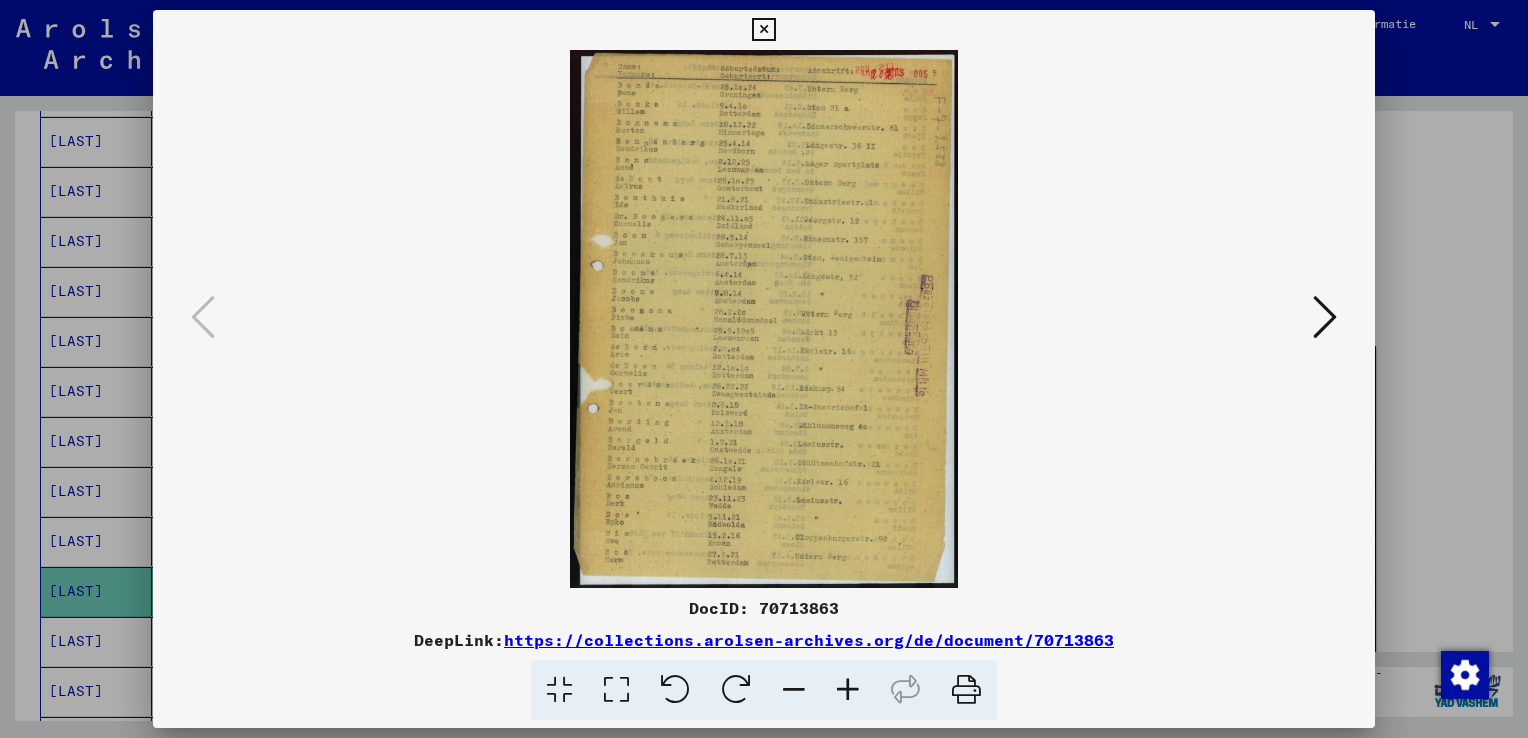 click at bounding box center (764, 319) 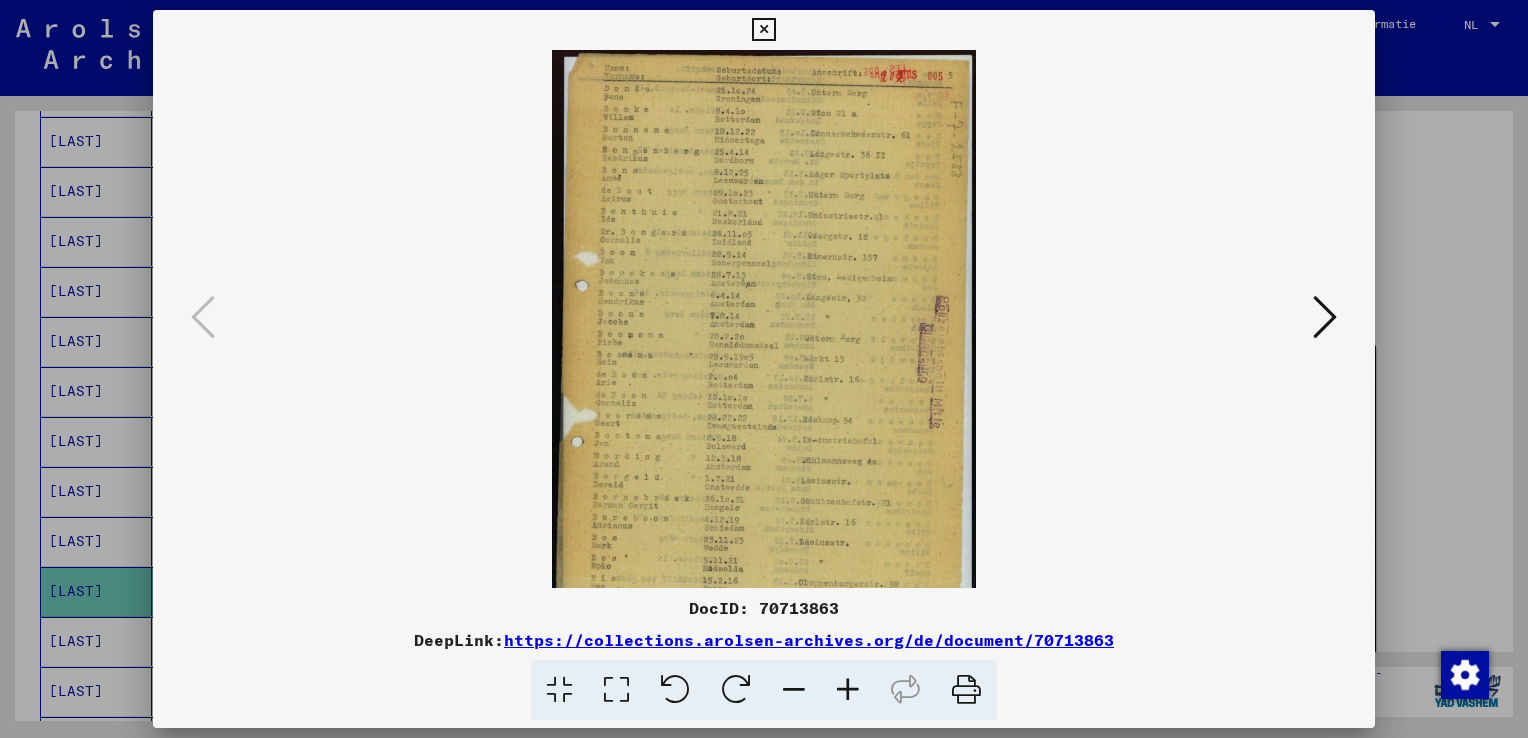 click at bounding box center (848, 690) 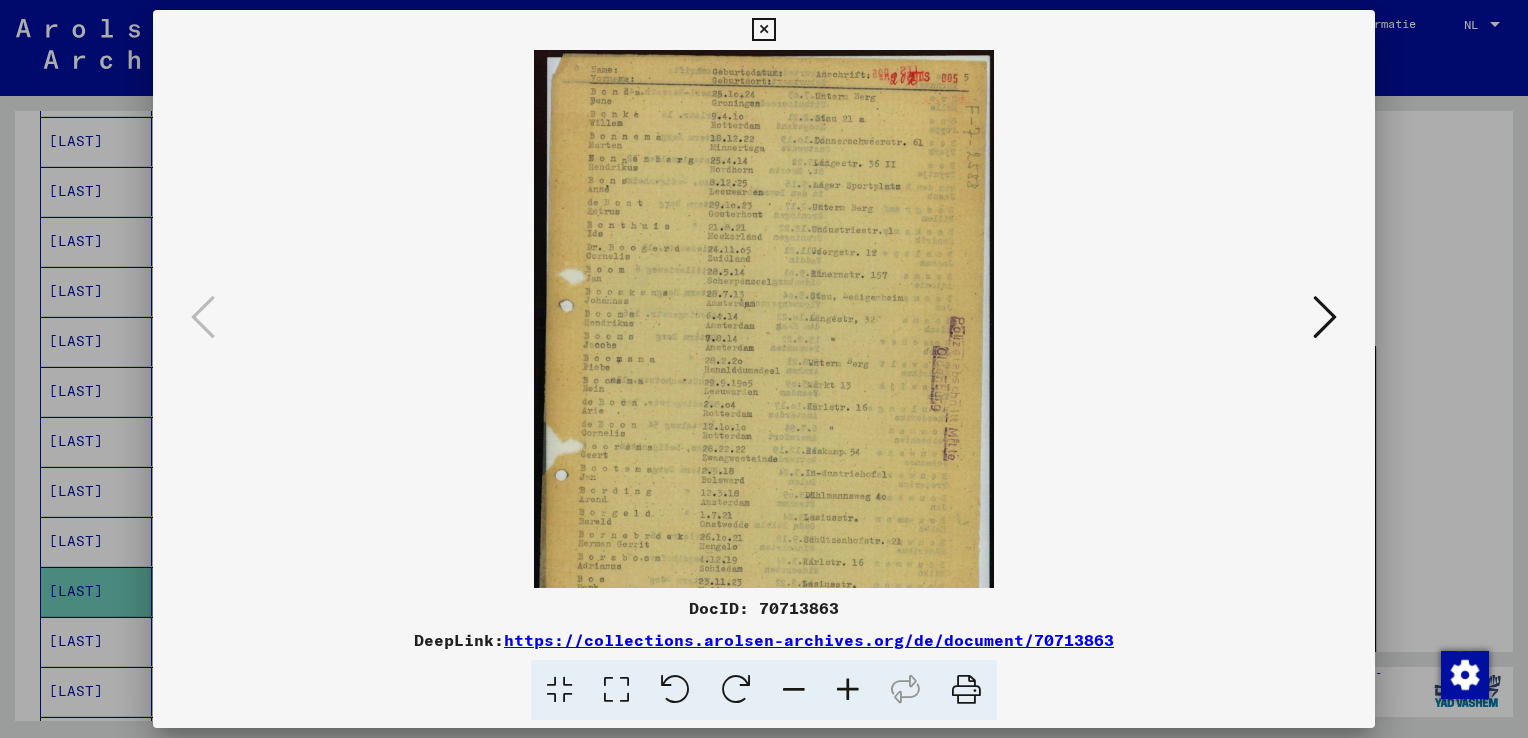 click at bounding box center (848, 690) 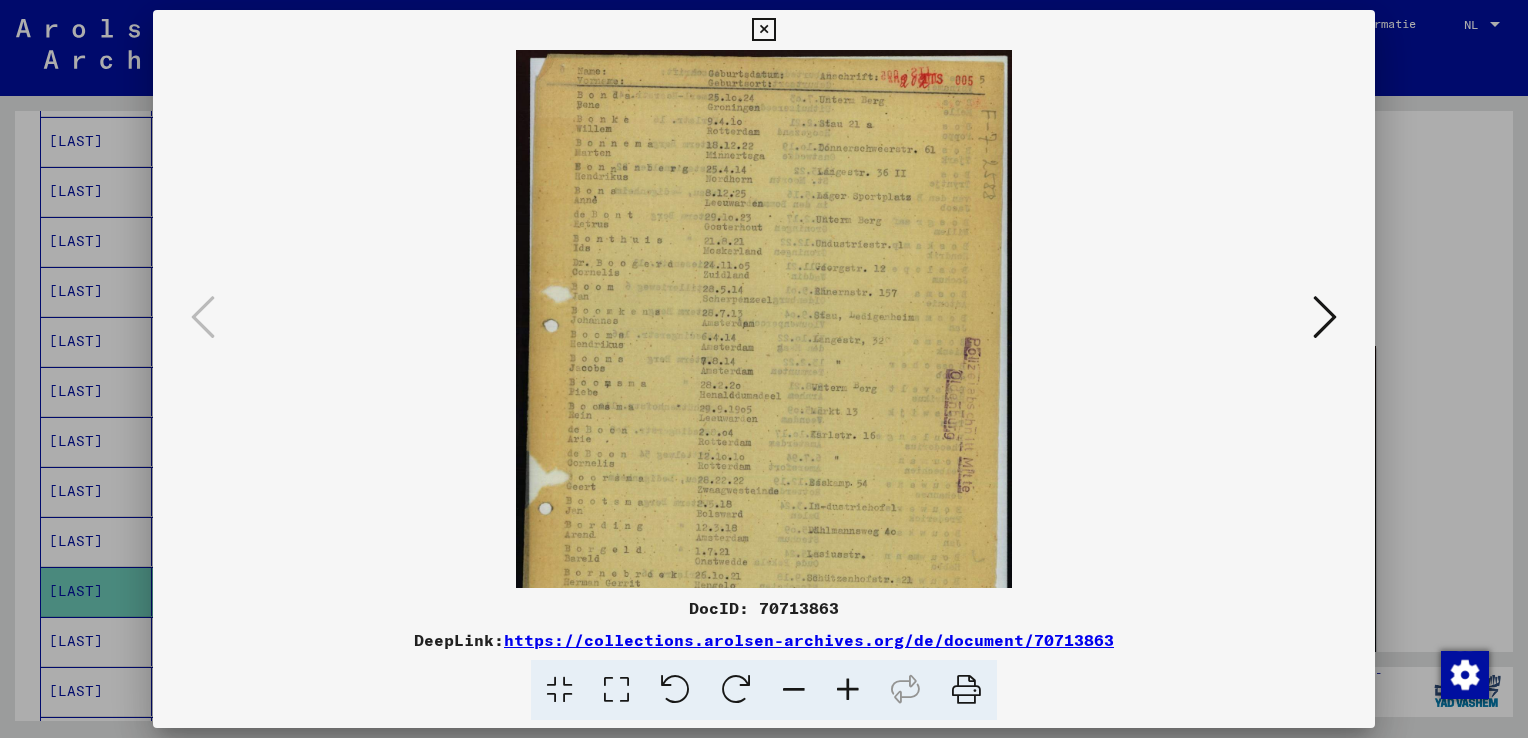 click at bounding box center [848, 690] 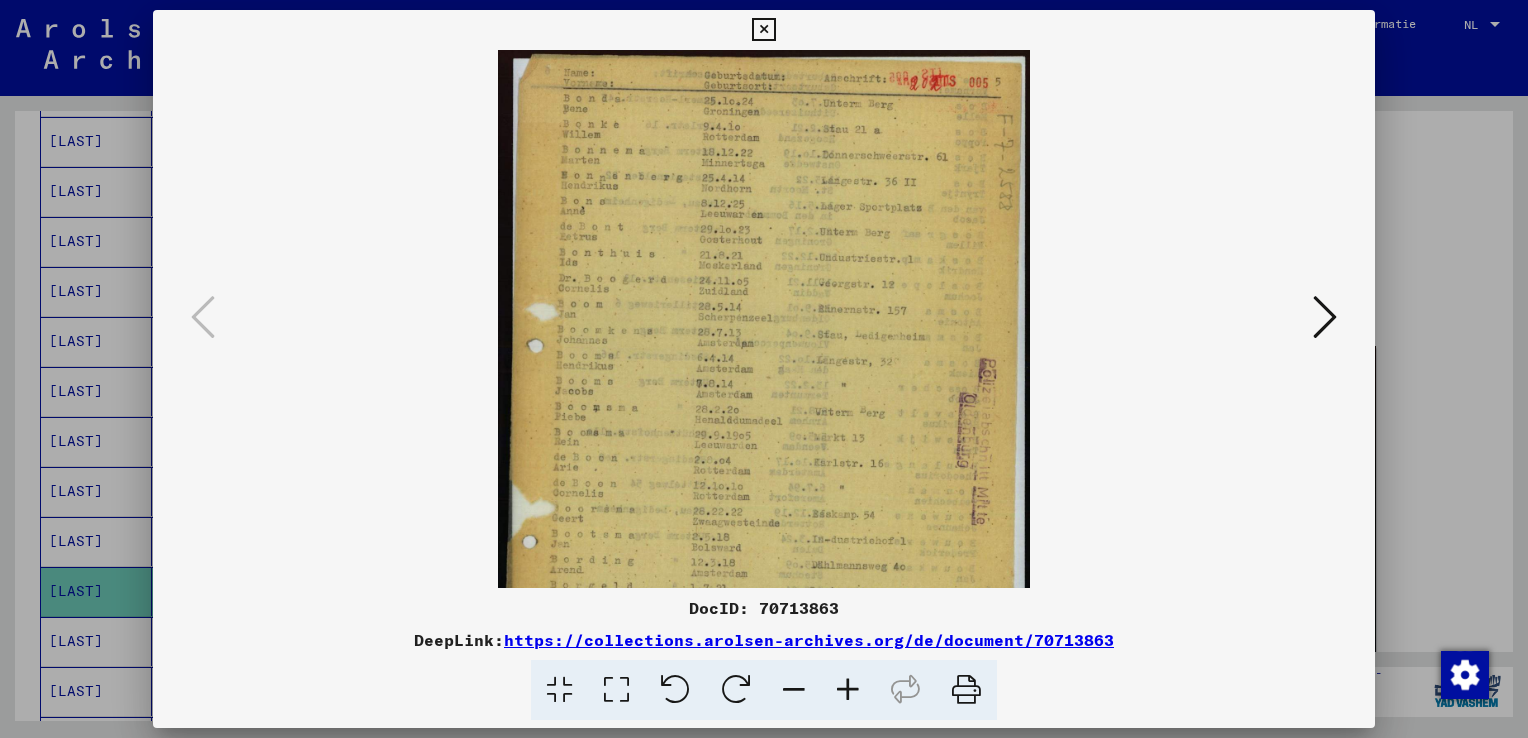 click at bounding box center [848, 690] 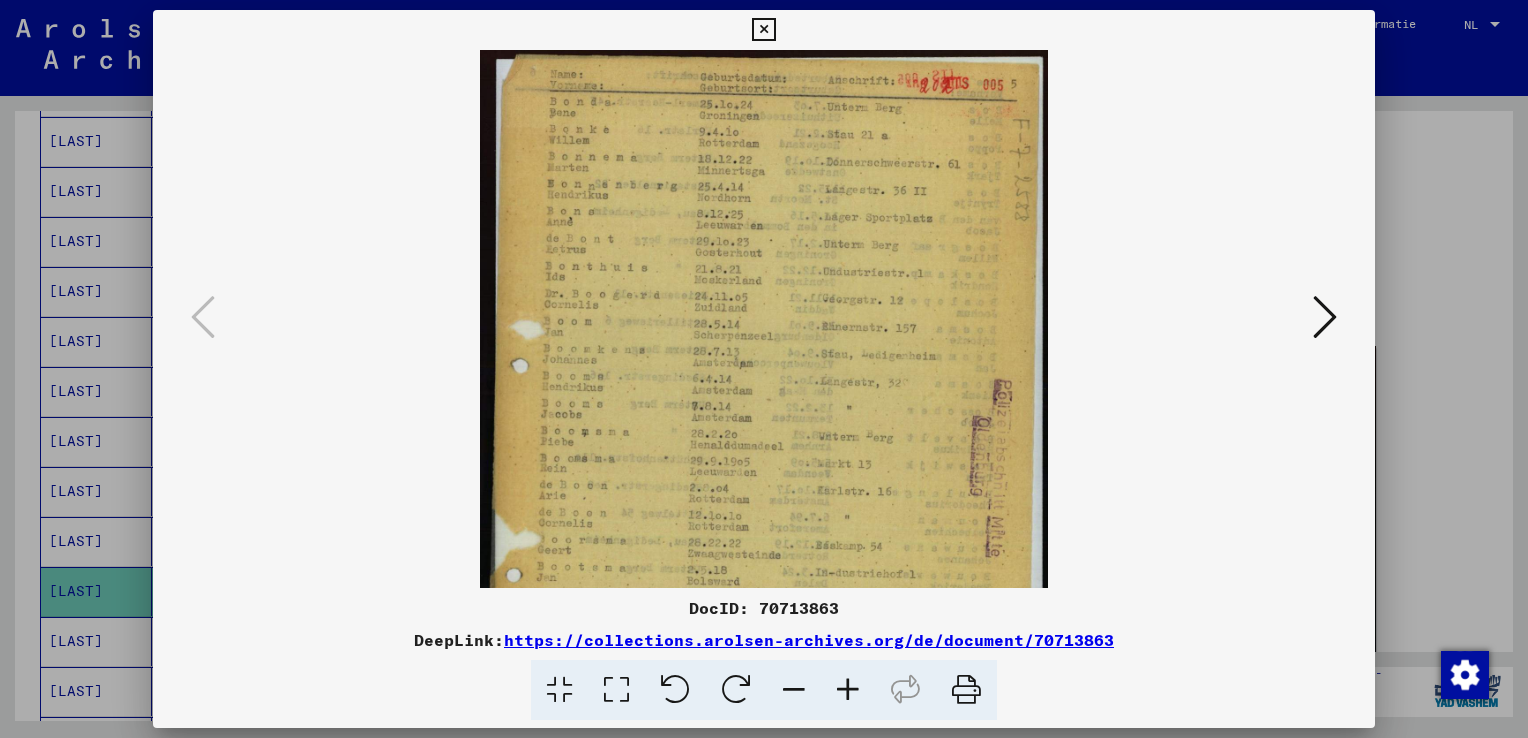 drag, startPoint x: 800, startPoint y: 500, endPoint x: 783, endPoint y: 435, distance: 67.18631 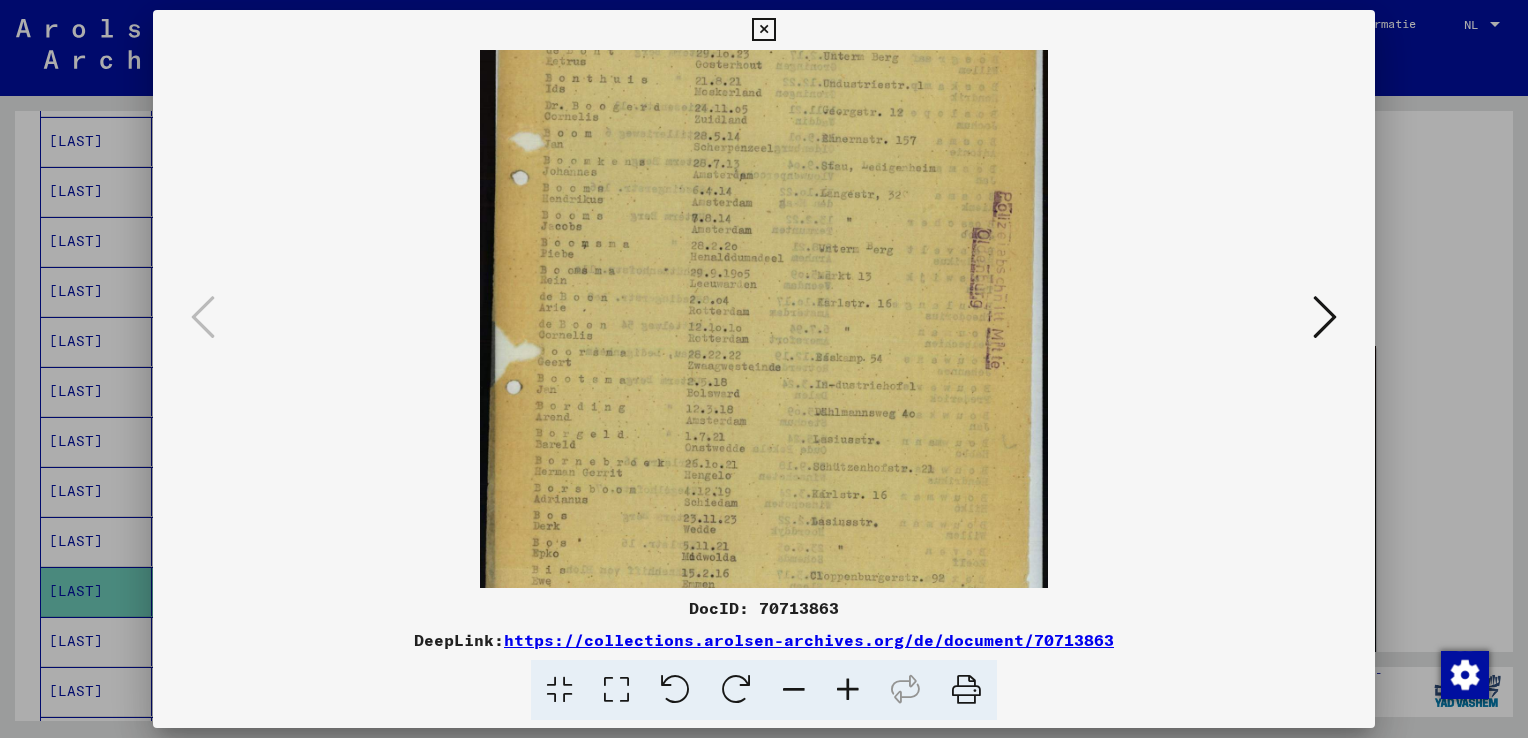 scroll, scrollTop: 230, scrollLeft: 0, axis: vertical 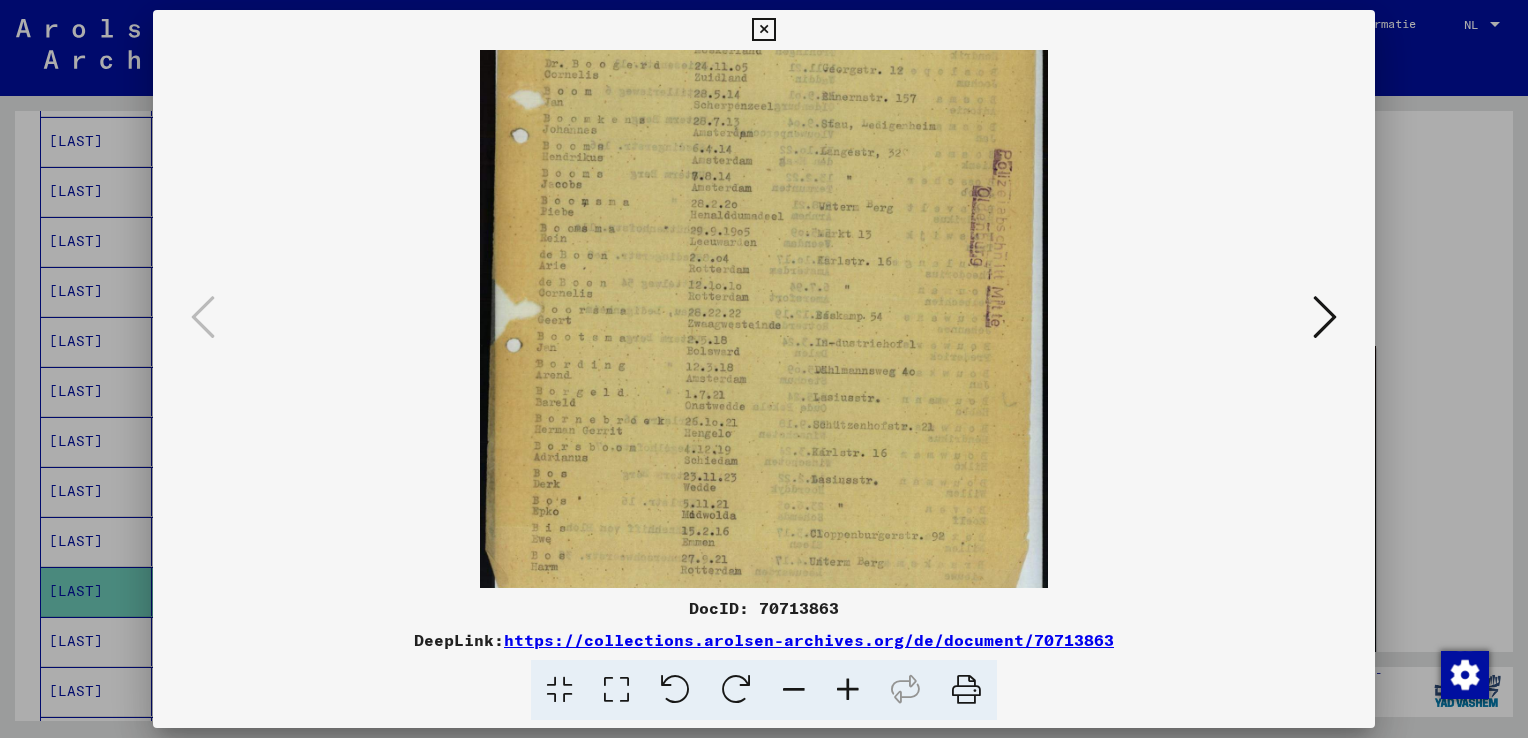 drag, startPoint x: 752, startPoint y: 476, endPoint x: 725, endPoint y: 301, distance: 177.0706 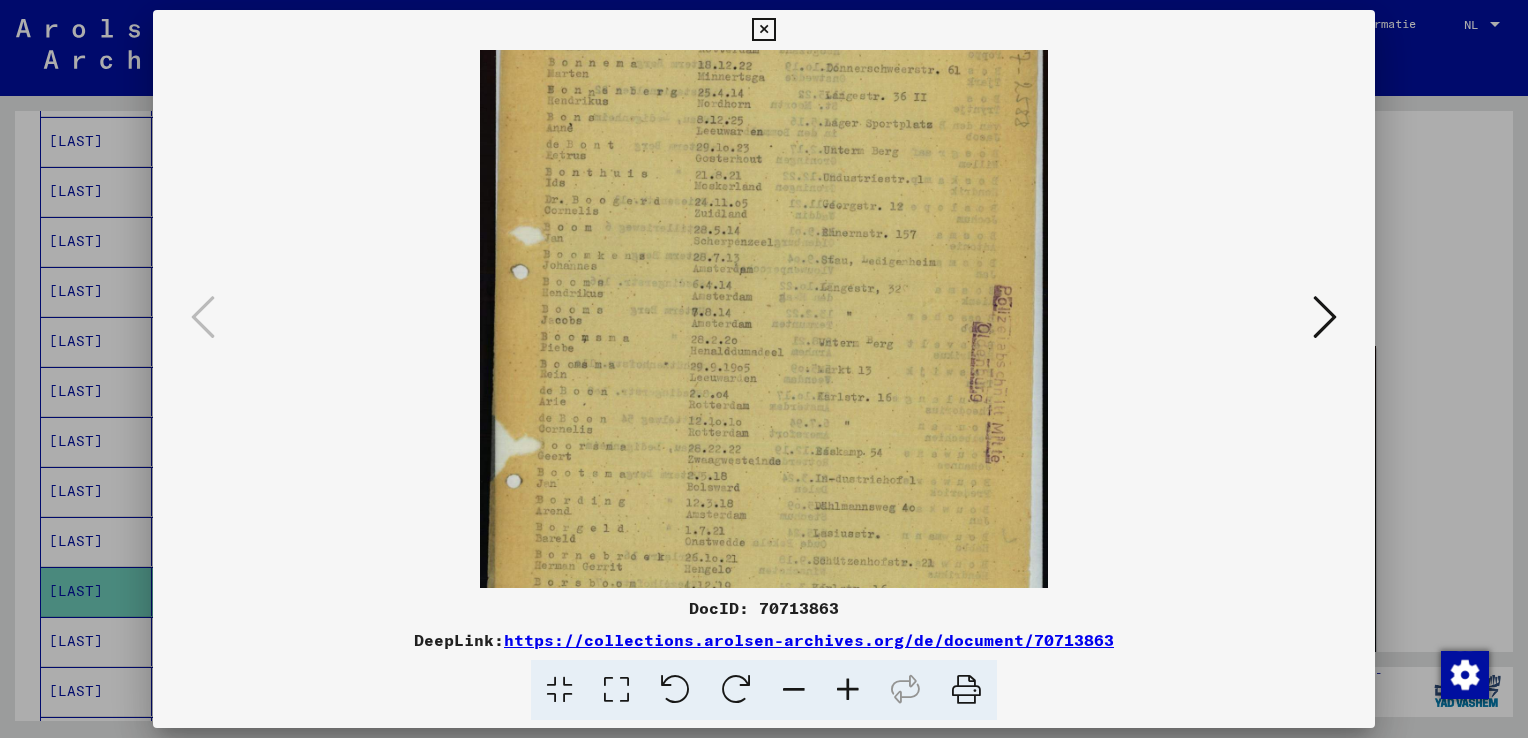 scroll, scrollTop: 0, scrollLeft: 0, axis: both 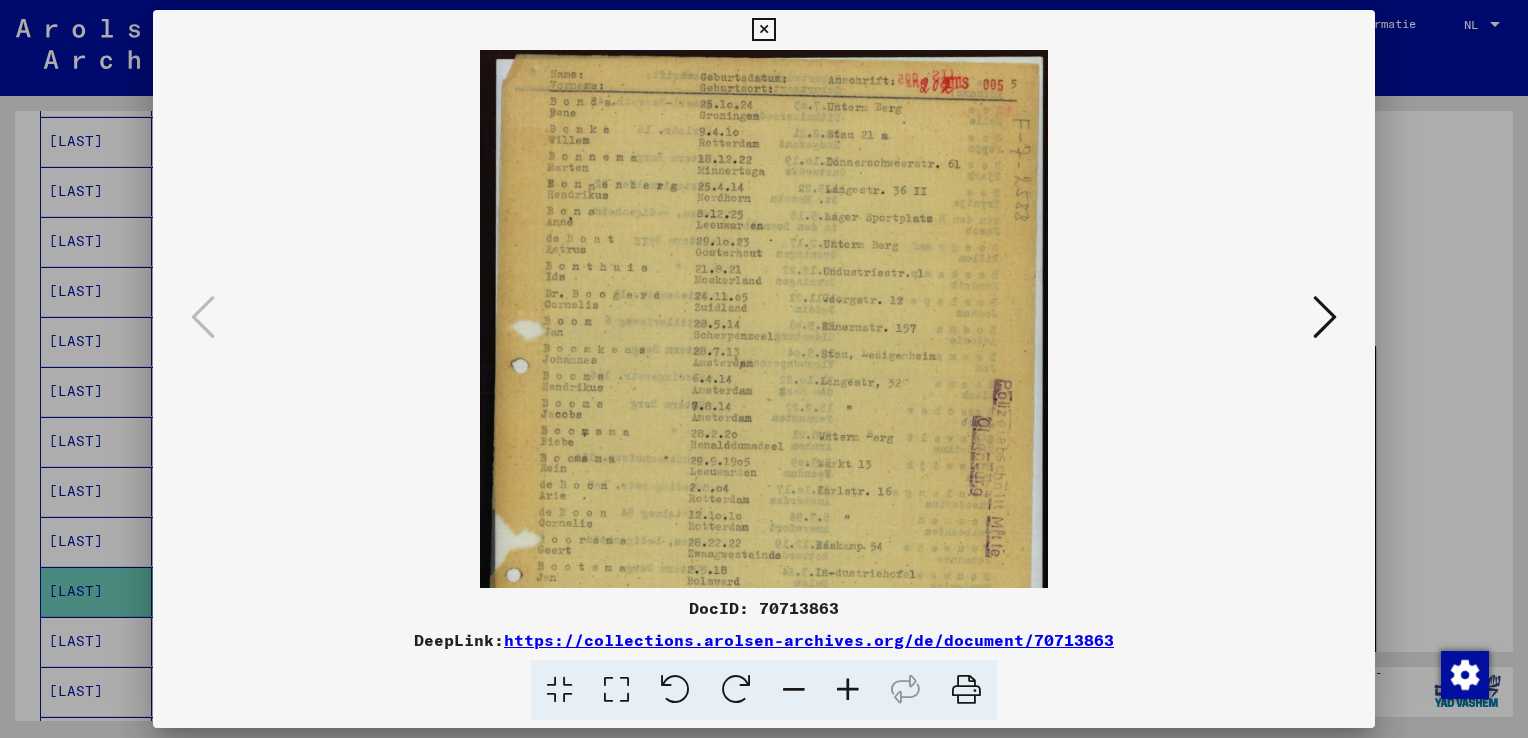 drag, startPoint x: 900, startPoint y: 329, endPoint x: 923, endPoint y: 696, distance: 367.72 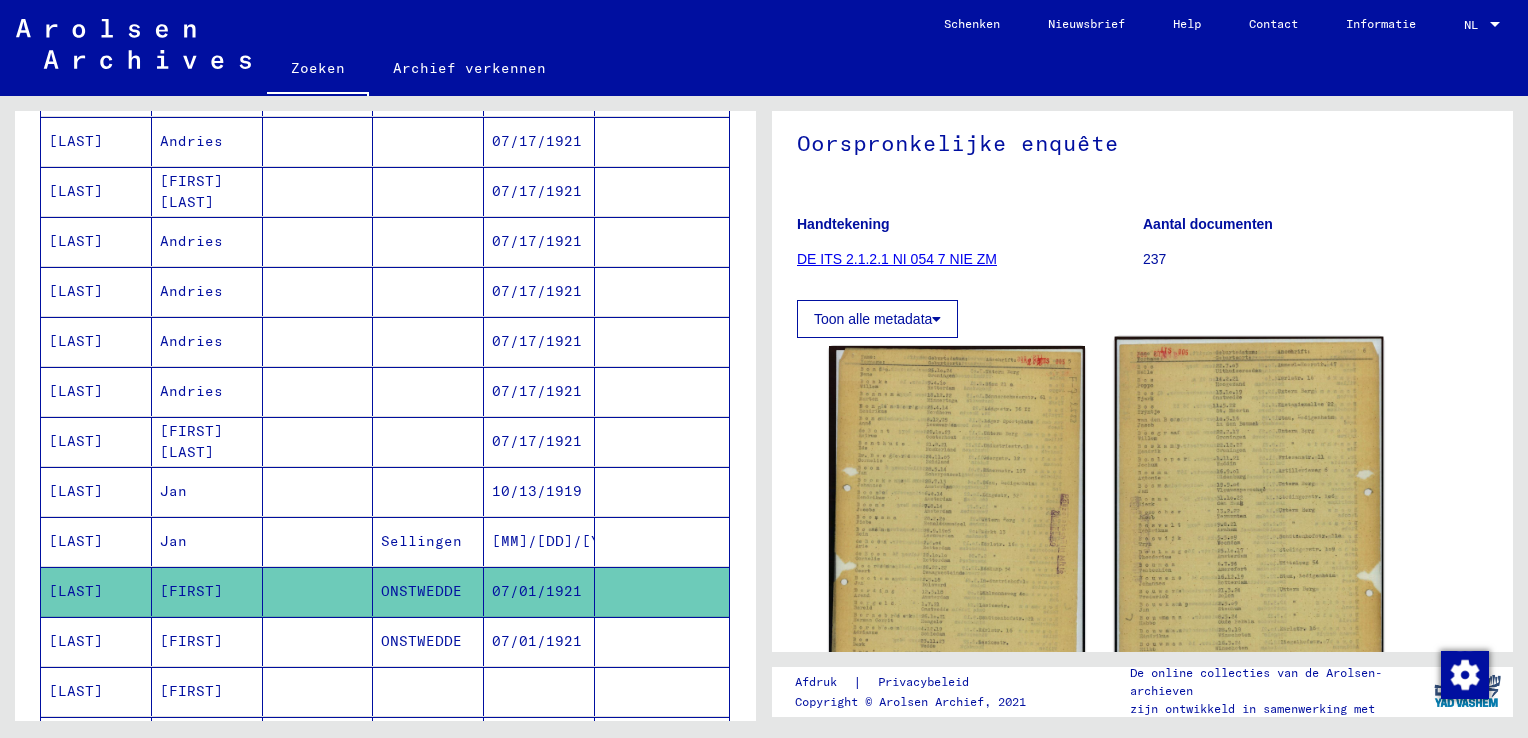 click 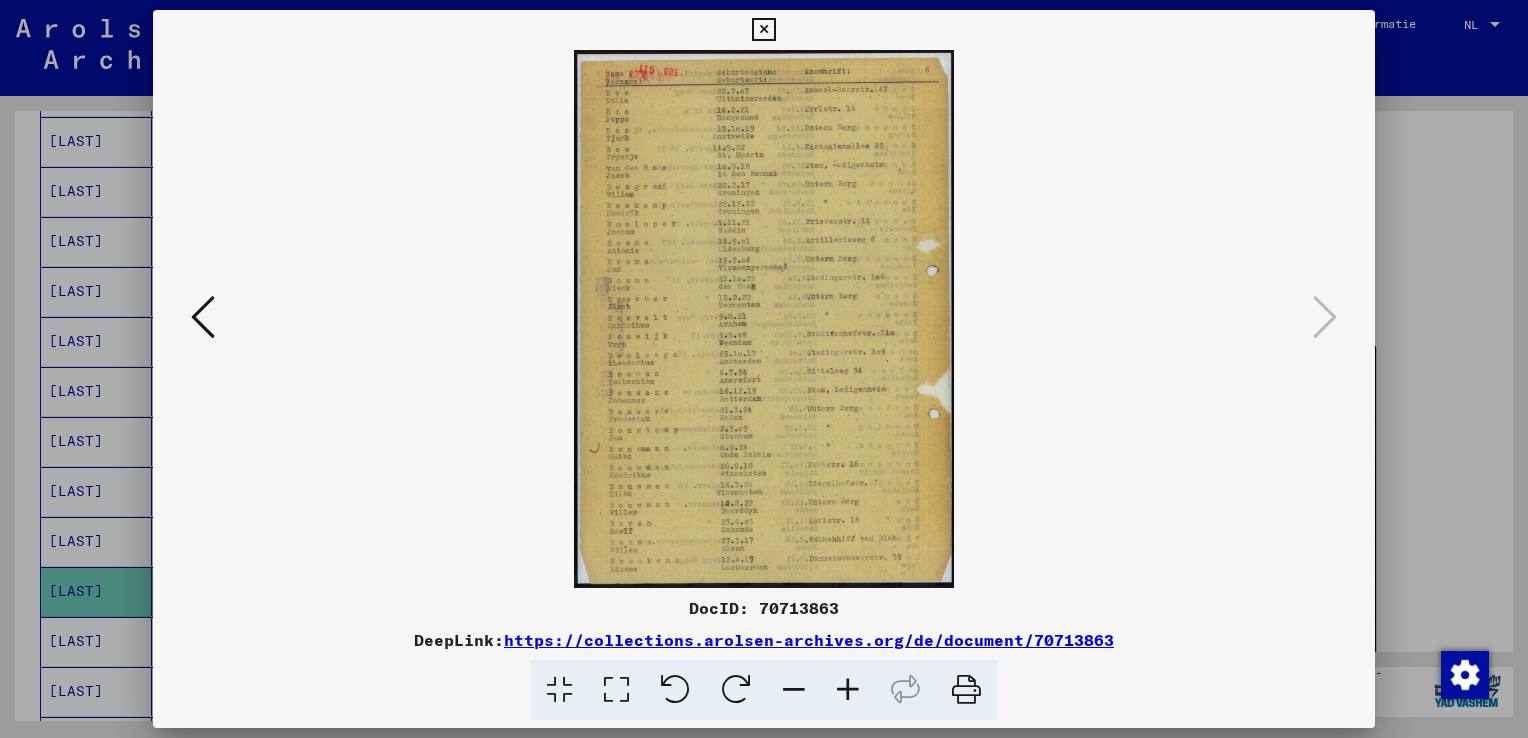 click at bounding box center (764, 319) 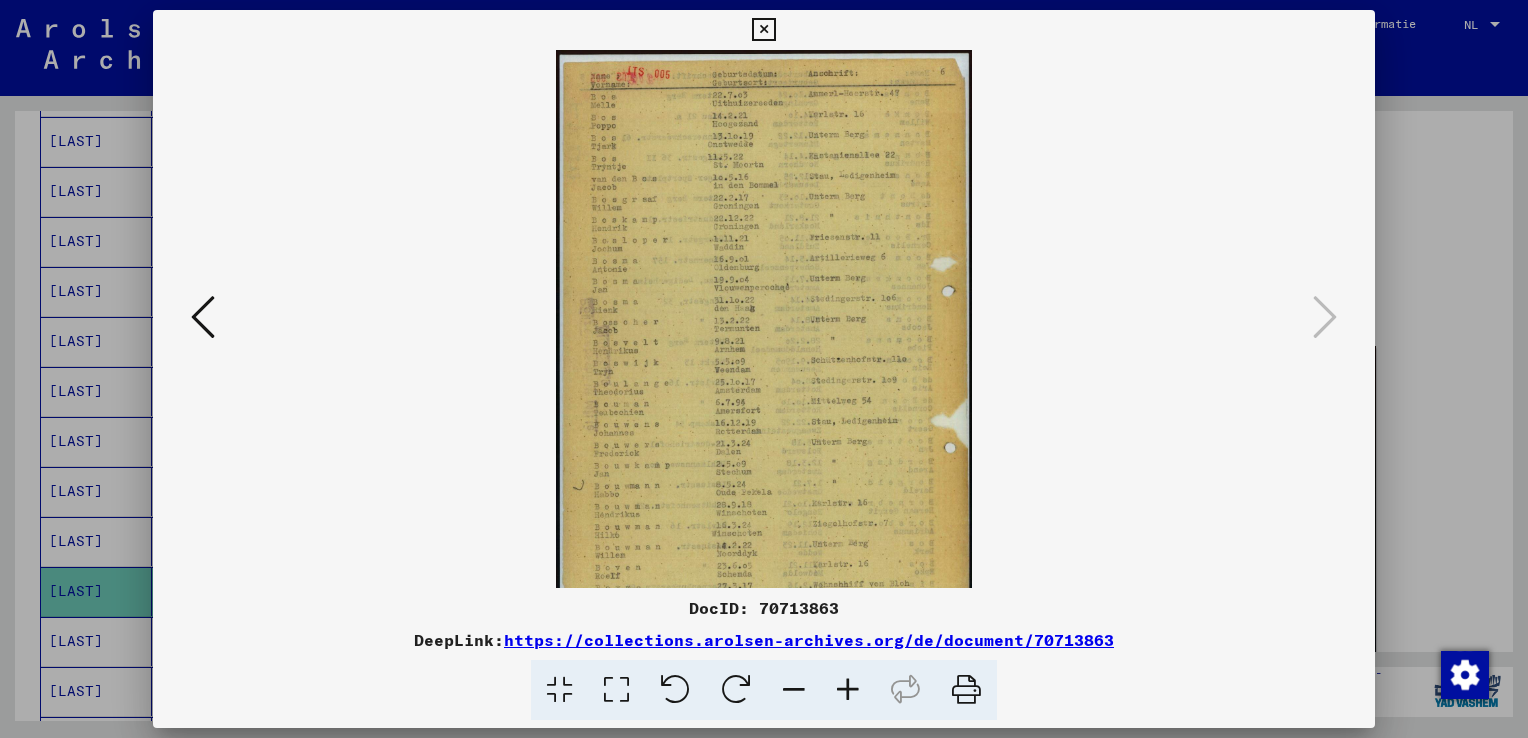 click at bounding box center (848, 690) 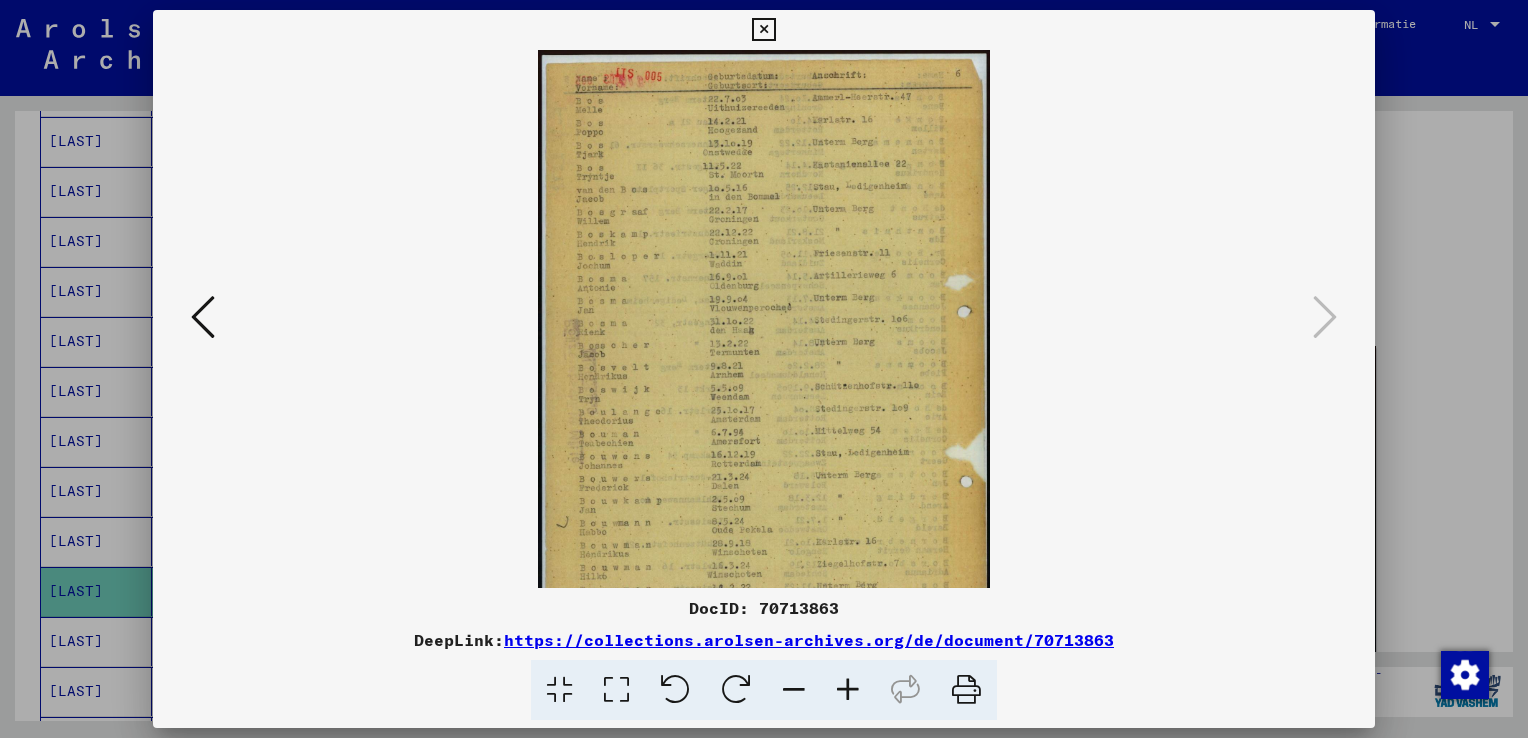 click at bounding box center [848, 690] 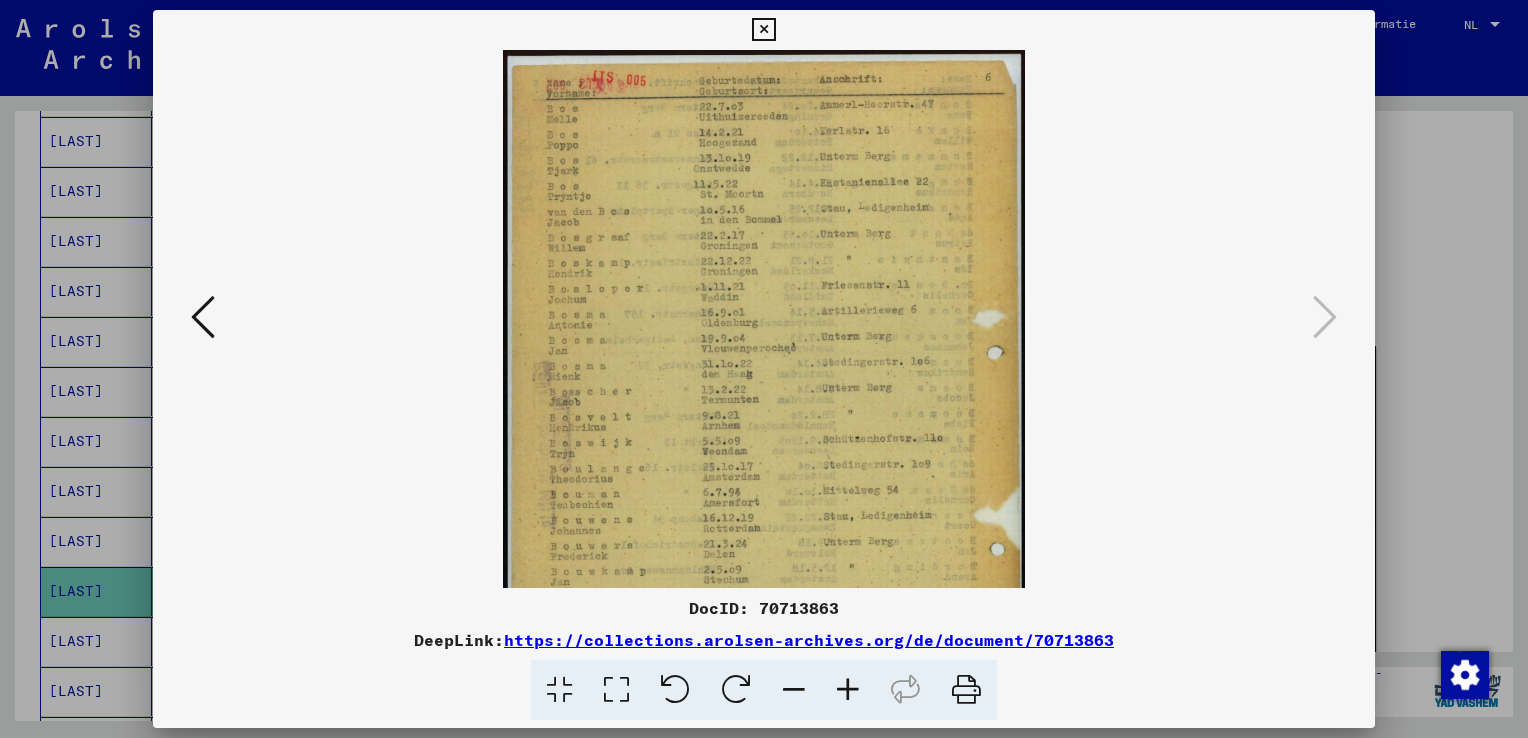 click at bounding box center (764, 369) 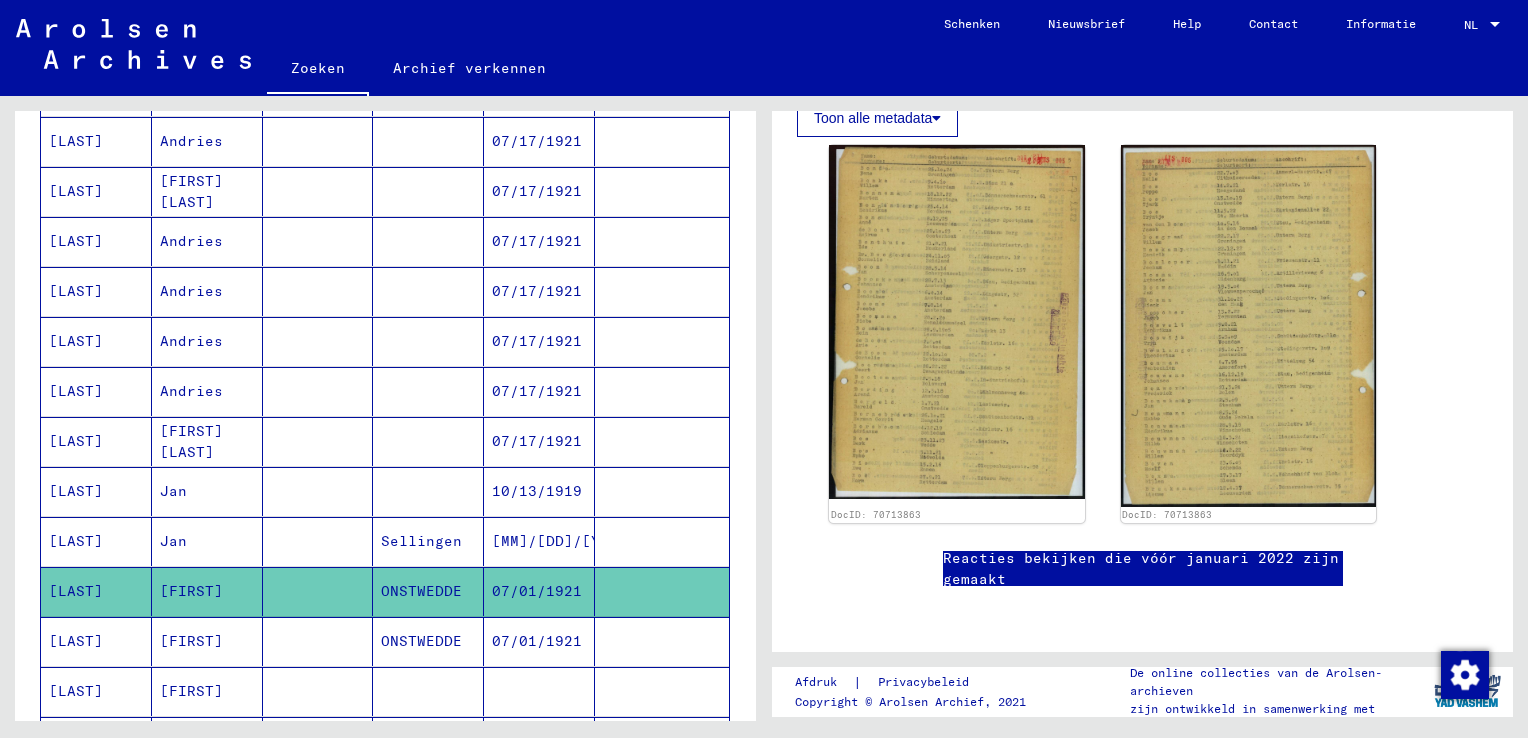 scroll, scrollTop: 464, scrollLeft: 0, axis: vertical 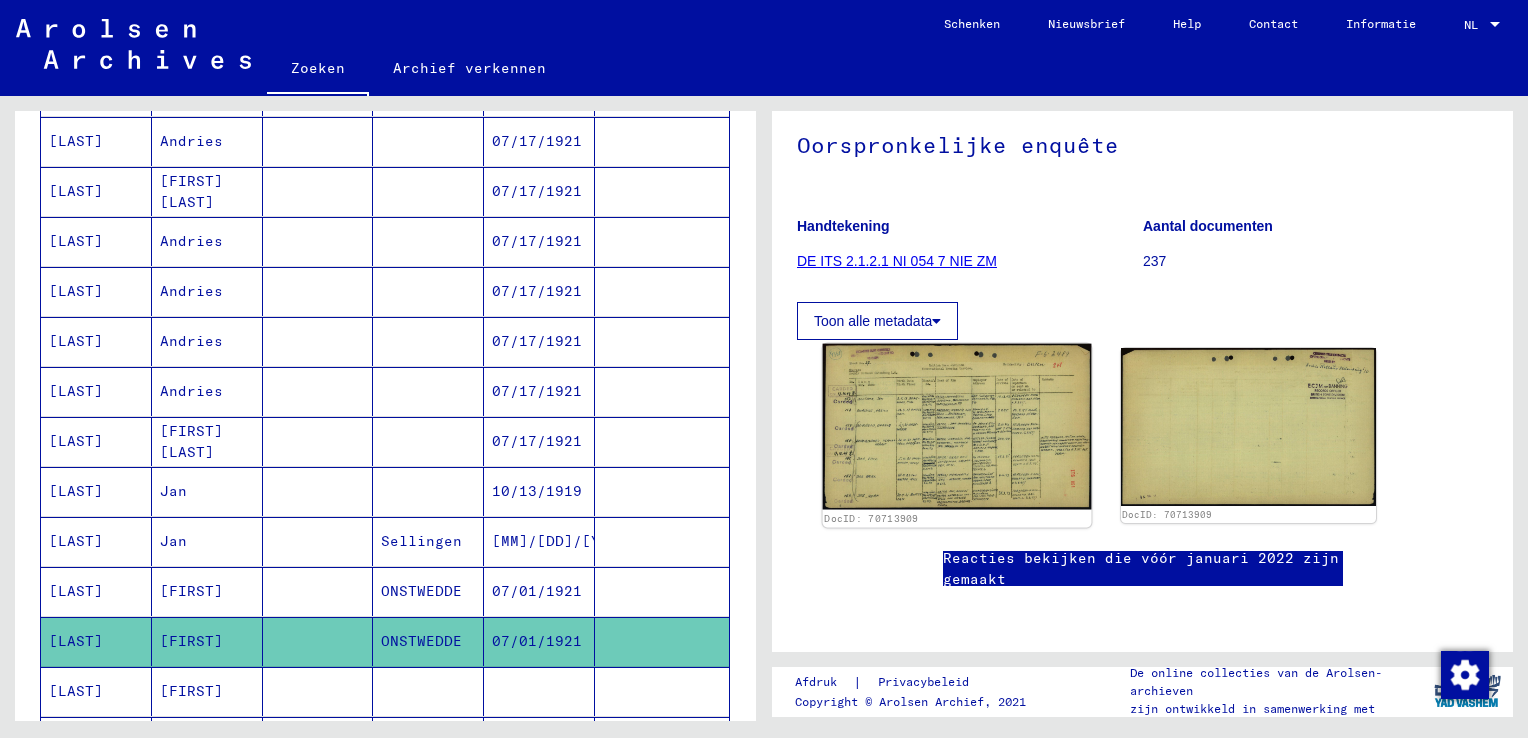 click 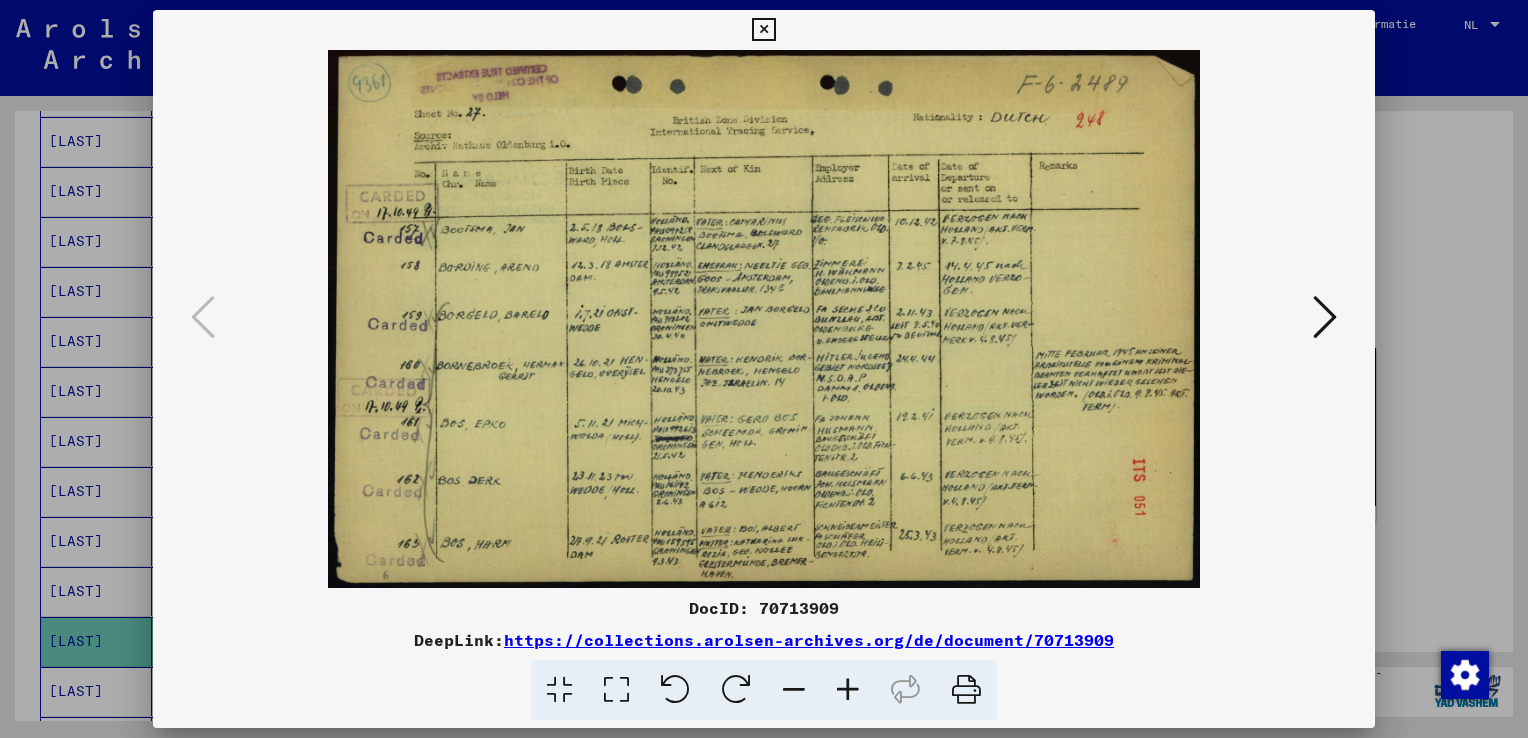 click at bounding box center (848, 690) 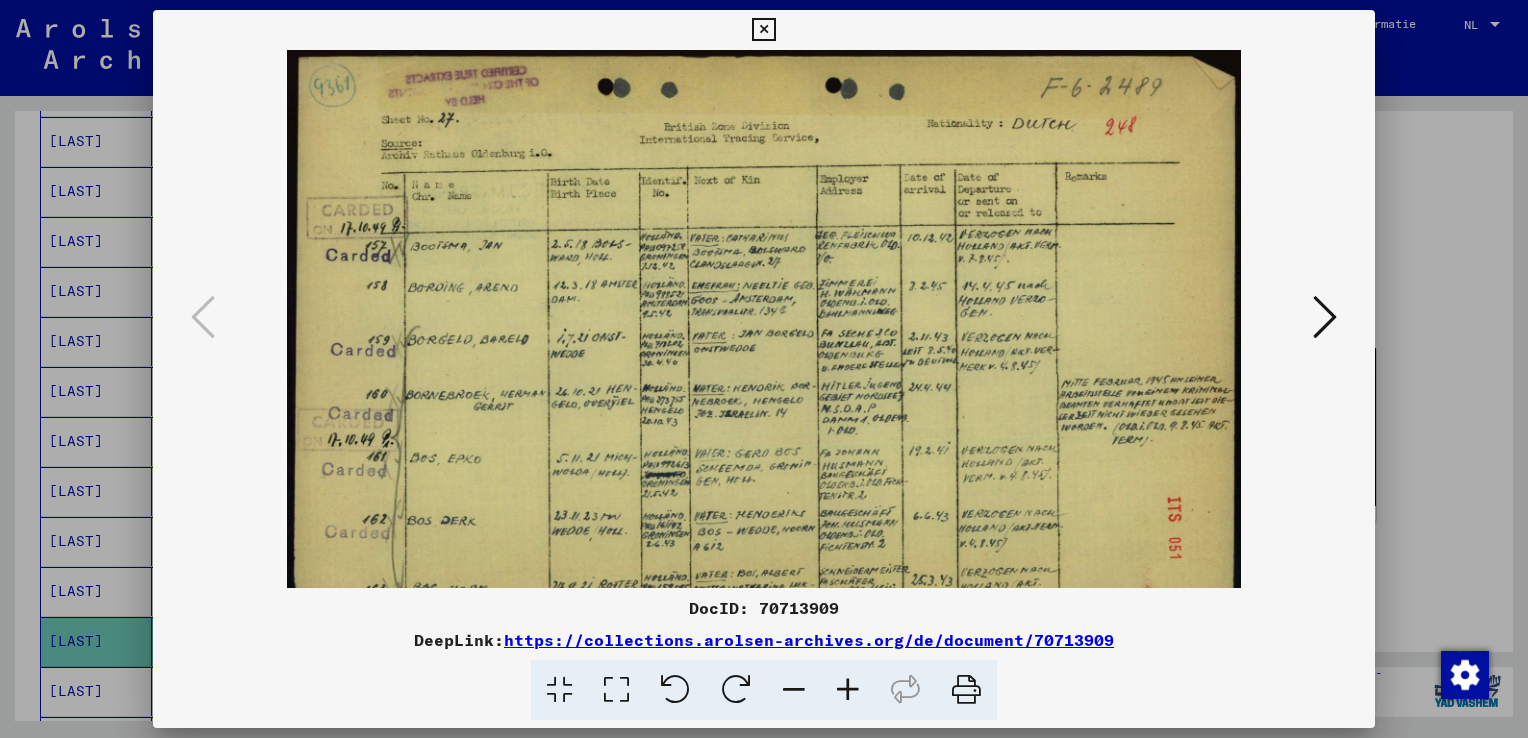 click at bounding box center (848, 690) 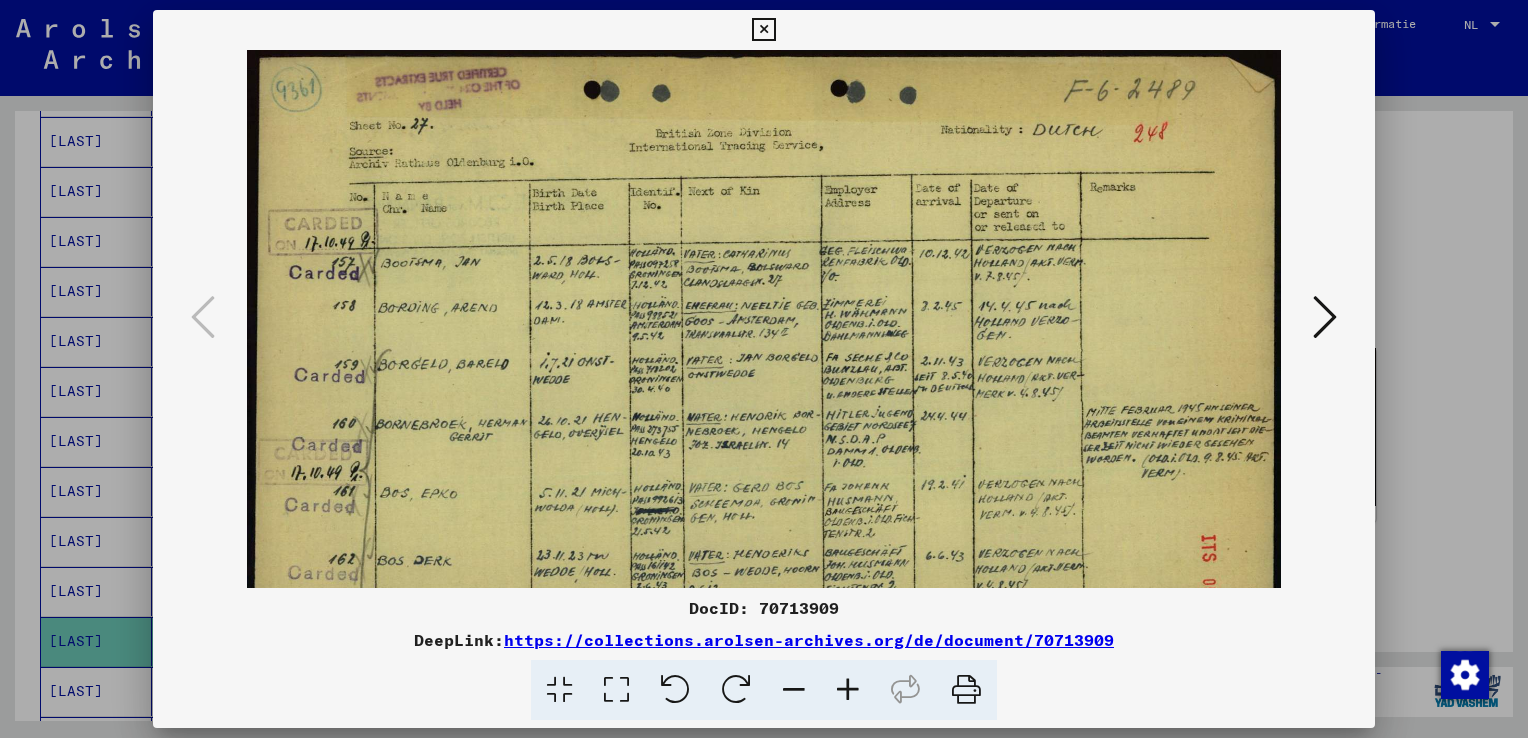 click at bounding box center (848, 690) 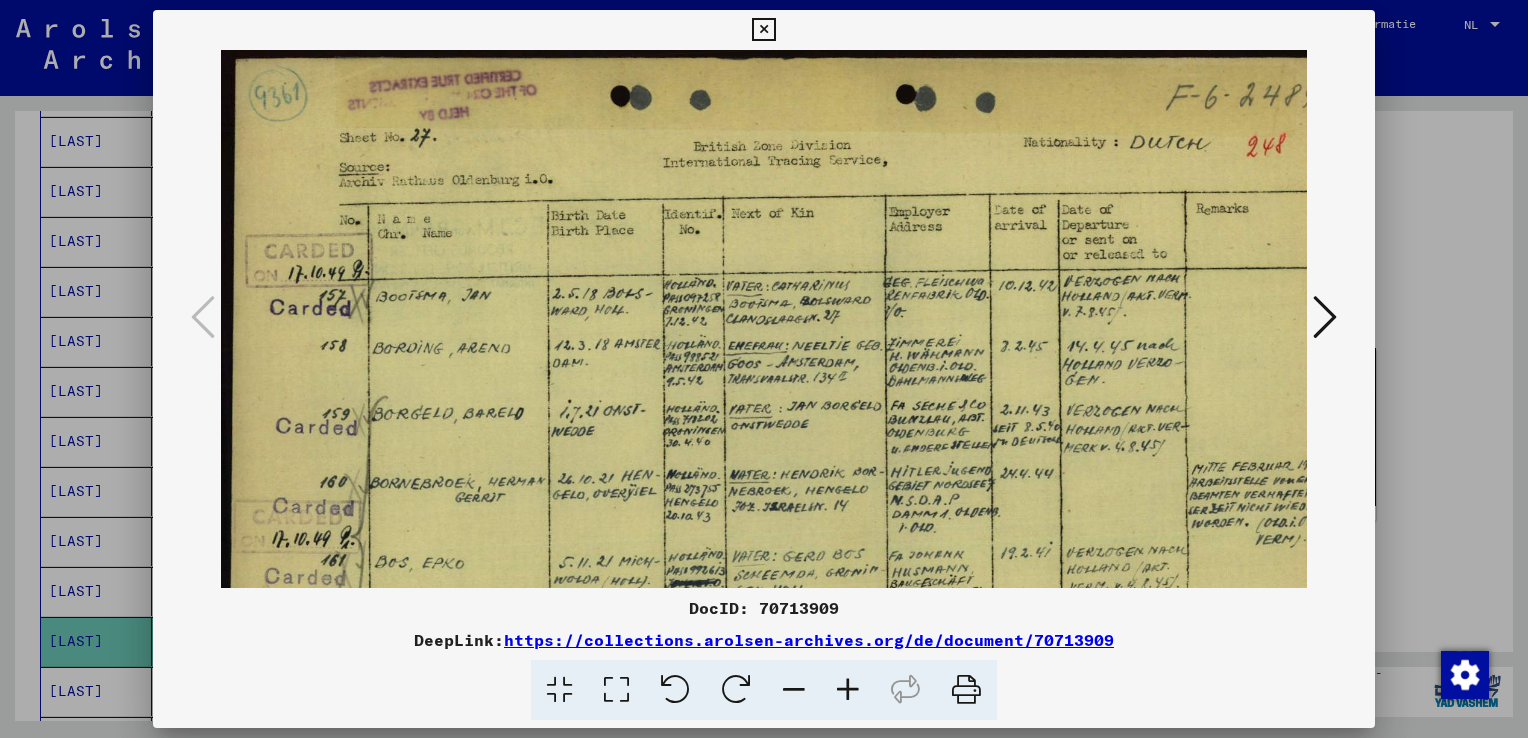 drag, startPoint x: 1121, startPoint y: 610, endPoint x: 1104, endPoint y: 605, distance: 17.720045 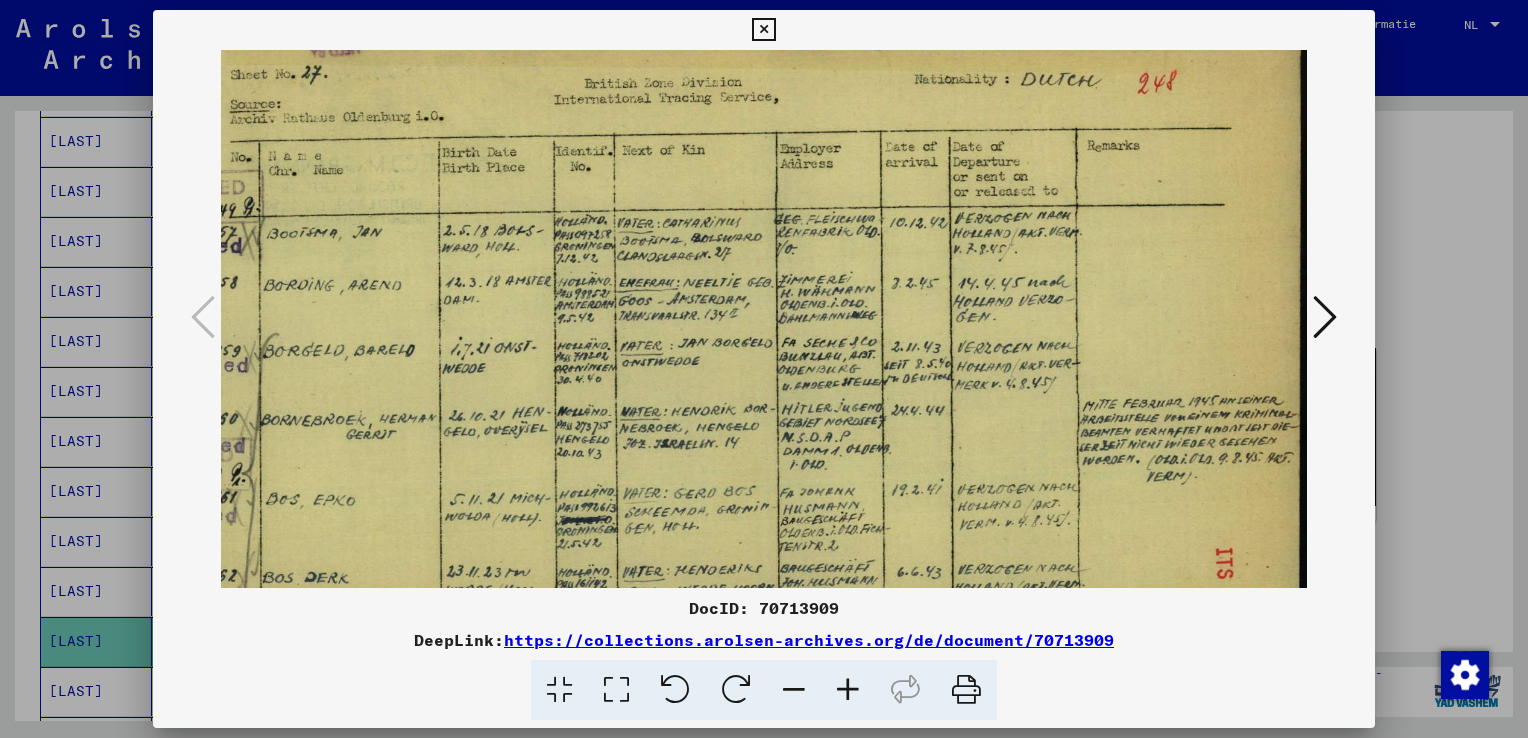 drag, startPoint x: 1149, startPoint y: 554, endPoint x: 869, endPoint y: 491, distance: 287 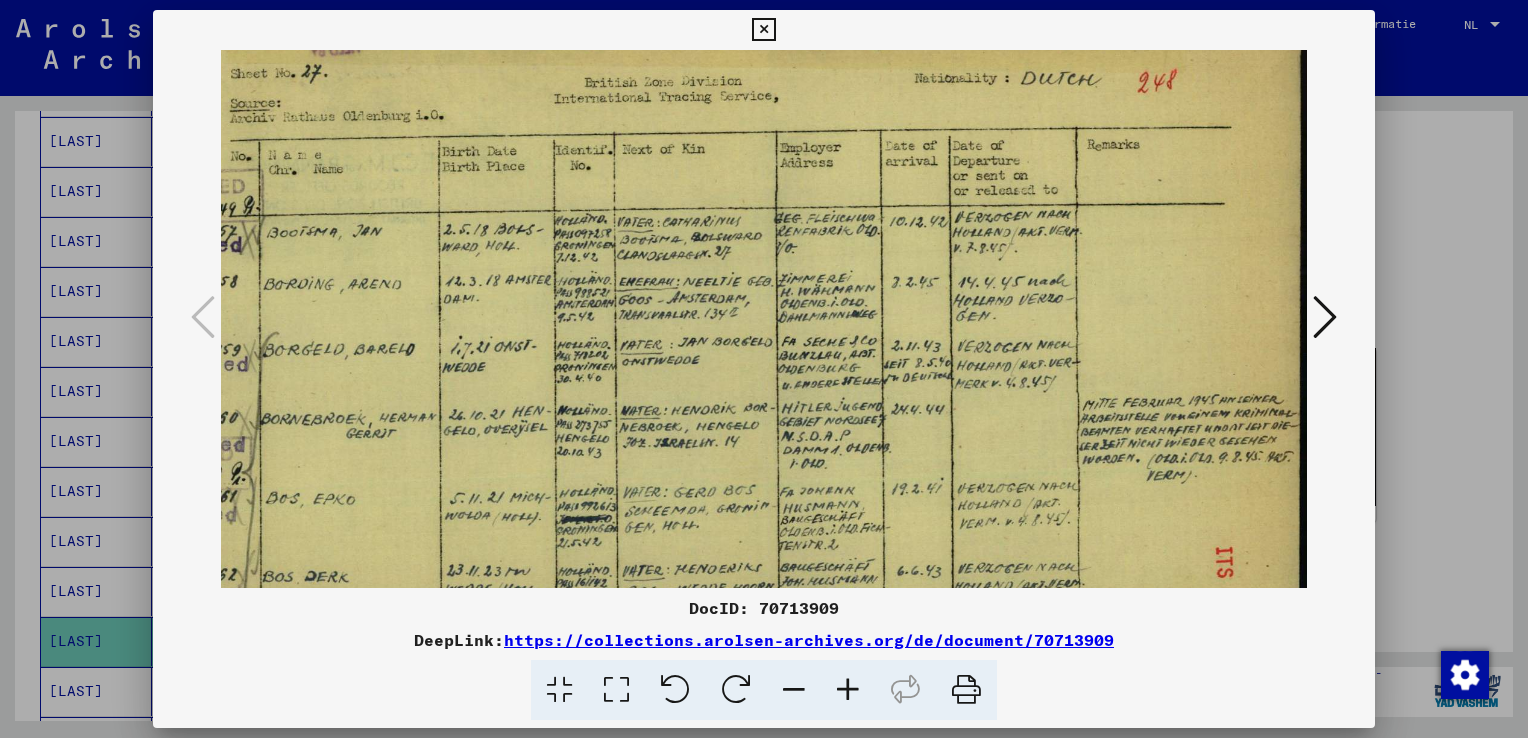 click at bounding box center [848, 690] 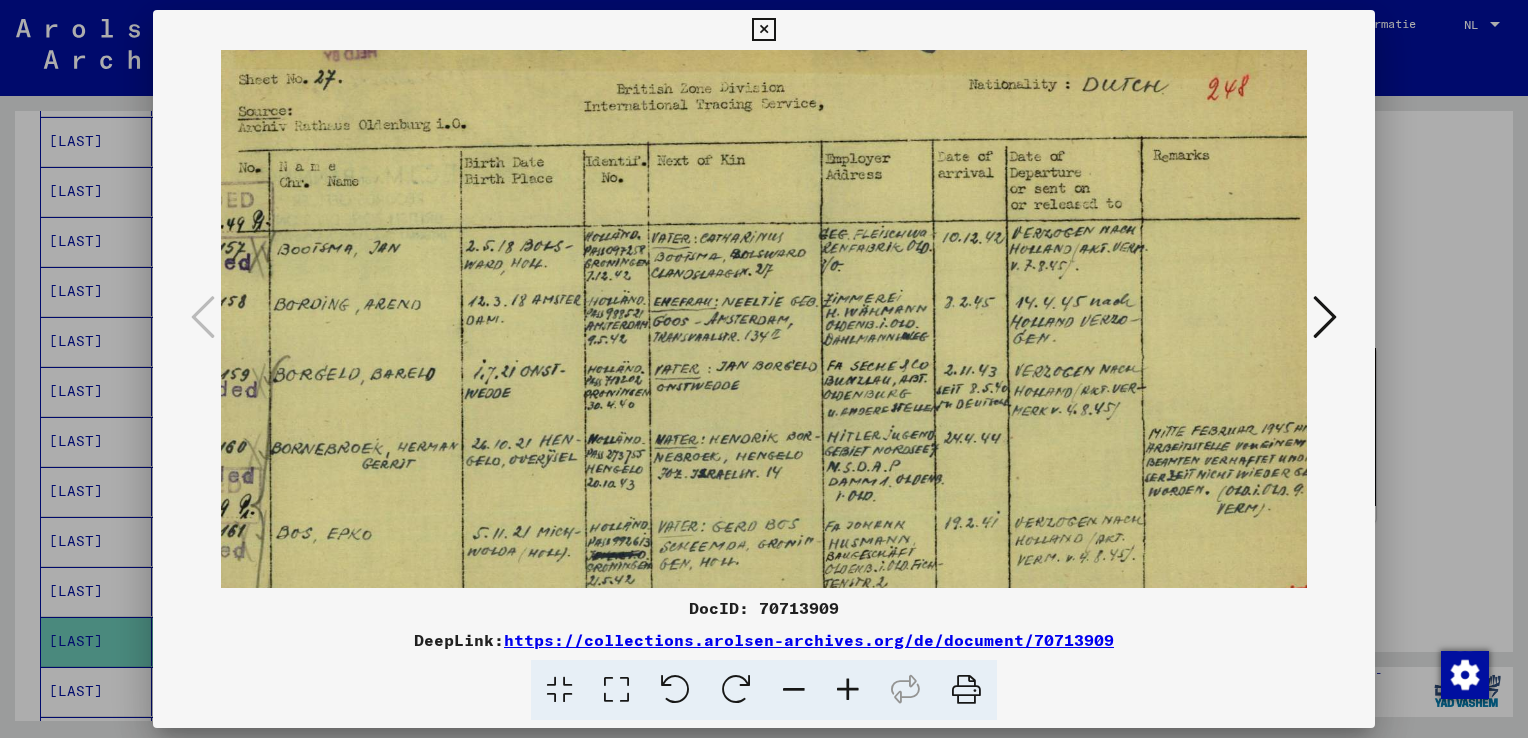 click at bounding box center (848, 690) 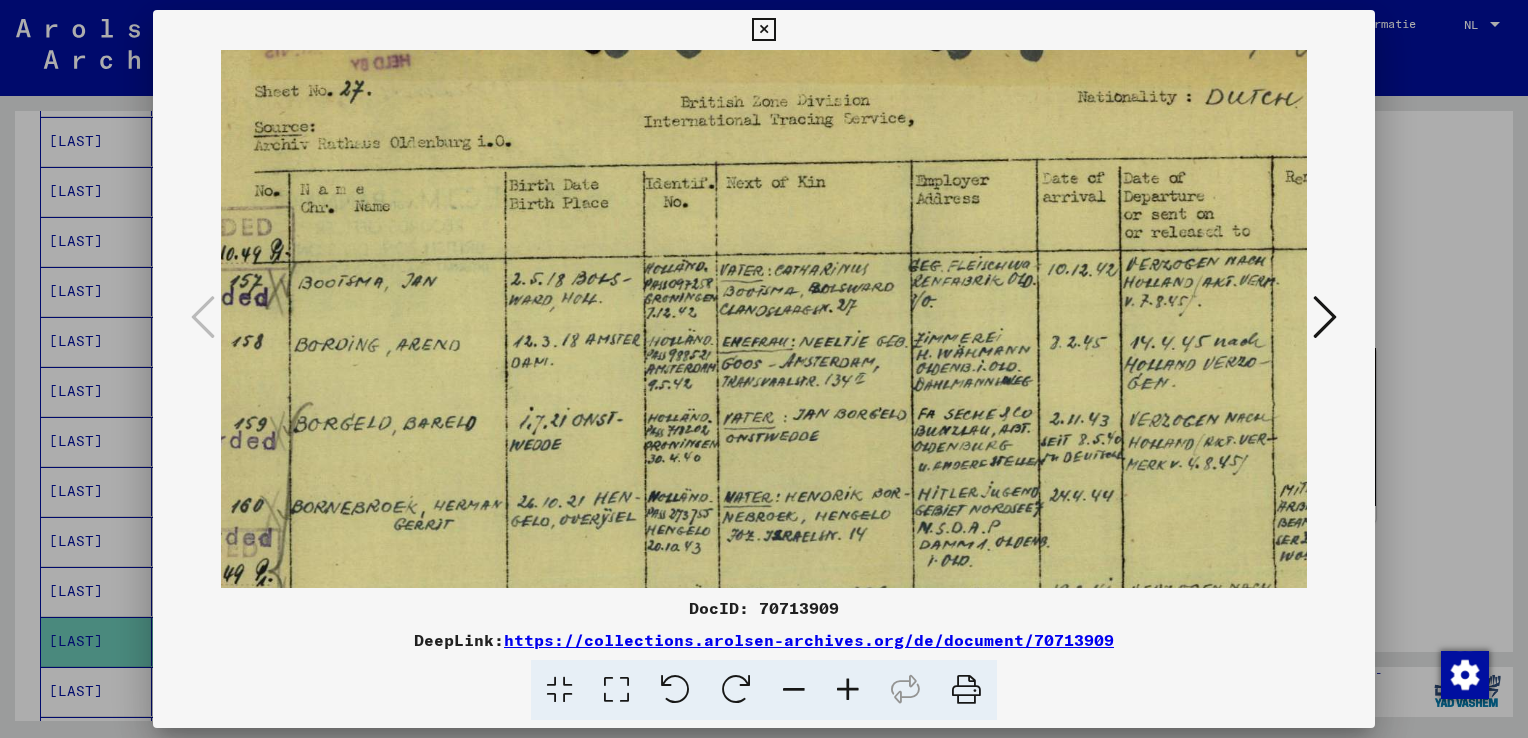 click at bounding box center [848, 690] 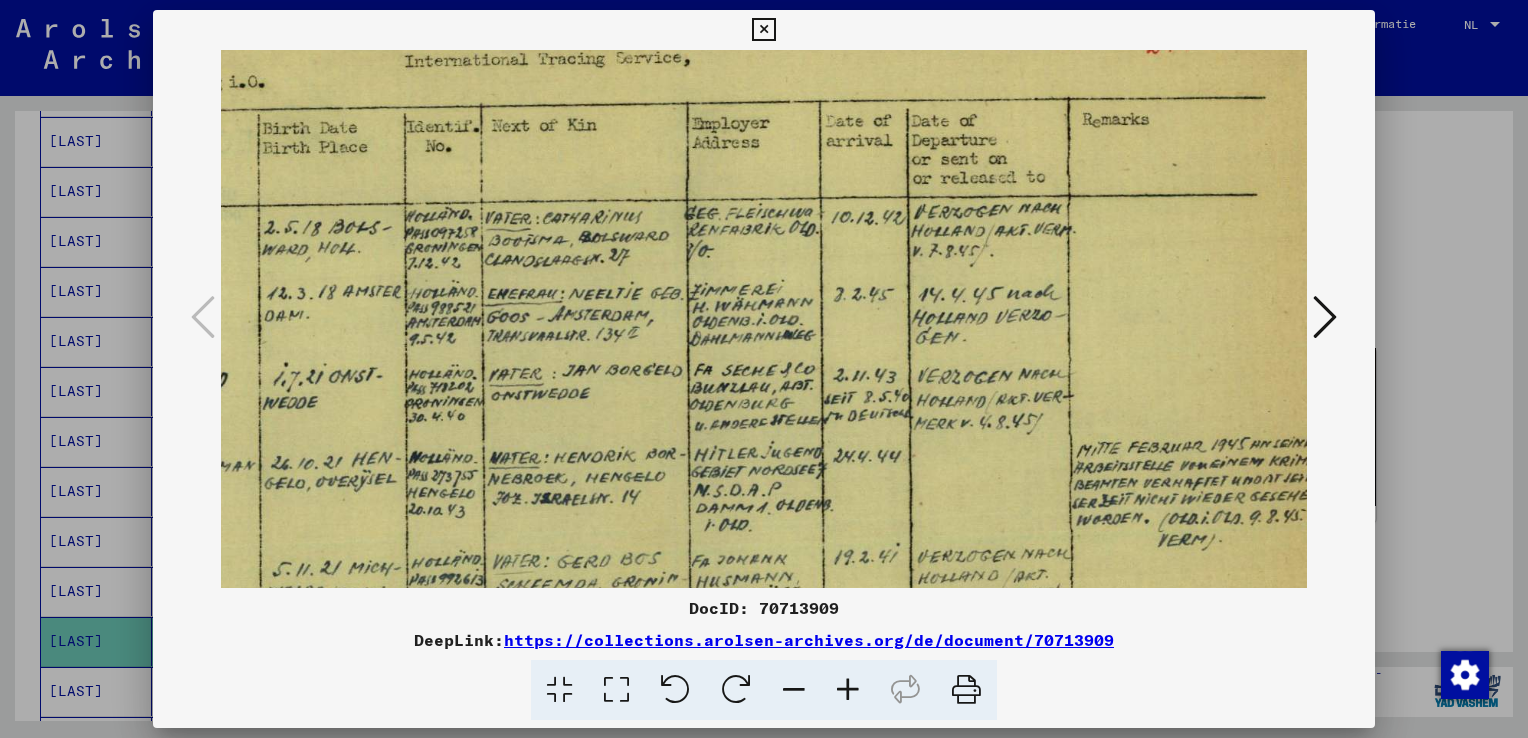 drag, startPoint x: 1085, startPoint y: 553, endPoint x: 774, endPoint y: 469, distance: 322.14438 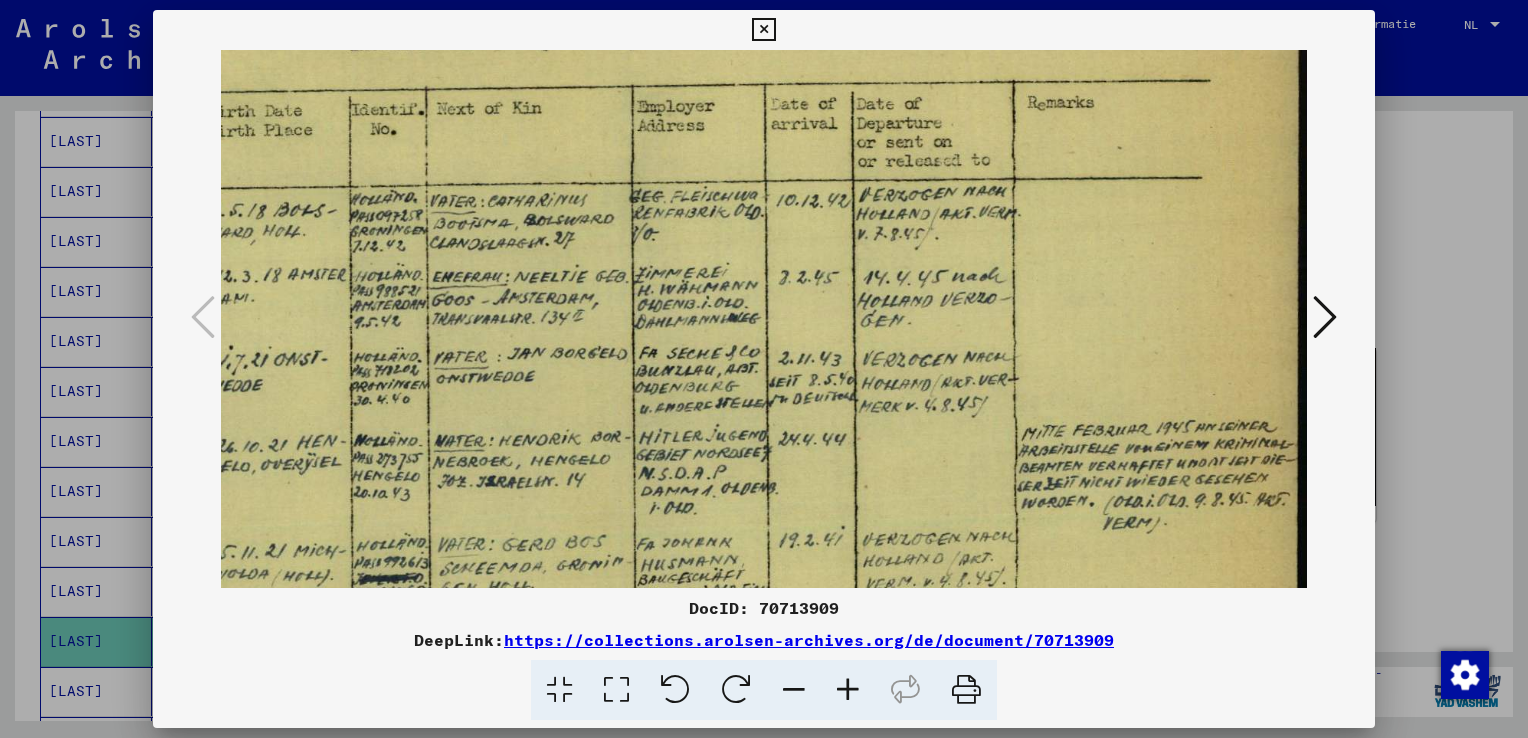 scroll, scrollTop: 149, scrollLeft: 434, axis: both 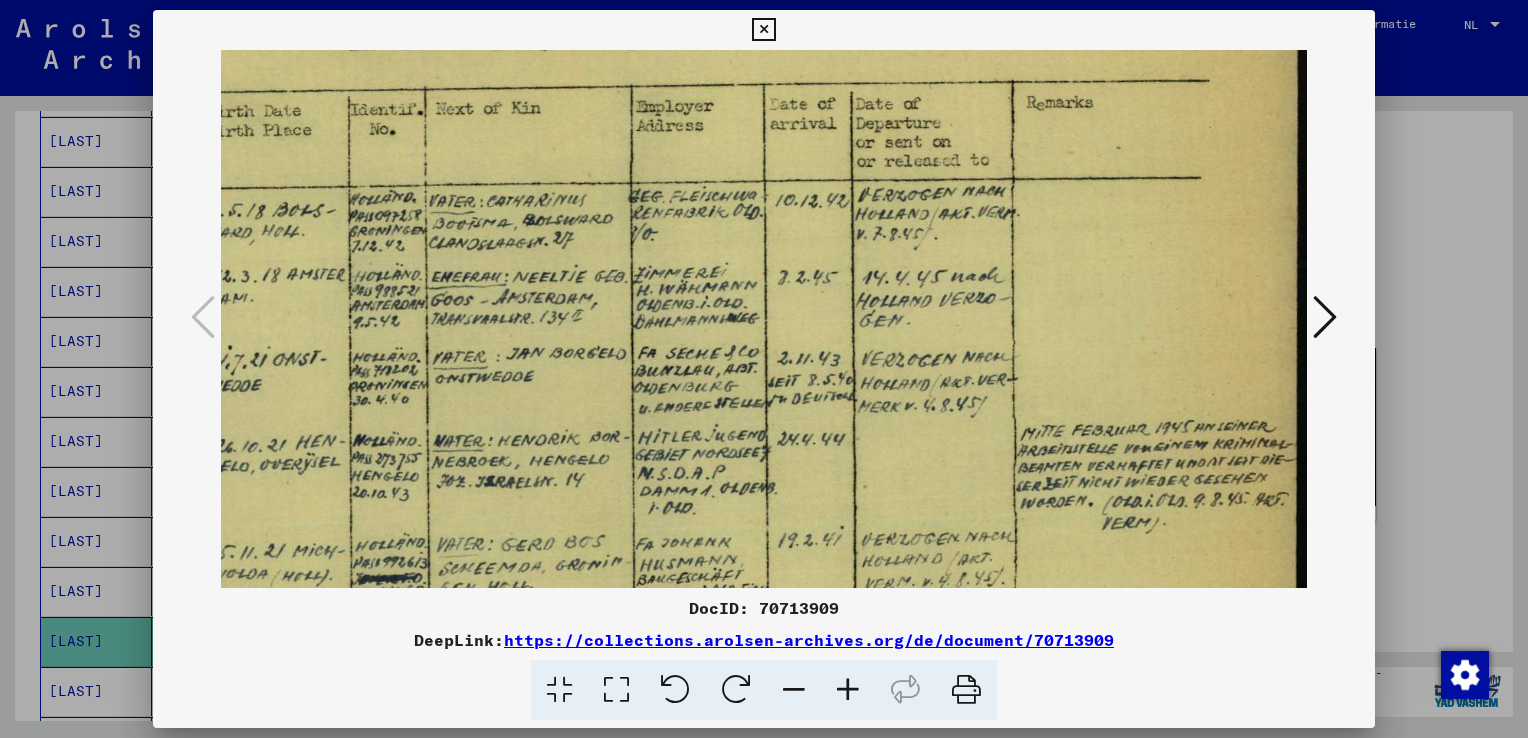 drag, startPoint x: 977, startPoint y: 504, endPoint x: 912, endPoint y: 504, distance: 65 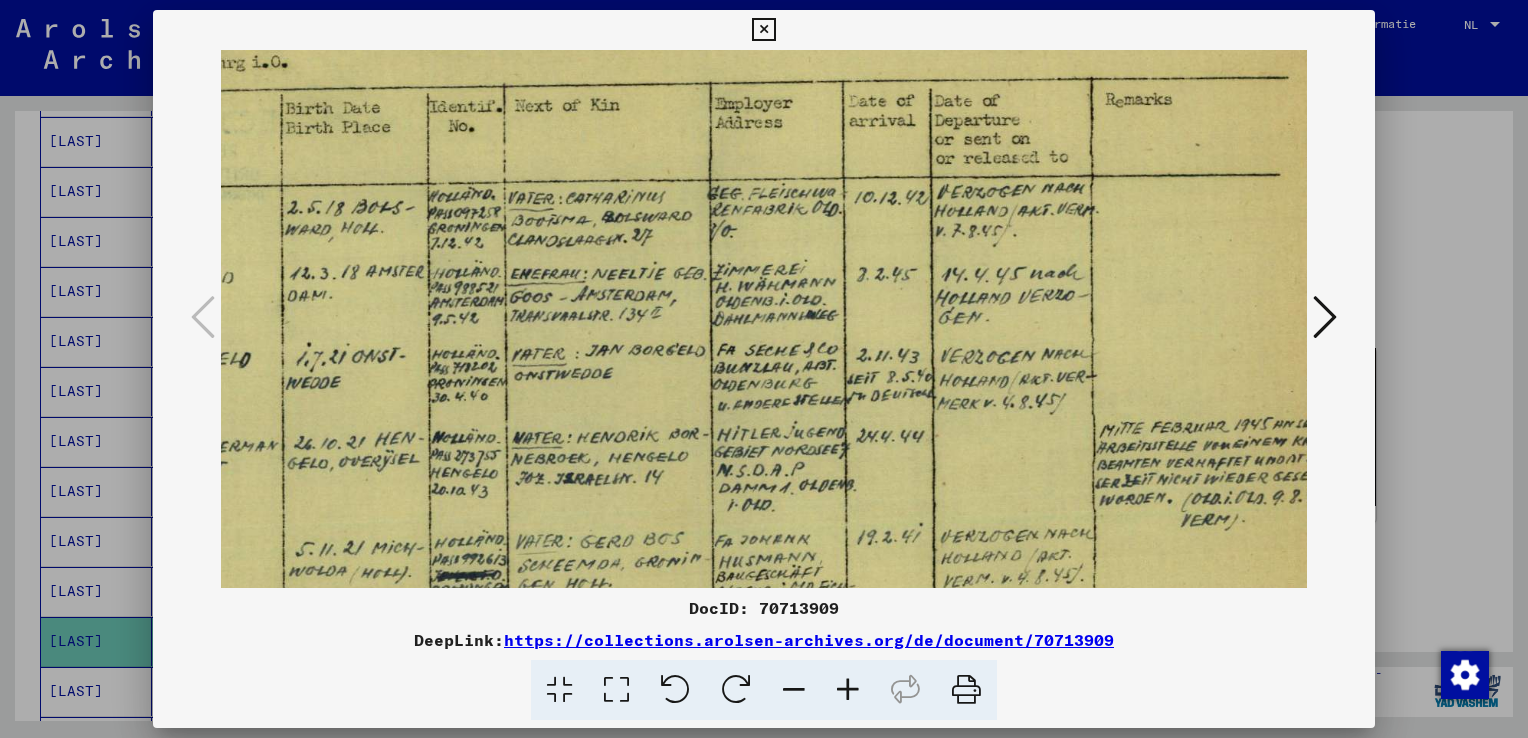 click at bounding box center (764, 369) 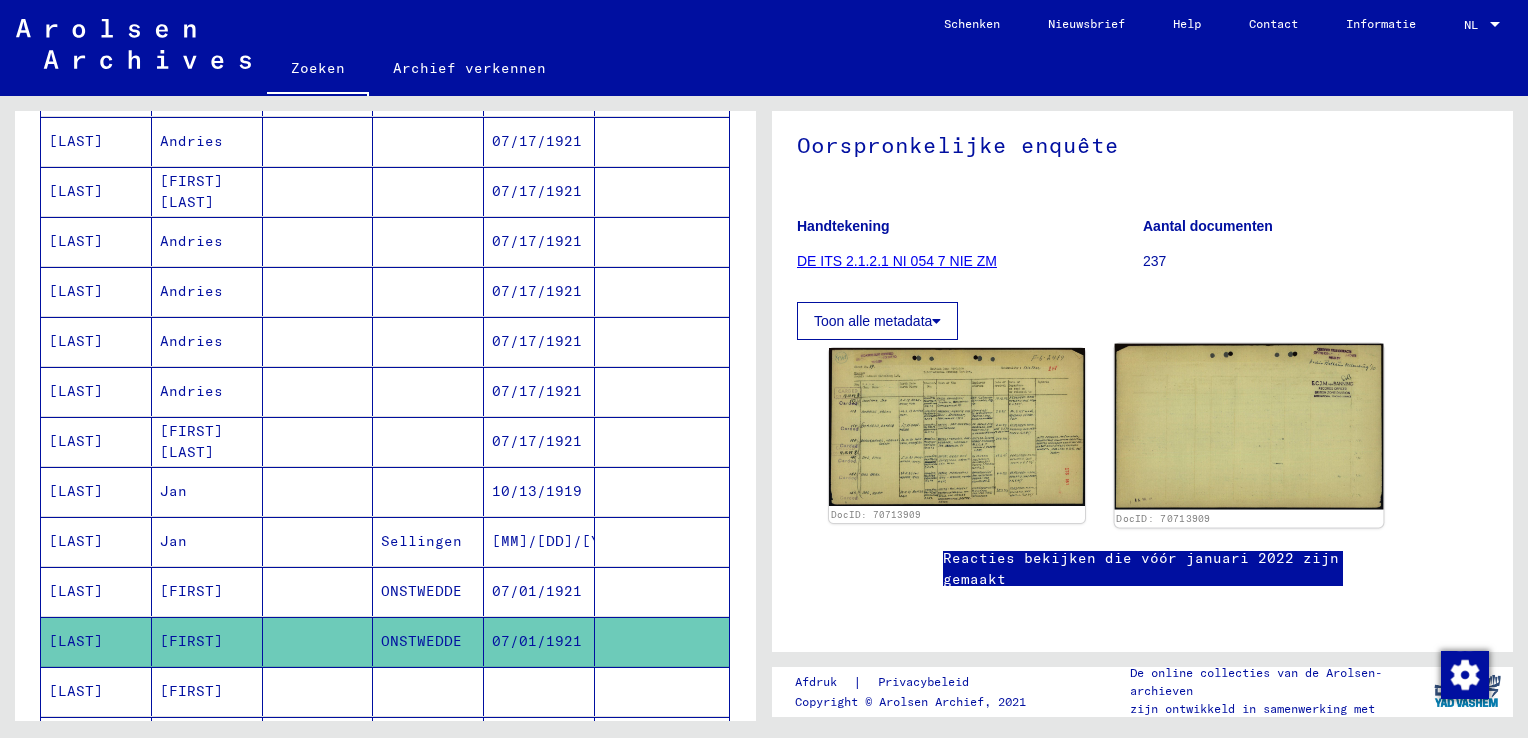 click 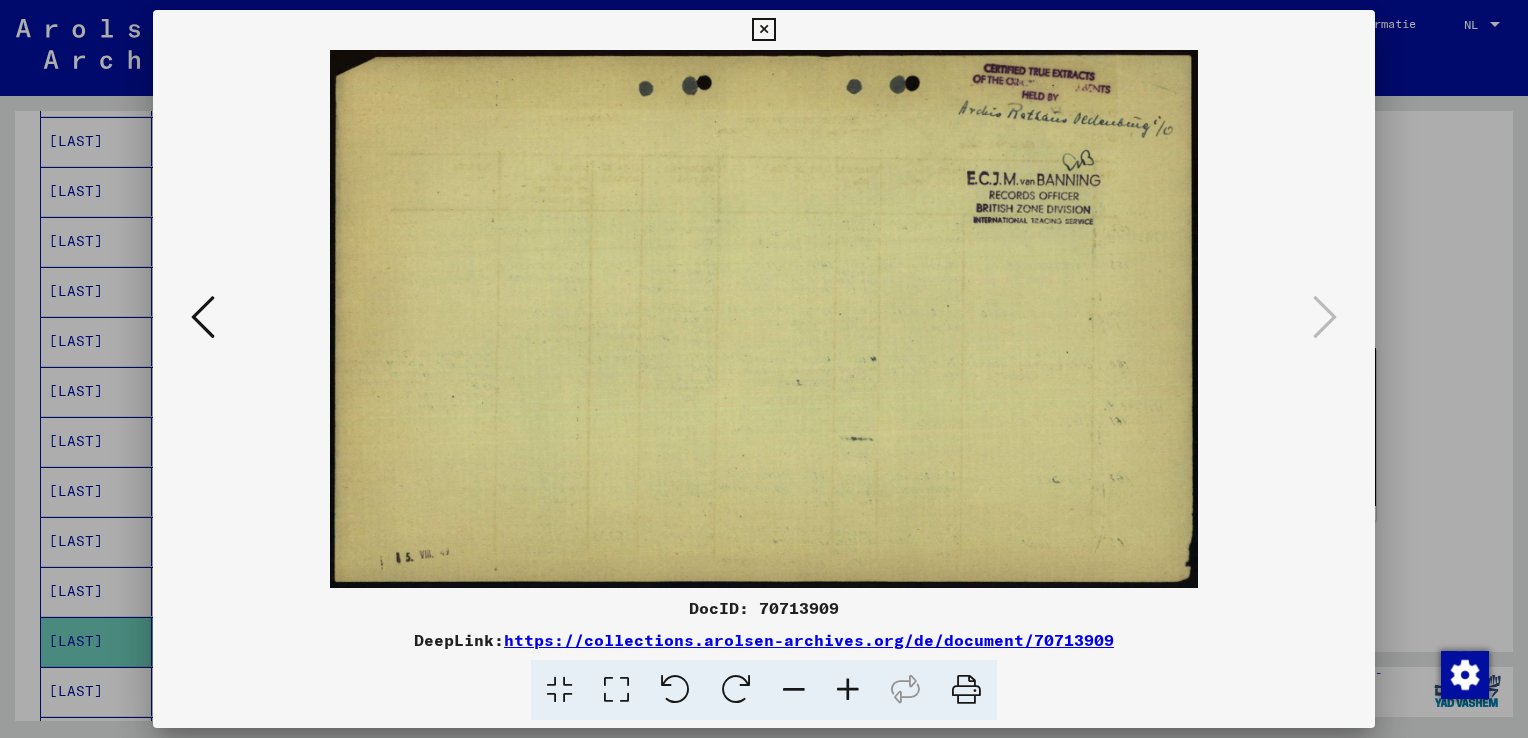 click at bounding box center (764, 369) 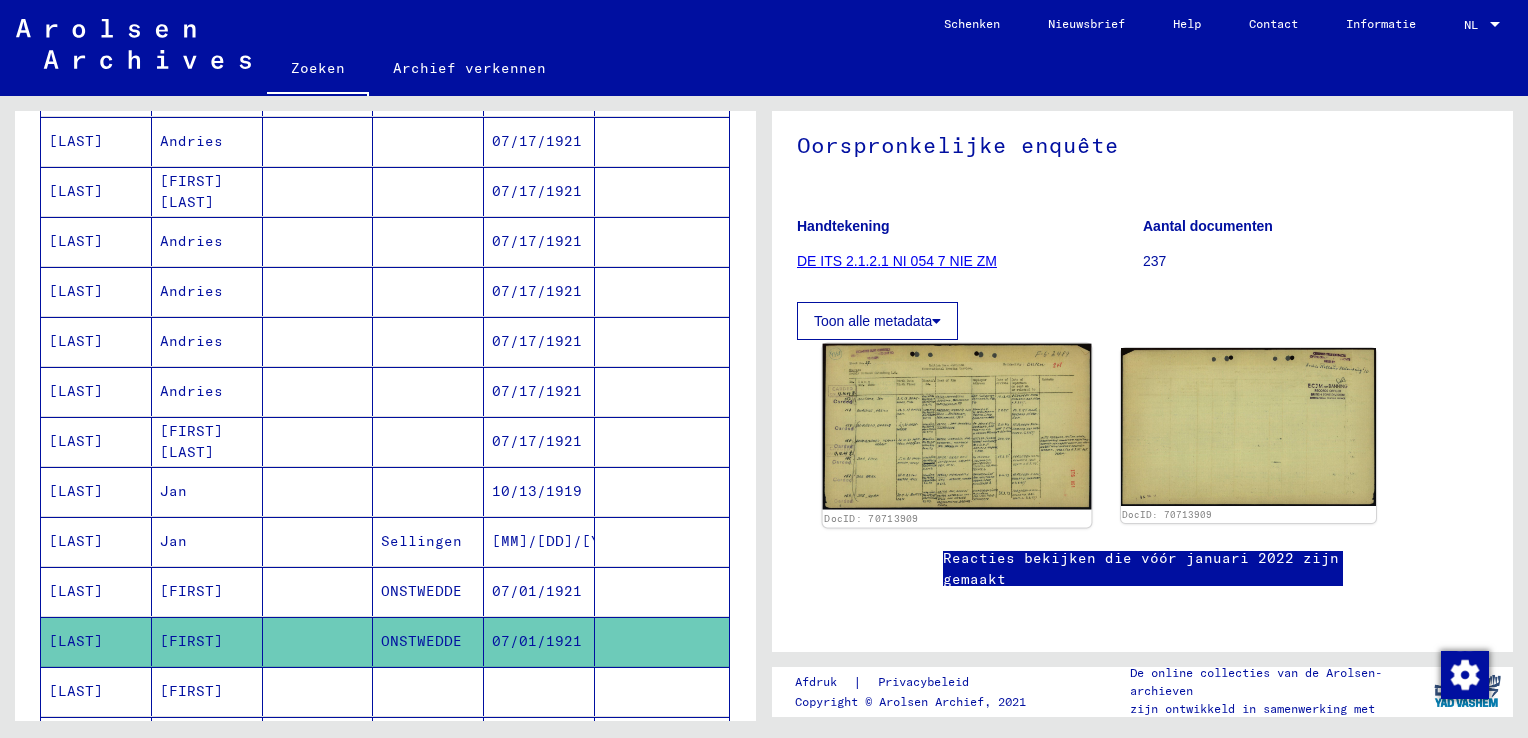 click 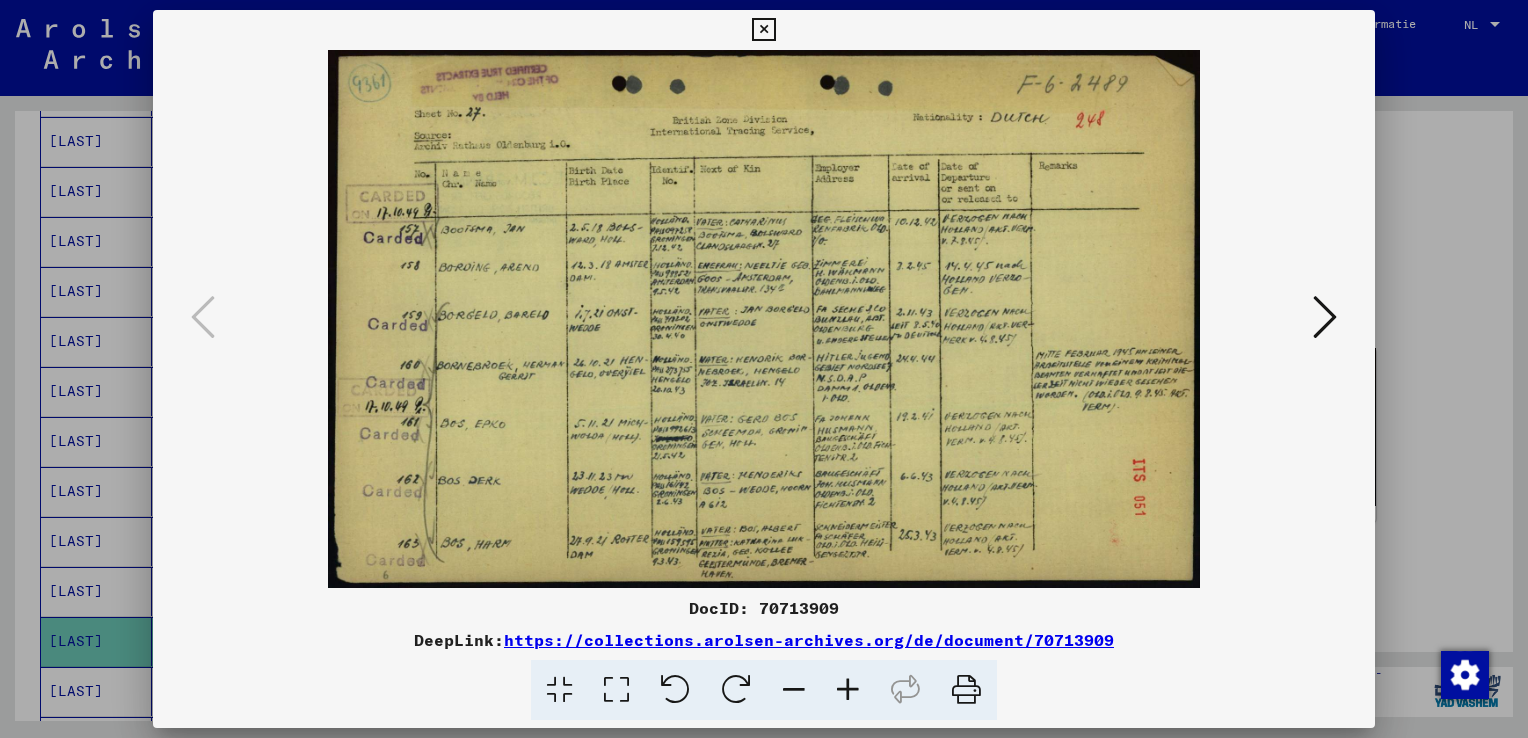 click at bounding box center [848, 690] 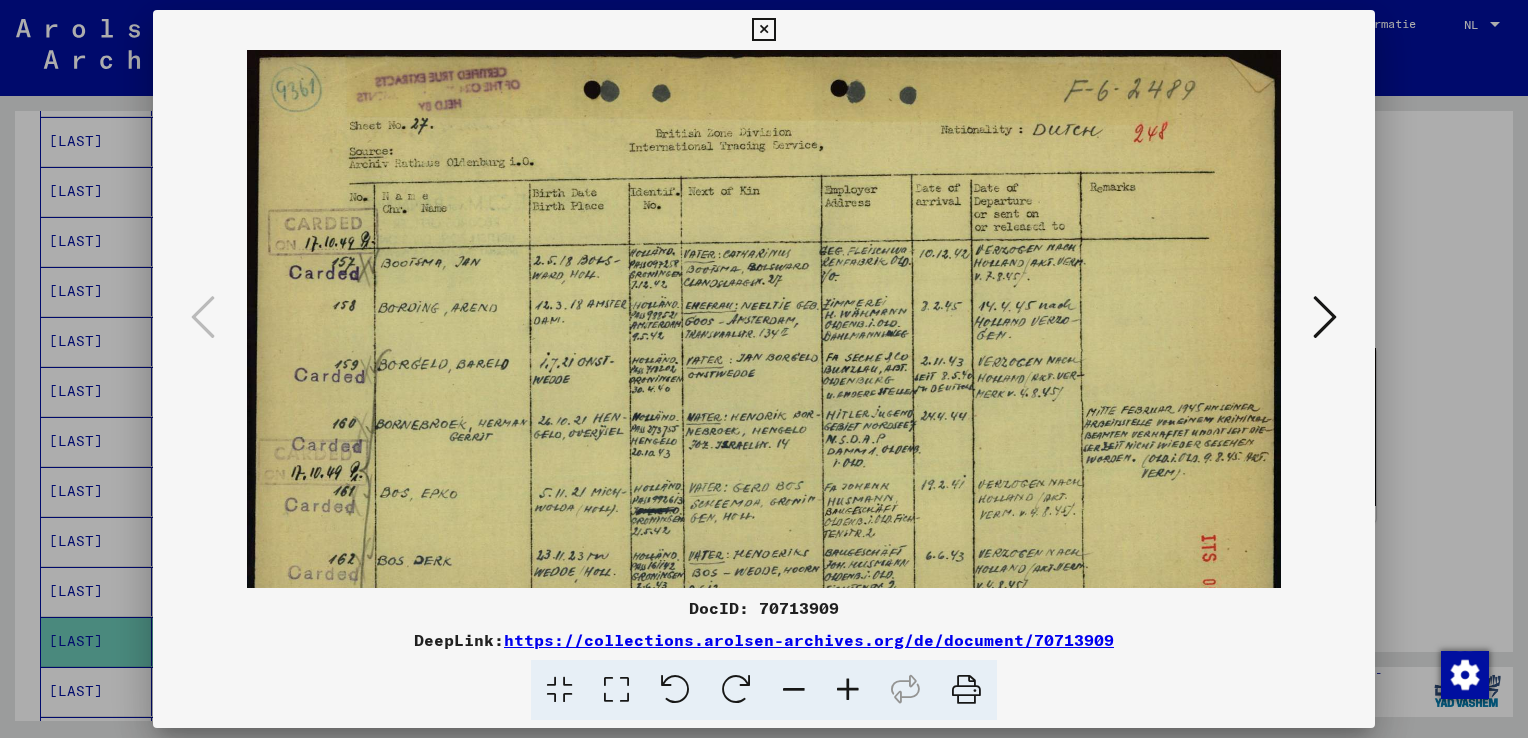 click at bounding box center (848, 690) 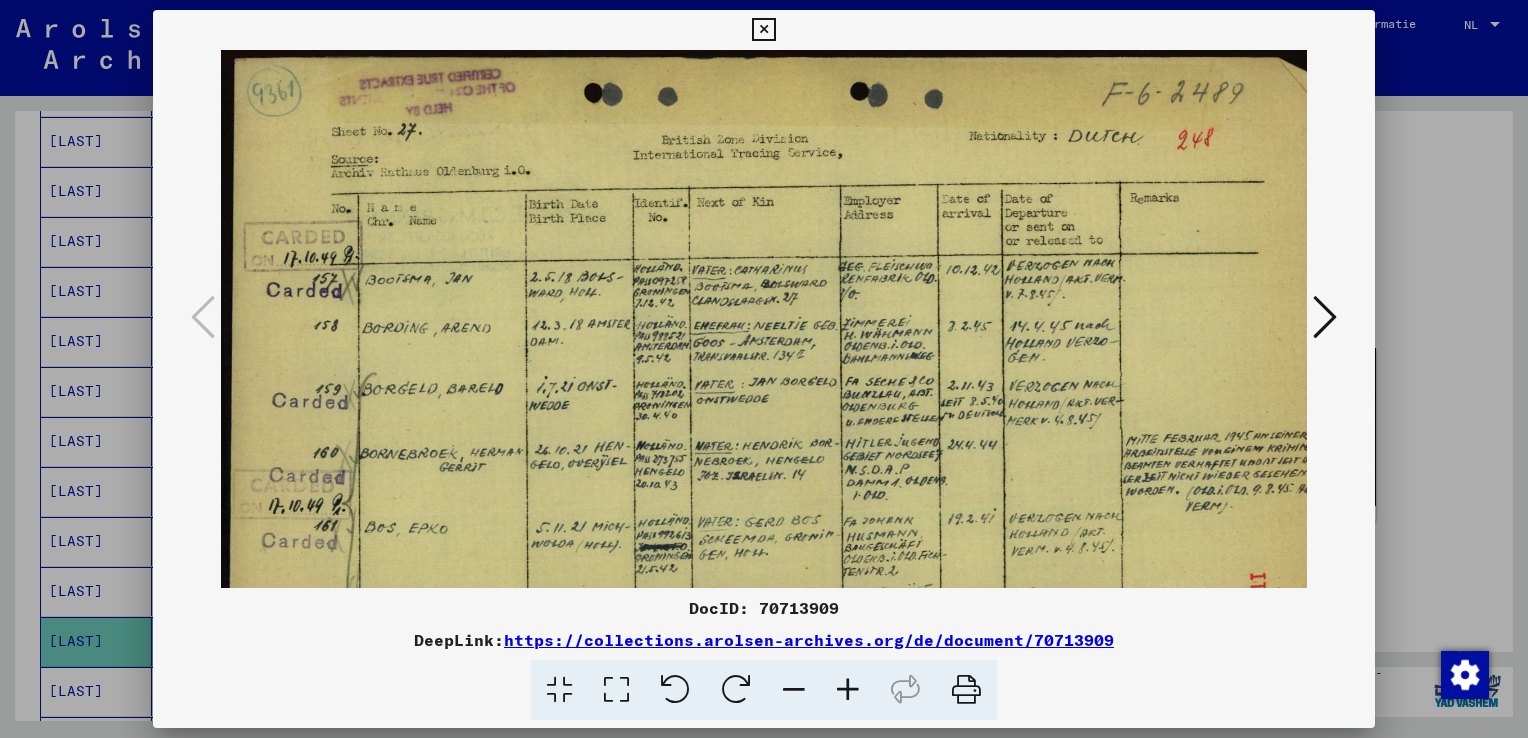 click at bounding box center (848, 690) 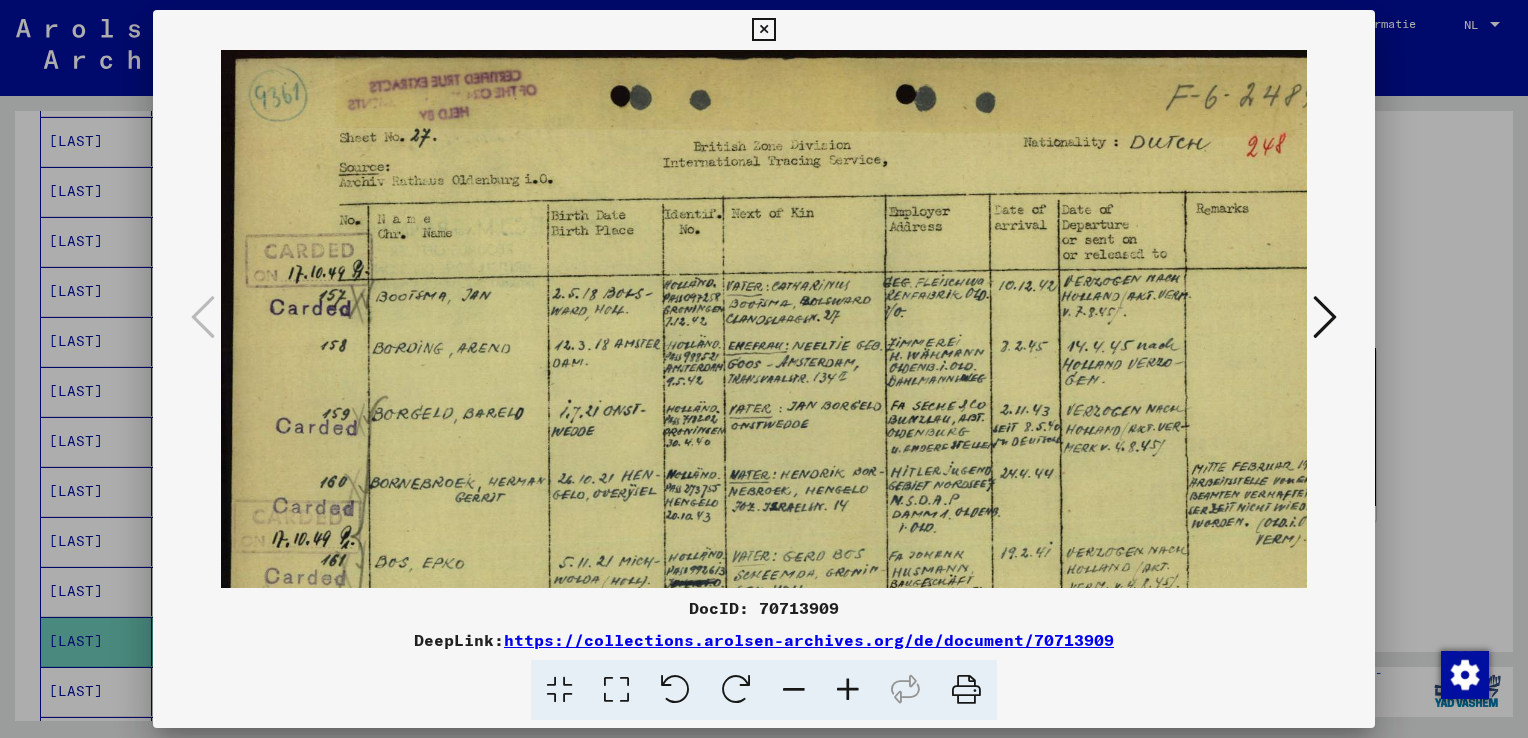 click at bounding box center (848, 690) 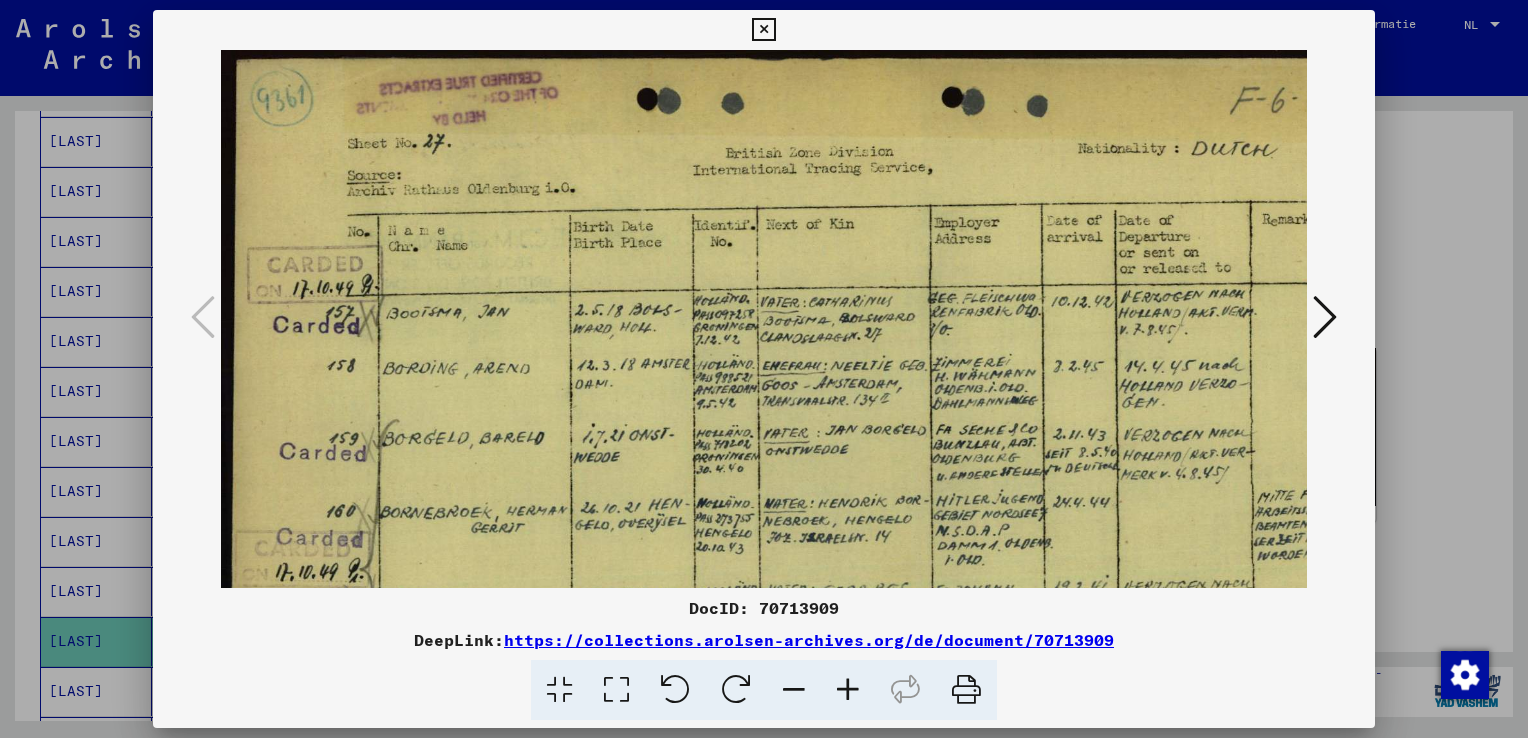 click at bounding box center [848, 690] 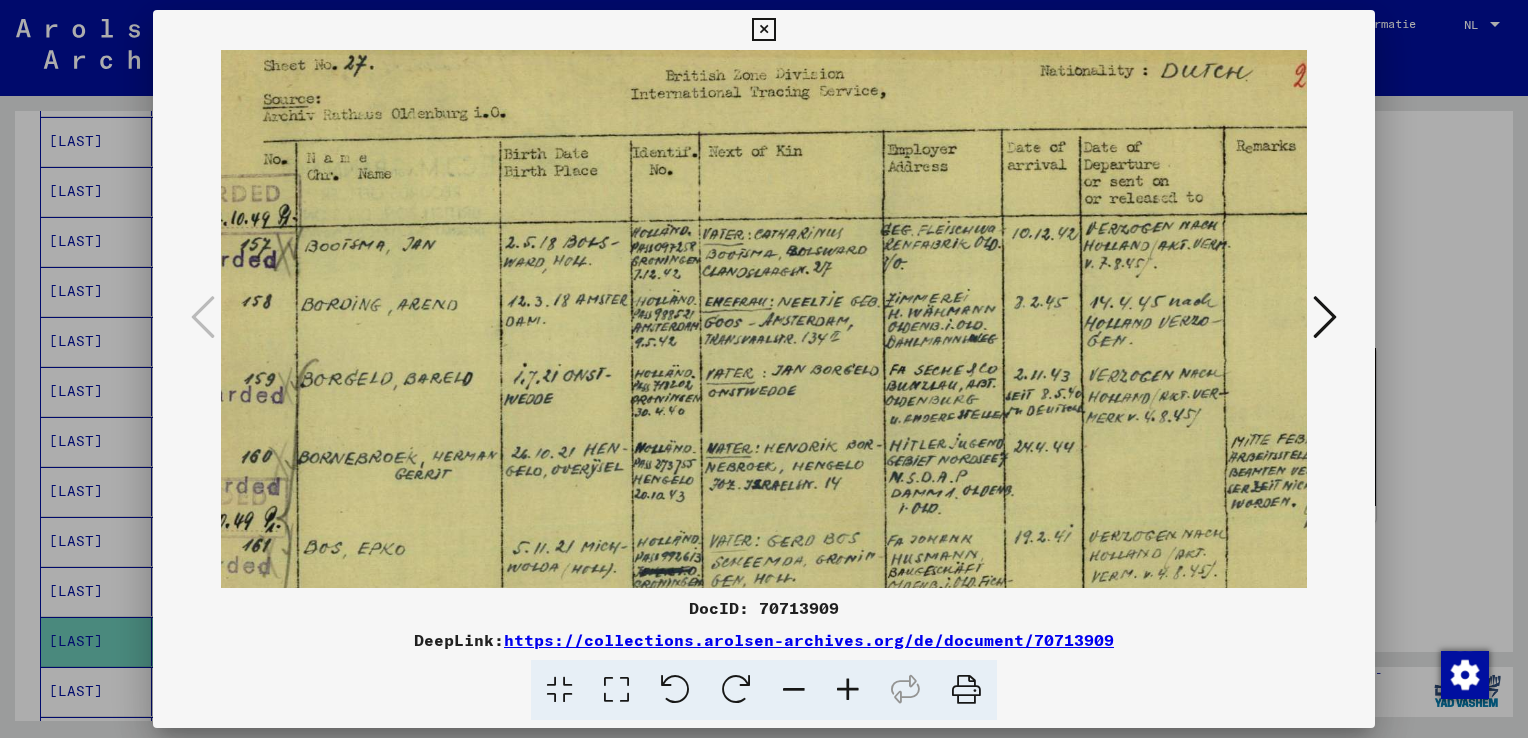 drag, startPoint x: 996, startPoint y: 490, endPoint x: 864, endPoint y: 358, distance: 186.6762 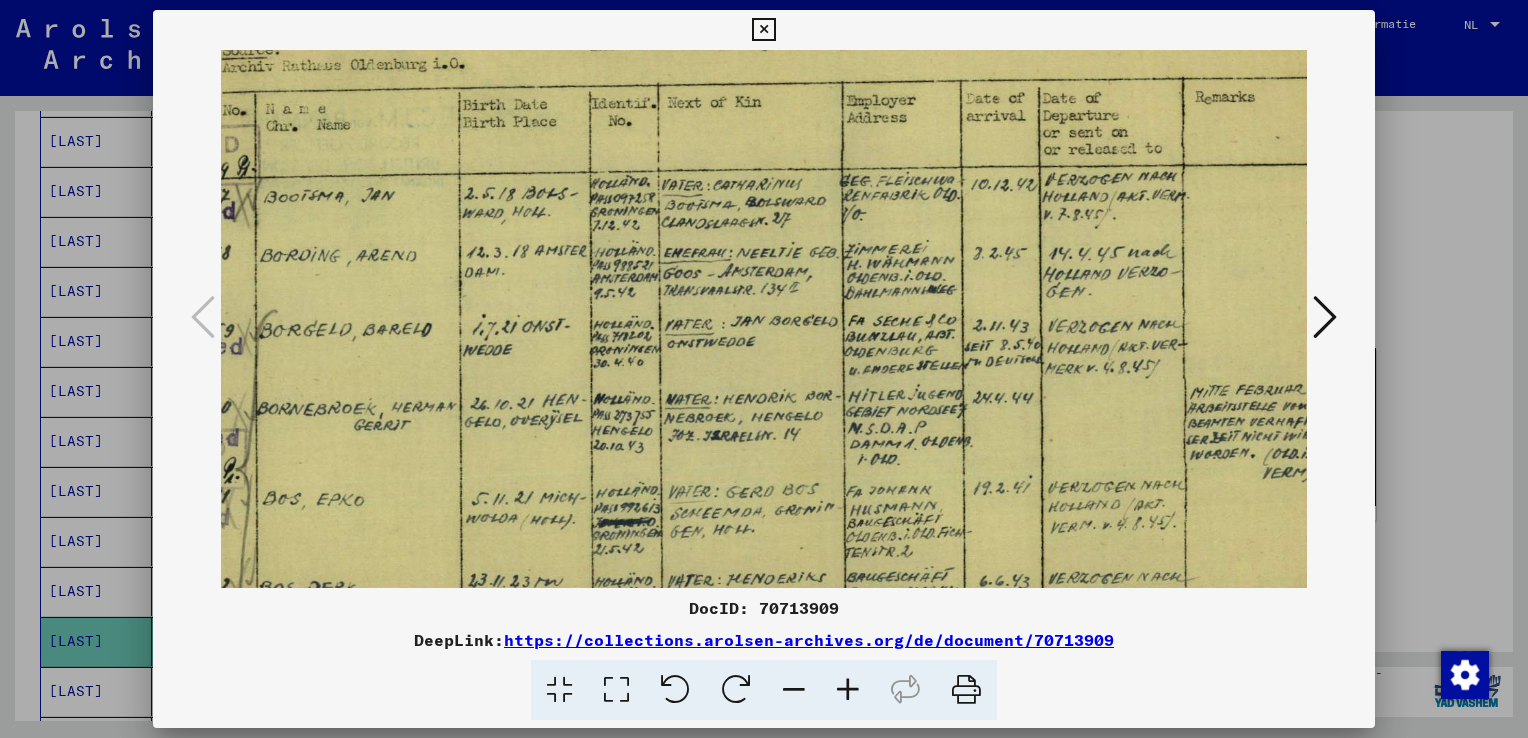 click at bounding box center [848, 690] 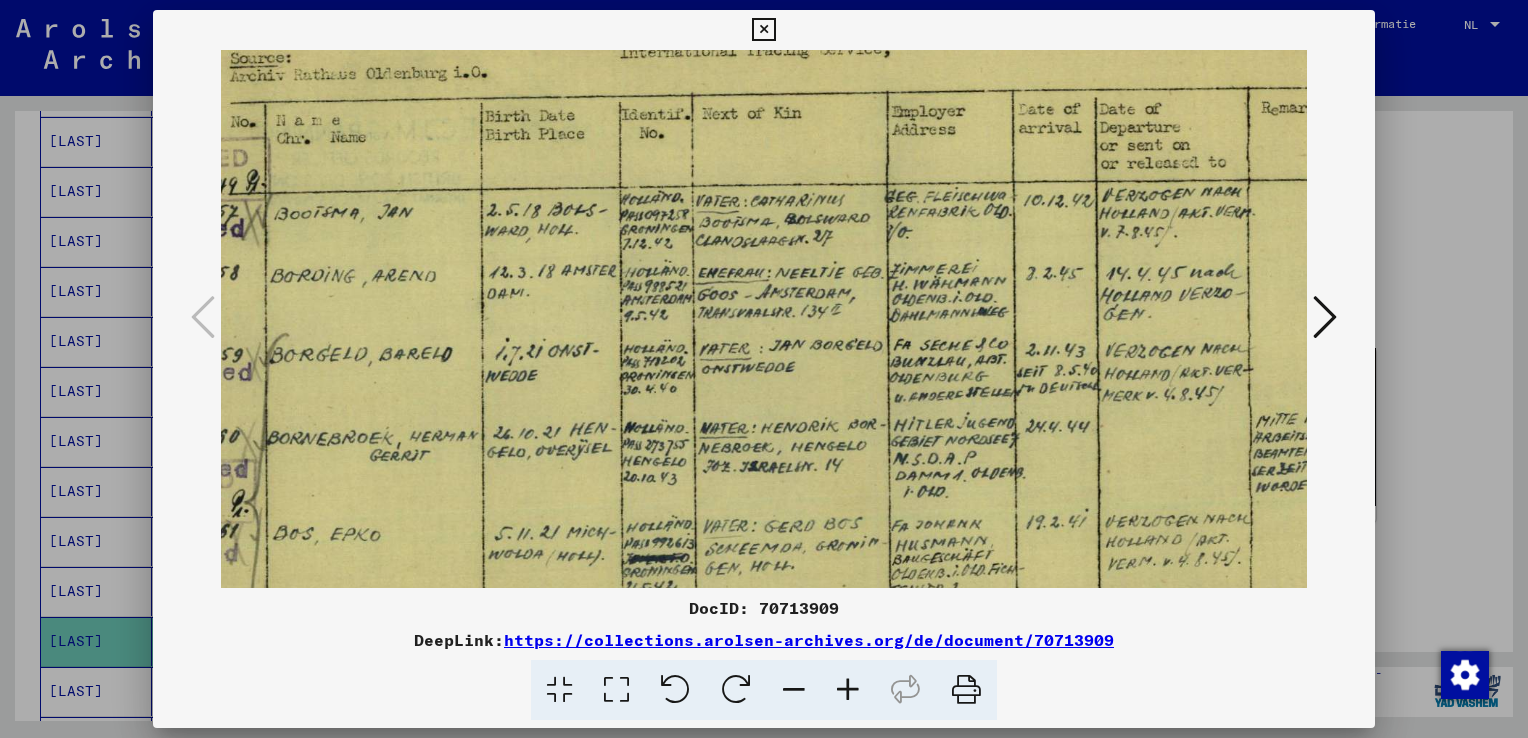 click at bounding box center (848, 690) 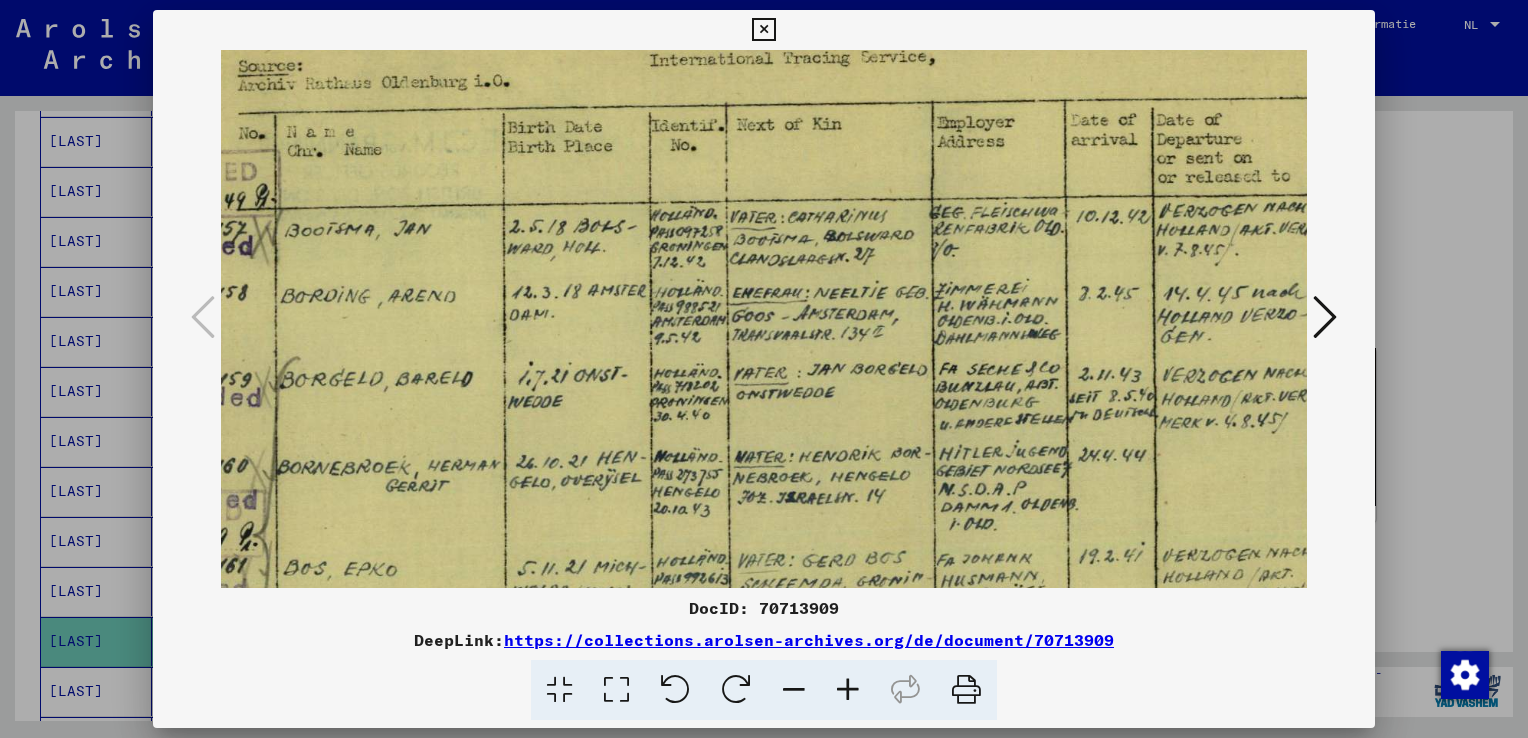 click at bounding box center [848, 690] 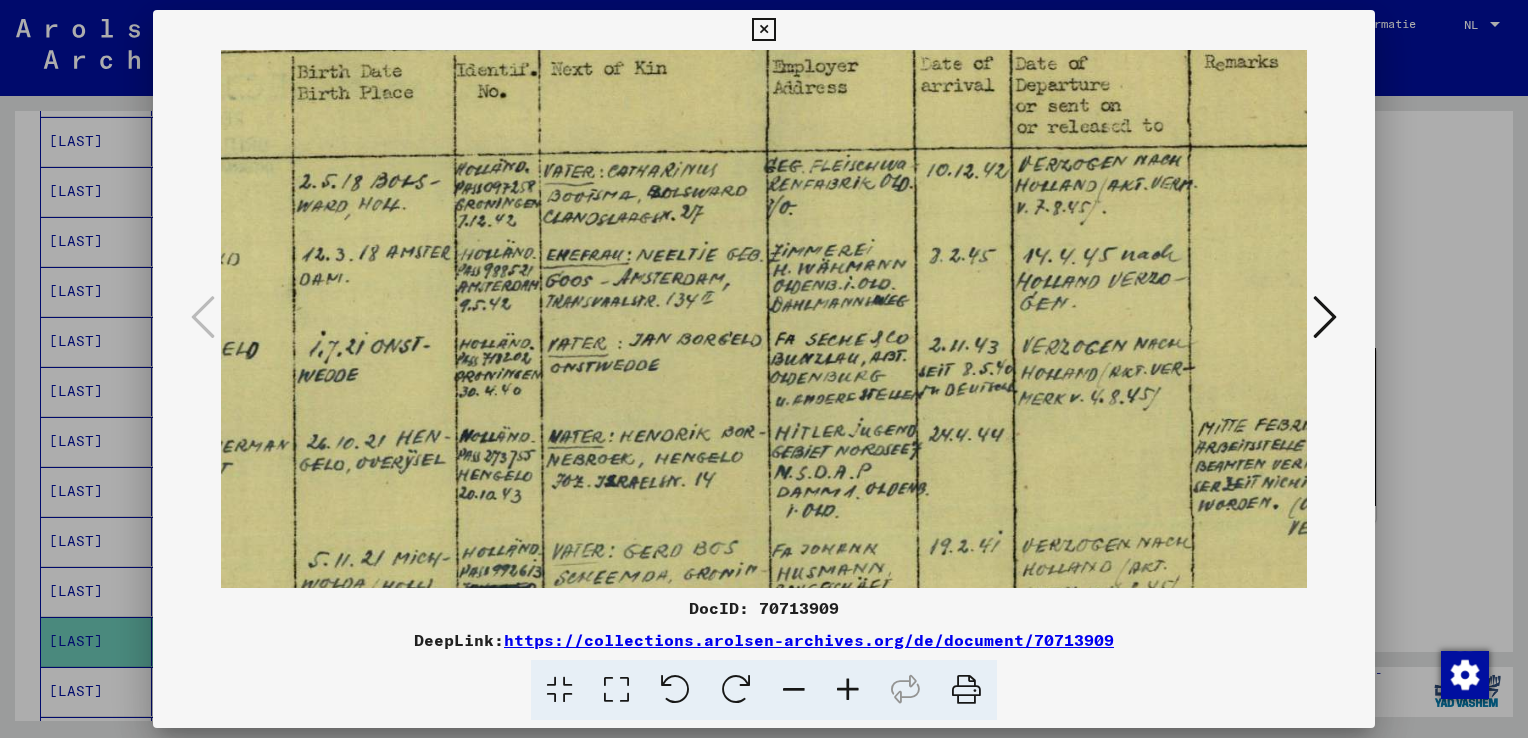 drag, startPoint x: 1060, startPoint y: 542, endPoint x: 759, endPoint y: 455, distance: 313.32092 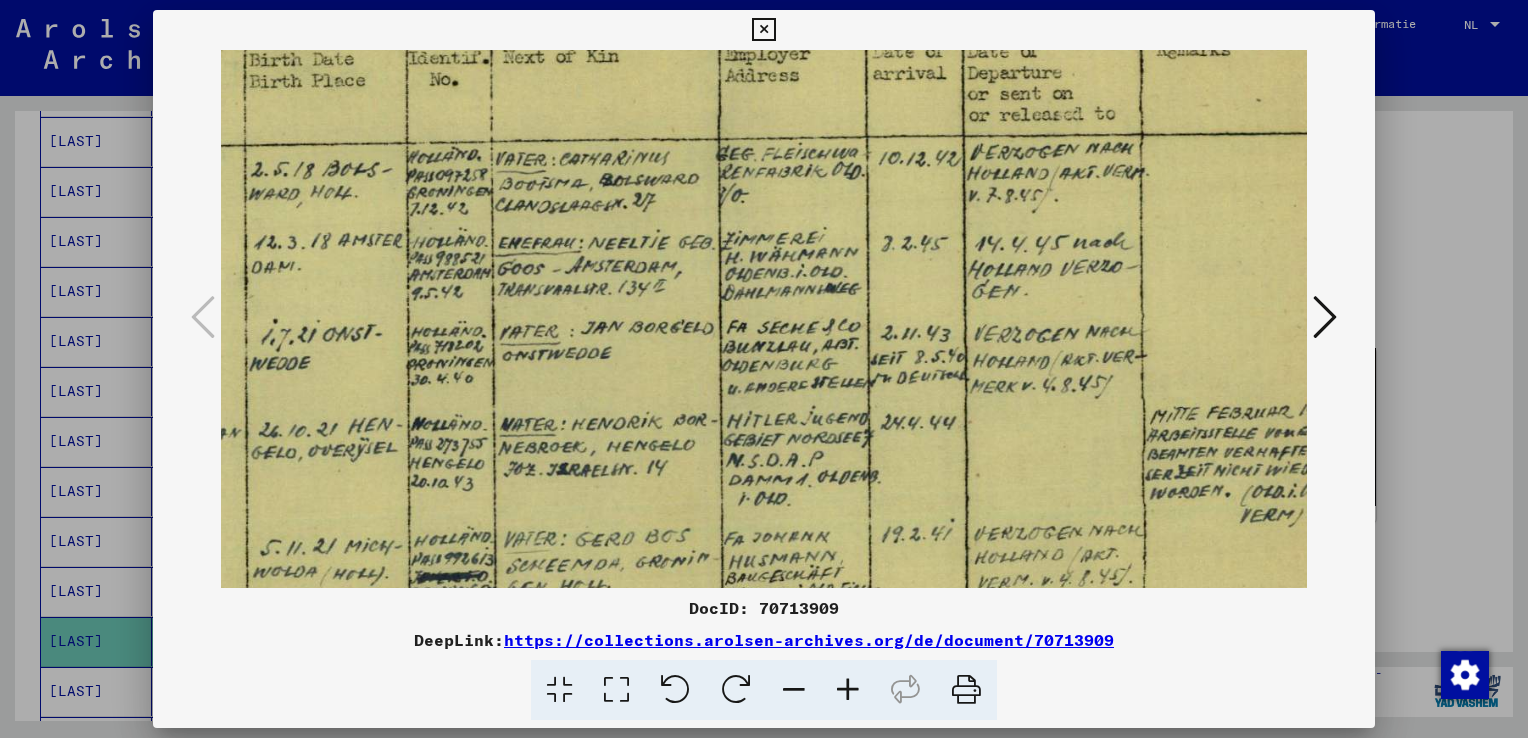 click at bounding box center (764, 369) 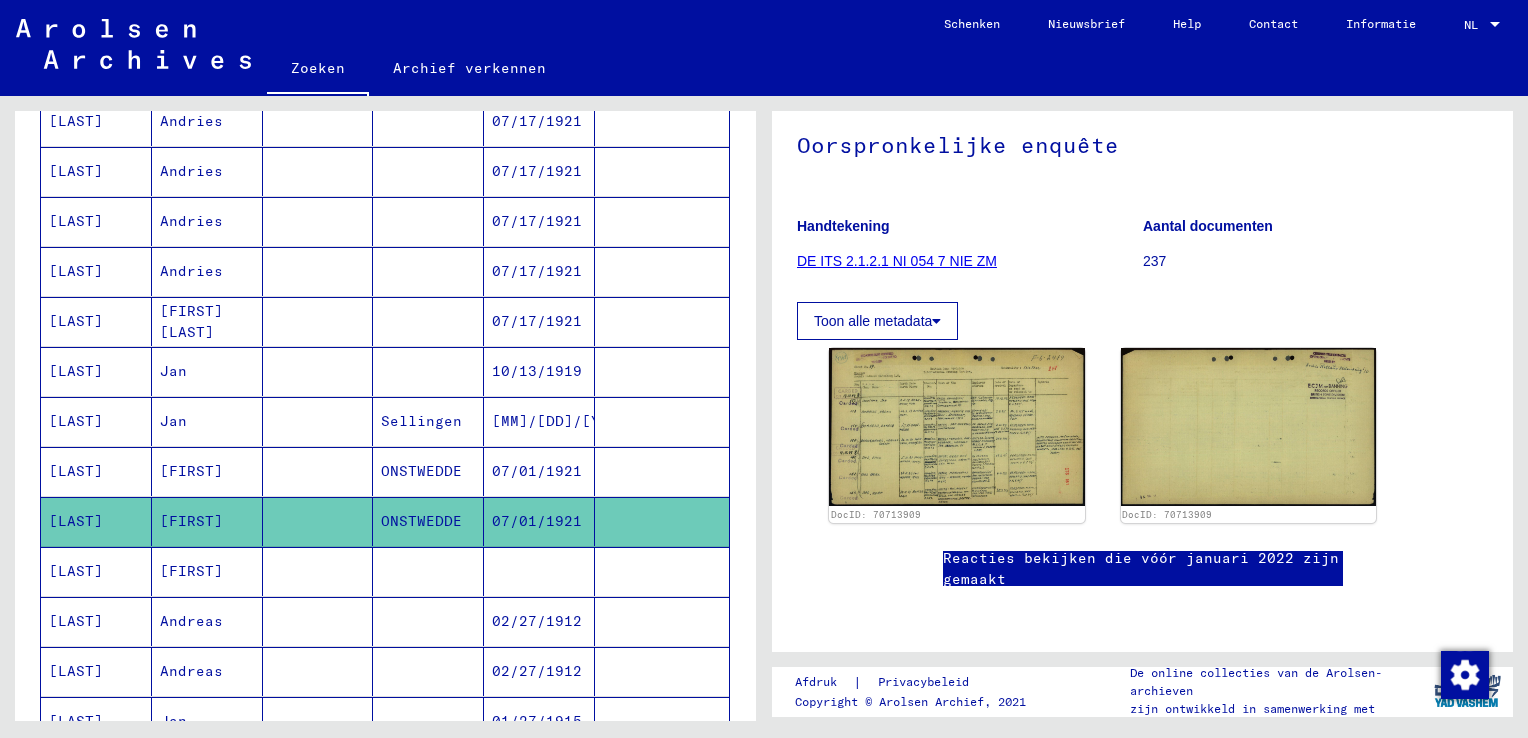 scroll, scrollTop: 608, scrollLeft: 0, axis: vertical 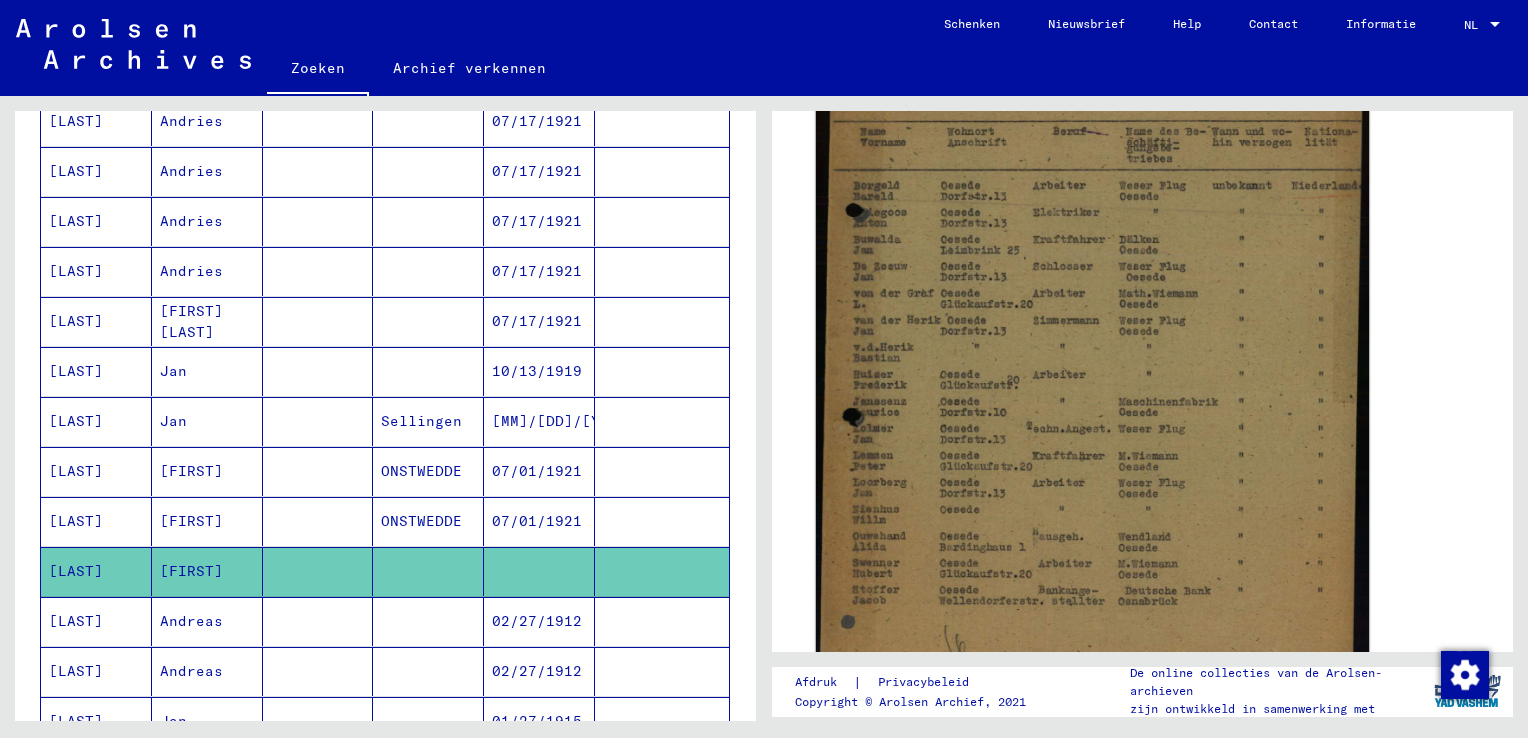 click 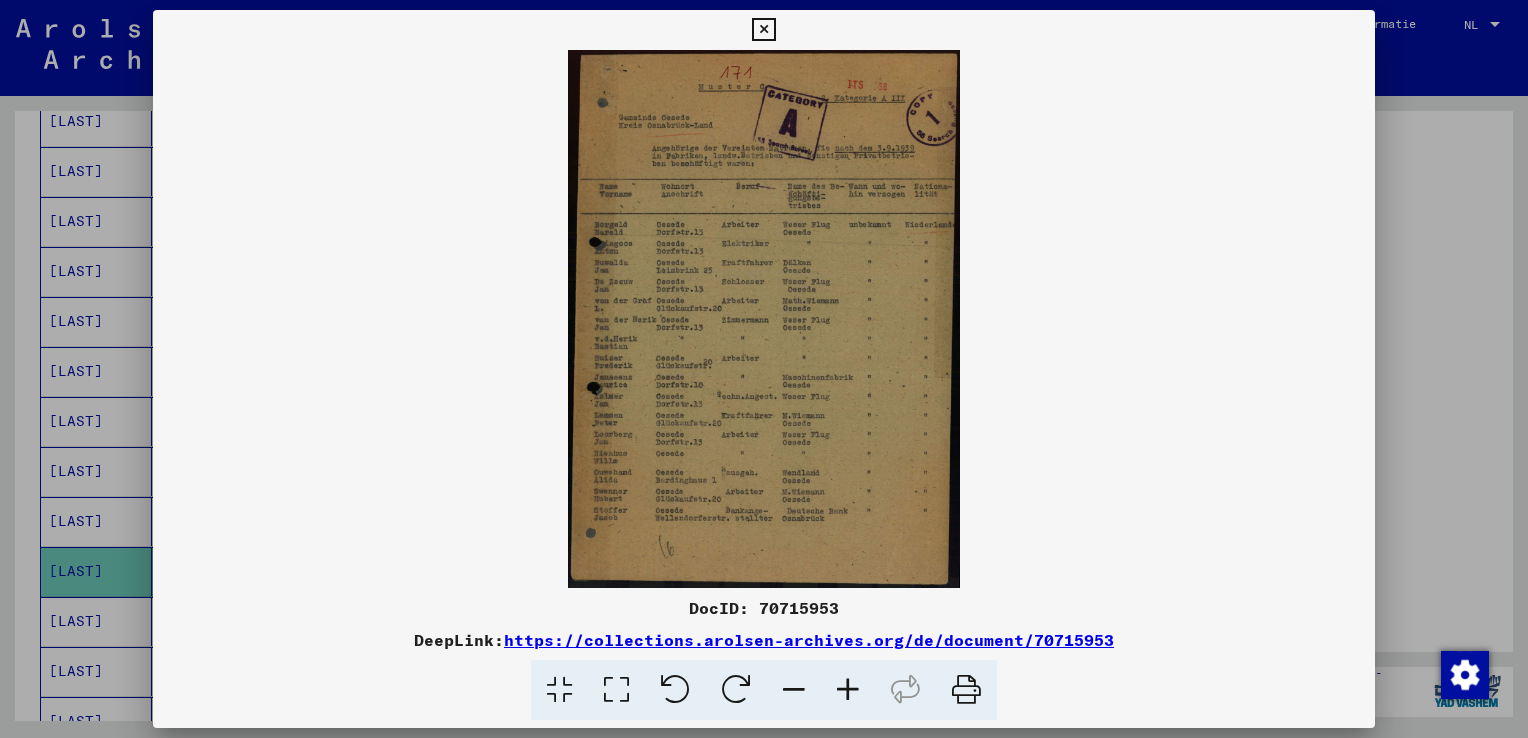 click at bounding box center [764, 319] 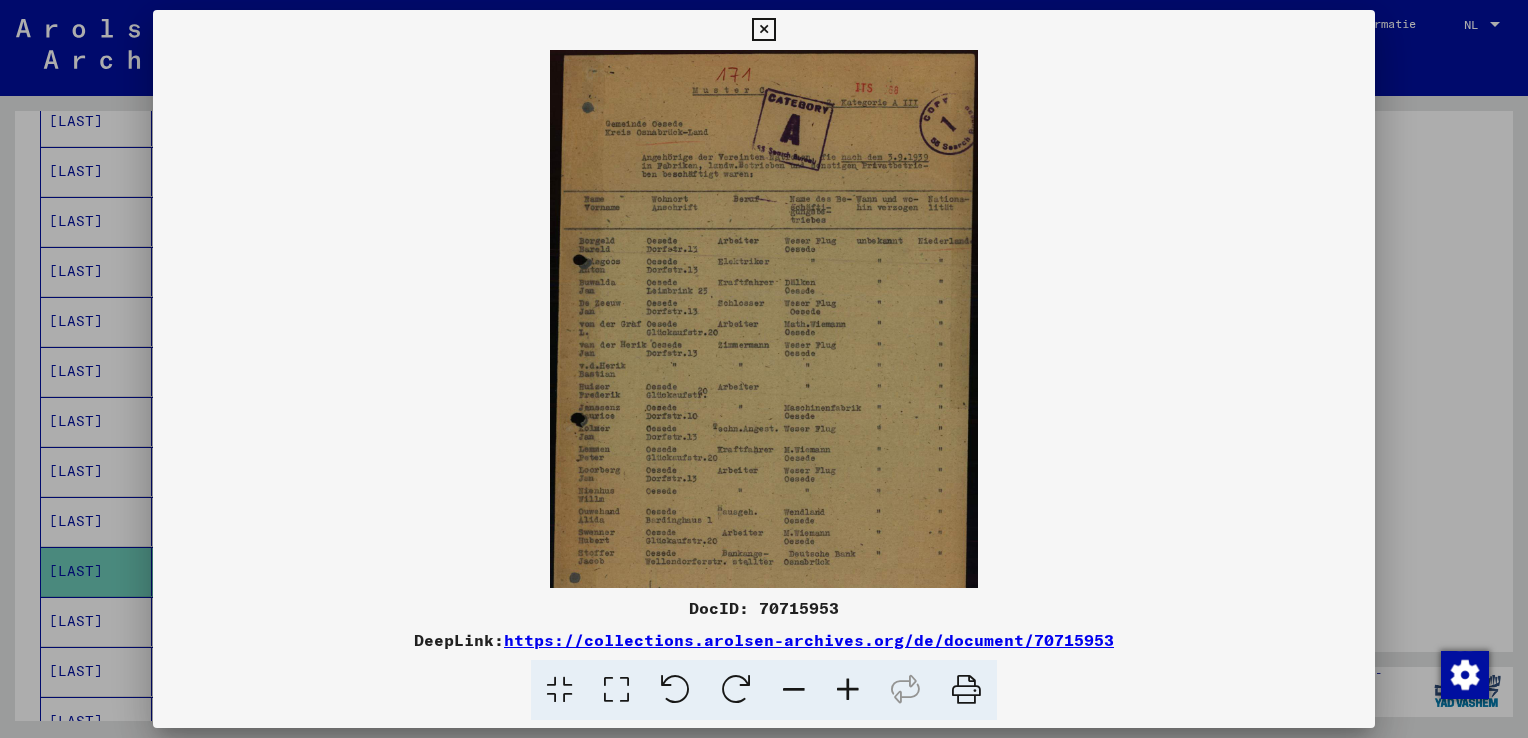 click at bounding box center (848, 690) 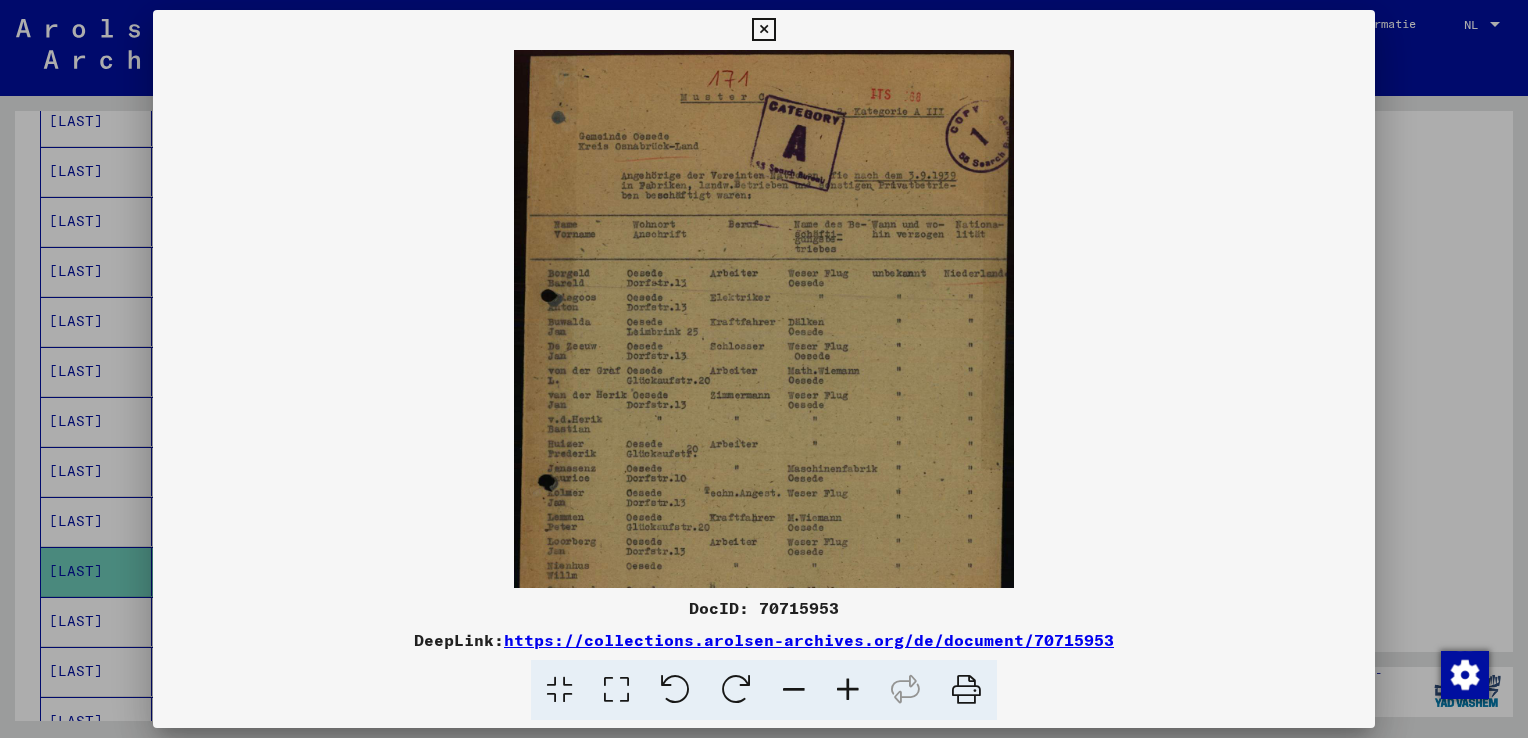 click at bounding box center (848, 690) 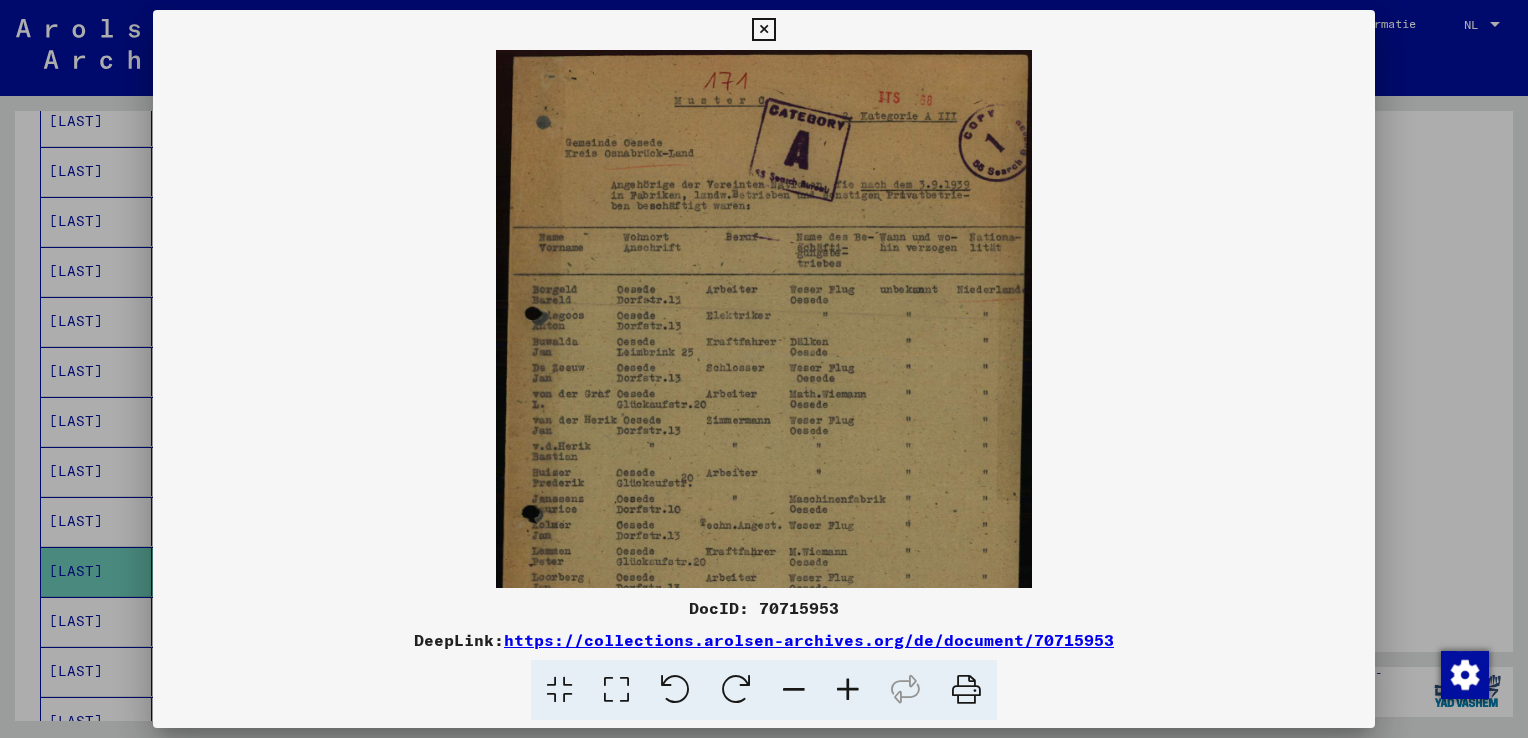 click at bounding box center (848, 690) 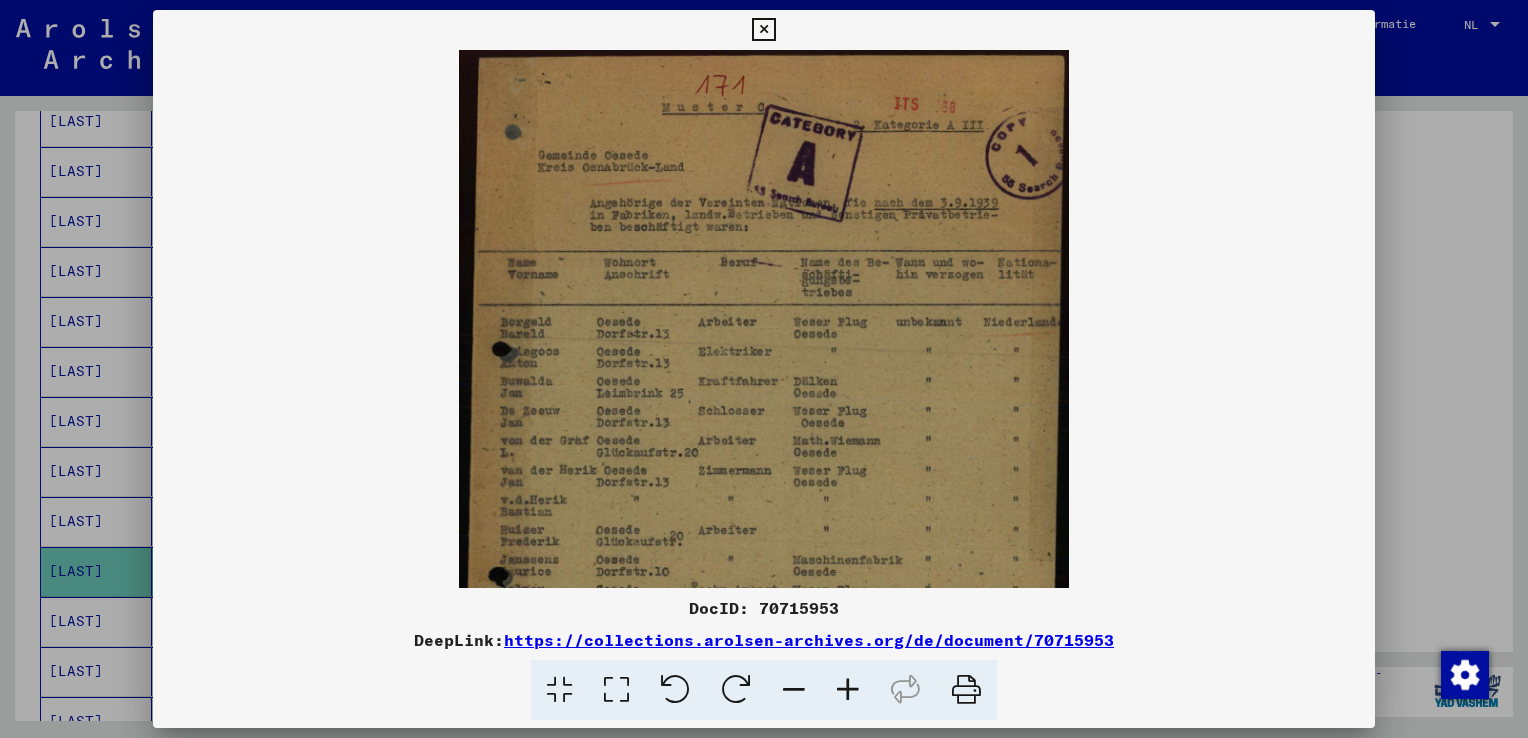 click at bounding box center (848, 690) 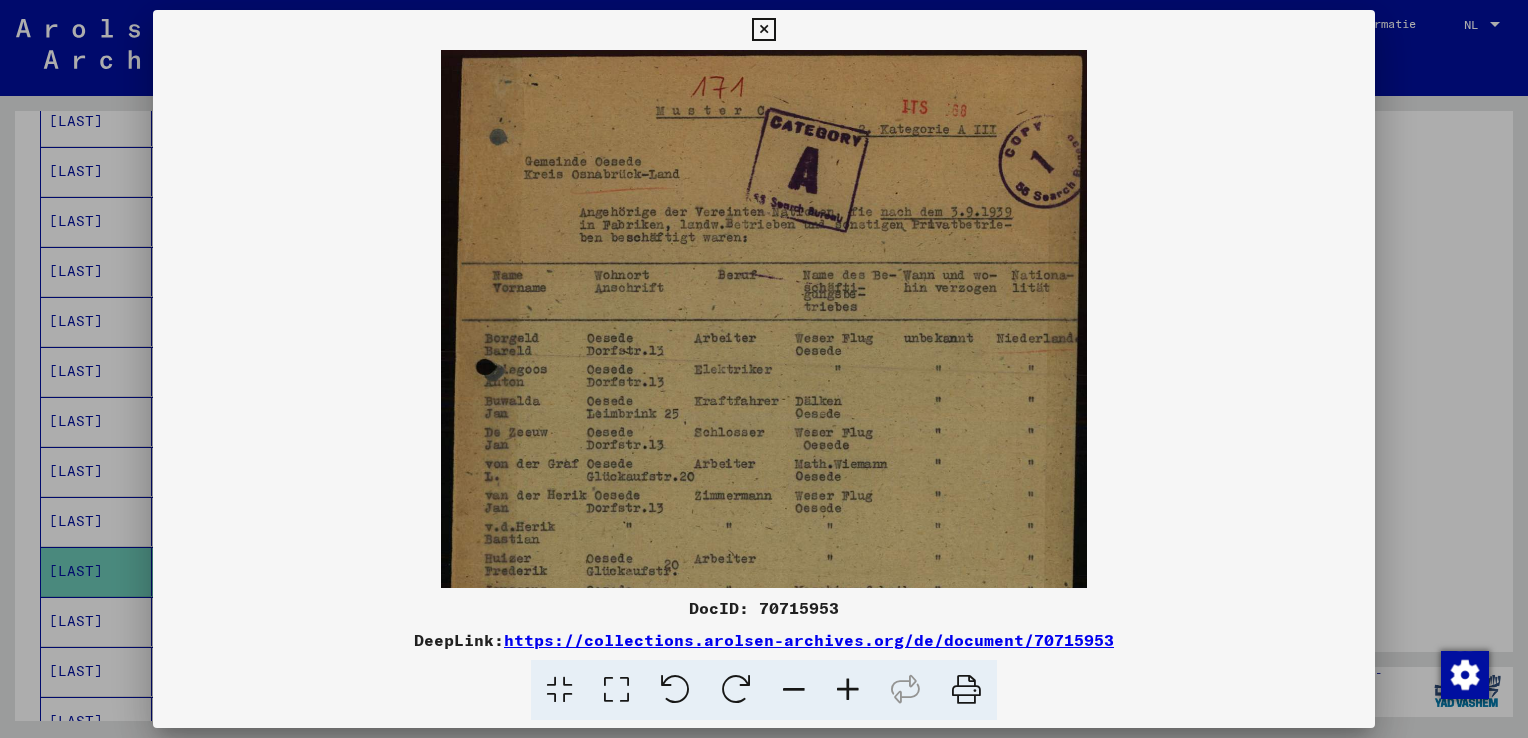 click at bounding box center [848, 690] 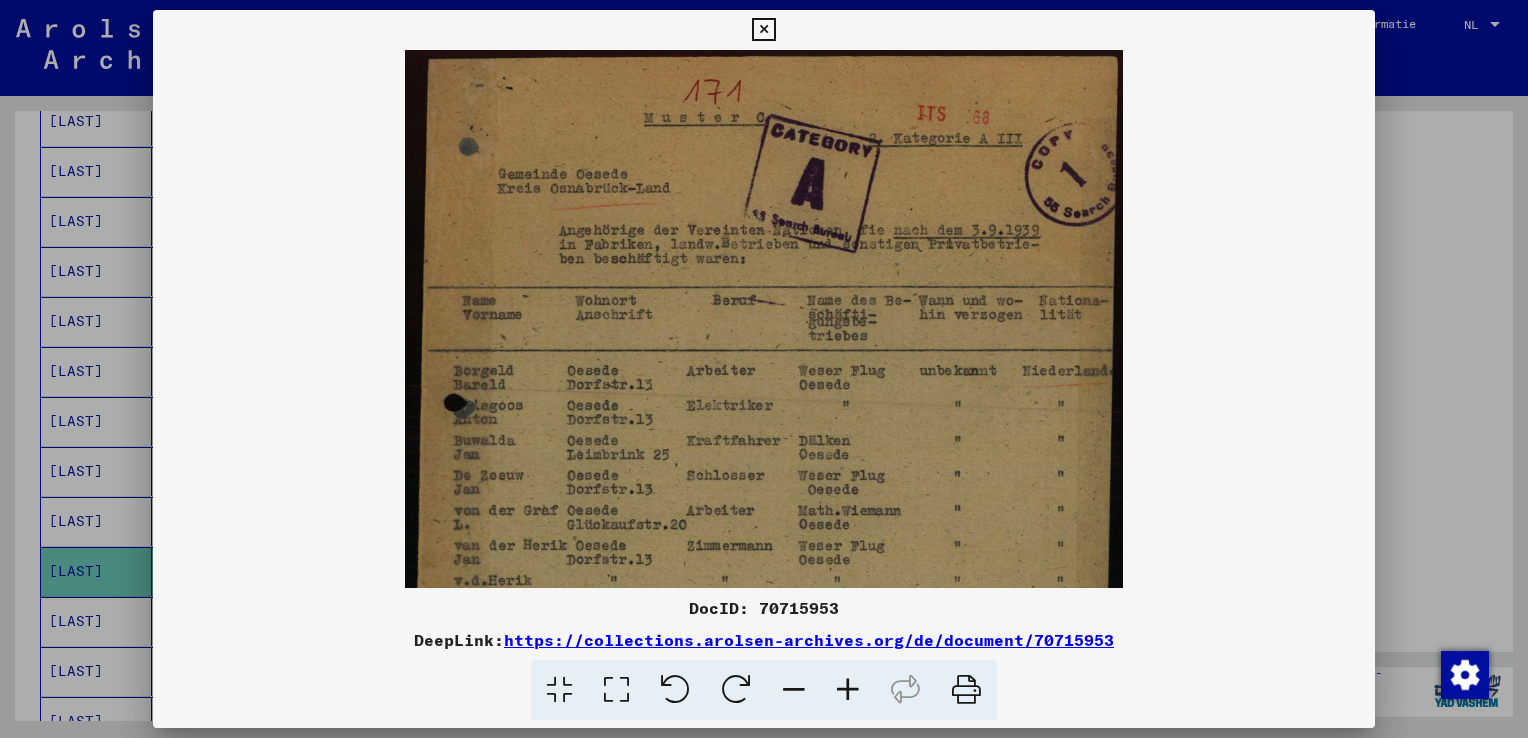 click at bounding box center [848, 690] 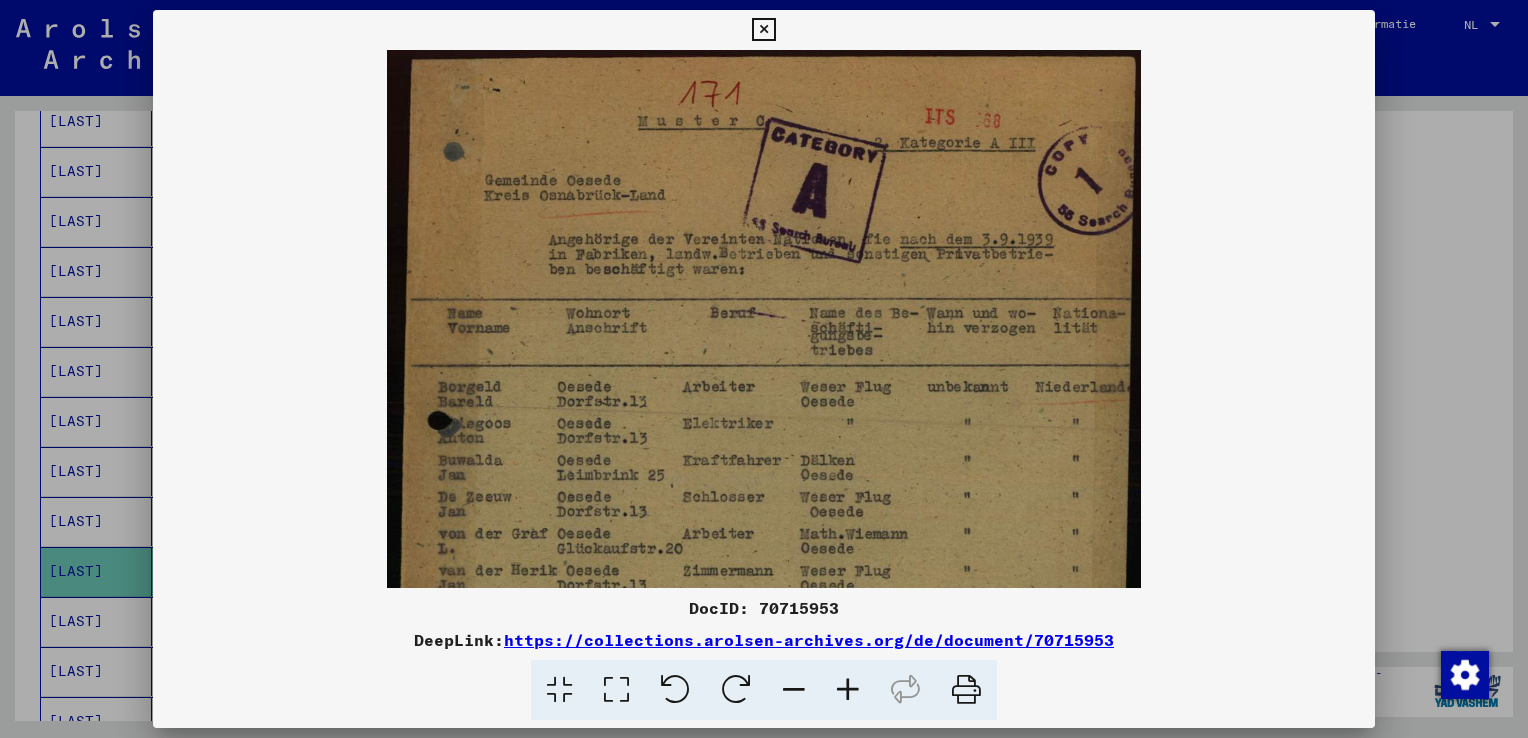 click at bounding box center [764, 369] 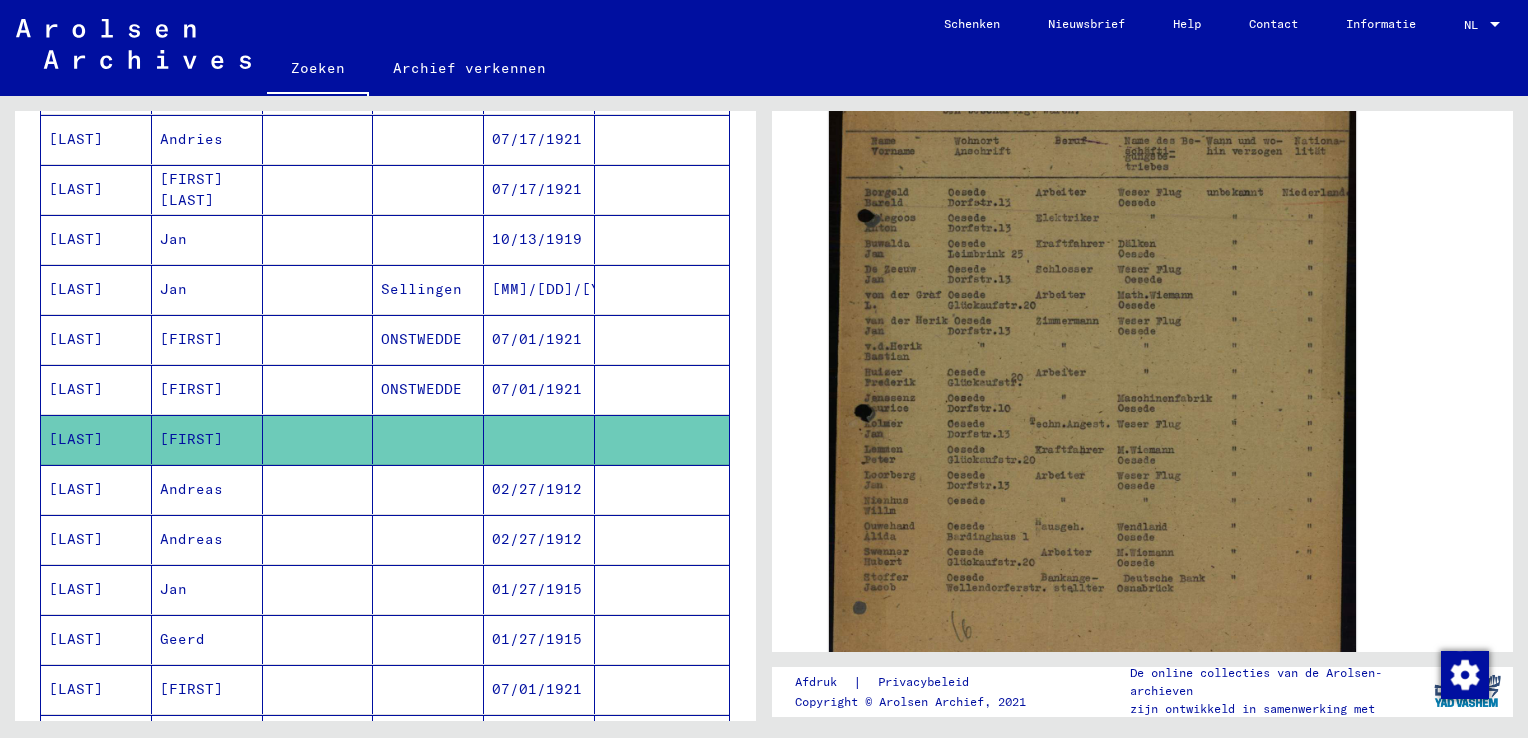scroll, scrollTop: 768, scrollLeft: 0, axis: vertical 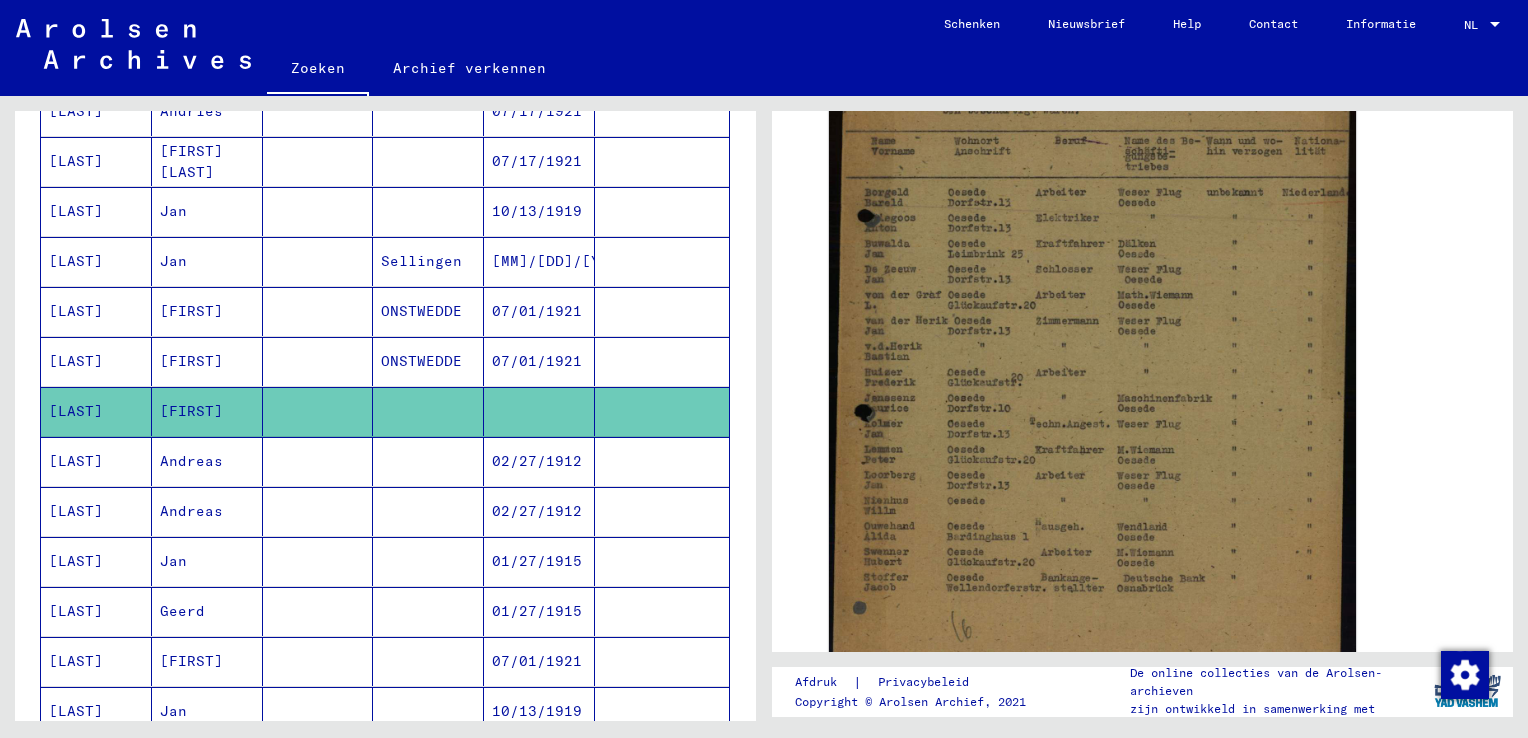 click at bounding box center (428, 511) 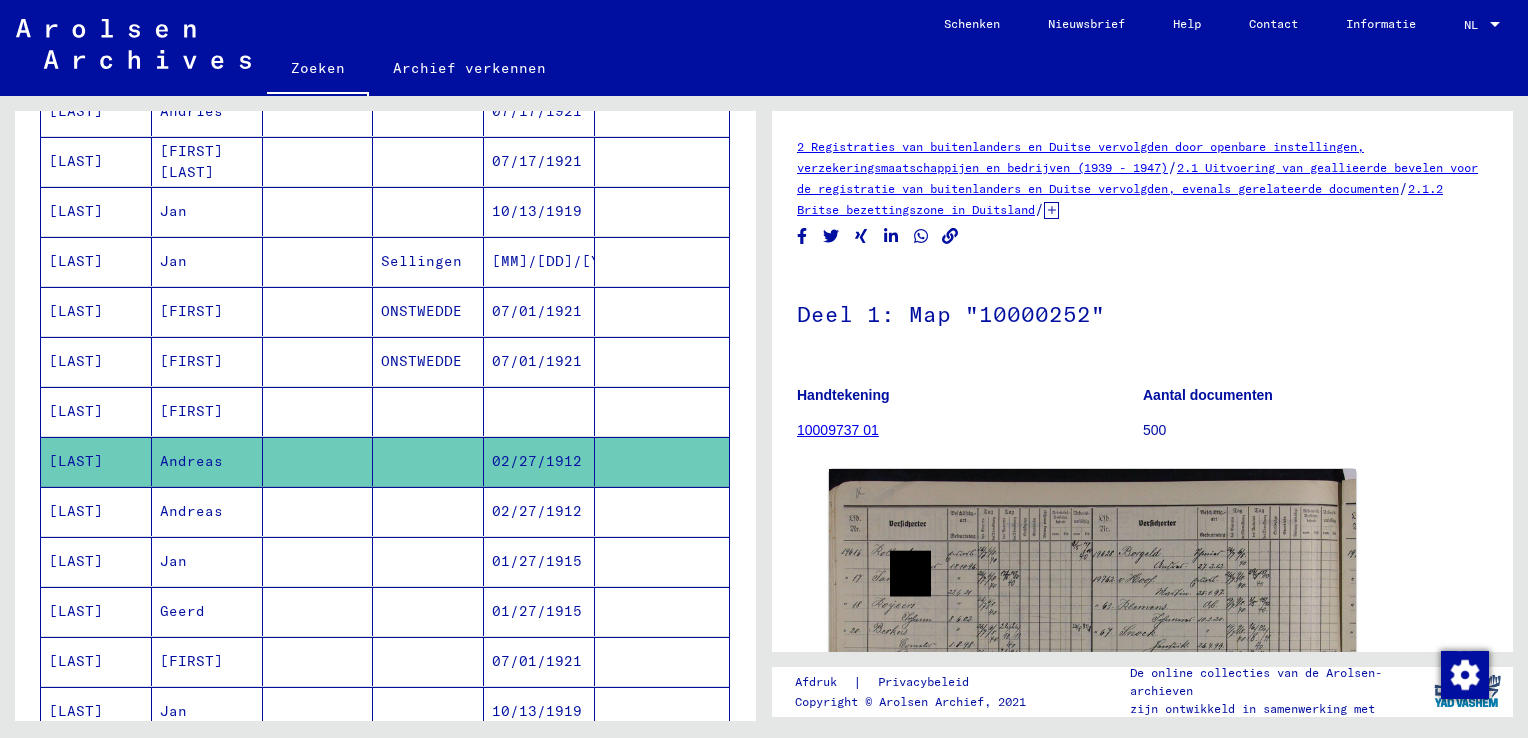 scroll, scrollTop: 0, scrollLeft: 0, axis: both 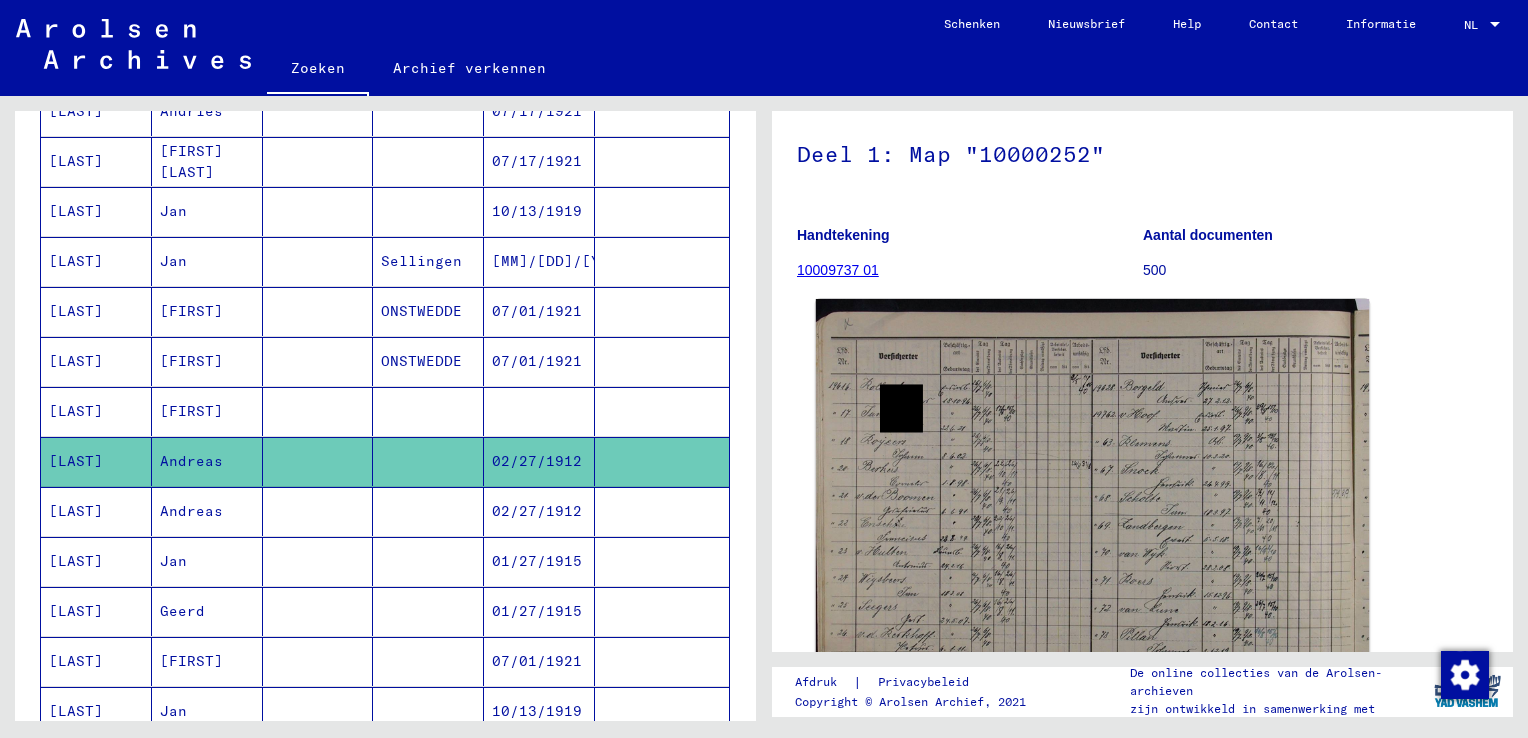 click 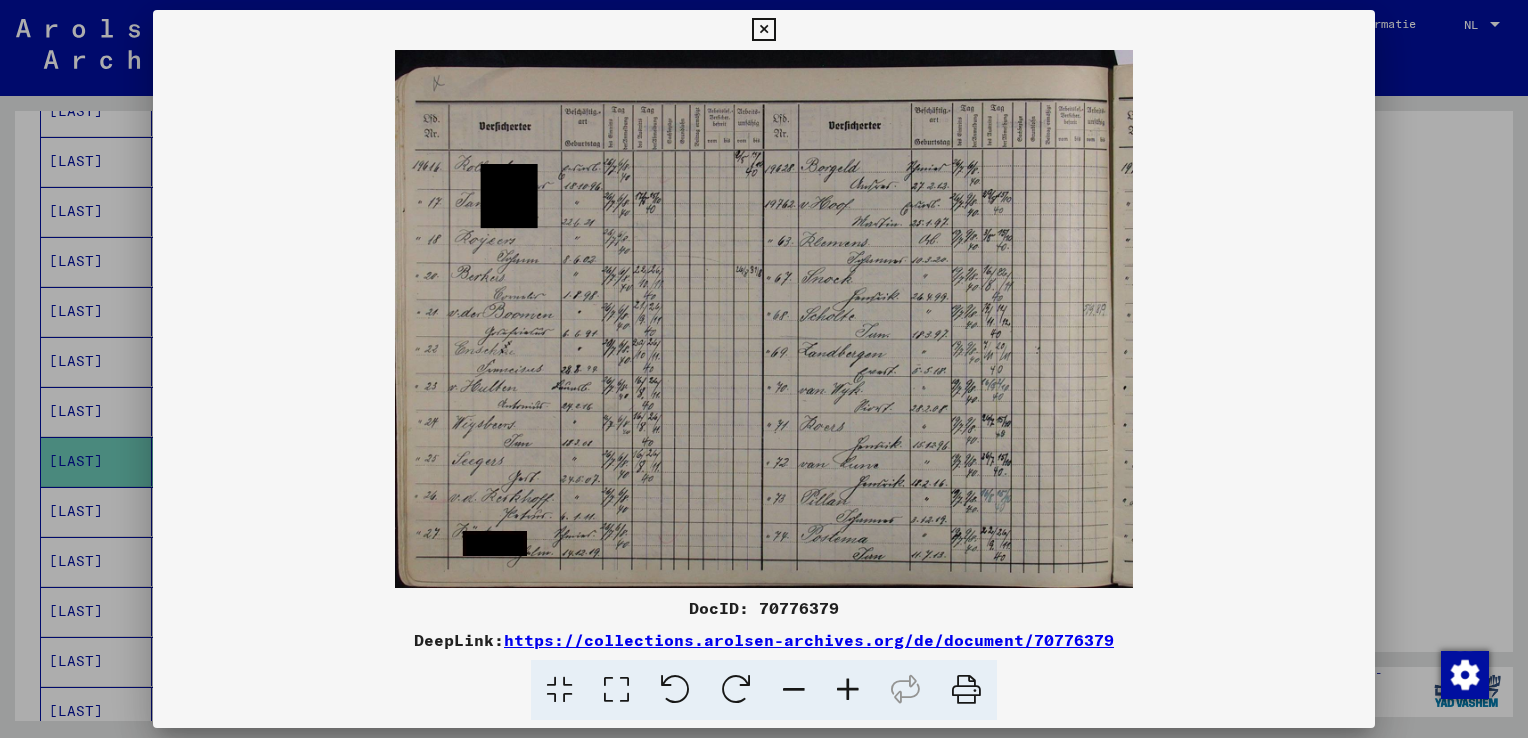 click at bounding box center (848, 690) 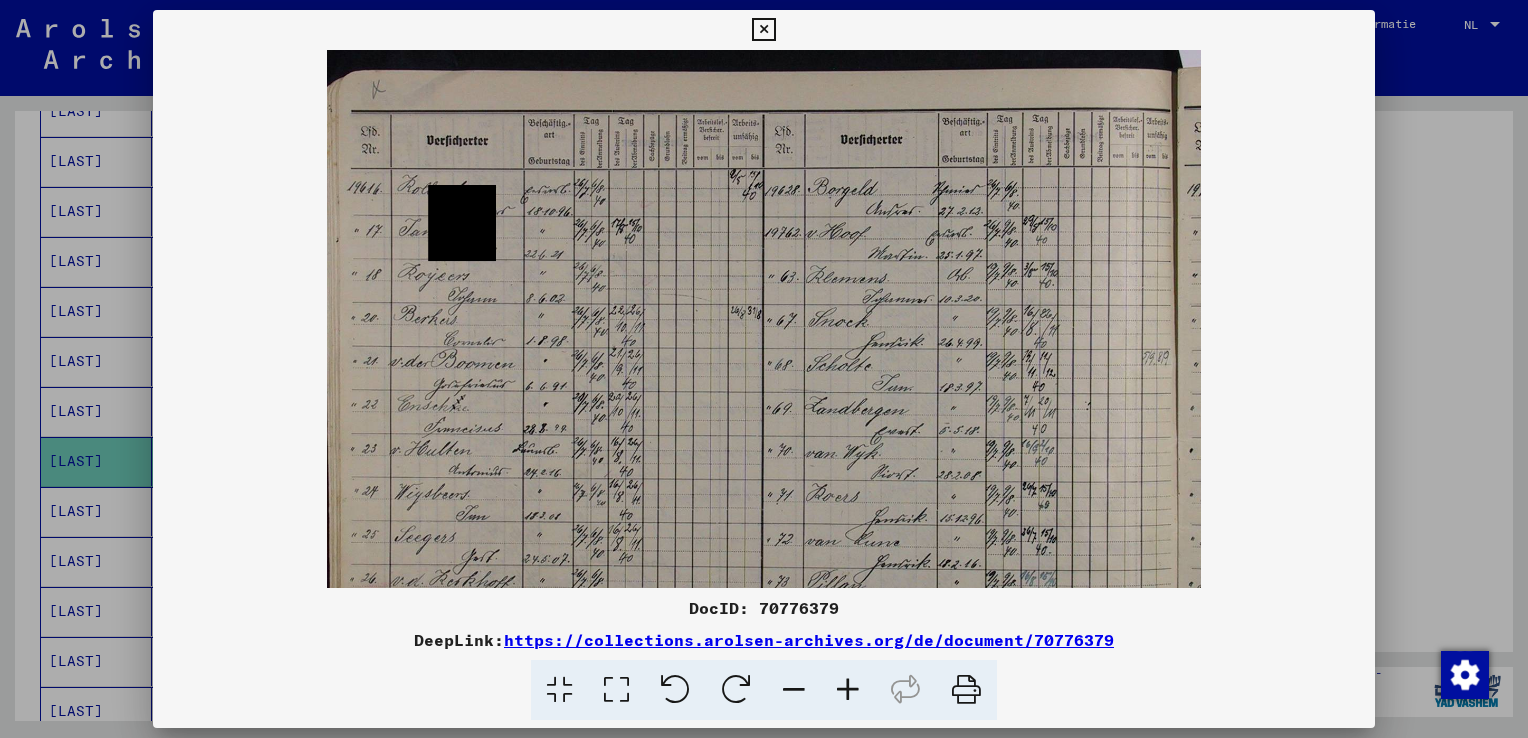 click at bounding box center (848, 690) 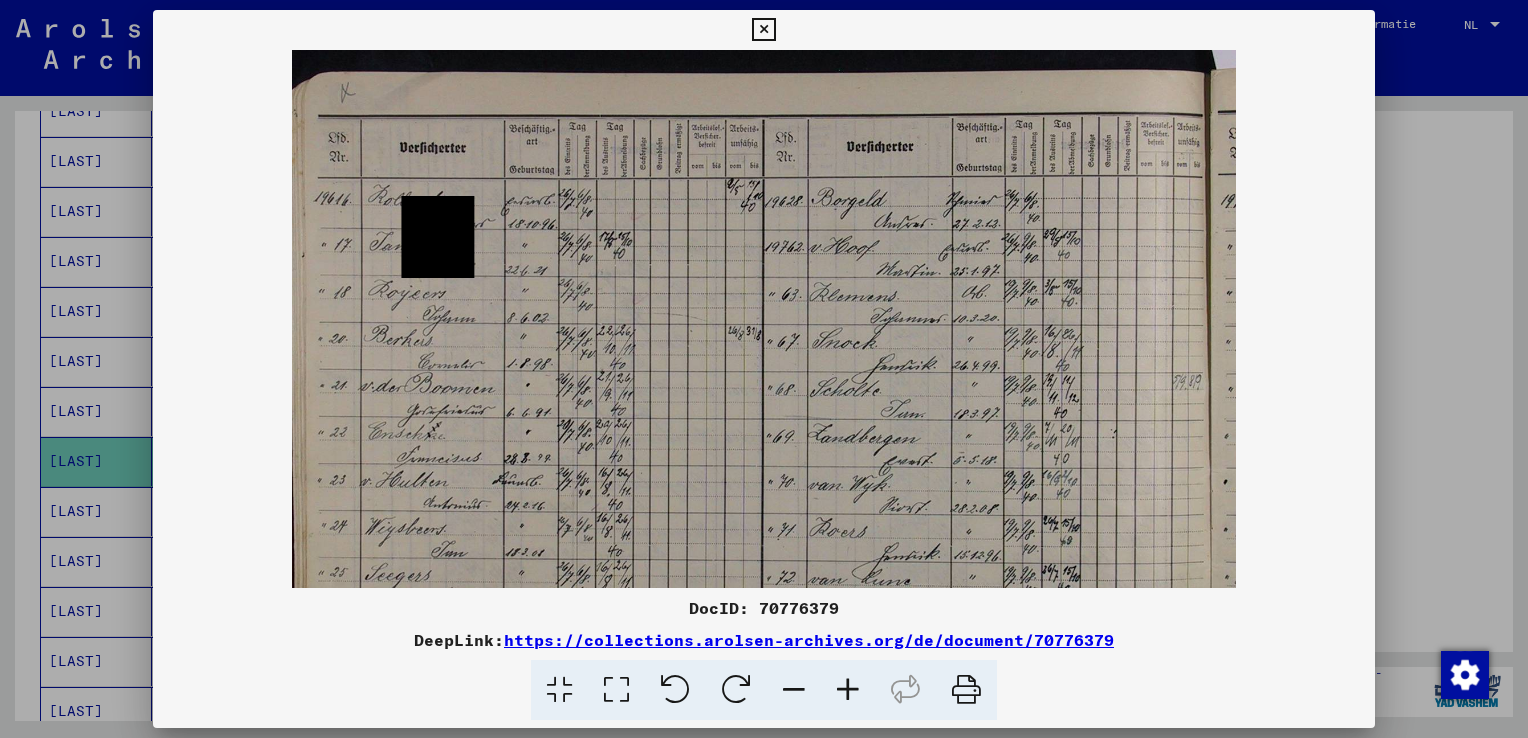 click at bounding box center [848, 690] 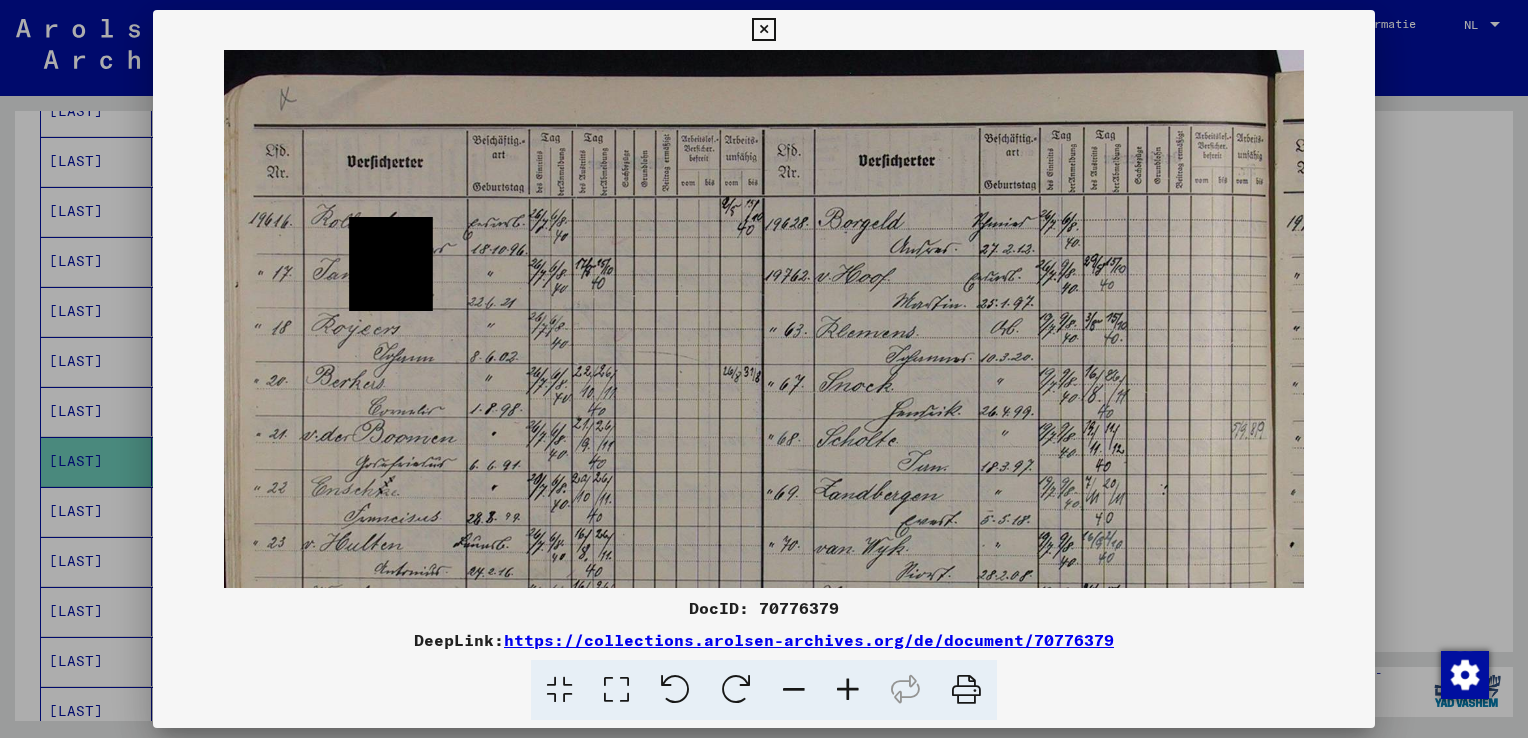 click at bounding box center [848, 690] 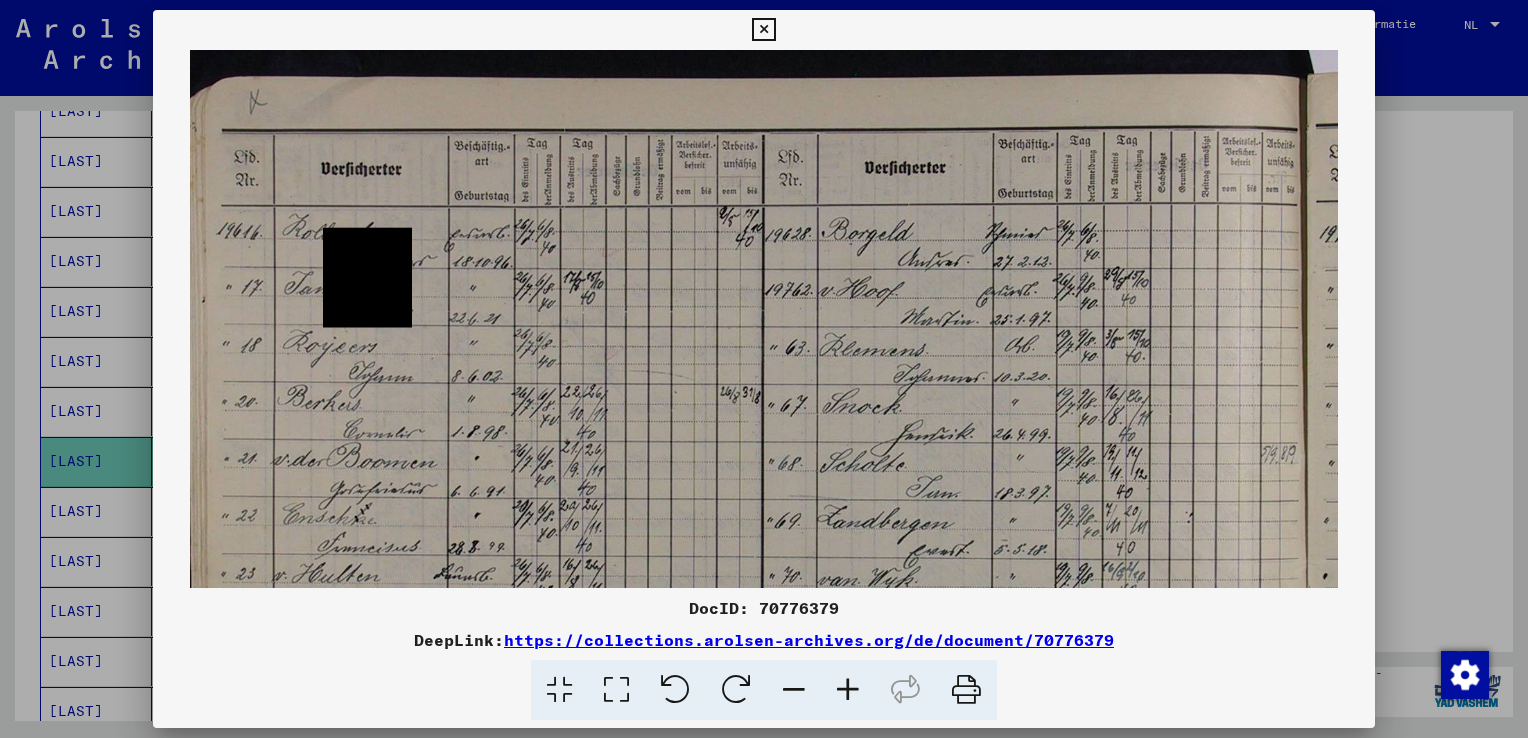 drag, startPoint x: 944, startPoint y: 576, endPoint x: 681, endPoint y: 579, distance: 263.01712 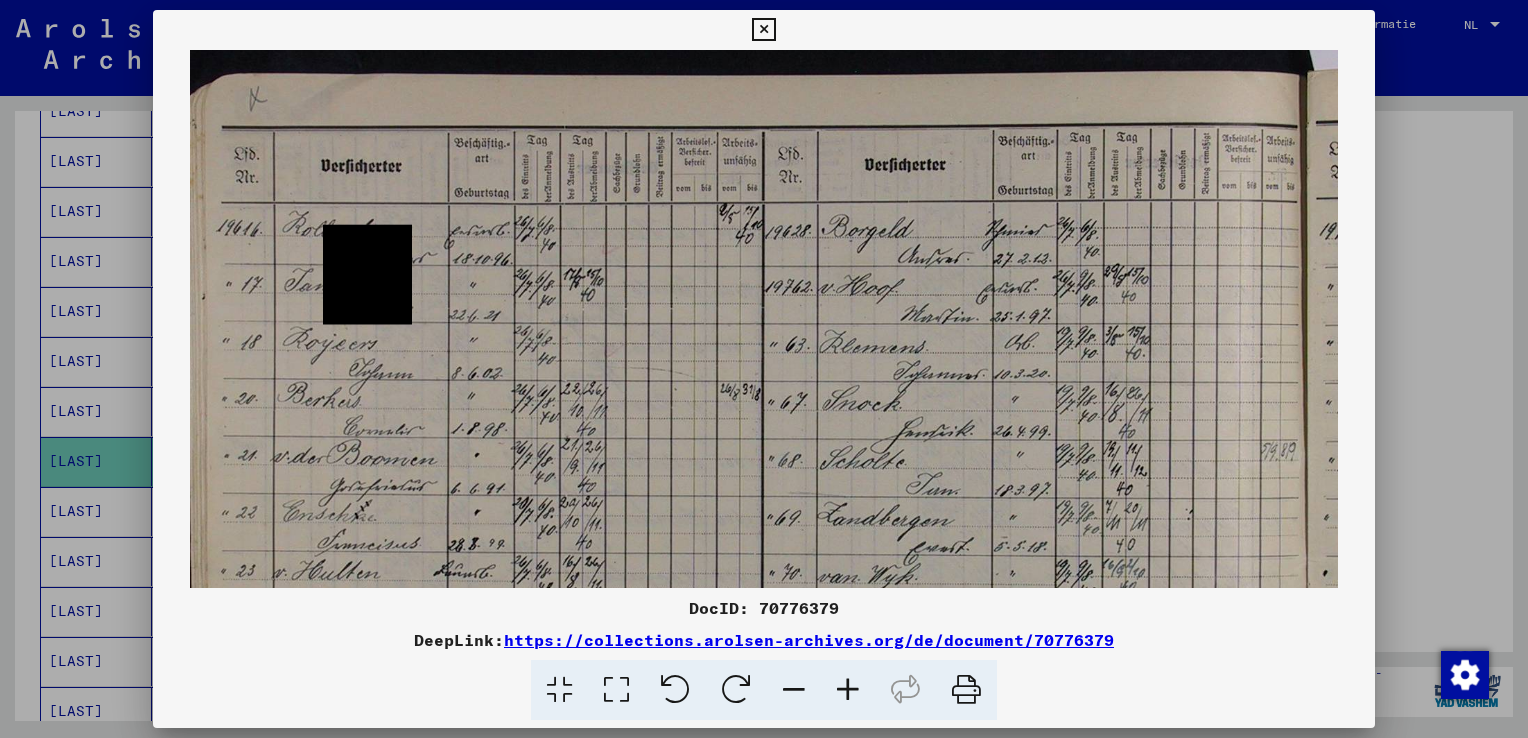 drag, startPoint x: 988, startPoint y: 432, endPoint x: 754, endPoint y: 434, distance: 234.00854 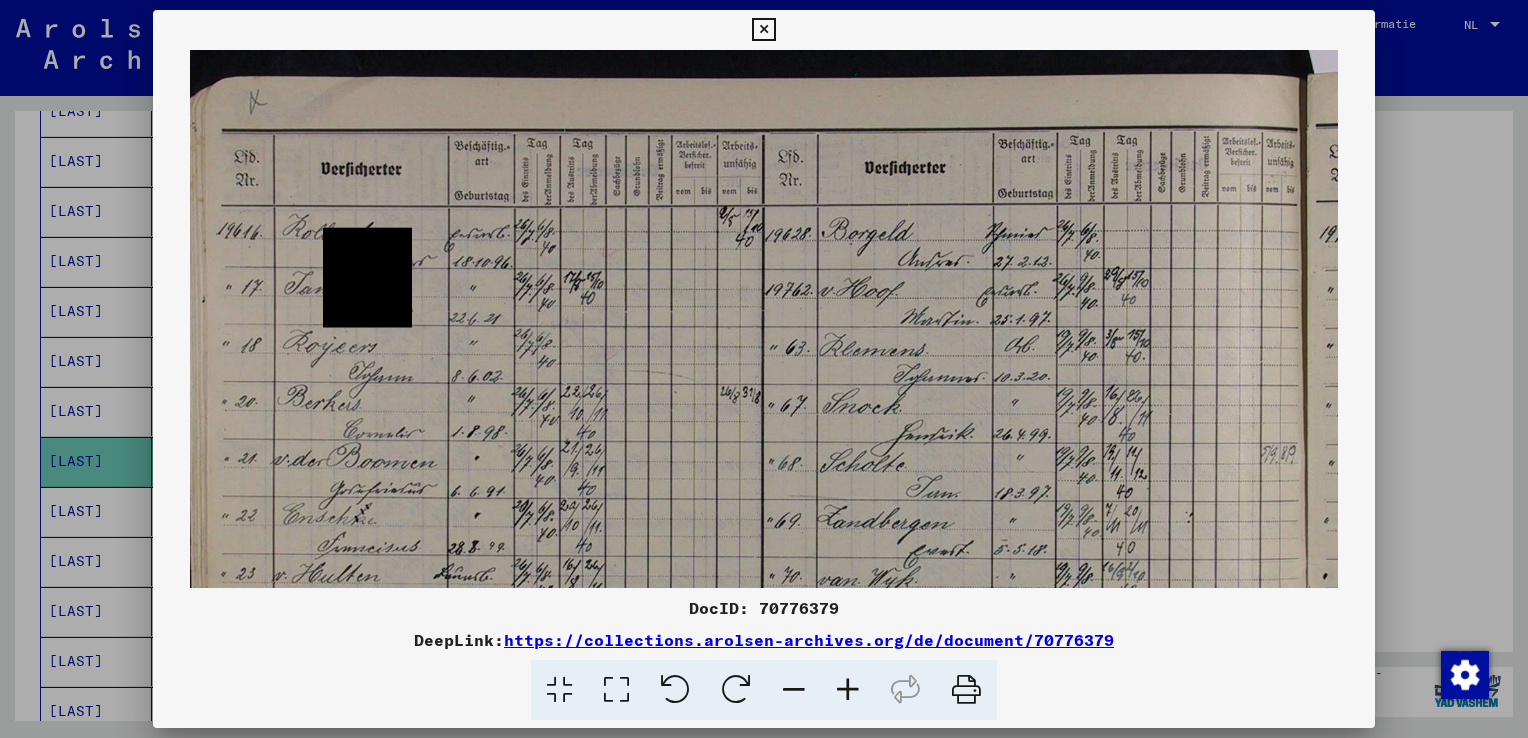 click at bounding box center (848, 690) 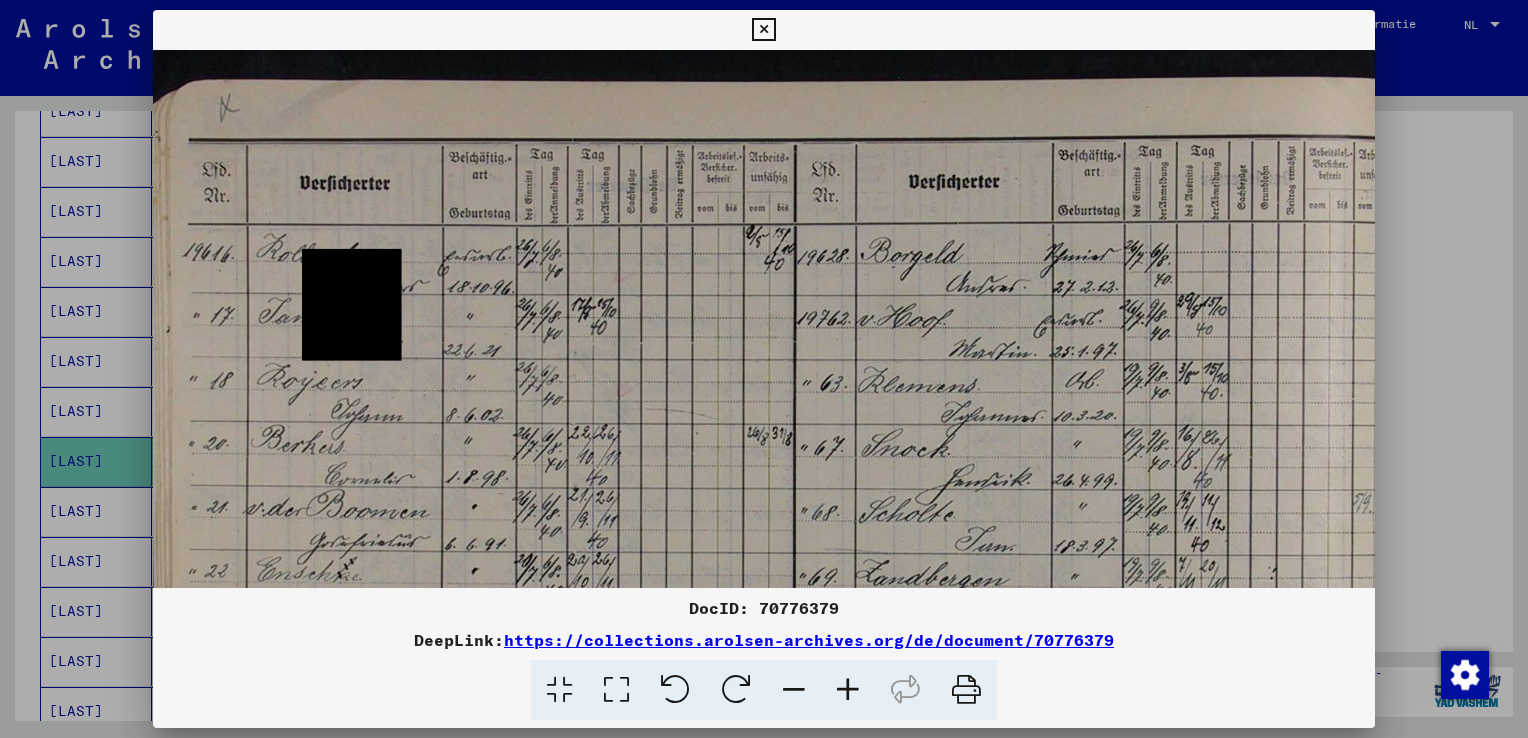click at bounding box center [848, 690] 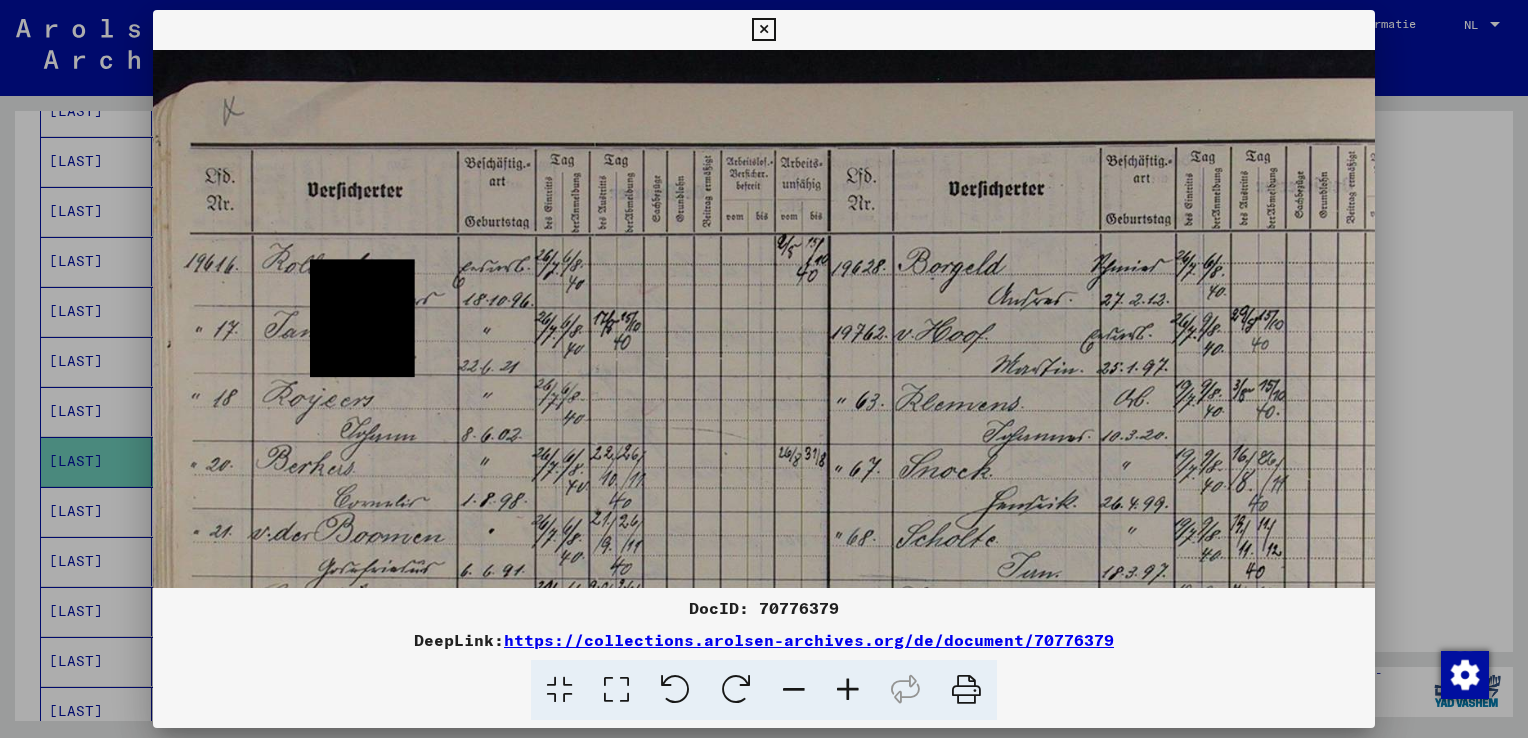 click at bounding box center (848, 690) 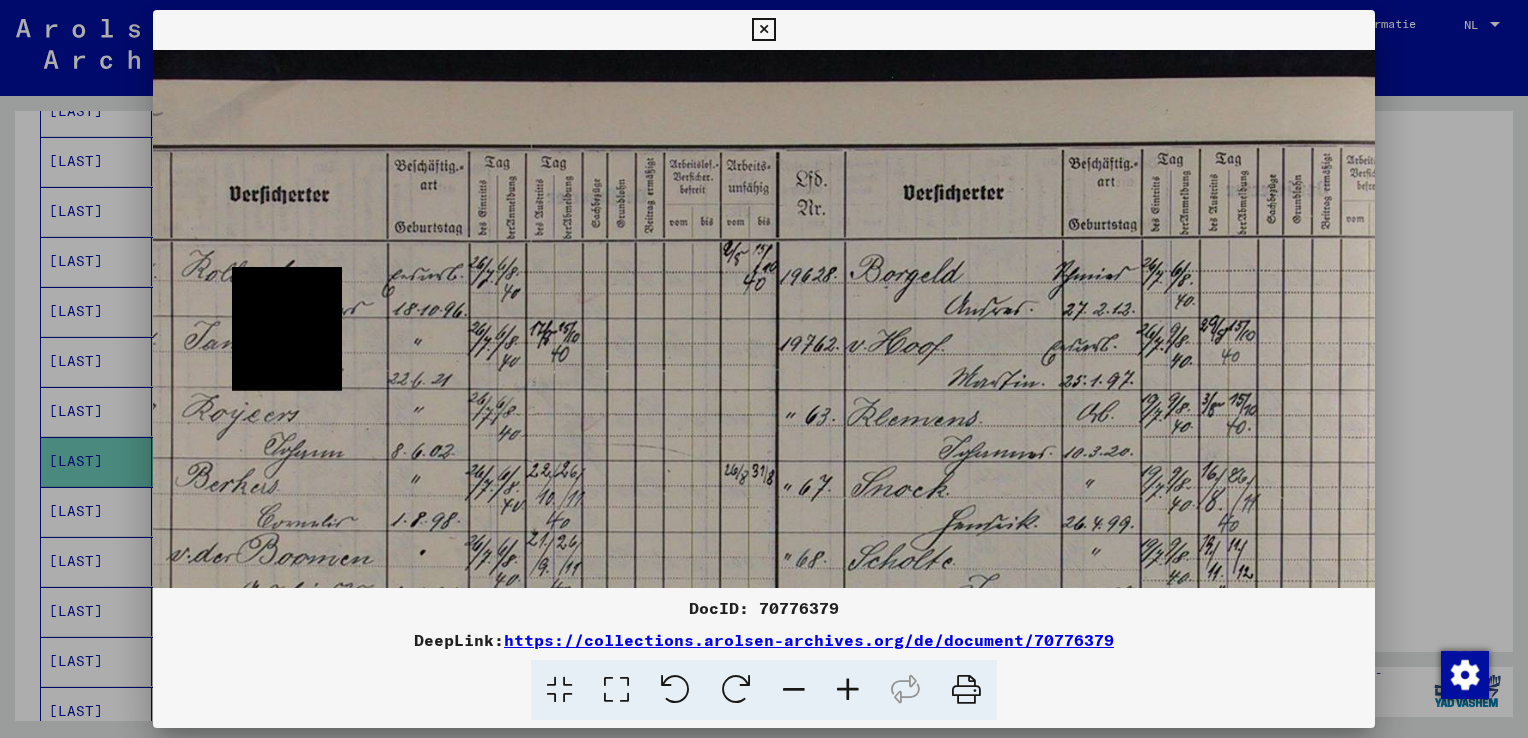 scroll, scrollTop: 7, scrollLeft: 200, axis: both 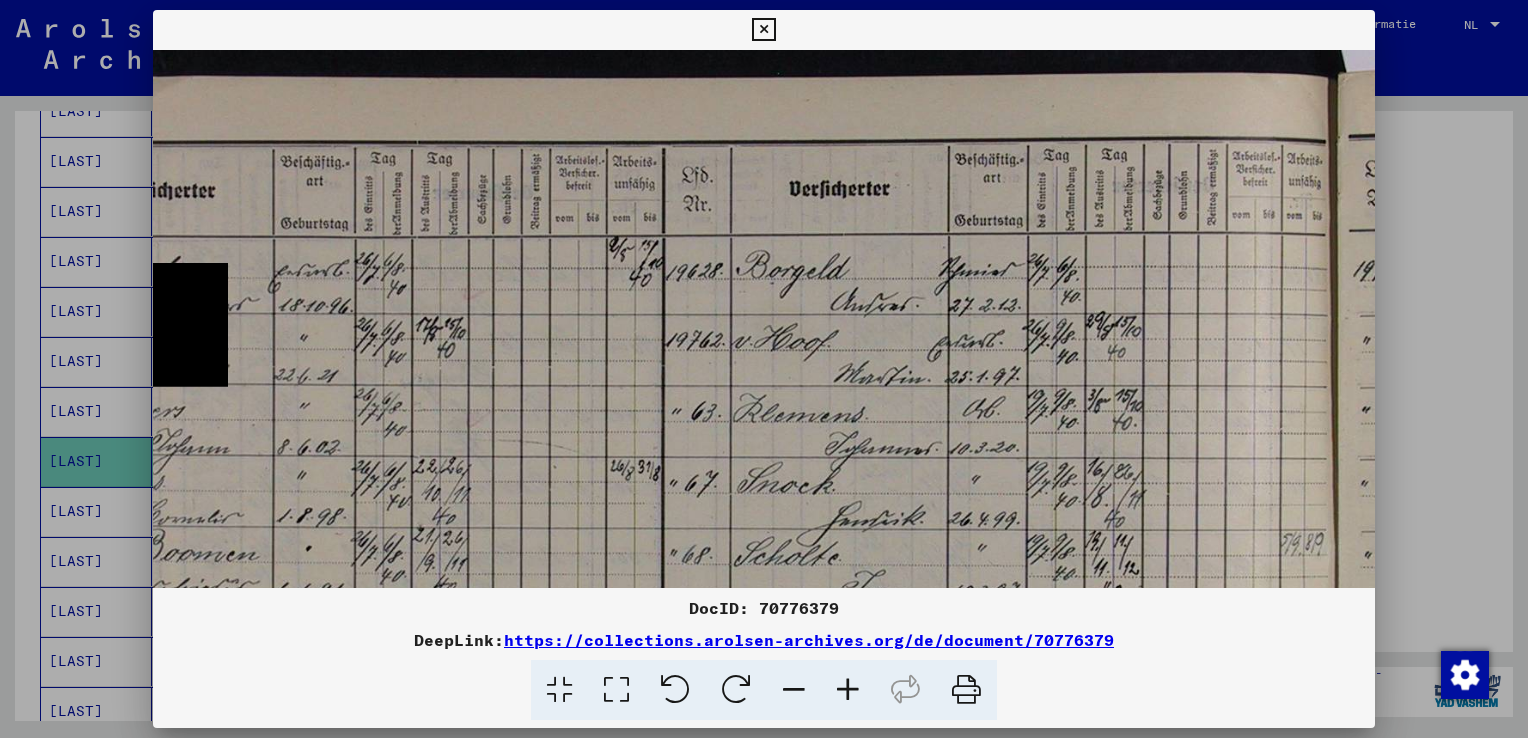 drag, startPoint x: 1096, startPoint y: 417, endPoint x: 743, endPoint y: 410, distance: 353.0694 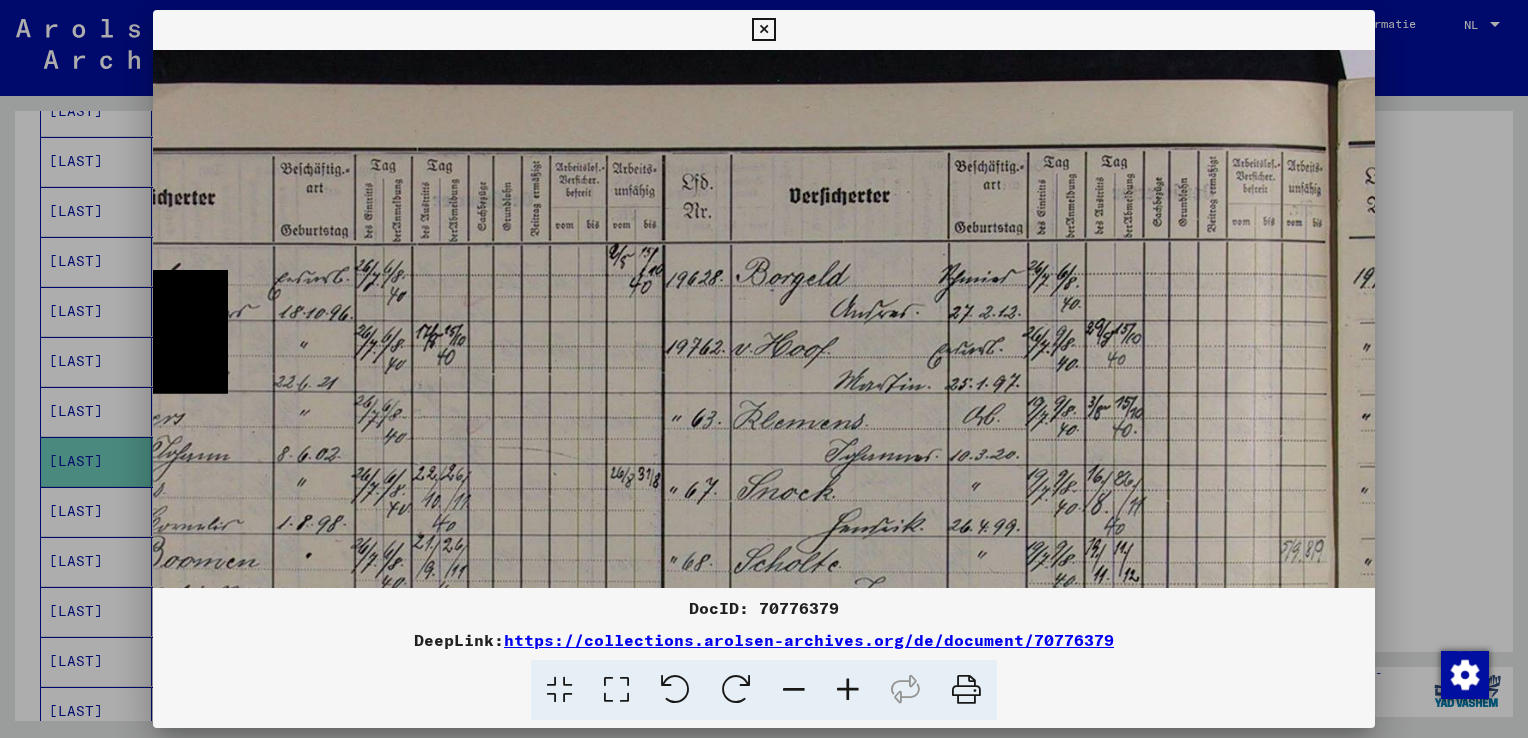 drag, startPoint x: 1183, startPoint y: 318, endPoint x: 912, endPoint y: 362, distance: 274.5487 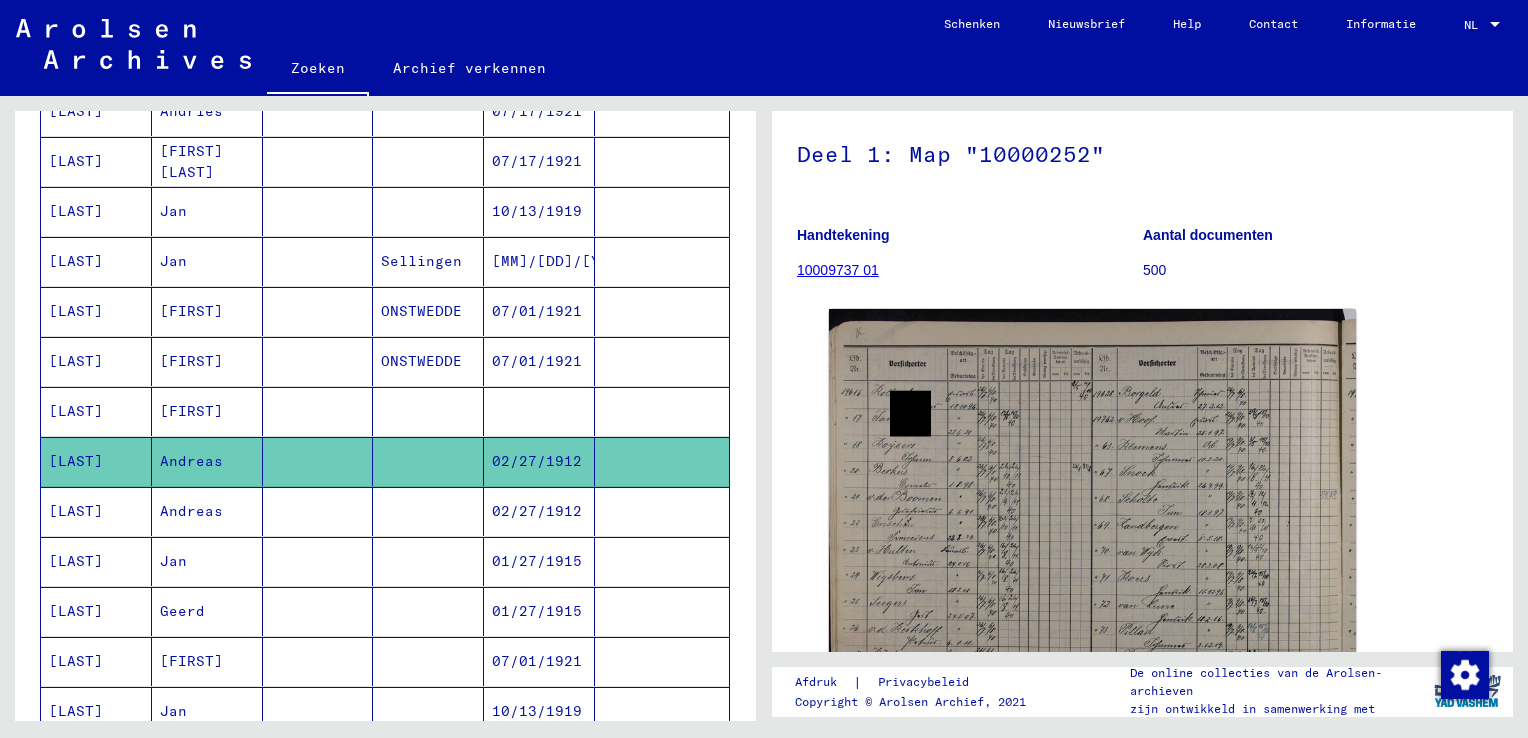 click on "02/27/1912" at bounding box center (539, 561) 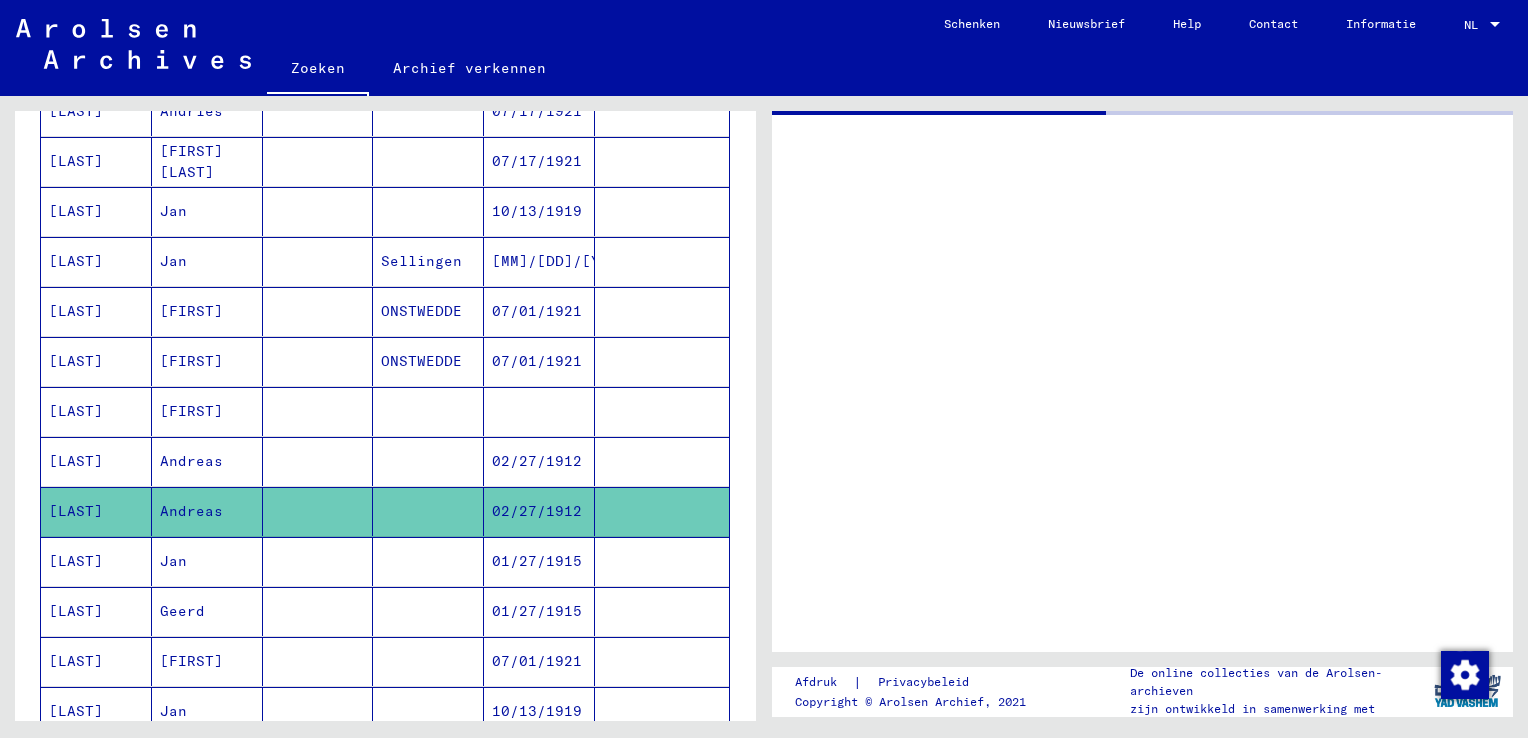 scroll, scrollTop: 0, scrollLeft: 0, axis: both 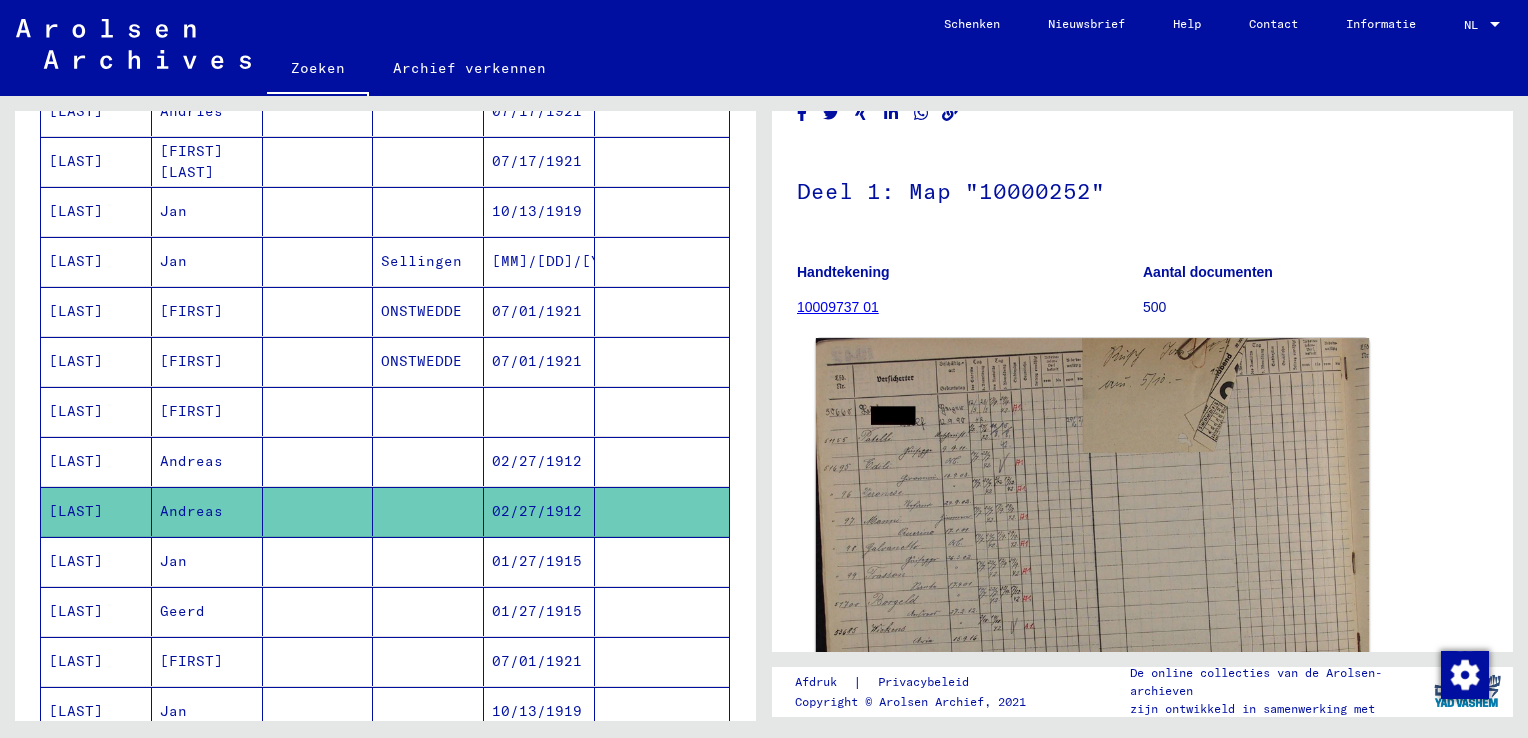 click 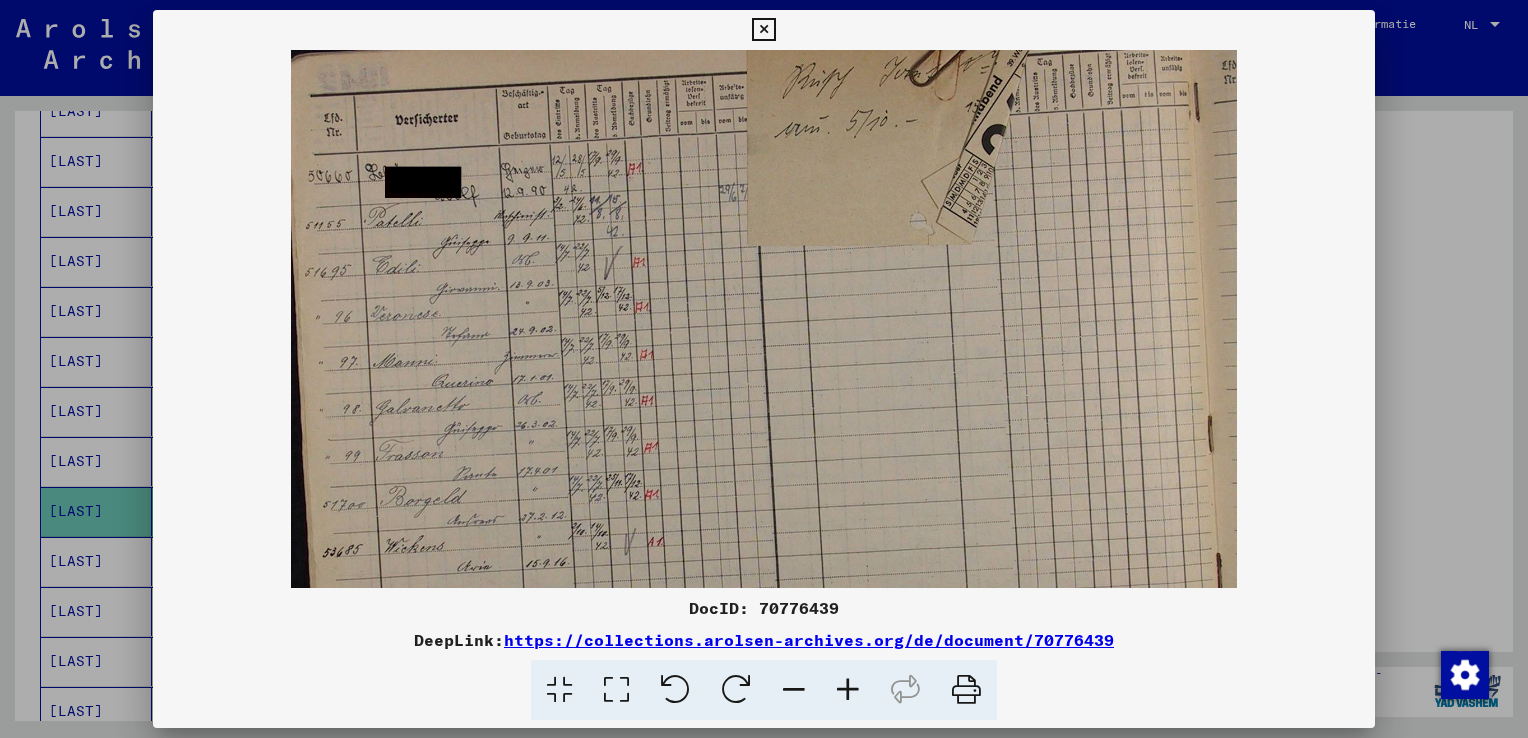 click at bounding box center (764, 319) 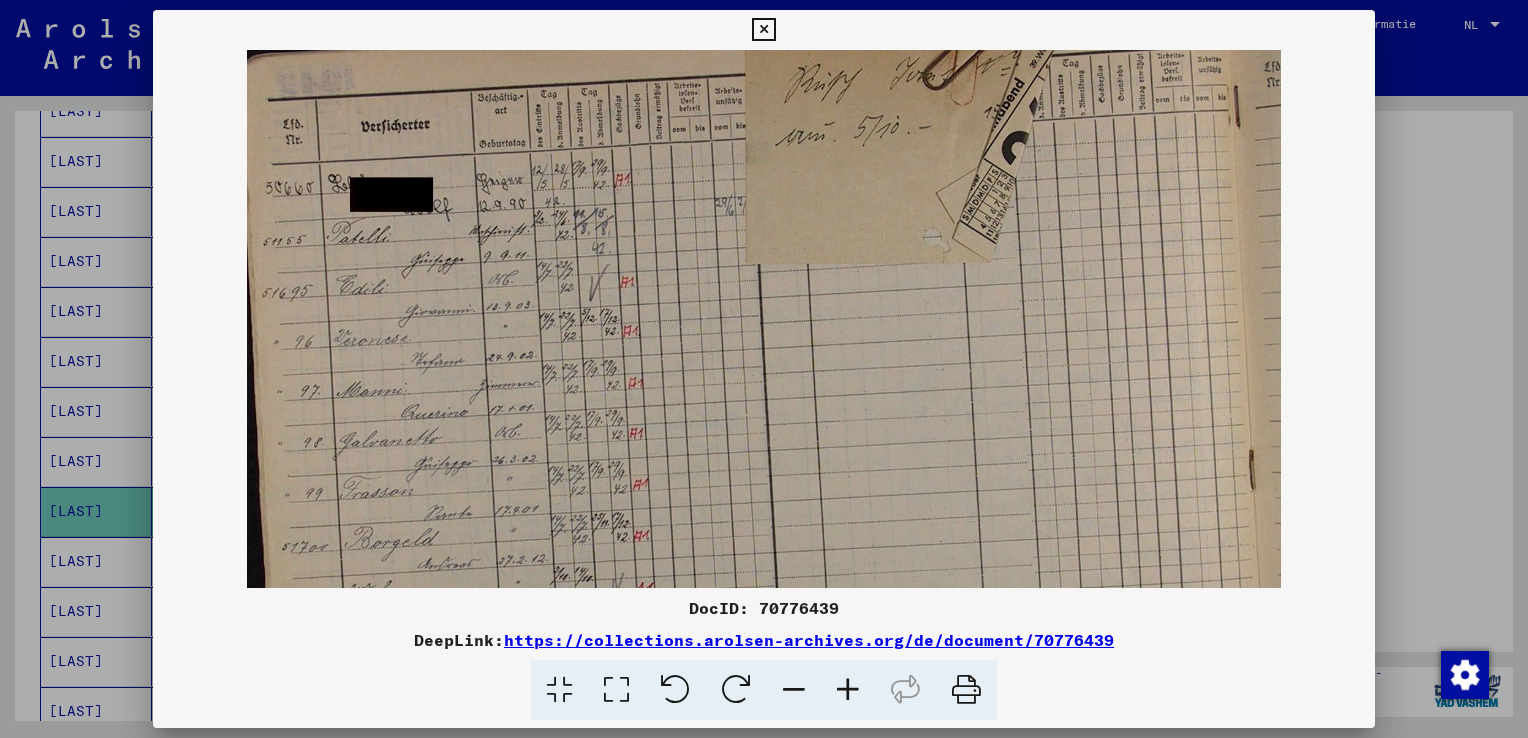 click at bounding box center [848, 690] 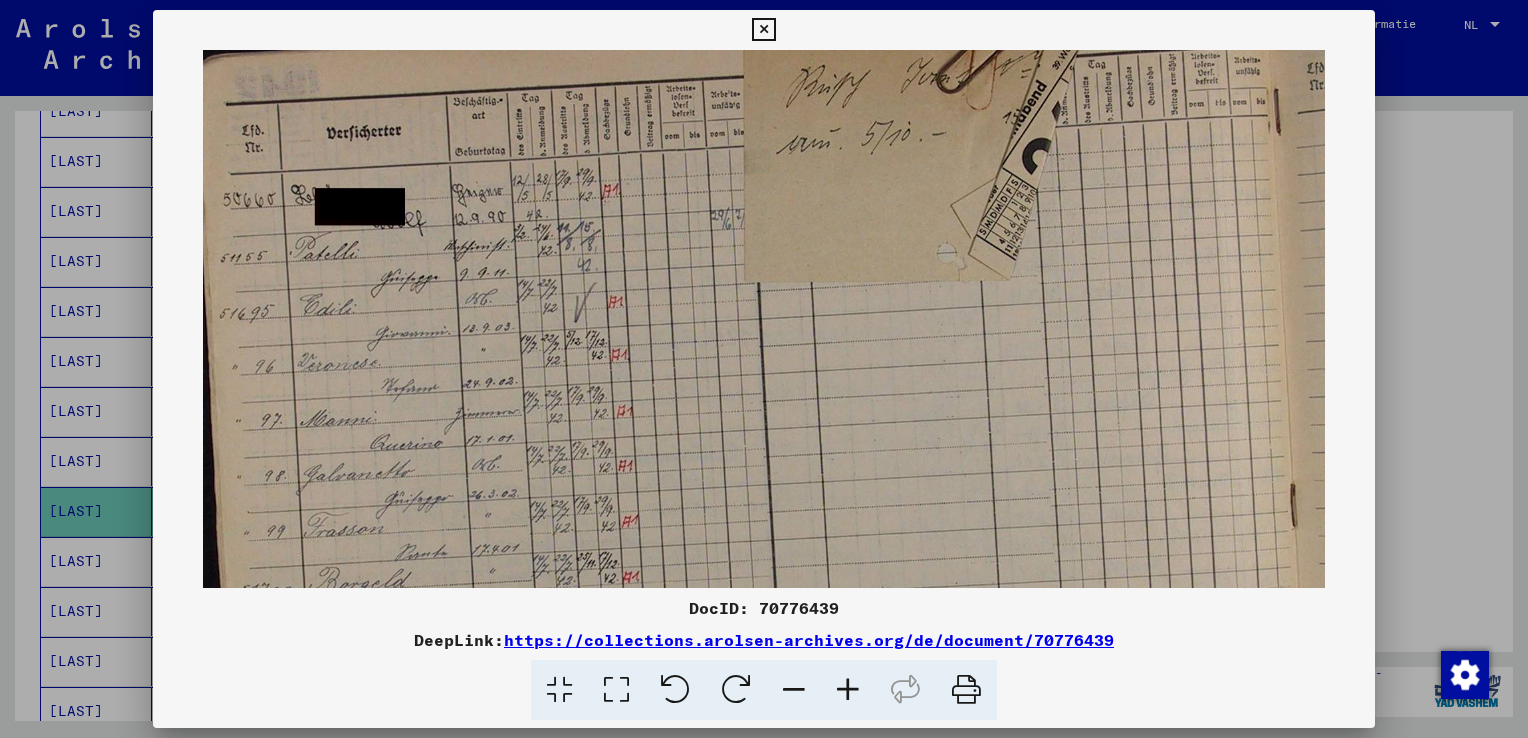 click at bounding box center [848, 690] 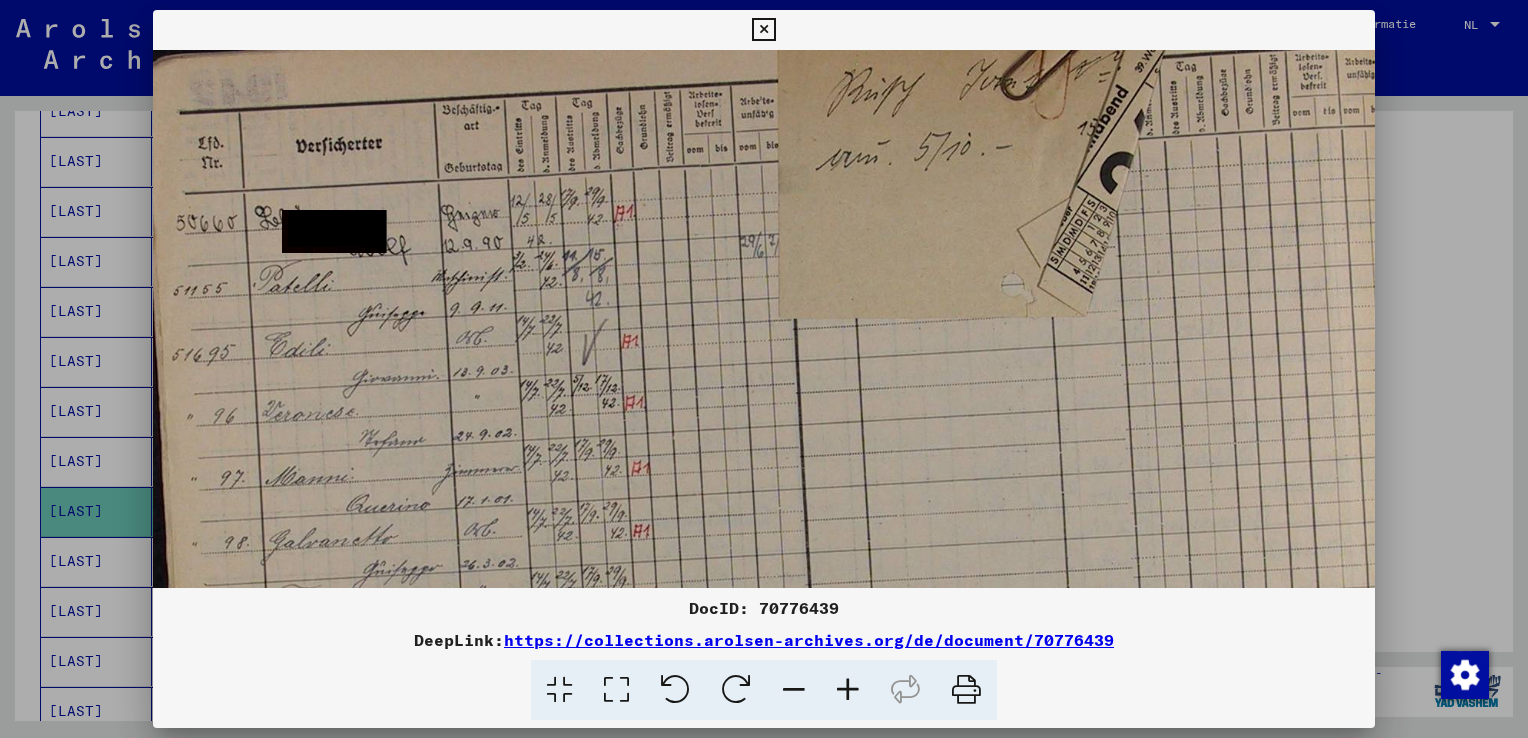 click at bounding box center [848, 690] 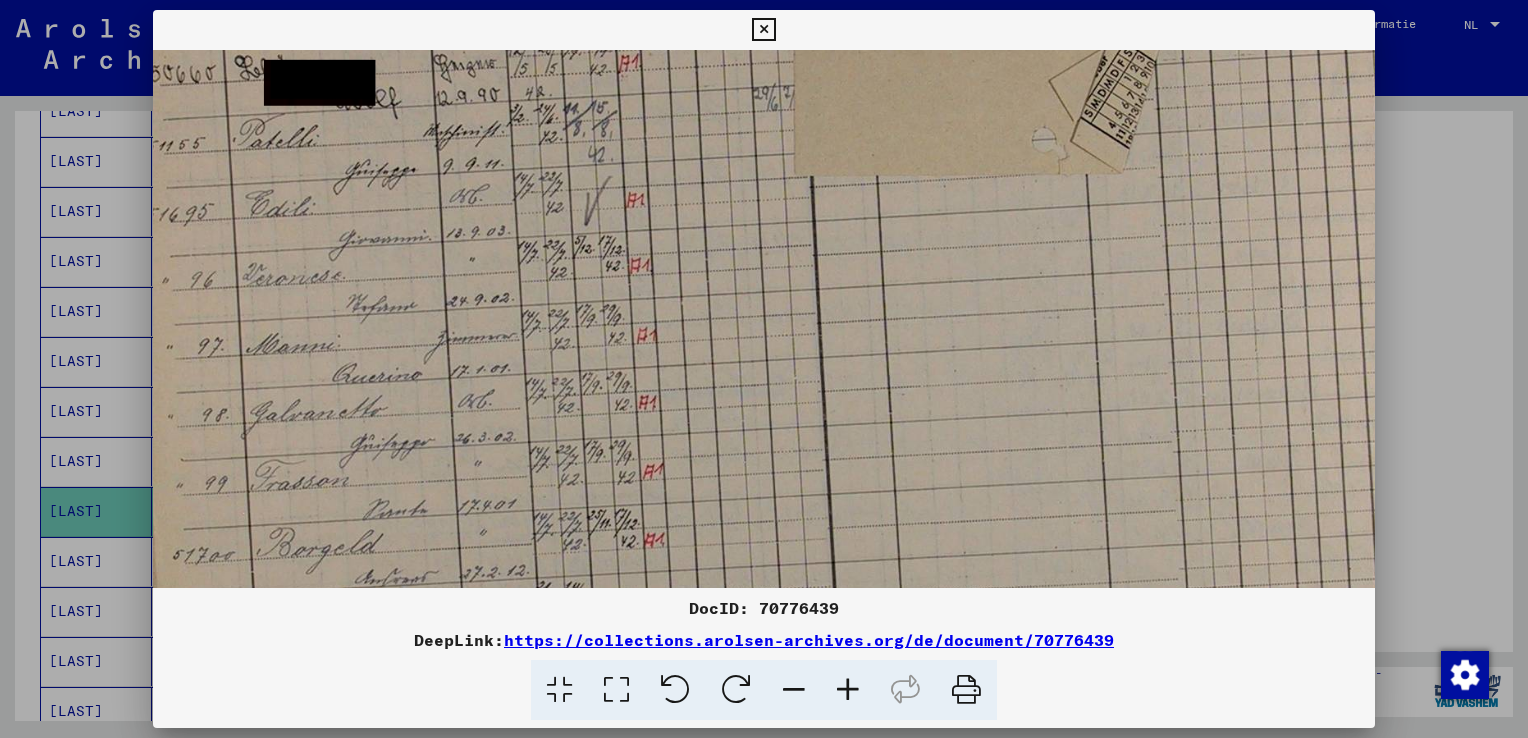 drag, startPoint x: 747, startPoint y: 466, endPoint x: 721, endPoint y: 301, distance: 167.03592 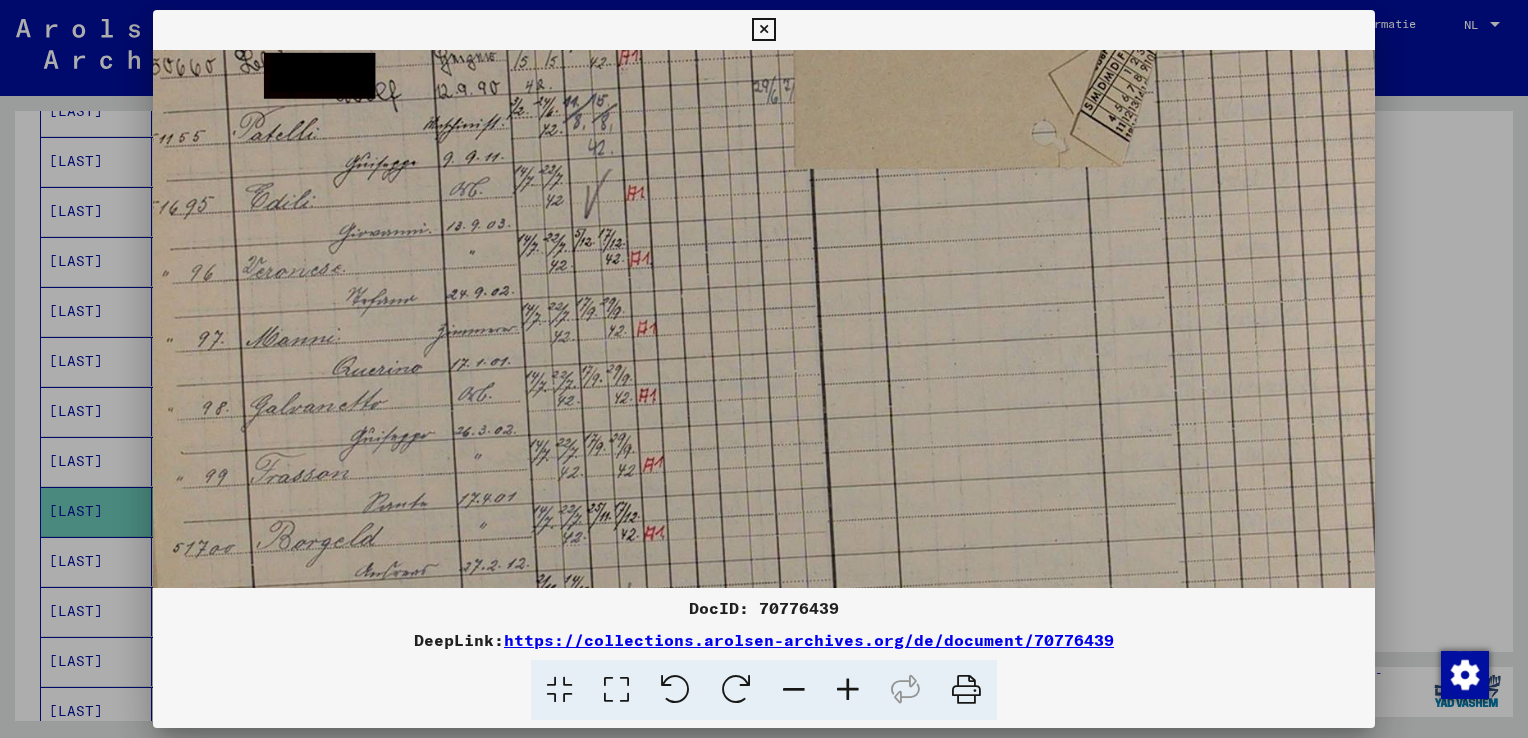 click at bounding box center [764, 369] 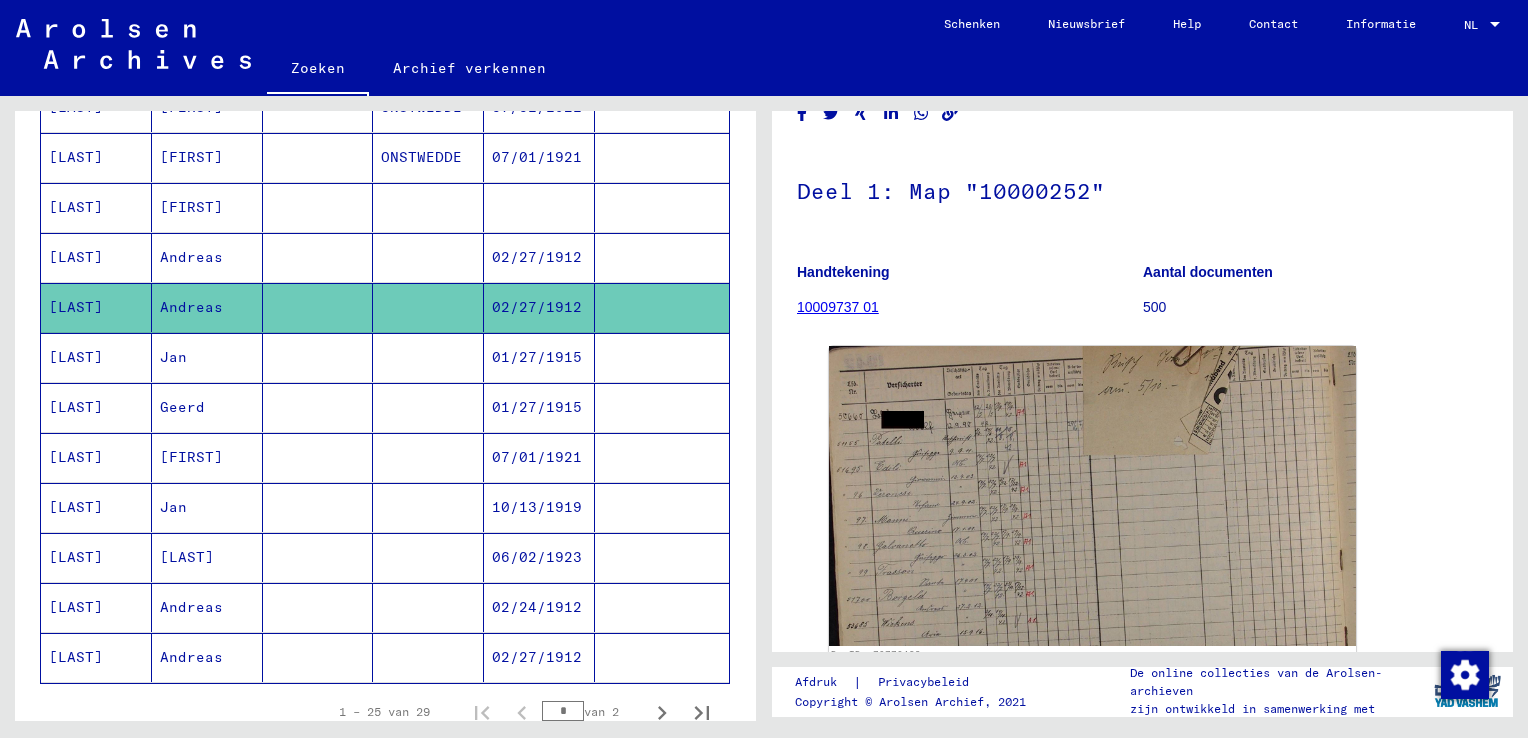 scroll, scrollTop: 972, scrollLeft: 0, axis: vertical 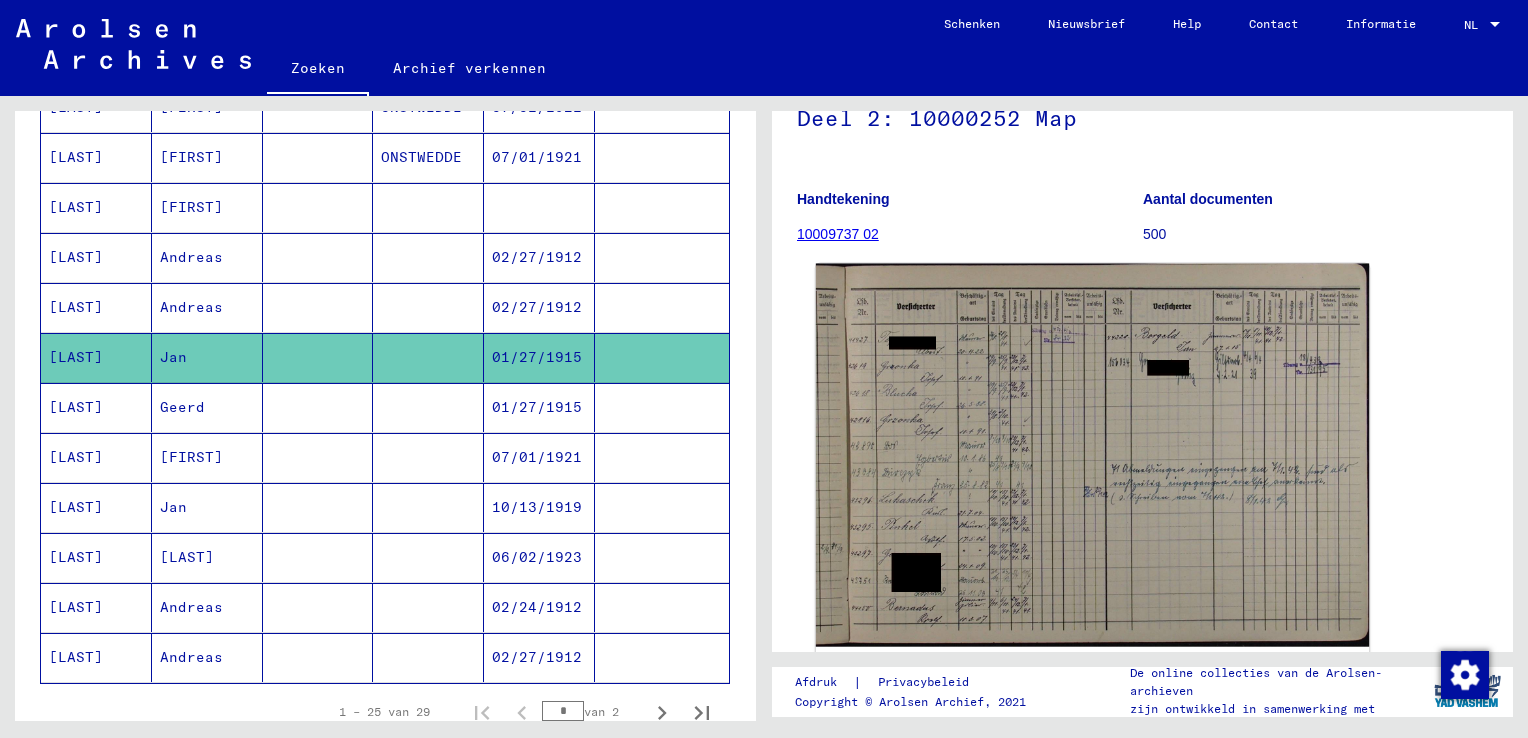 click 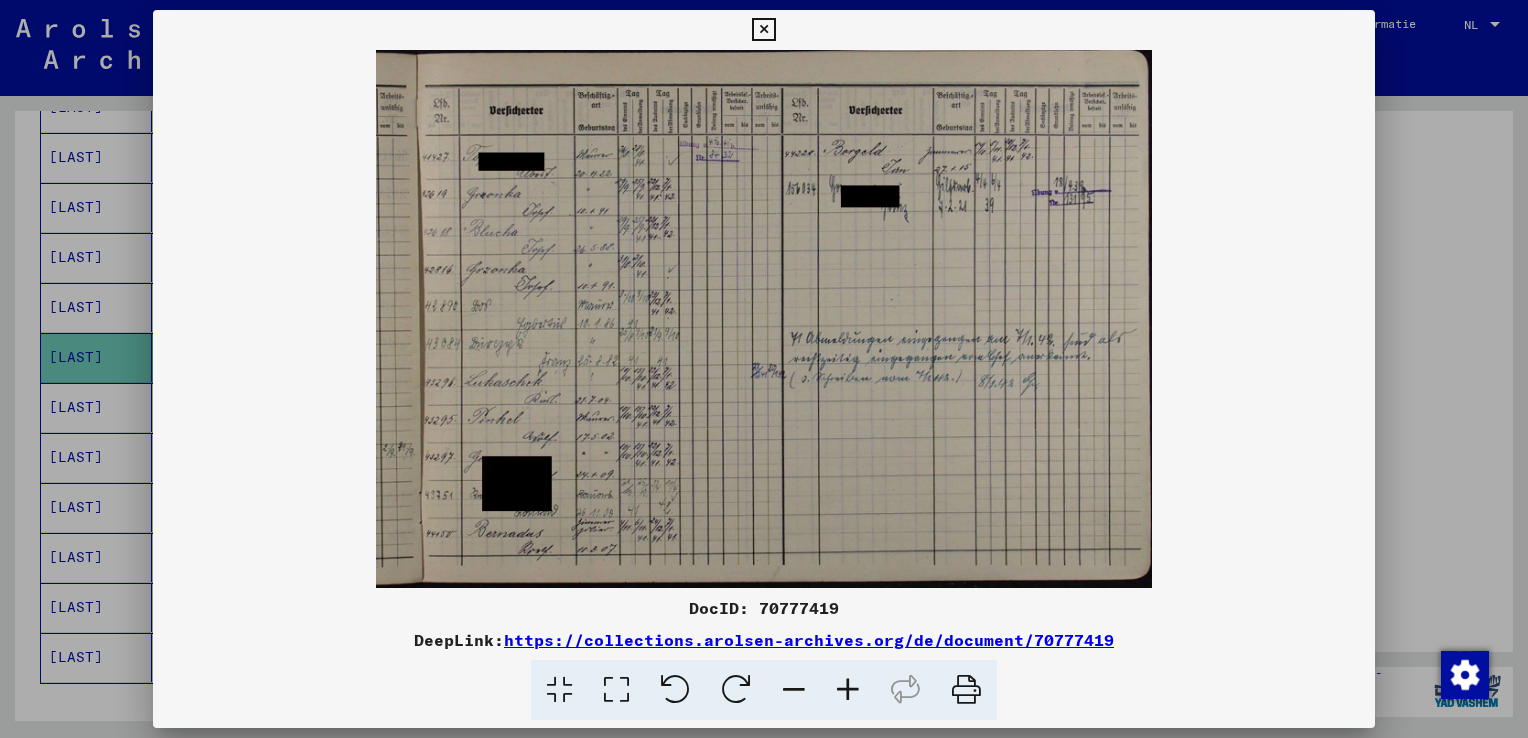 click at bounding box center [764, 319] 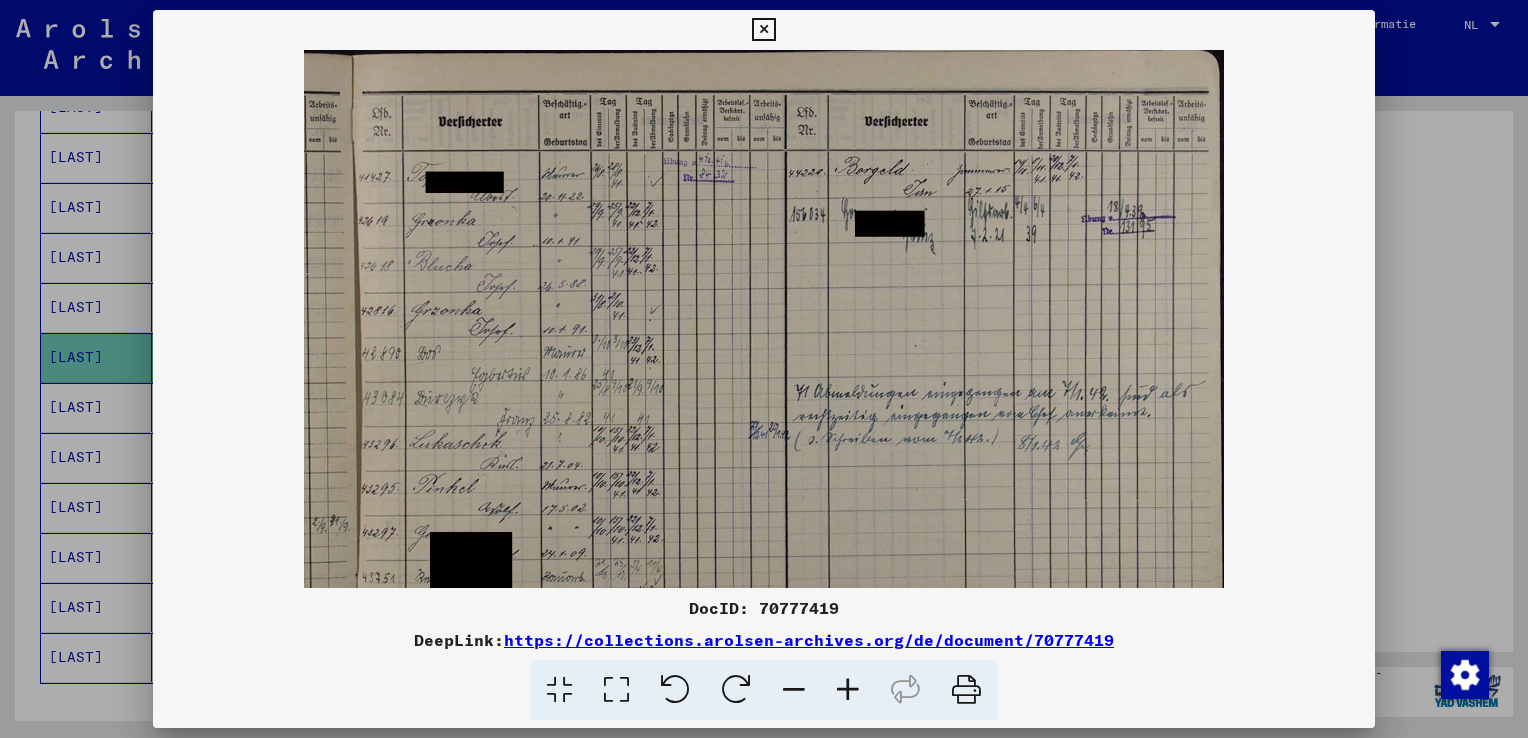 click at bounding box center [848, 690] 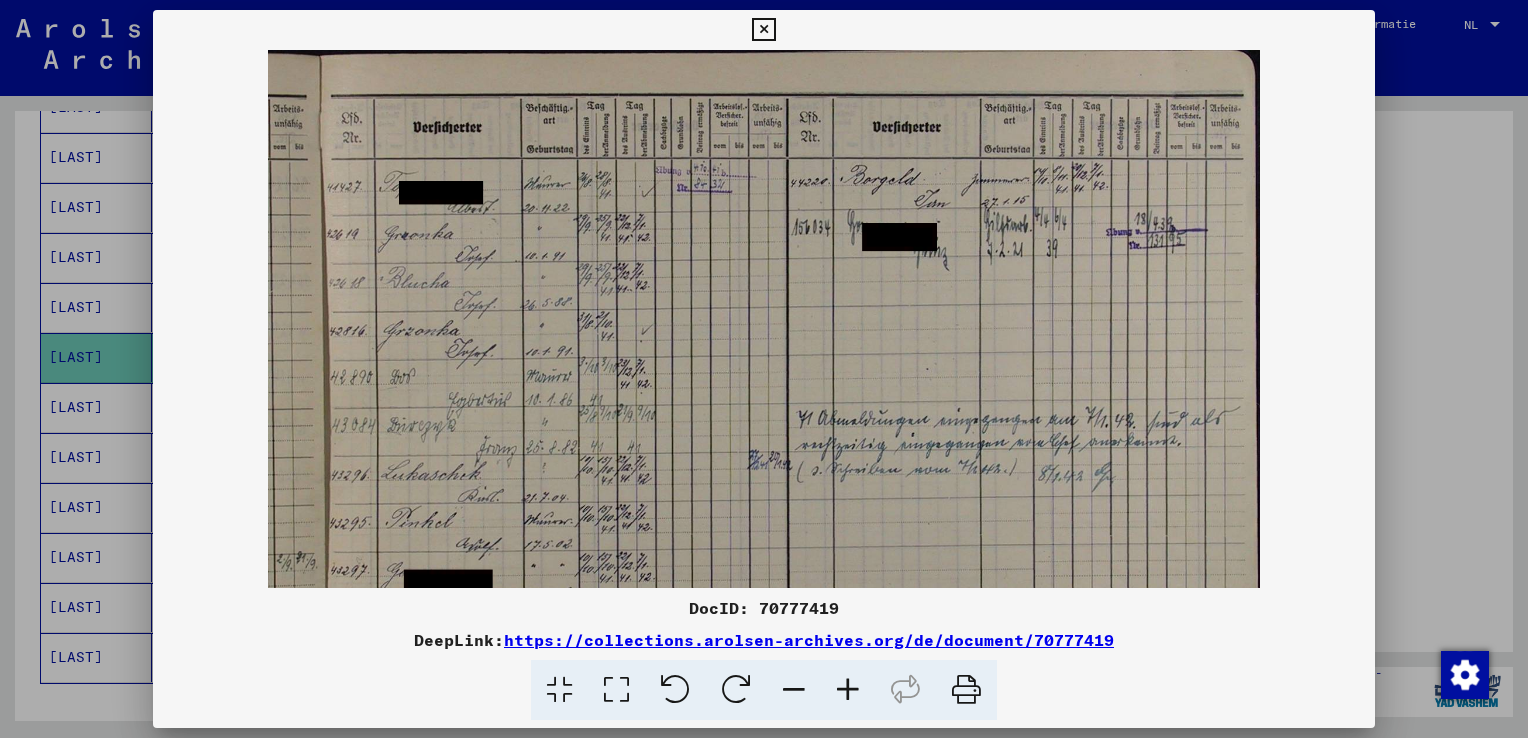 click at bounding box center [848, 690] 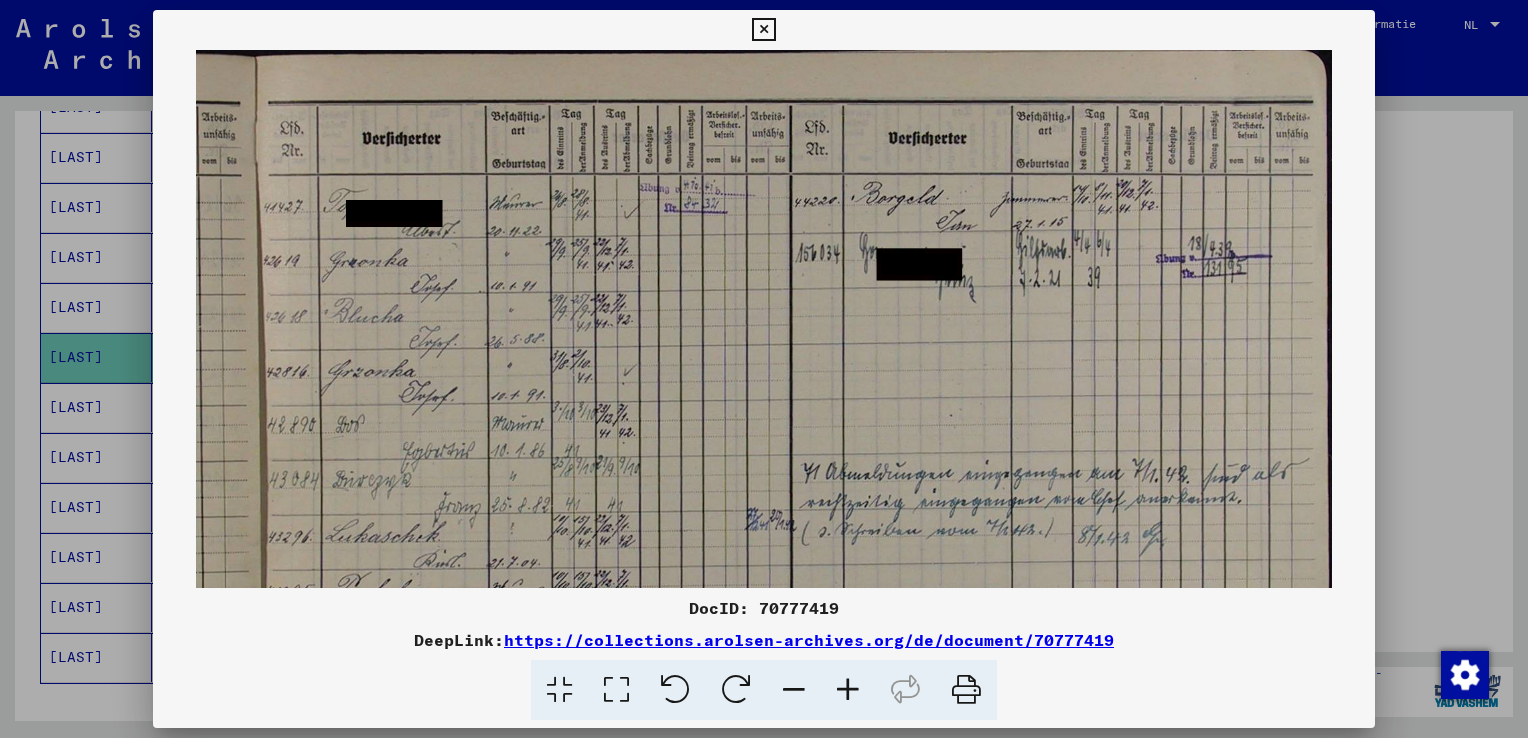 click at bounding box center (848, 690) 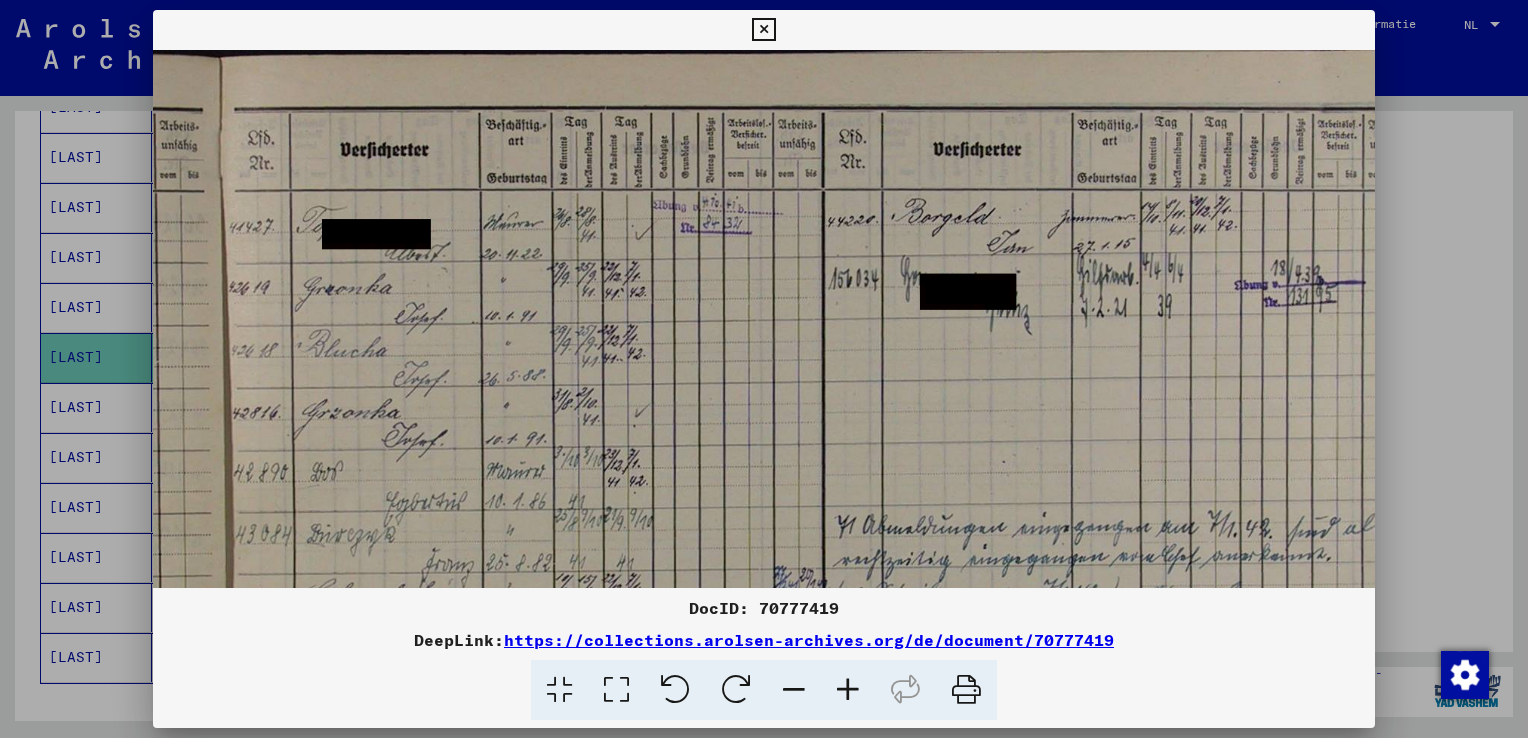 click at bounding box center (848, 690) 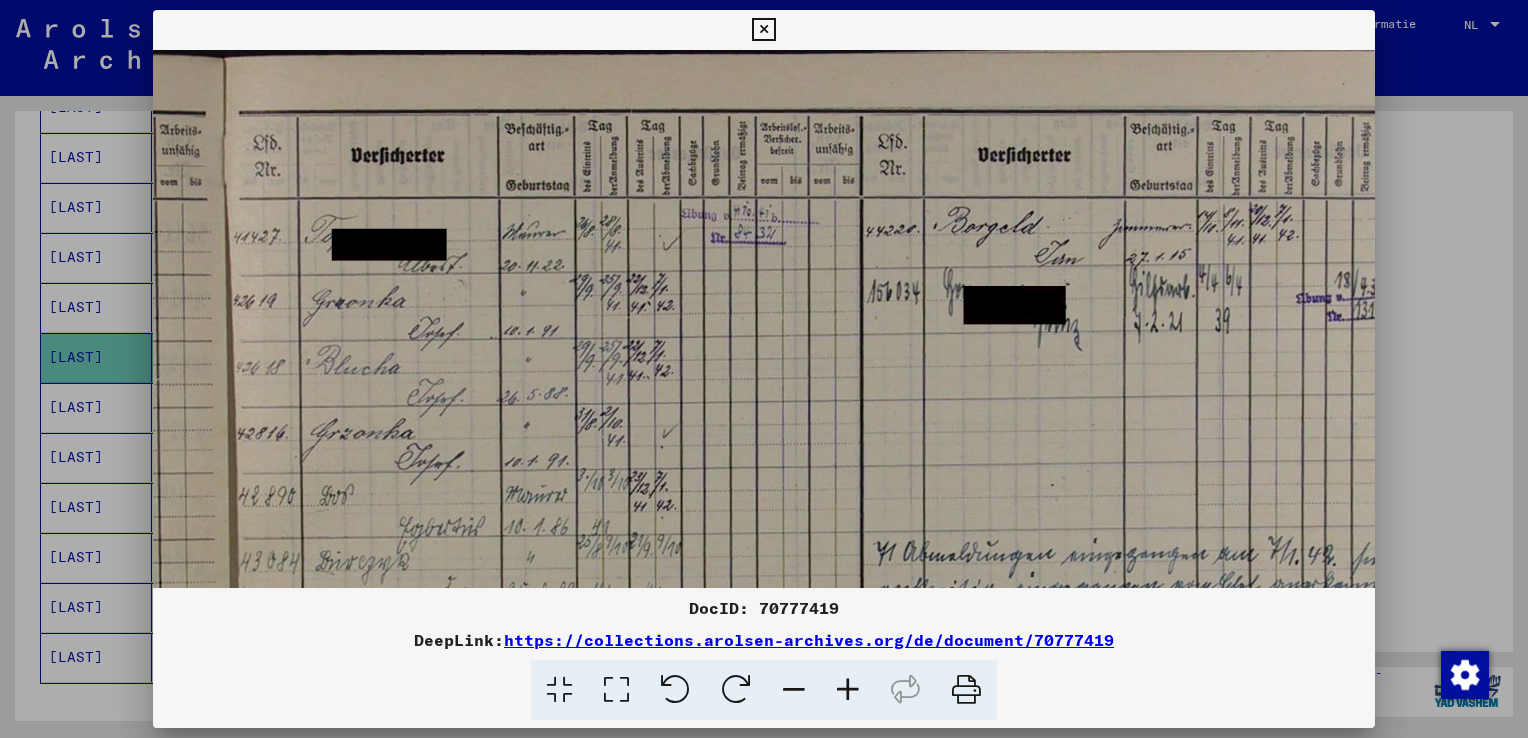 scroll, scrollTop: 0, scrollLeft: 130, axis: horizontal 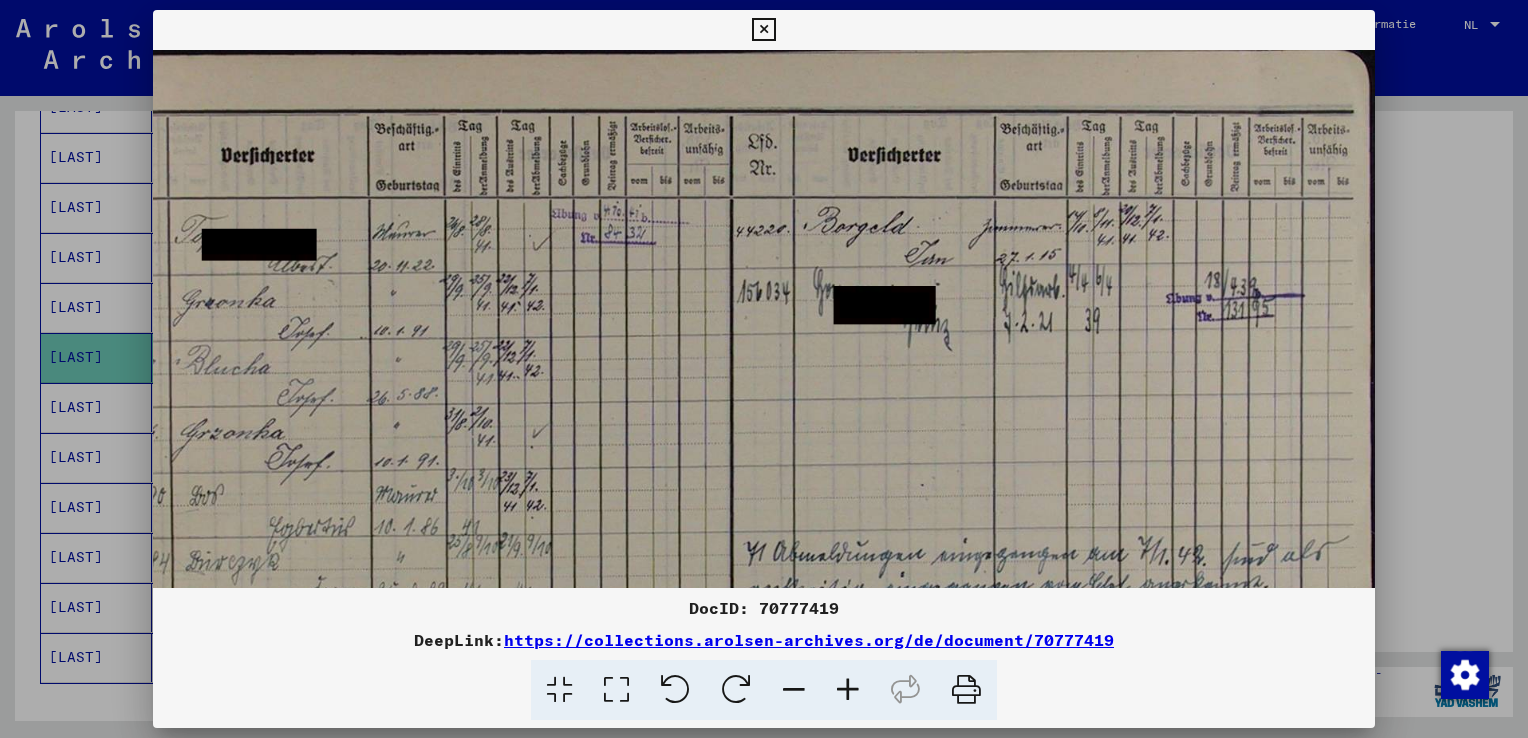 drag, startPoint x: 1204, startPoint y: 465, endPoint x: 987, endPoint y: 484, distance: 217.83022 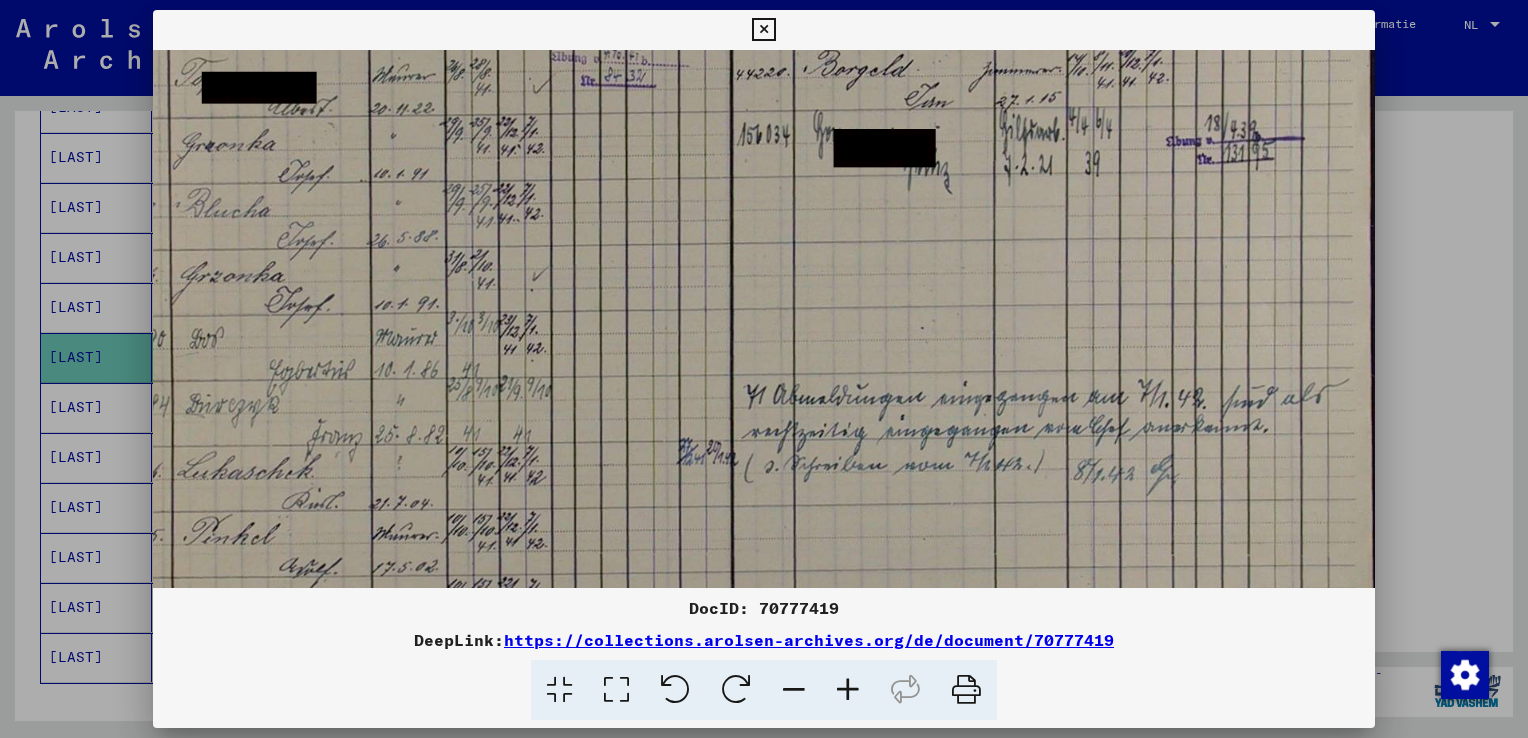 drag, startPoint x: 1073, startPoint y: 353, endPoint x: 1009, endPoint y: 194, distance: 171.3972 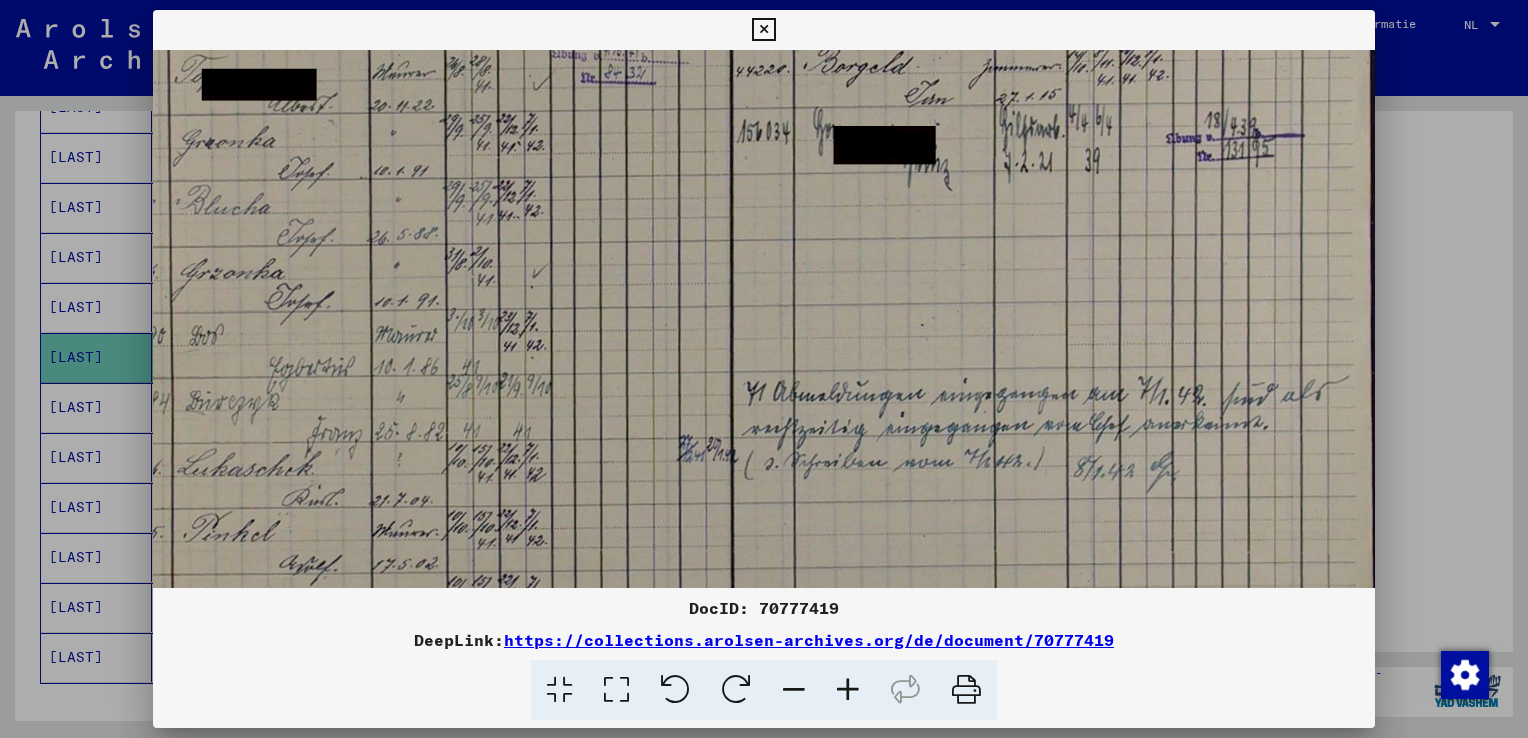 click at bounding box center [764, 369] 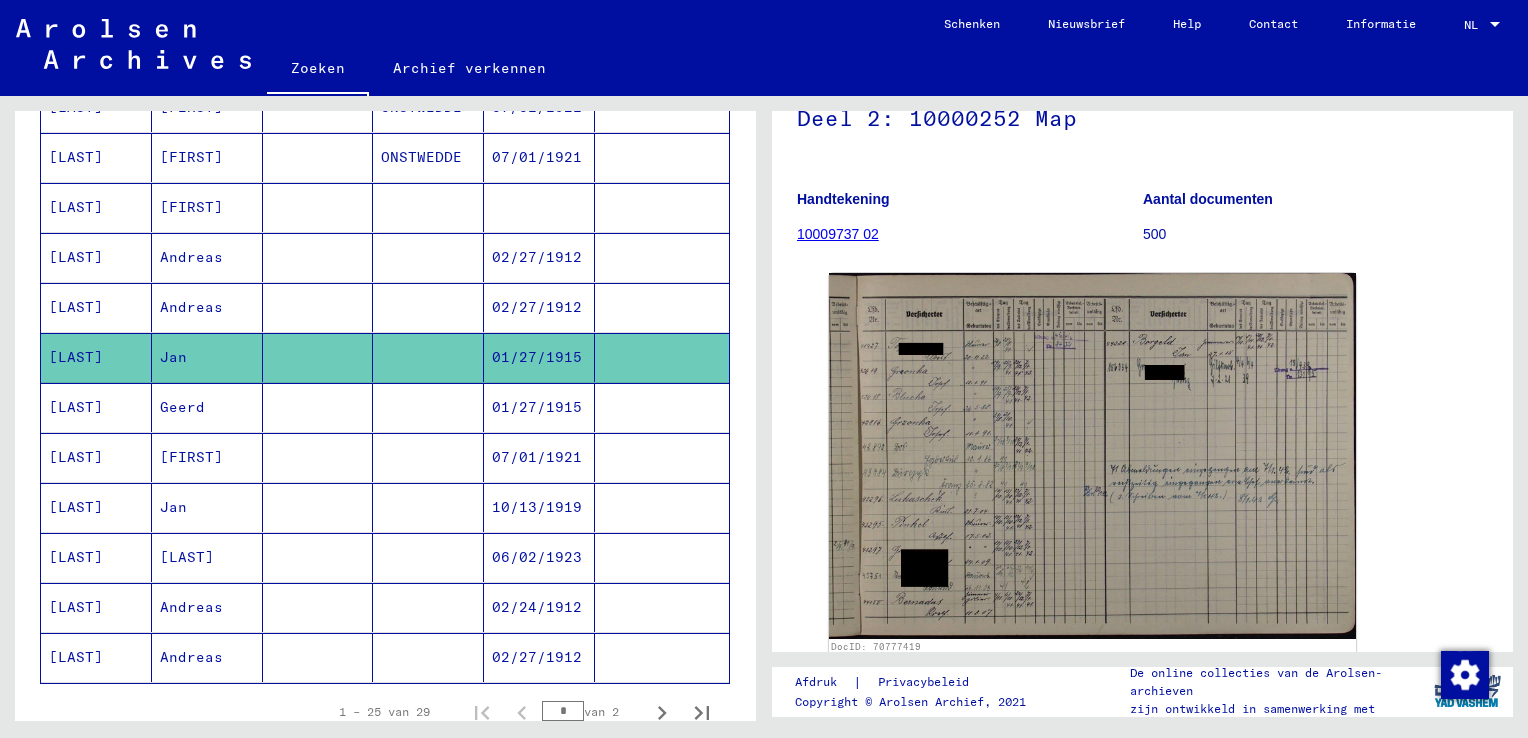 click at bounding box center [428, 457] 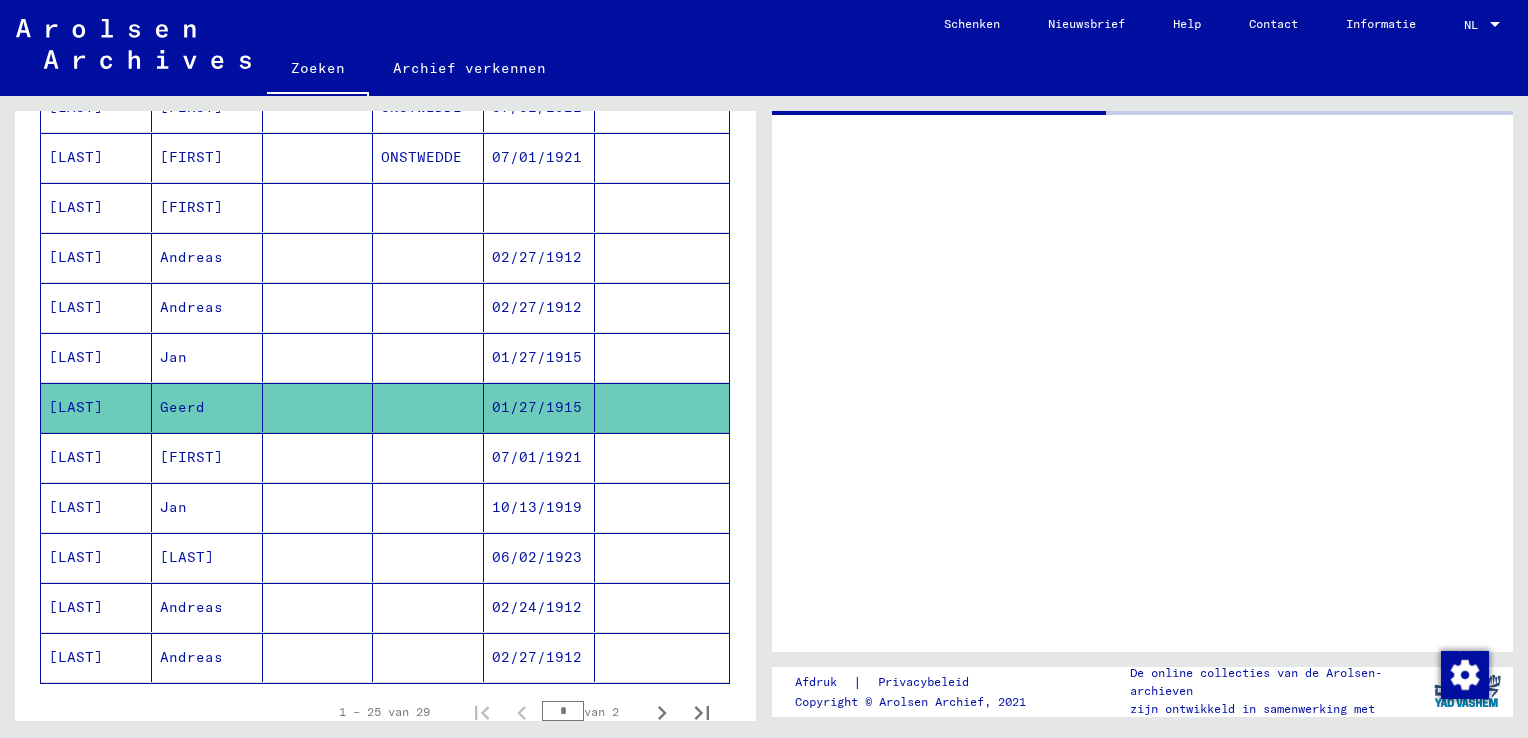 scroll, scrollTop: 0, scrollLeft: 0, axis: both 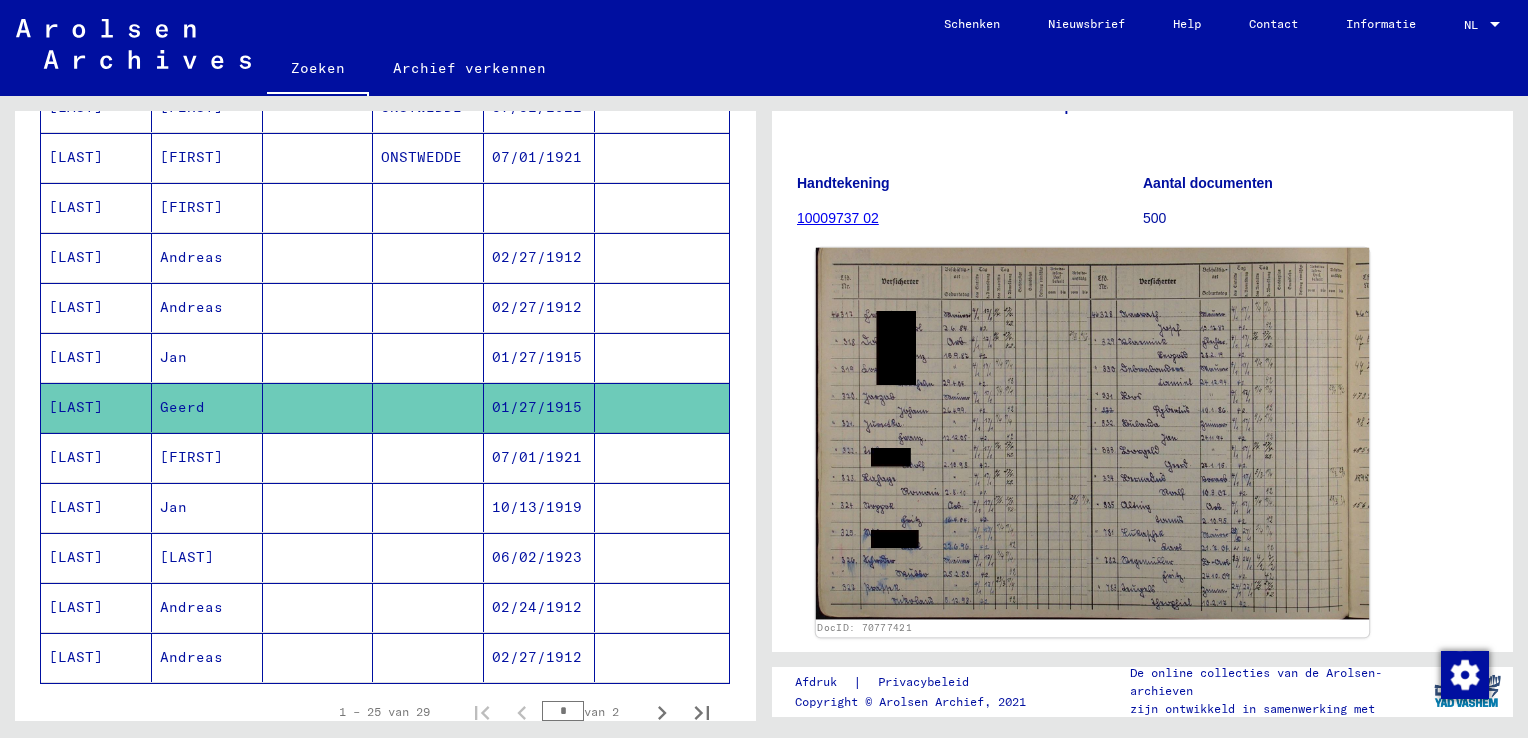 click 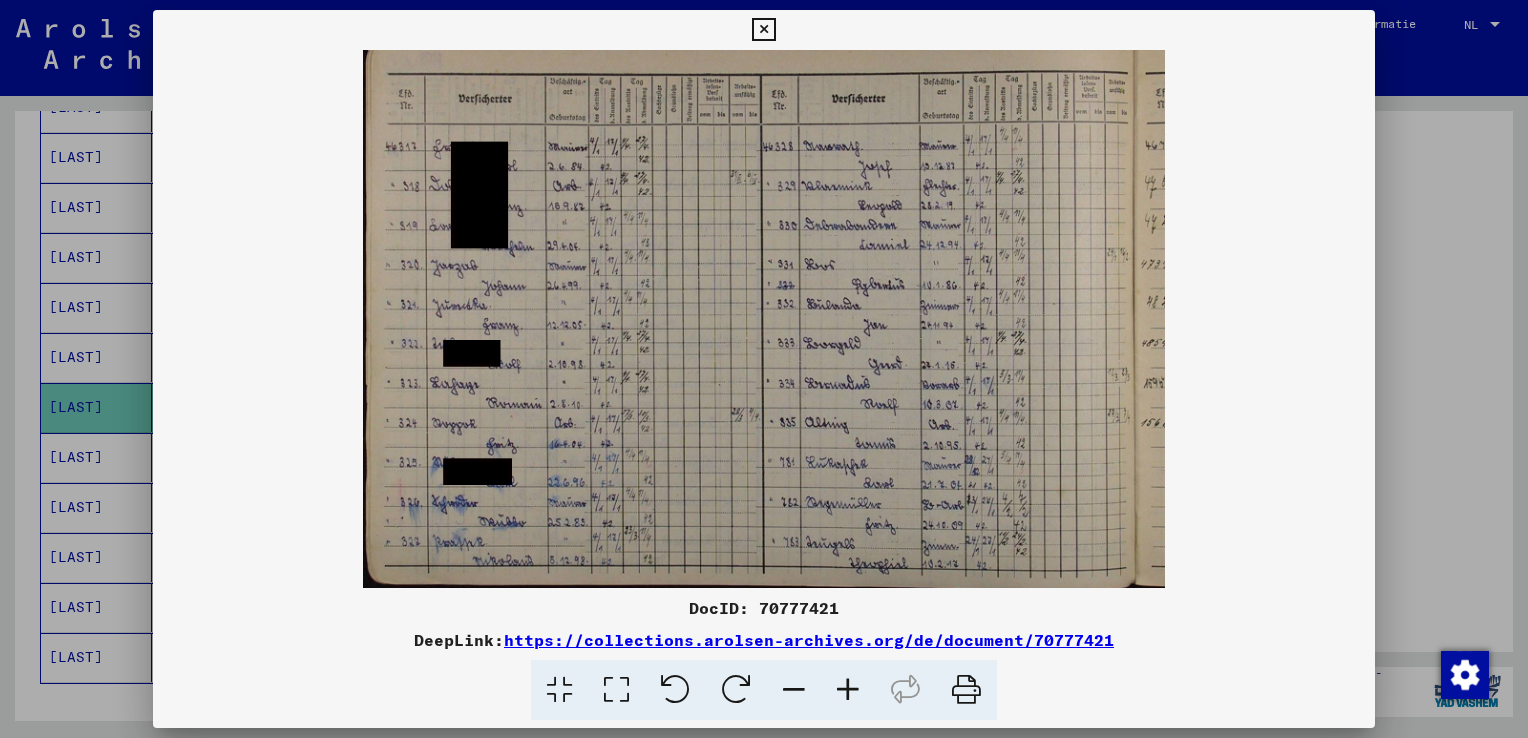 click at bounding box center [848, 690] 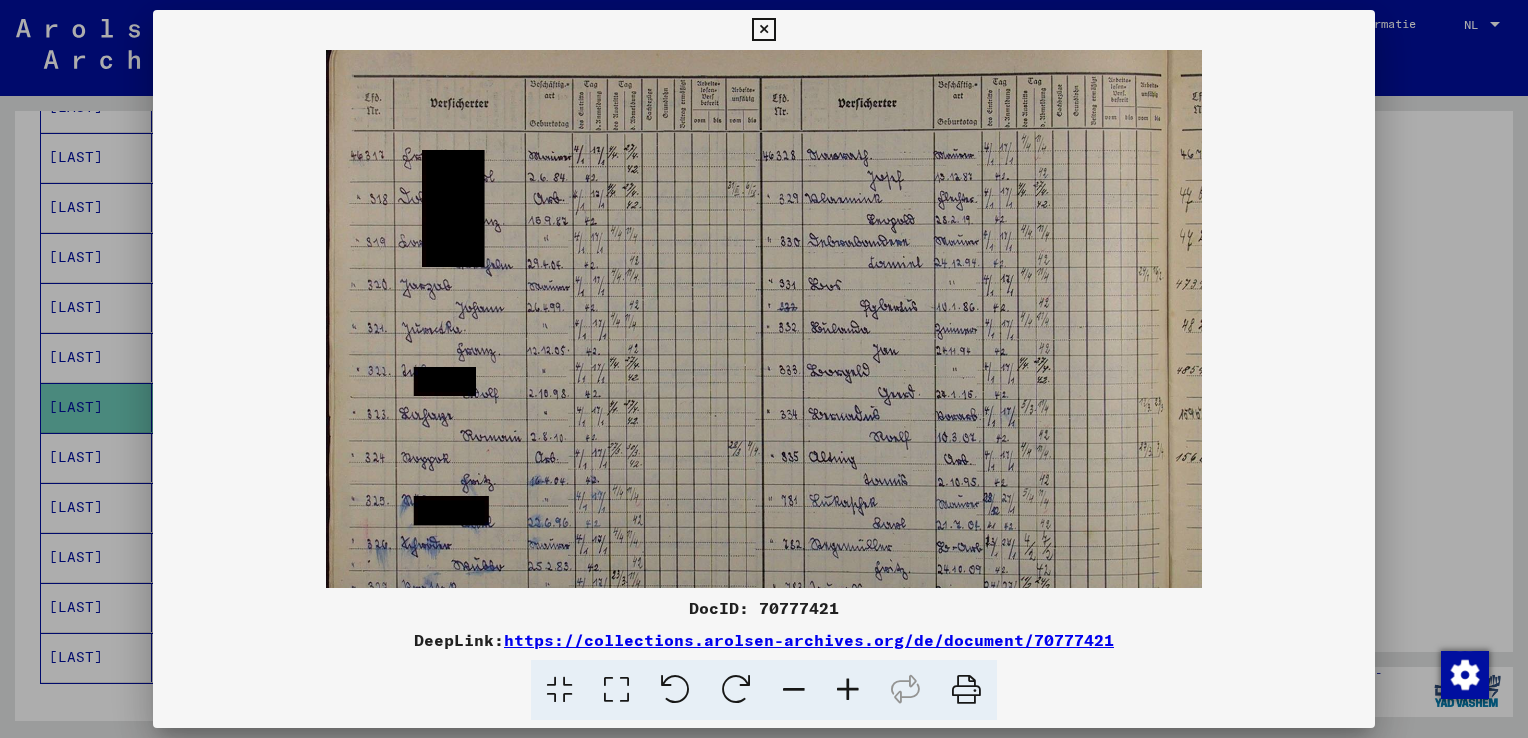 click at bounding box center (848, 690) 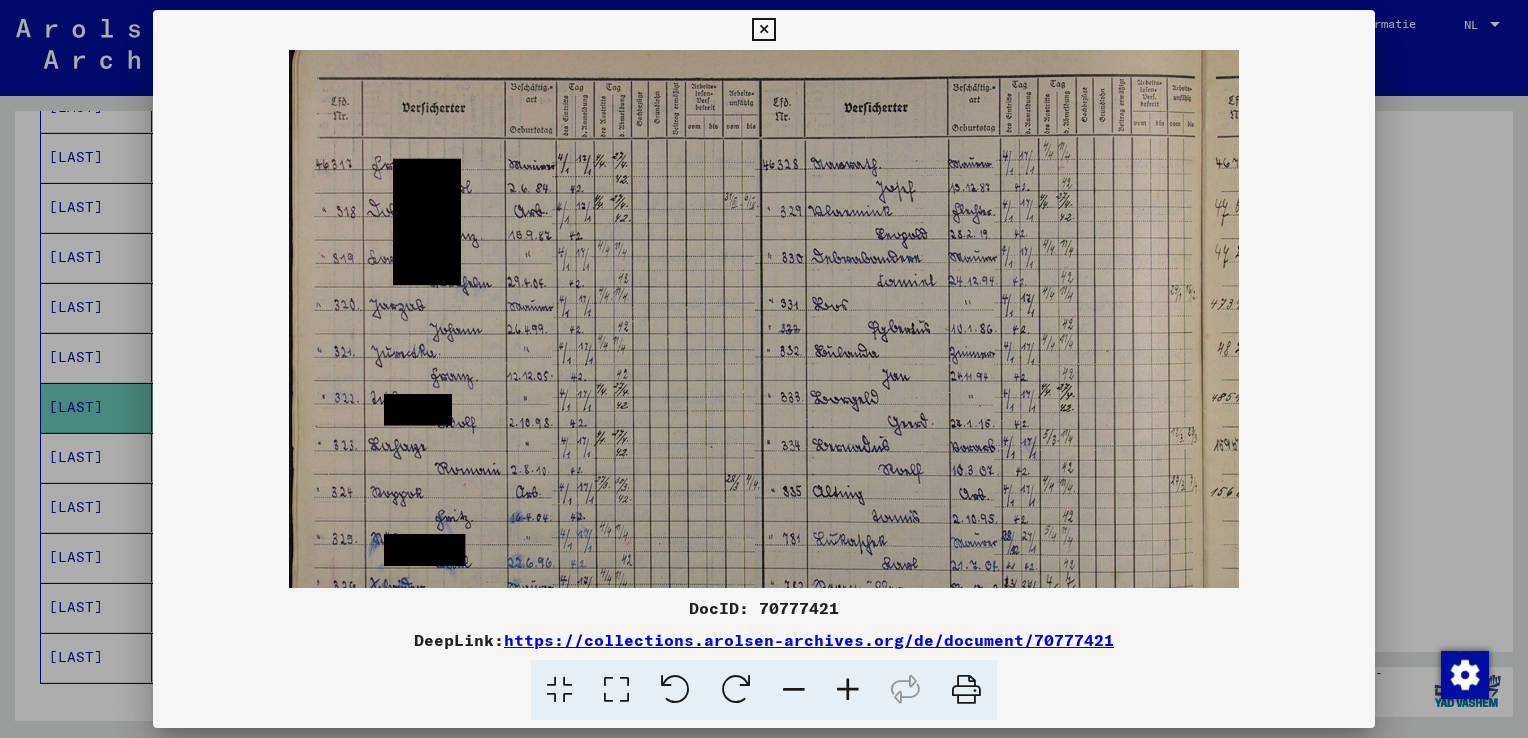 click at bounding box center (848, 690) 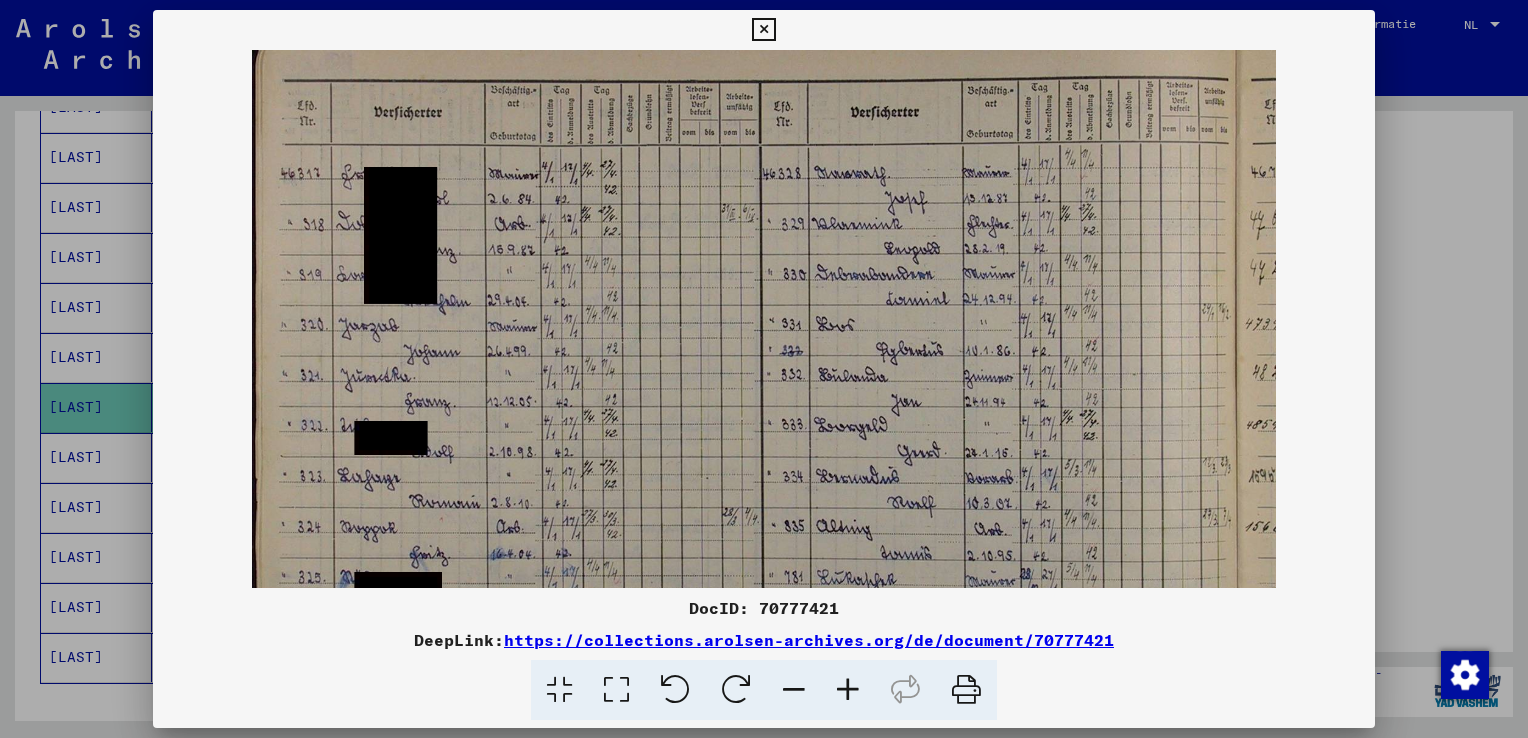 click at bounding box center [848, 690] 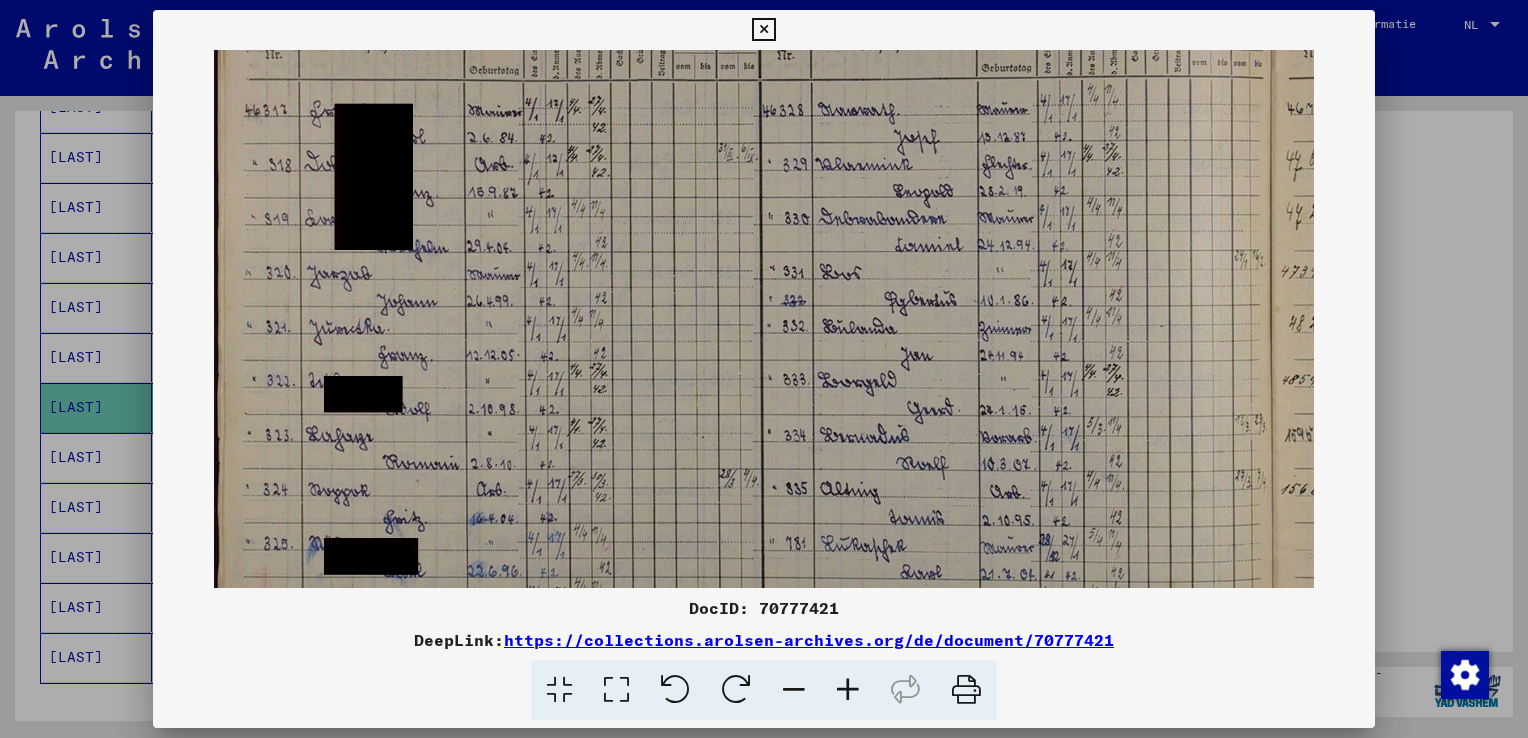 drag, startPoint x: 888, startPoint y: 525, endPoint x: 833, endPoint y: 450, distance: 93.00538 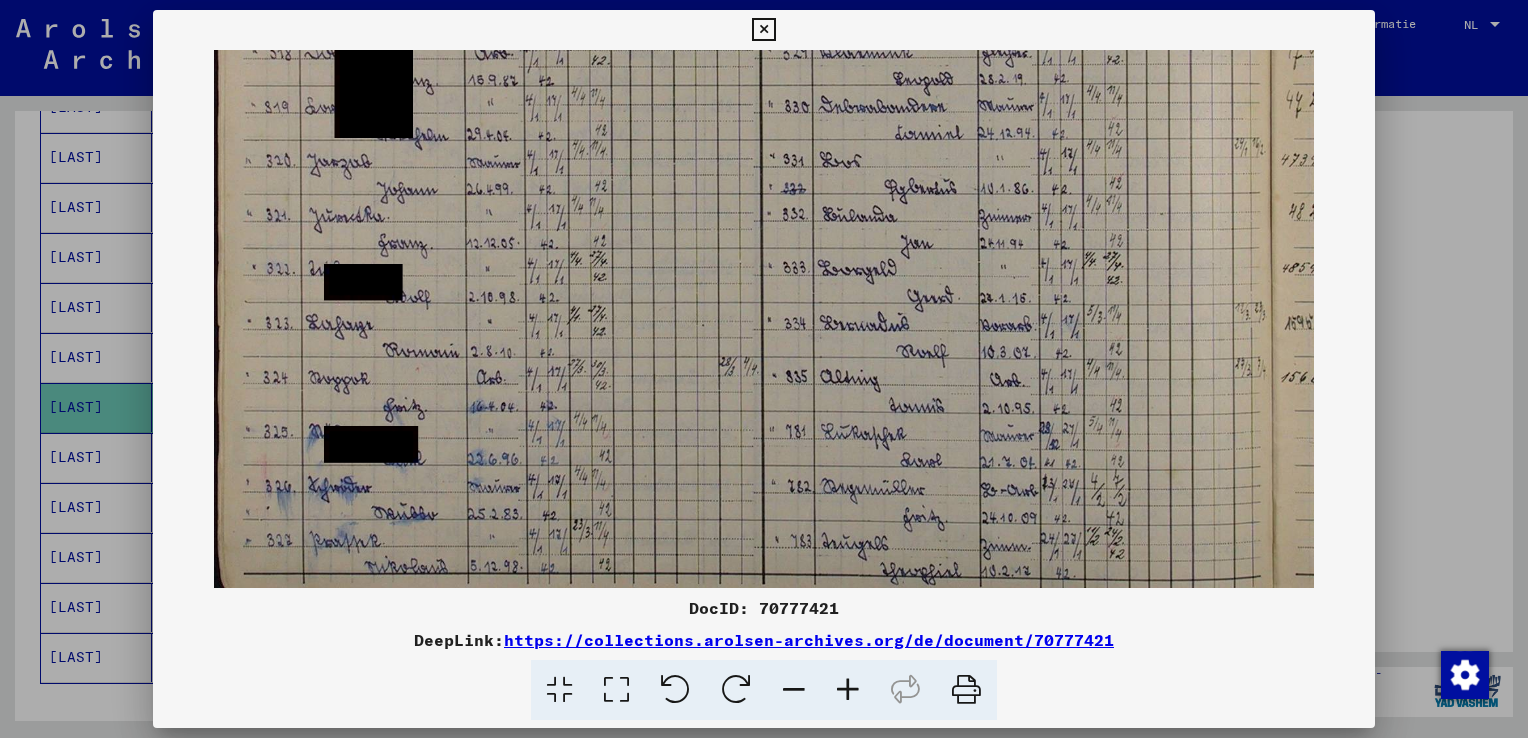 scroll, scrollTop: 200, scrollLeft: 0, axis: vertical 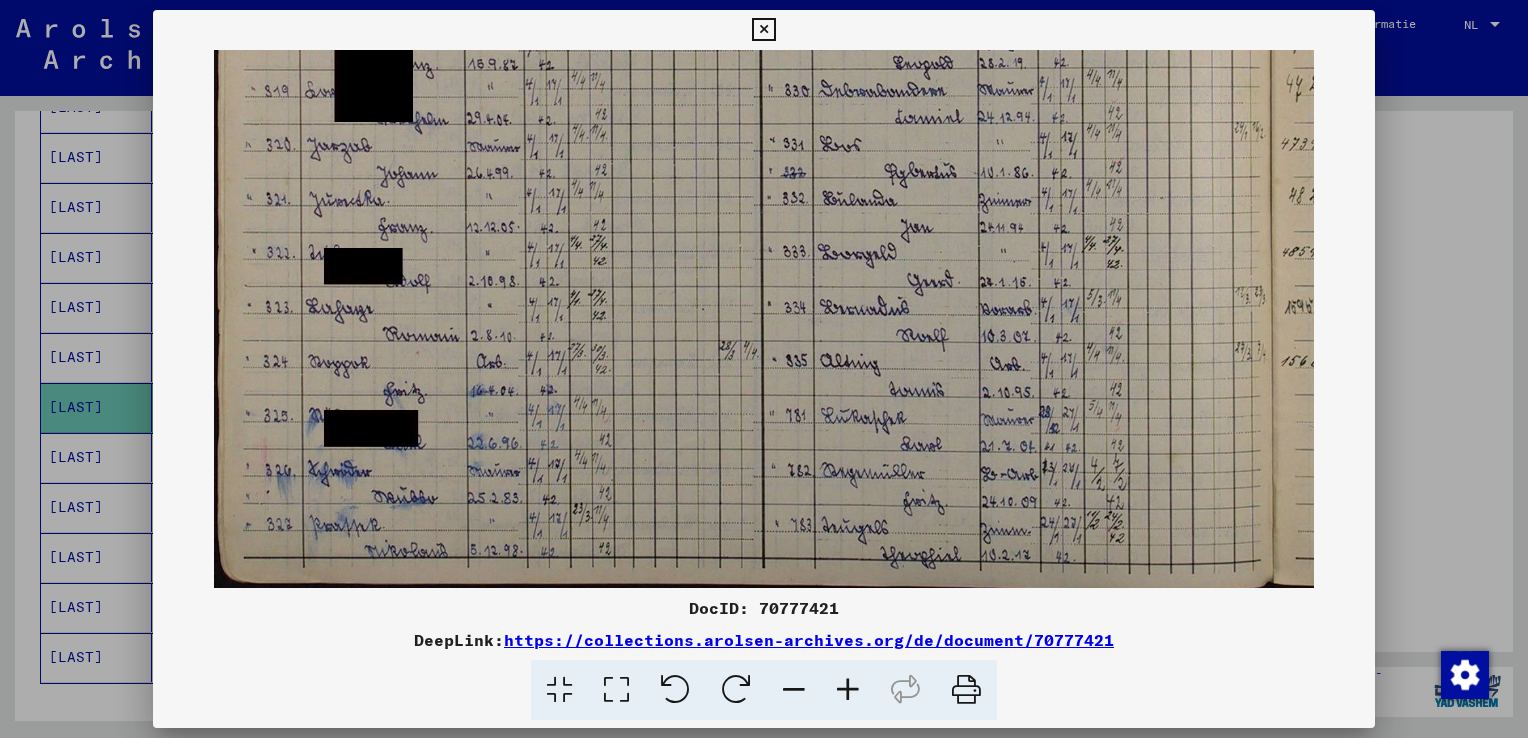 drag, startPoint x: 966, startPoint y: 483, endPoint x: 920, endPoint y: 338, distance: 152.12166 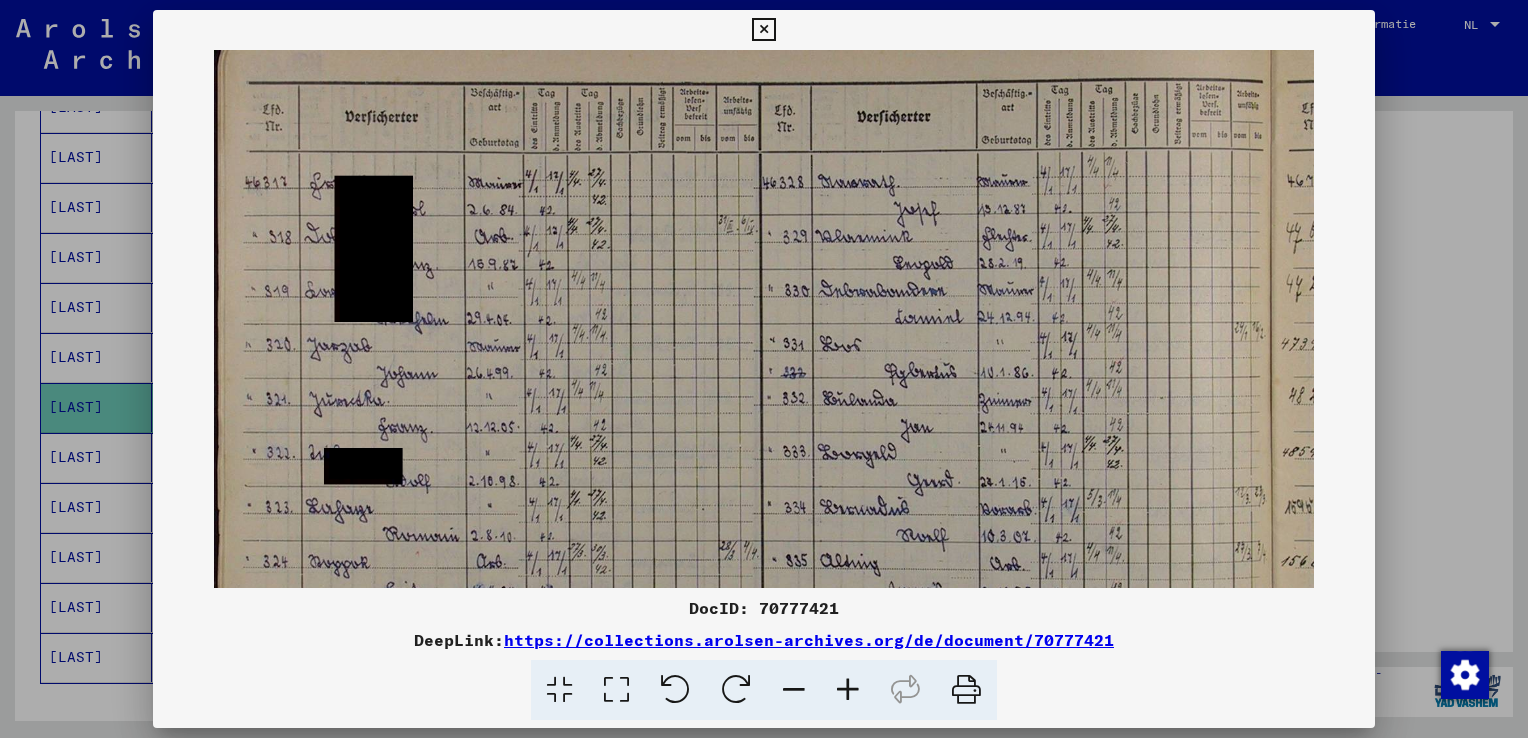 drag, startPoint x: 881, startPoint y: 253, endPoint x: 902, endPoint y: 617, distance: 364.60526 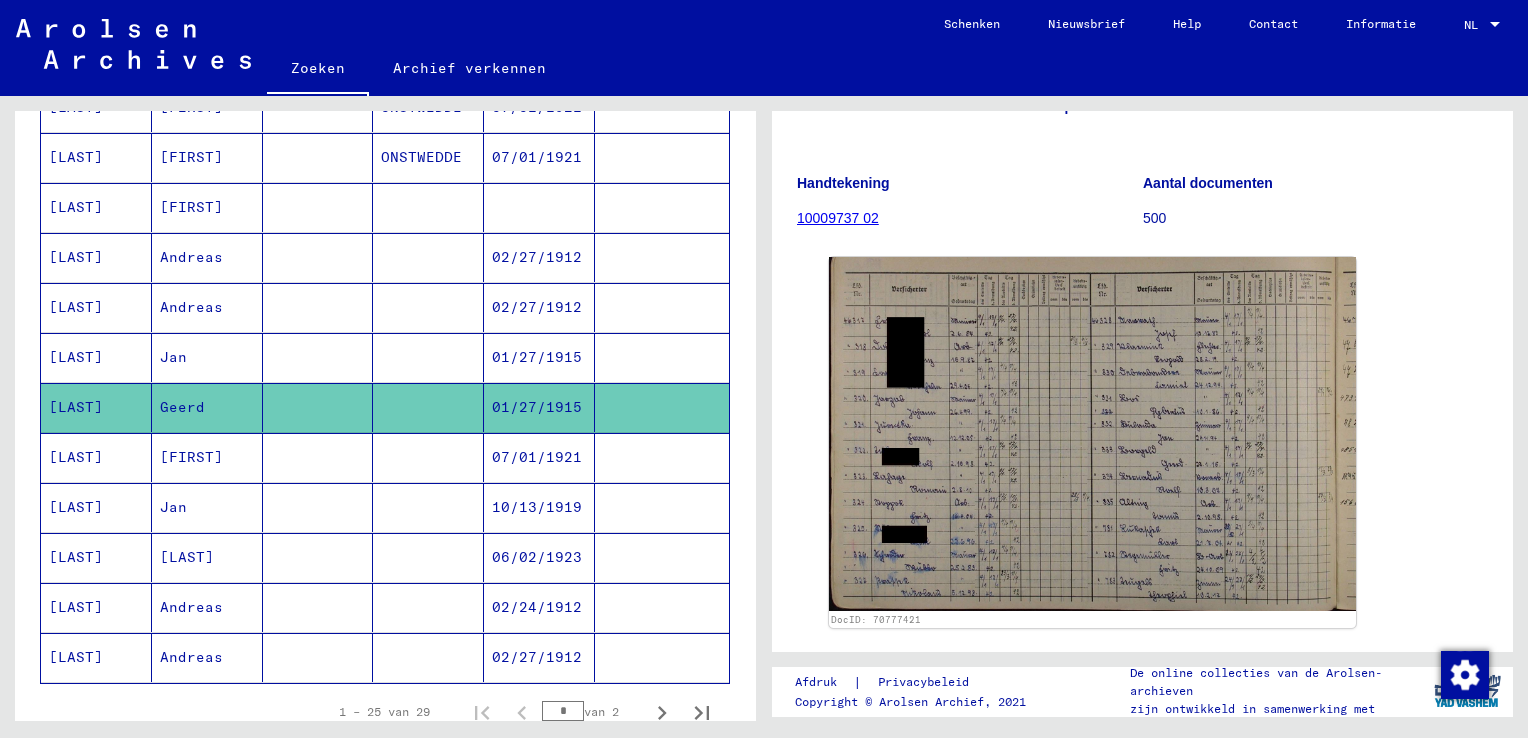 click on "01/27/1915" at bounding box center (539, 407) 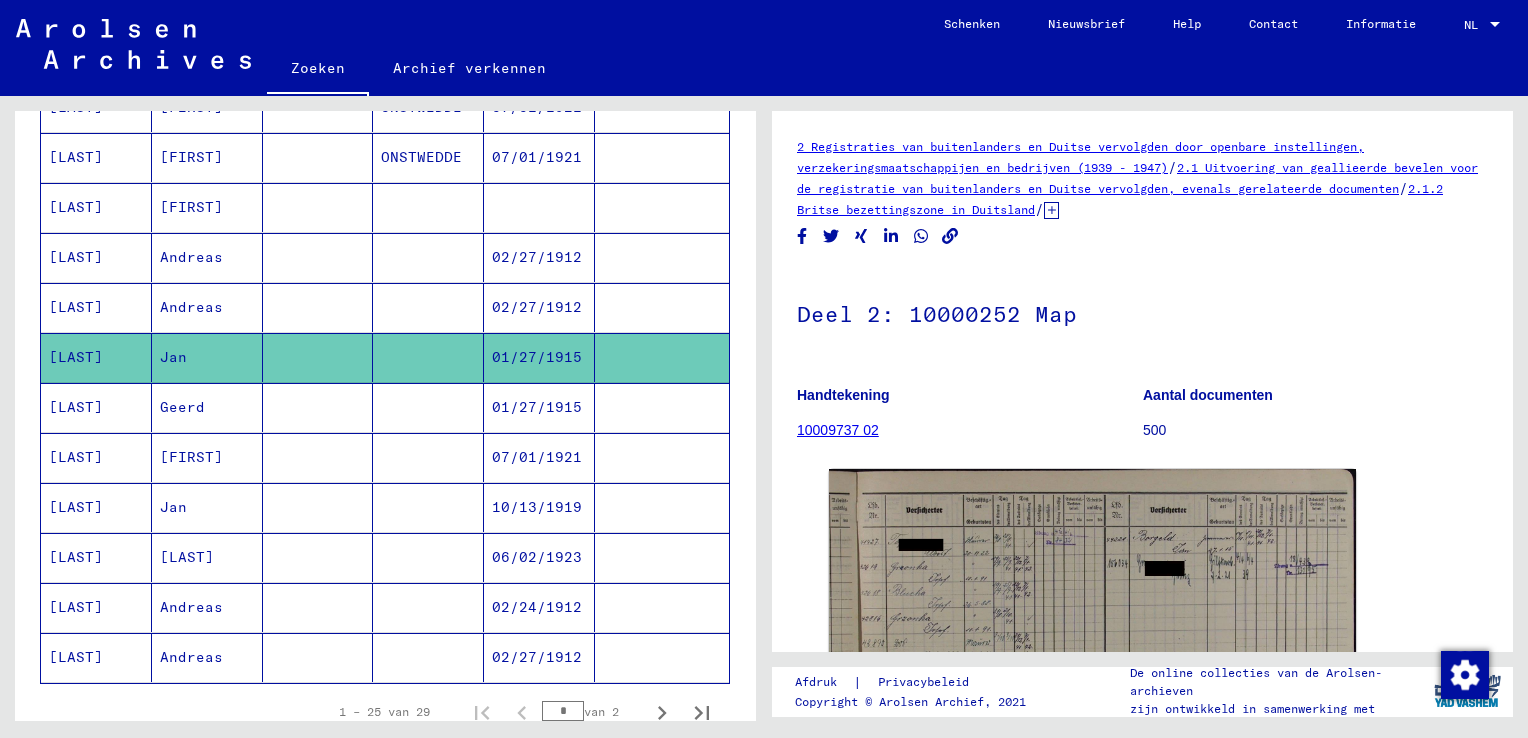 scroll, scrollTop: 0, scrollLeft: 0, axis: both 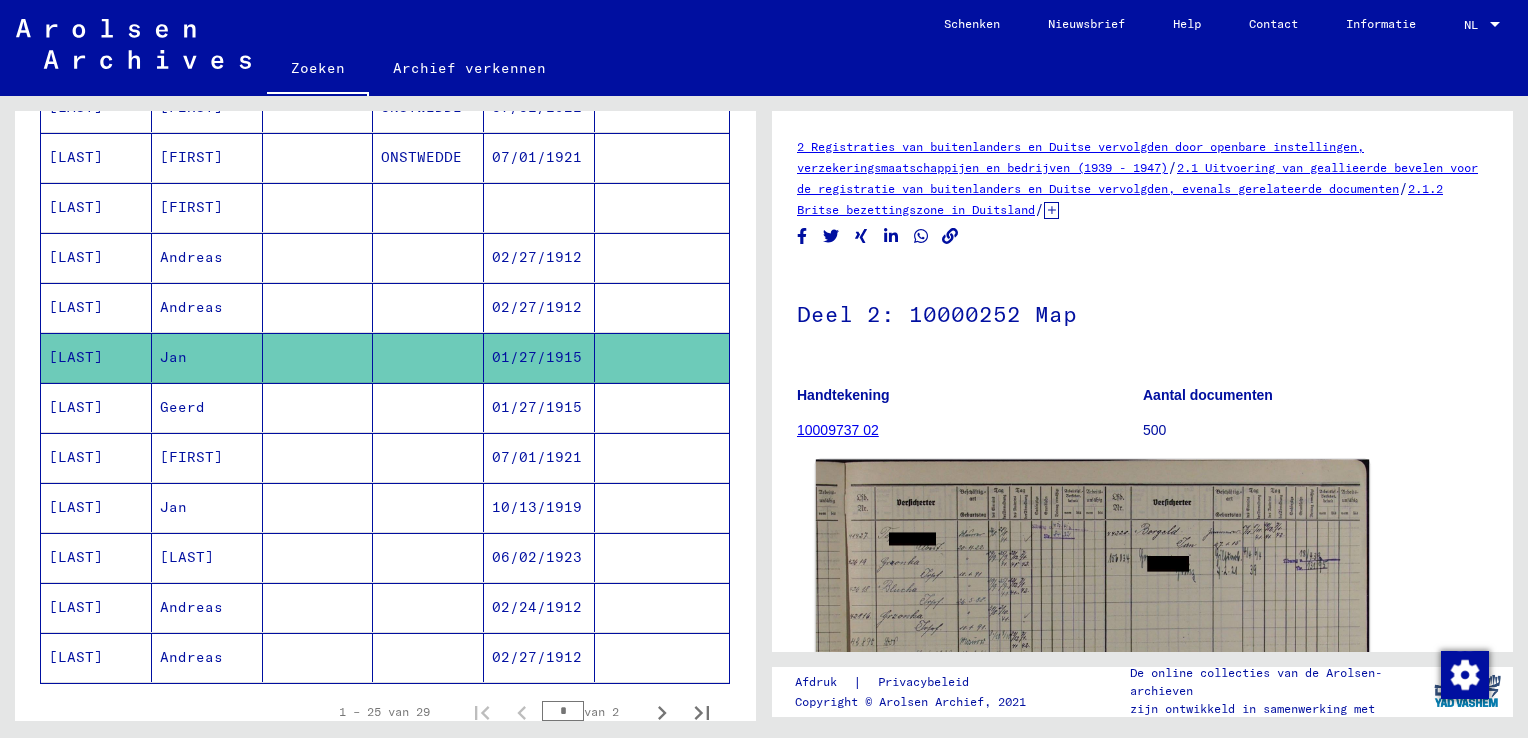 click 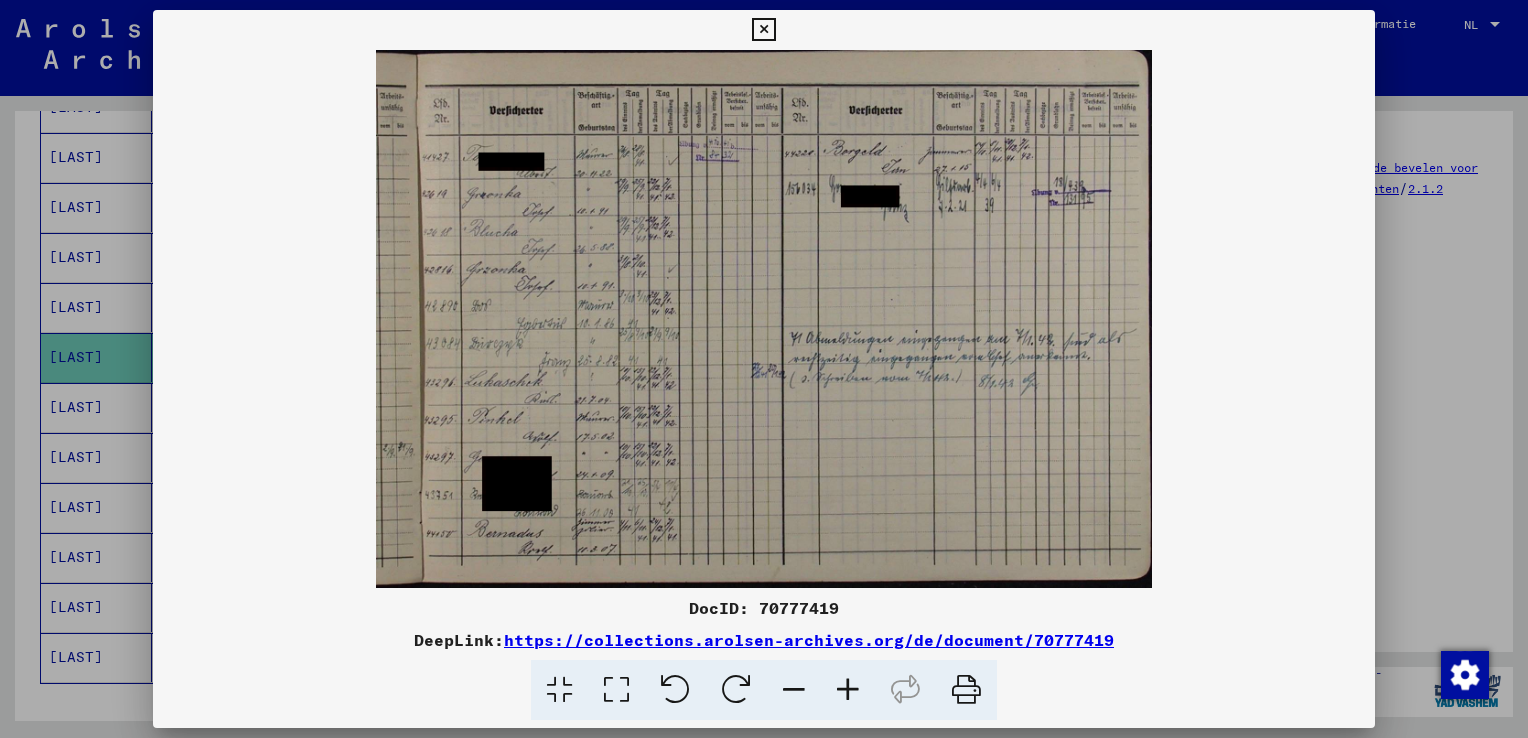 click at bounding box center [764, 319] 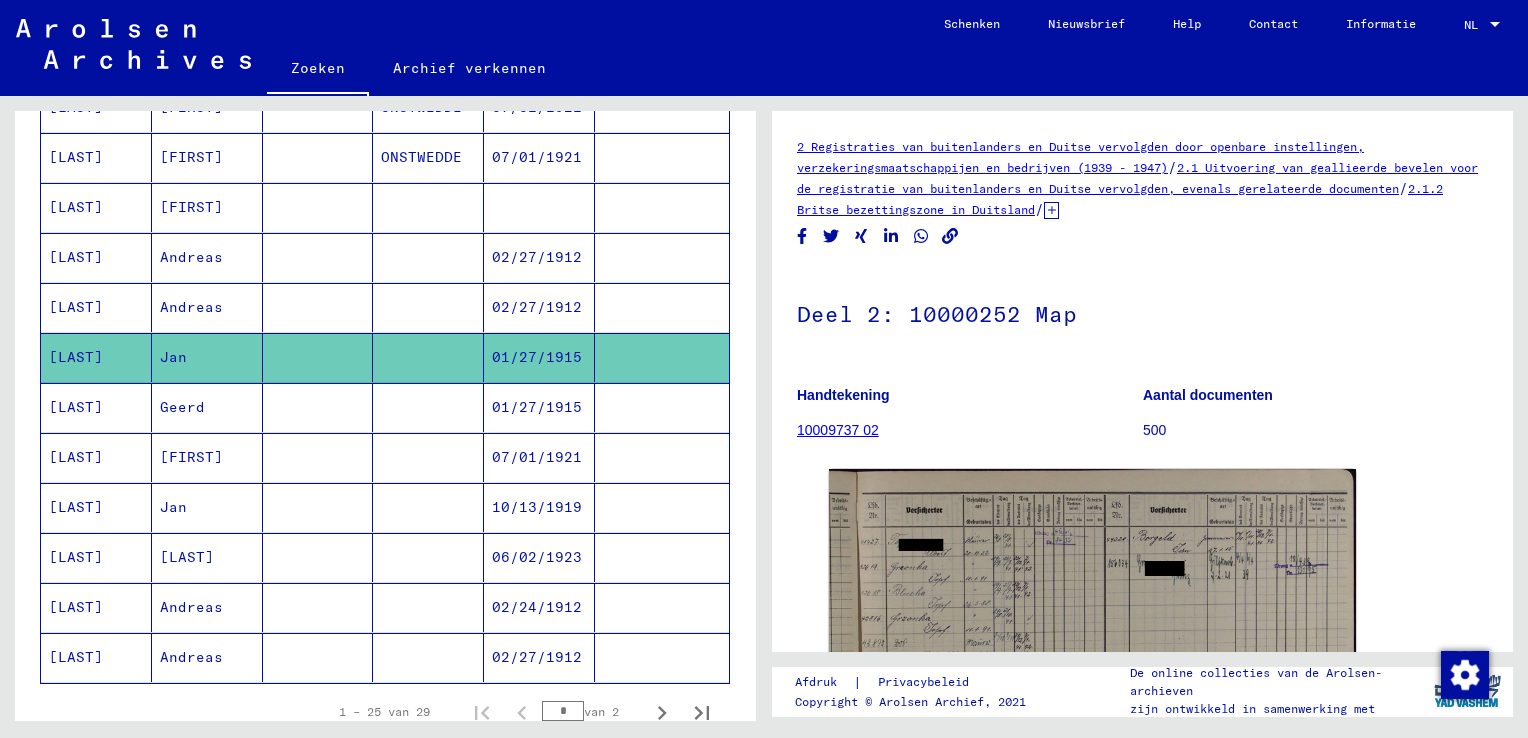 click at bounding box center (428, 457) 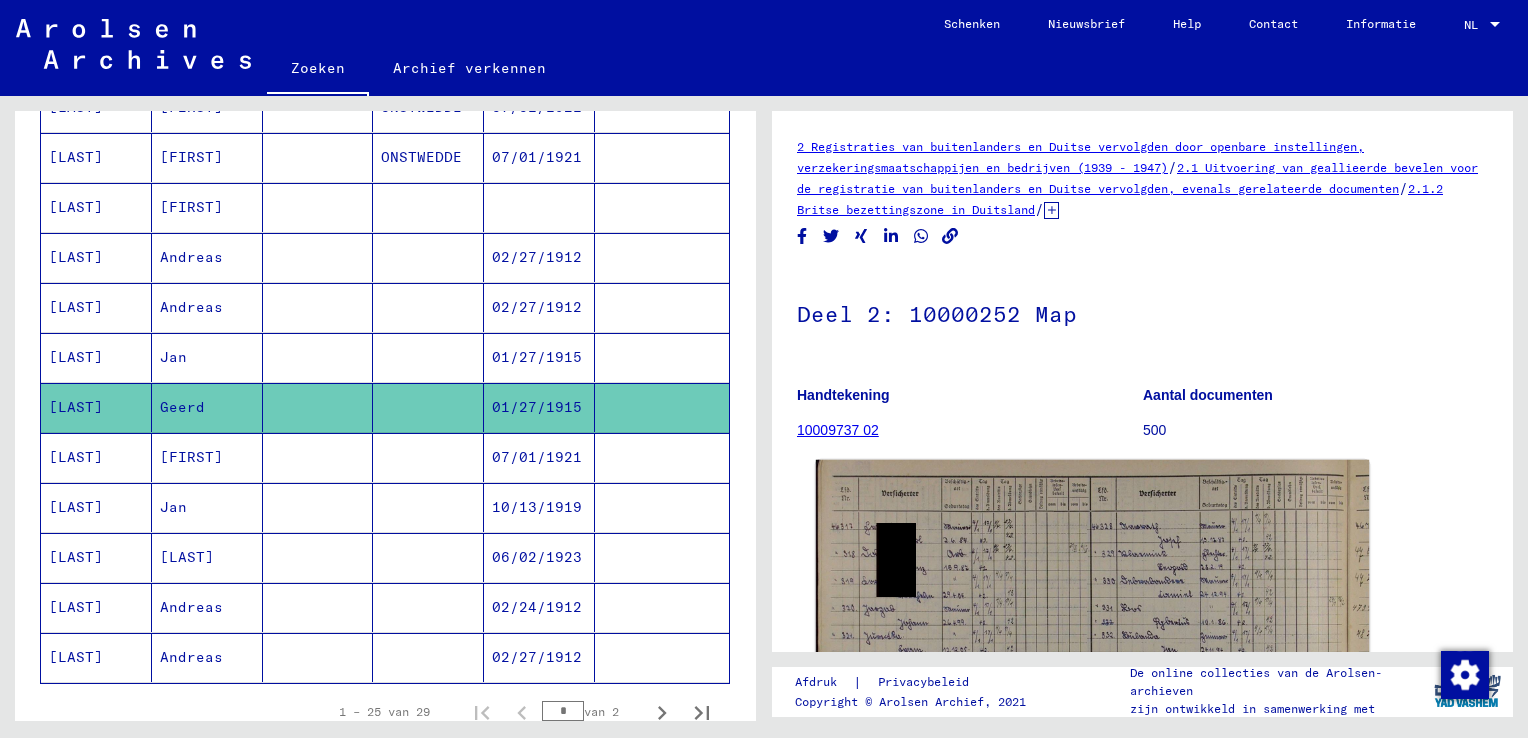 scroll, scrollTop: 0, scrollLeft: 0, axis: both 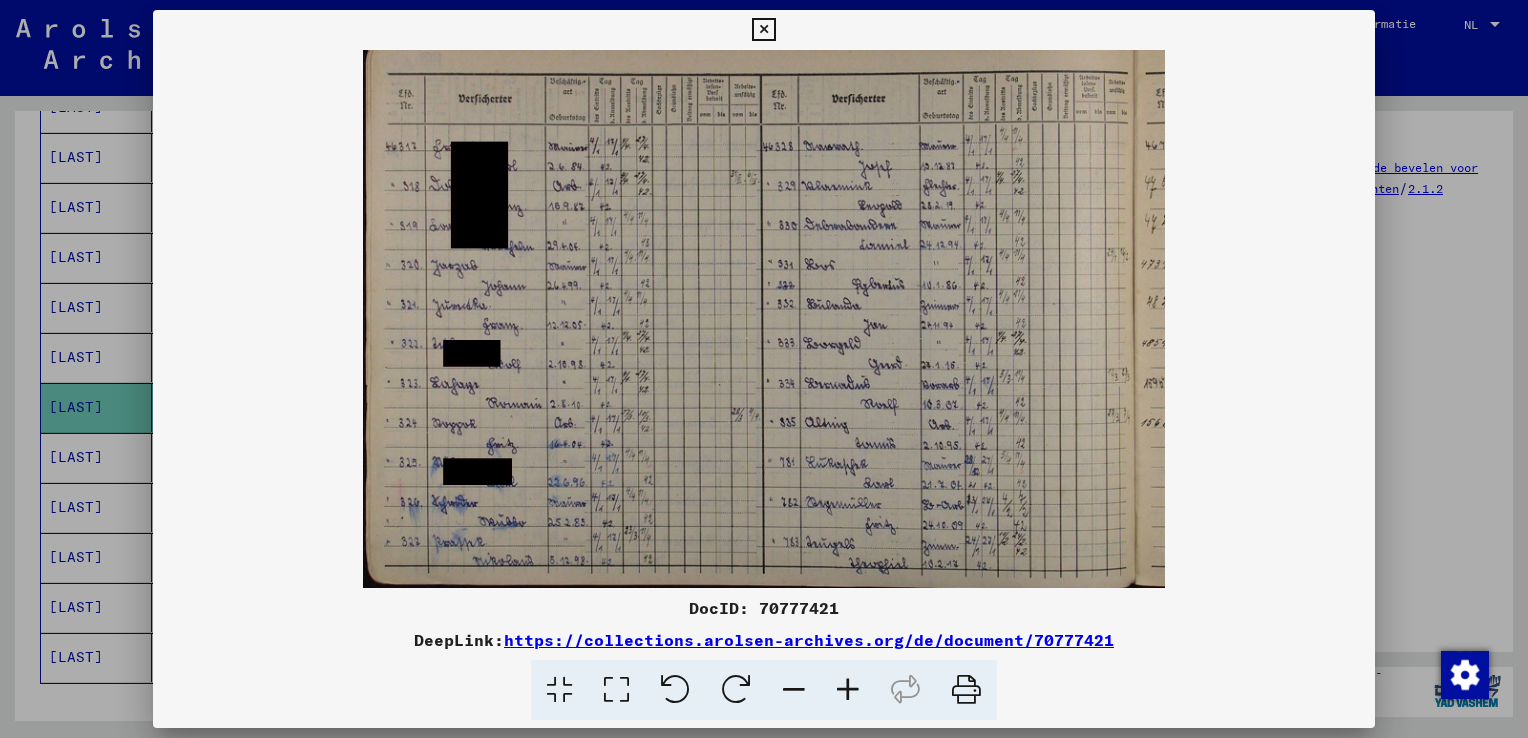 click at bounding box center [764, 319] 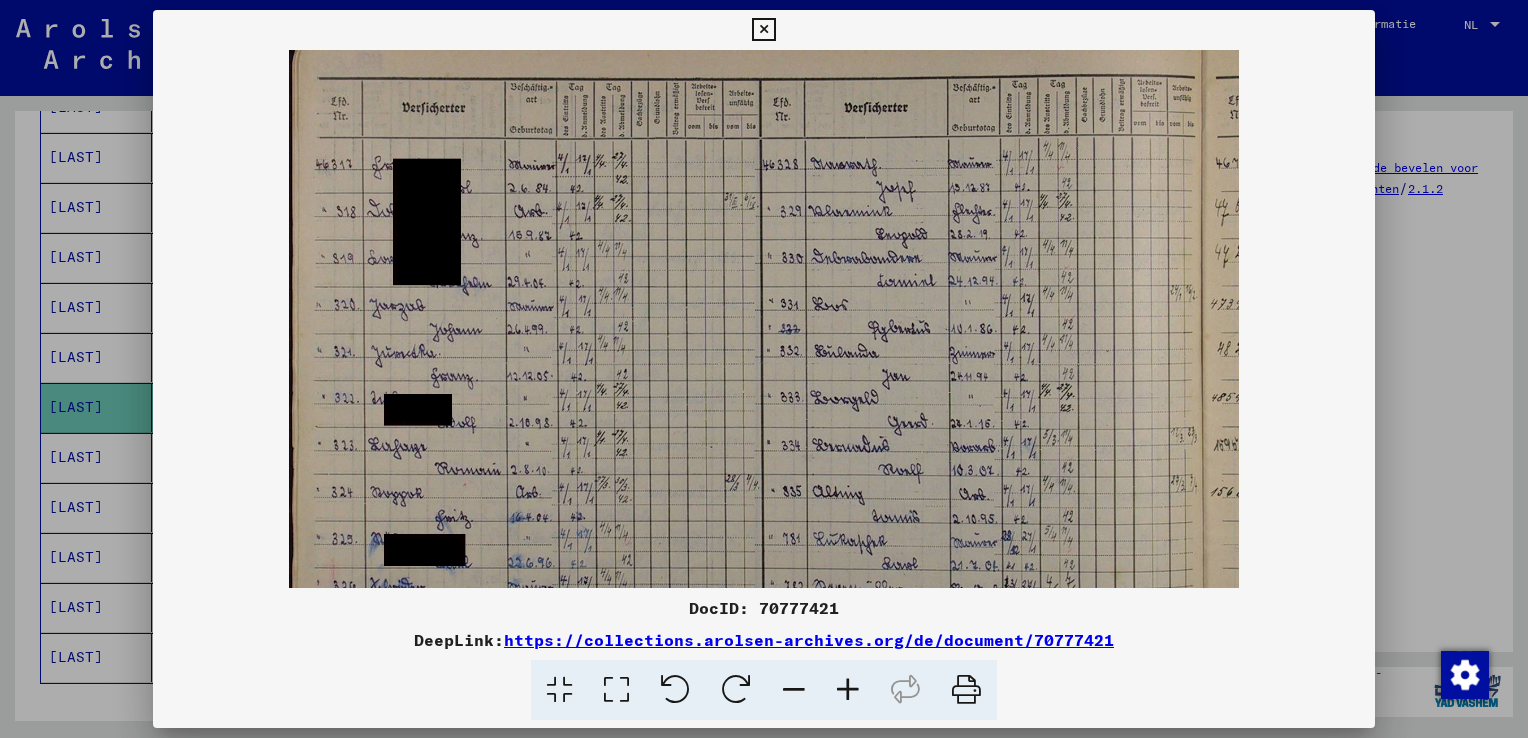 click at bounding box center (848, 690) 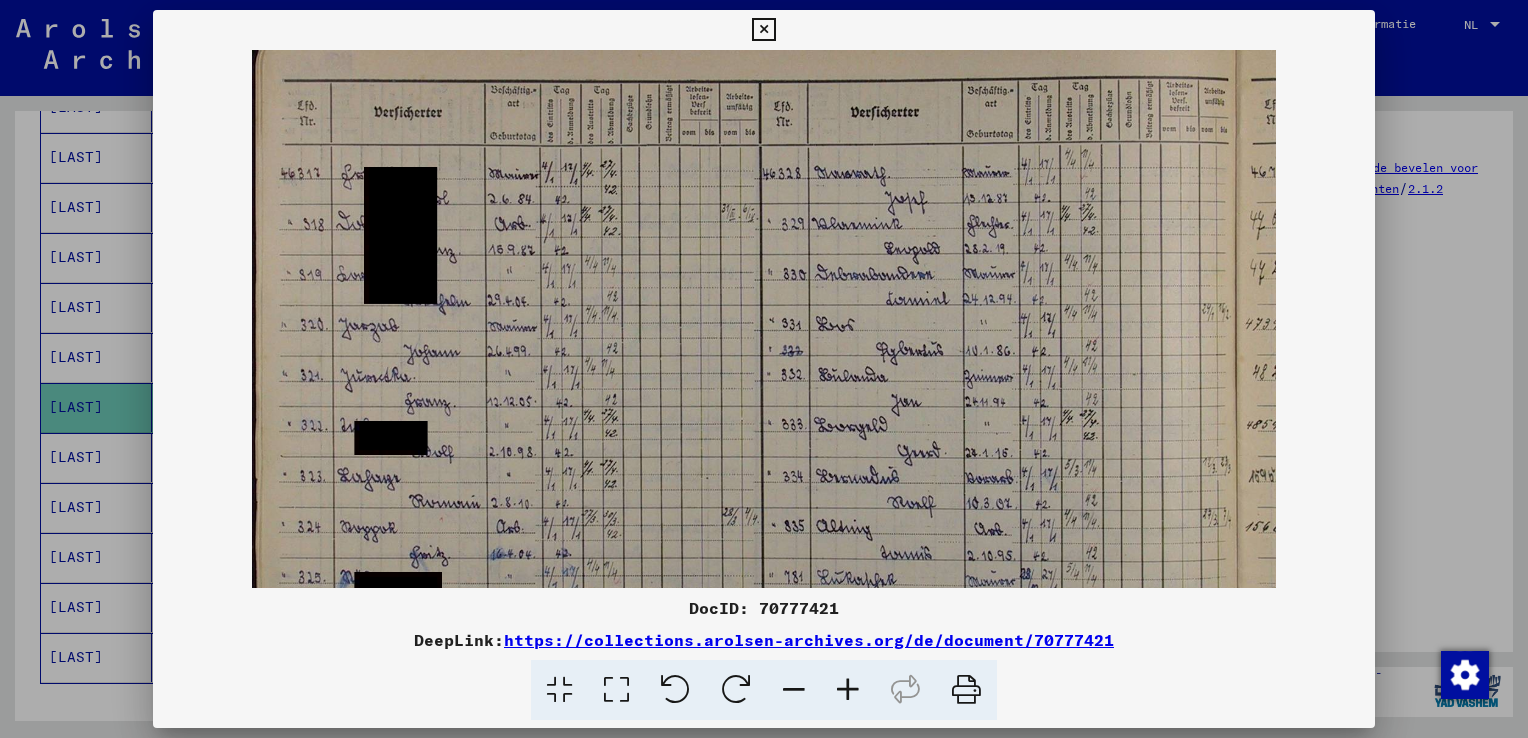 click at bounding box center (848, 690) 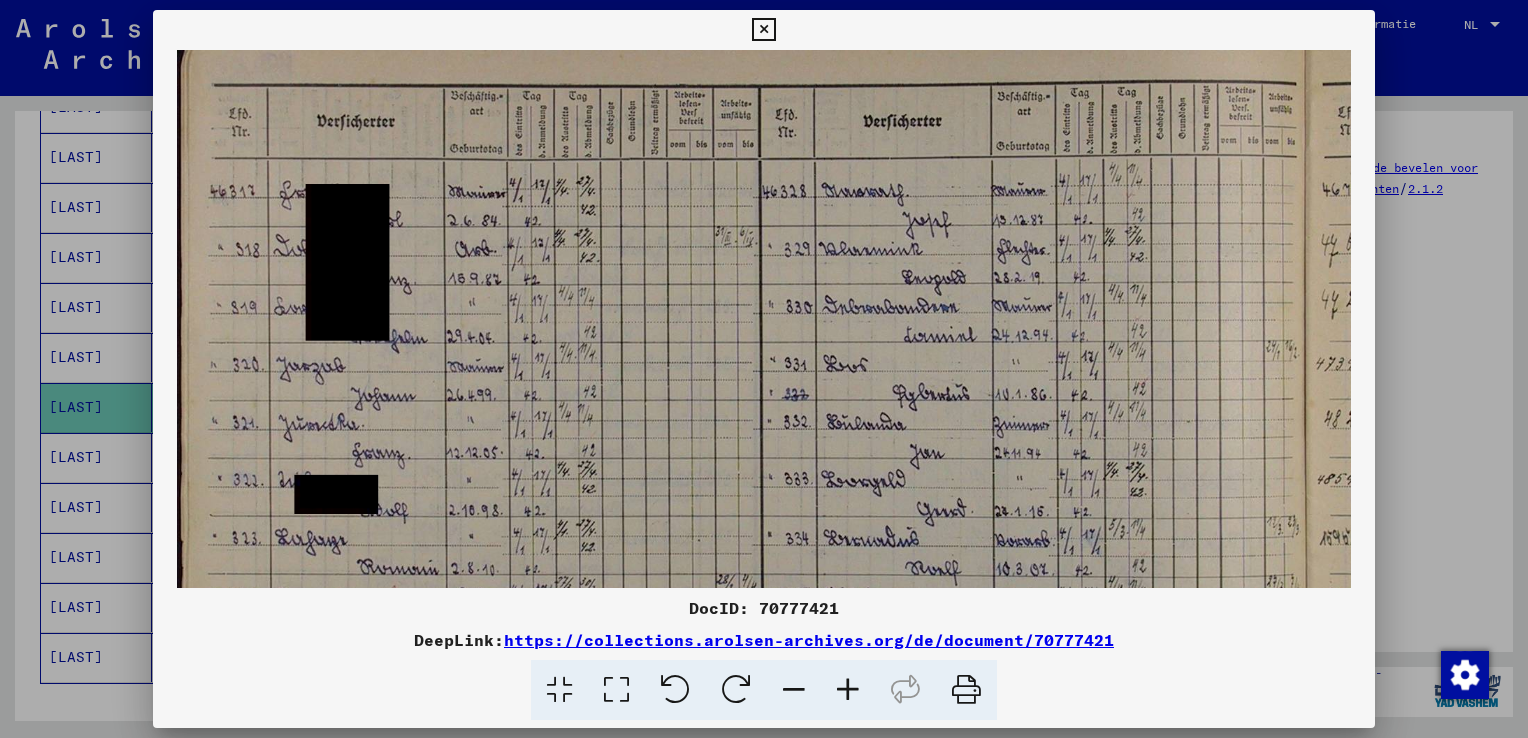 click at bounding box center [848, 690] 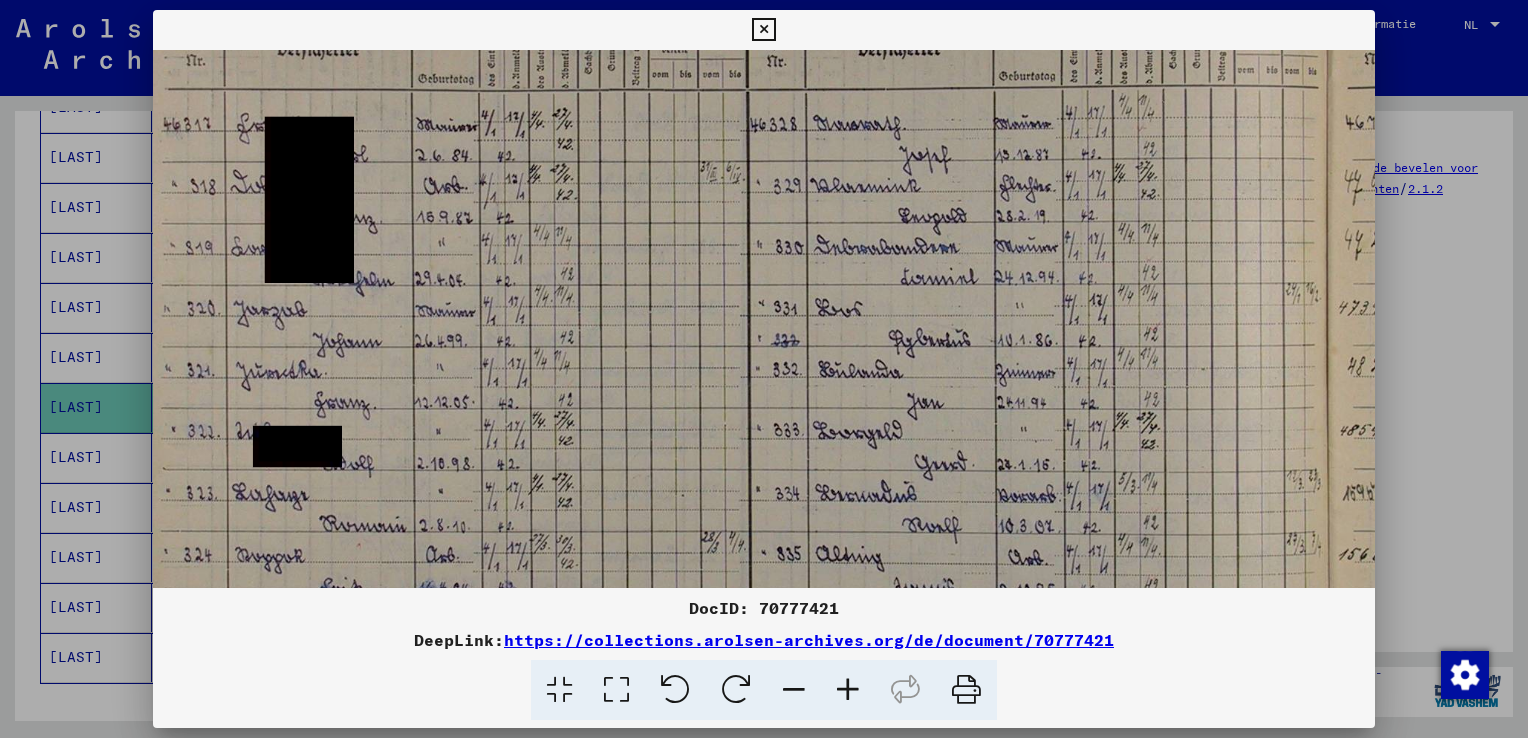scroll, scrollTop: 122, scrollLeft: 25, axis: both 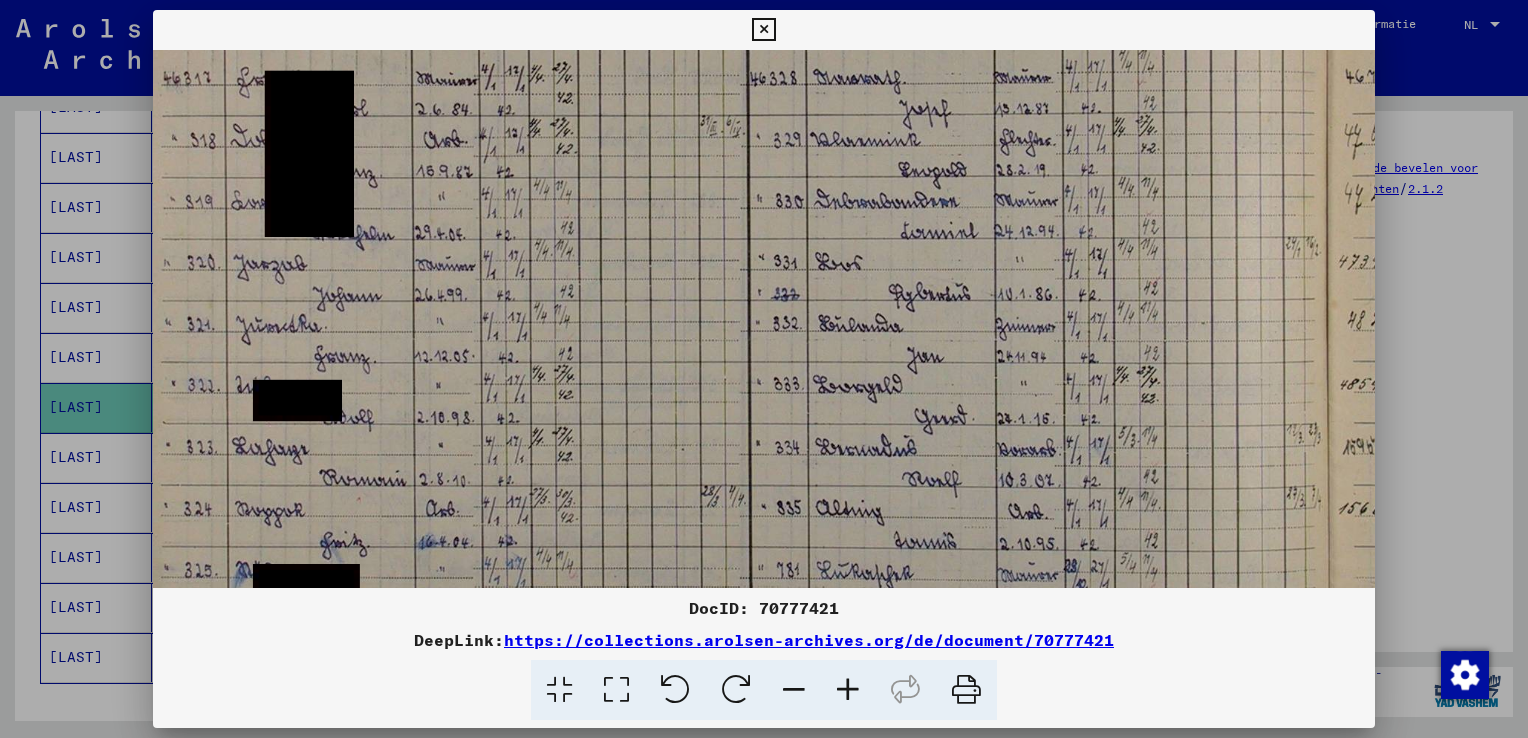 drag, startPoint x: 927, startPoint y: 470, endPoint x: 872, endPoint y: 349, distance: 132.91351 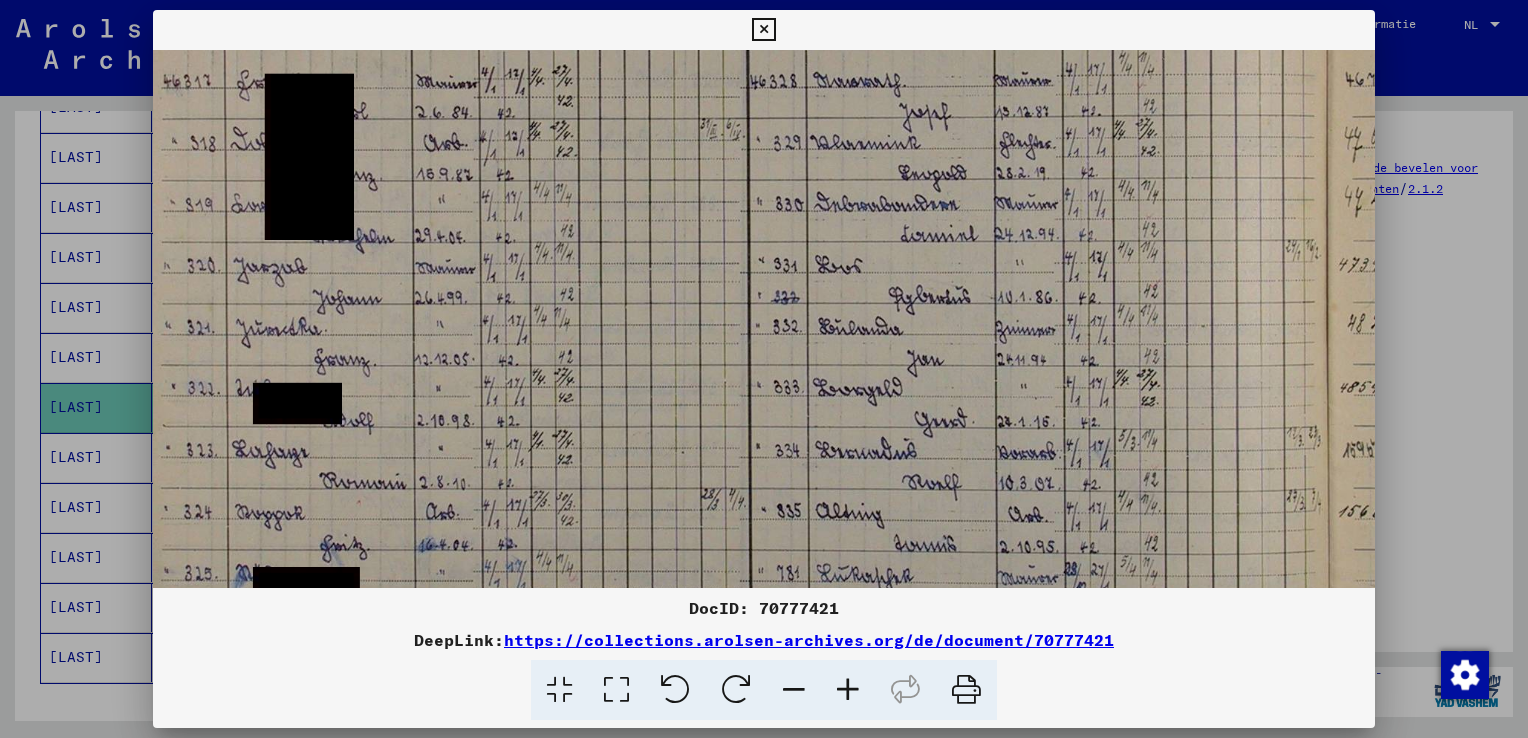 drag, startPoint x: 964, startPoint y: 422, endPoint x: 796, endPoint y: 426, distance: 168.0476 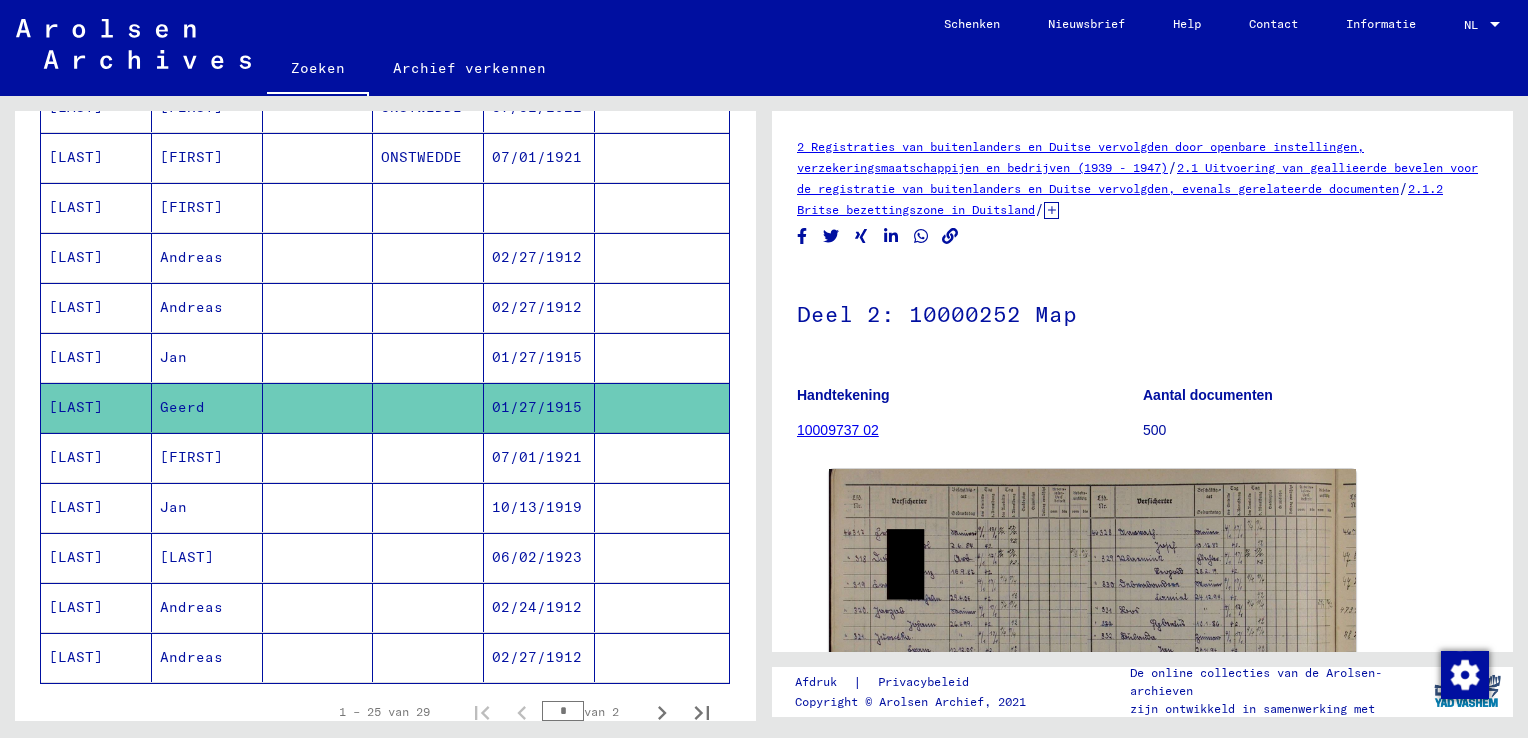 click on "07/01/1921" at bounding box center (539, 507) 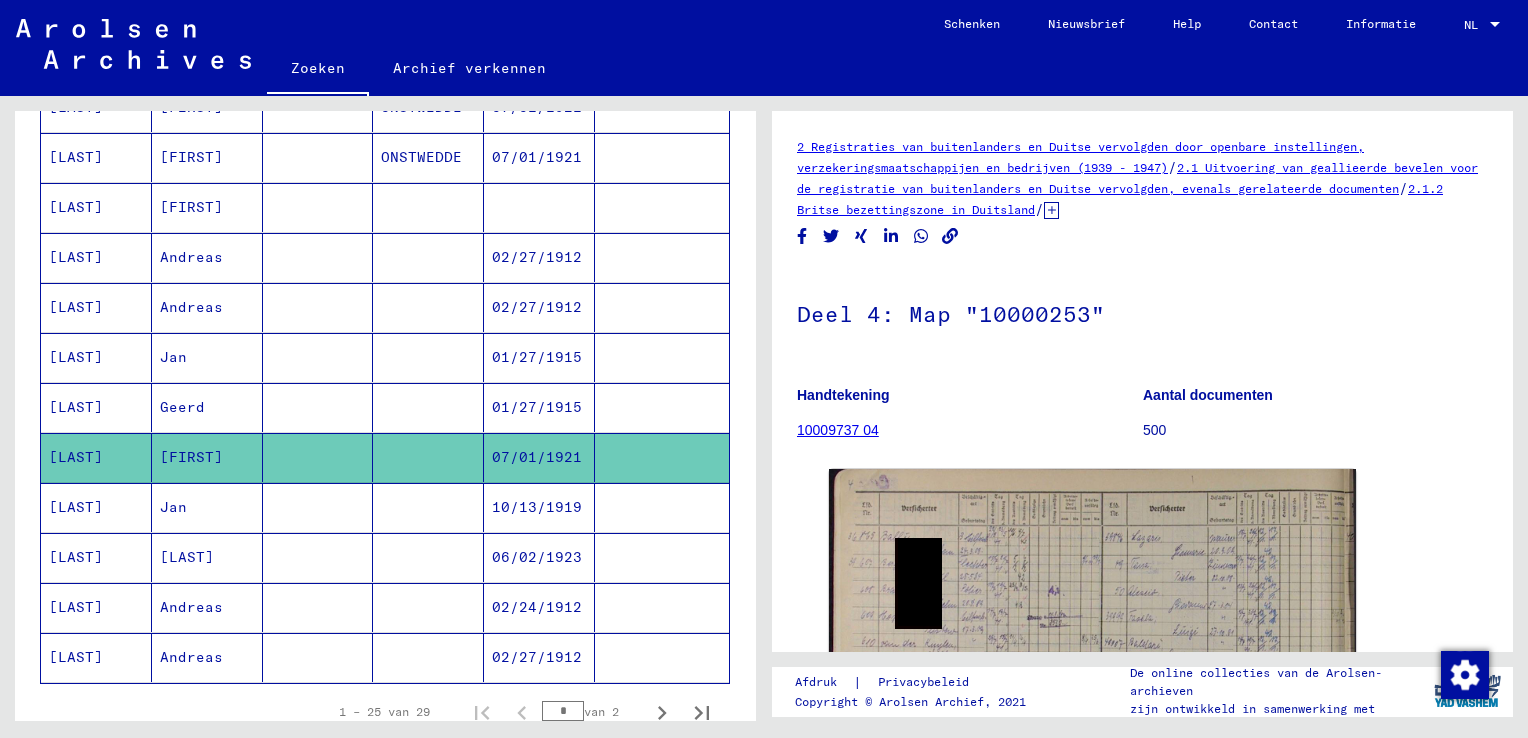 scroll, scrollTop: 0, scrollLeft: 0, axis: both 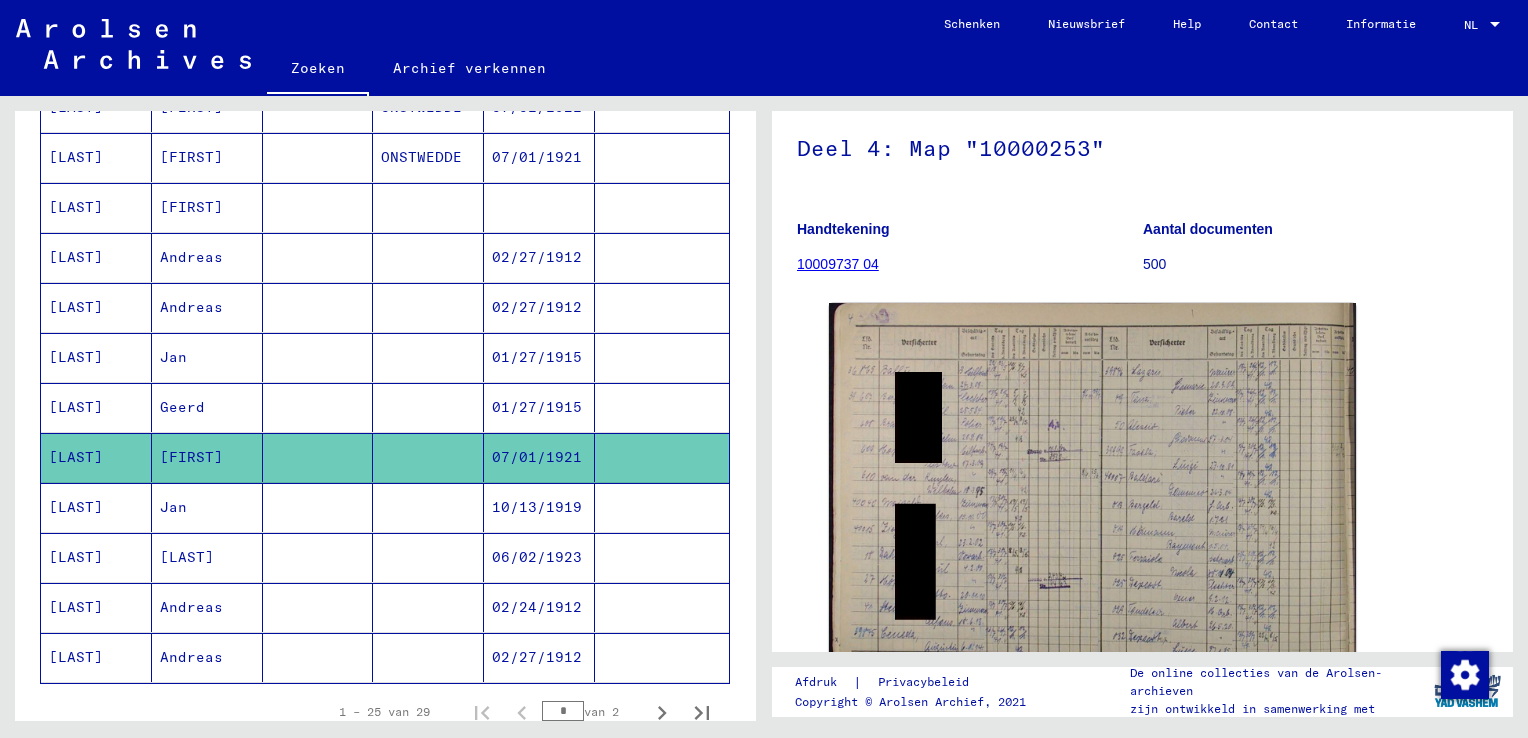 click 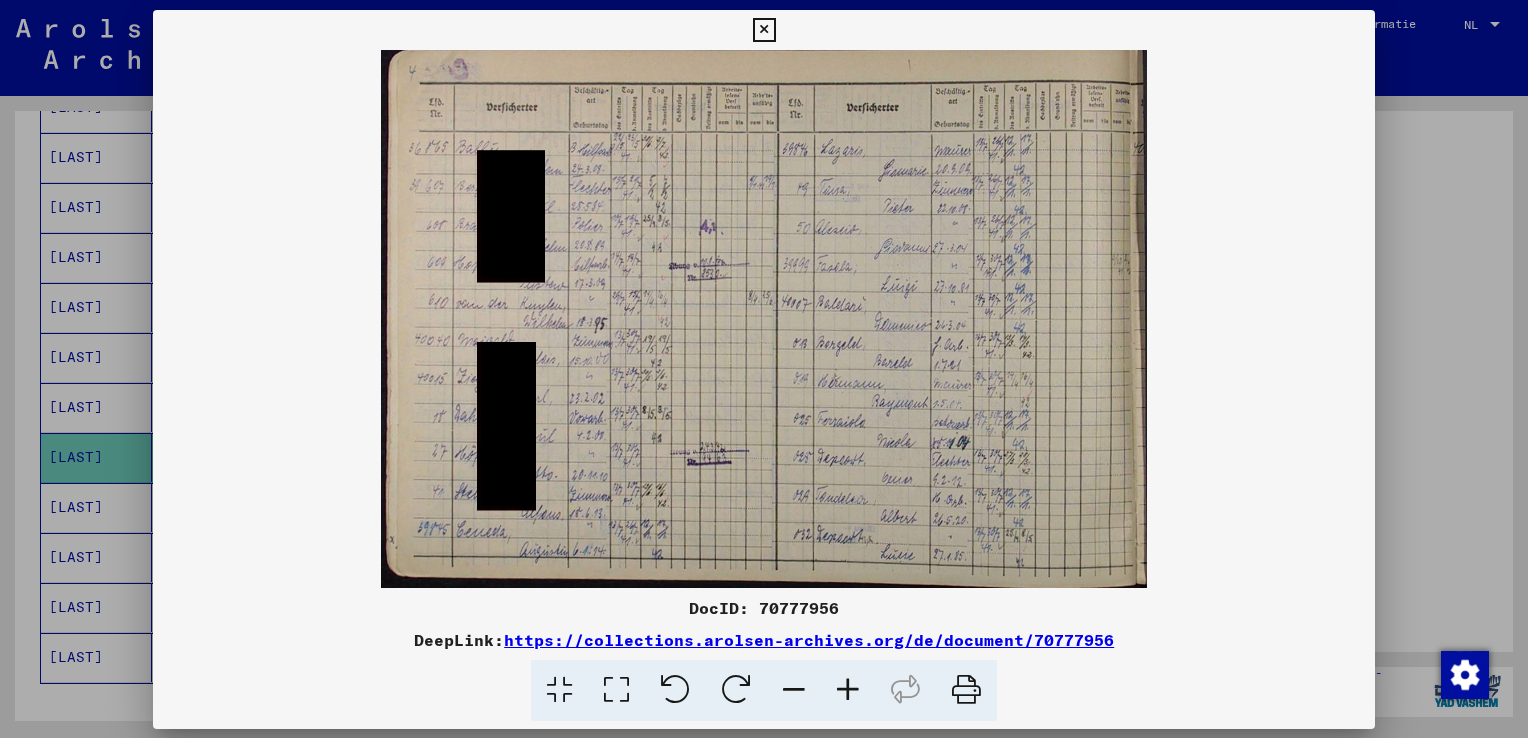 click at bounding box center (764, 319) 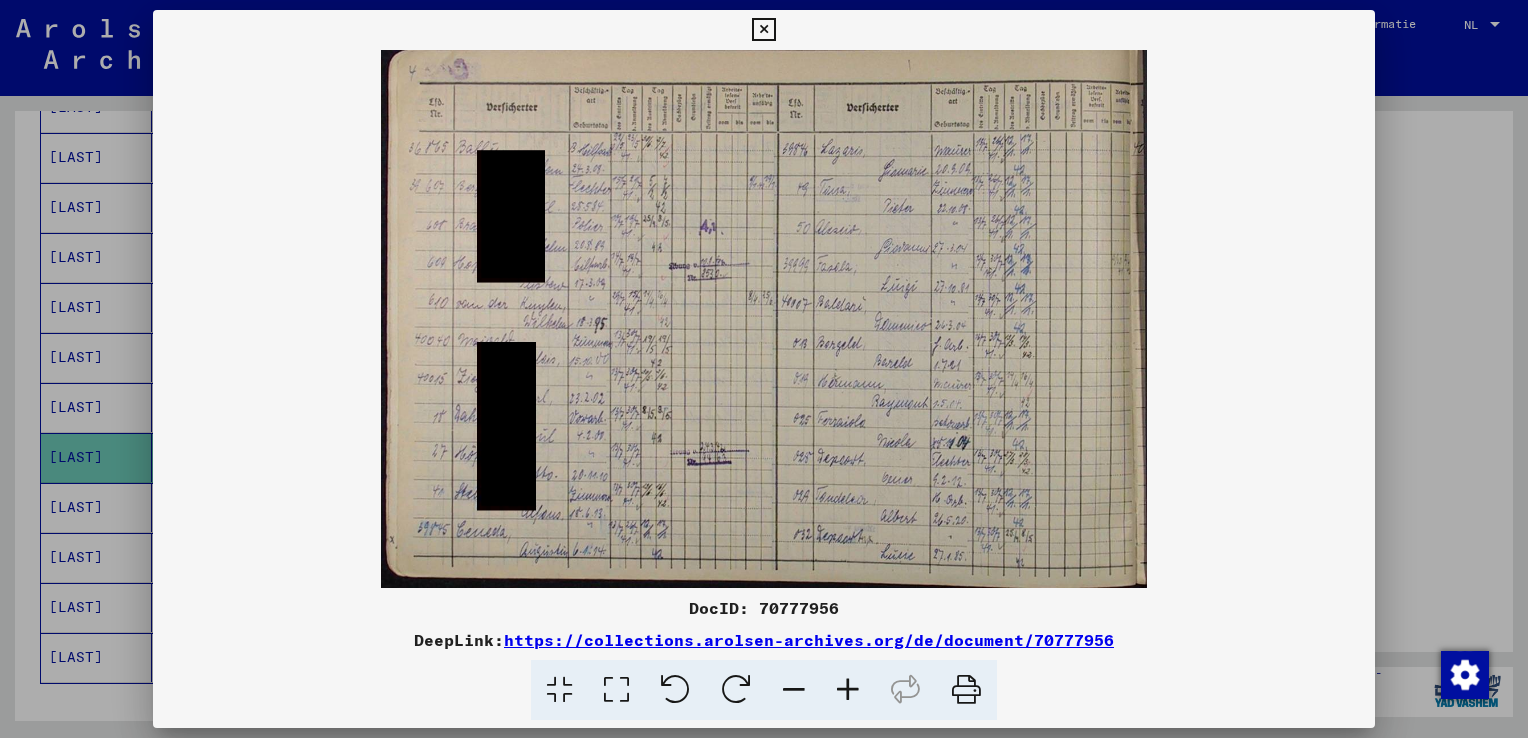 click at bounding box center [848, 690] 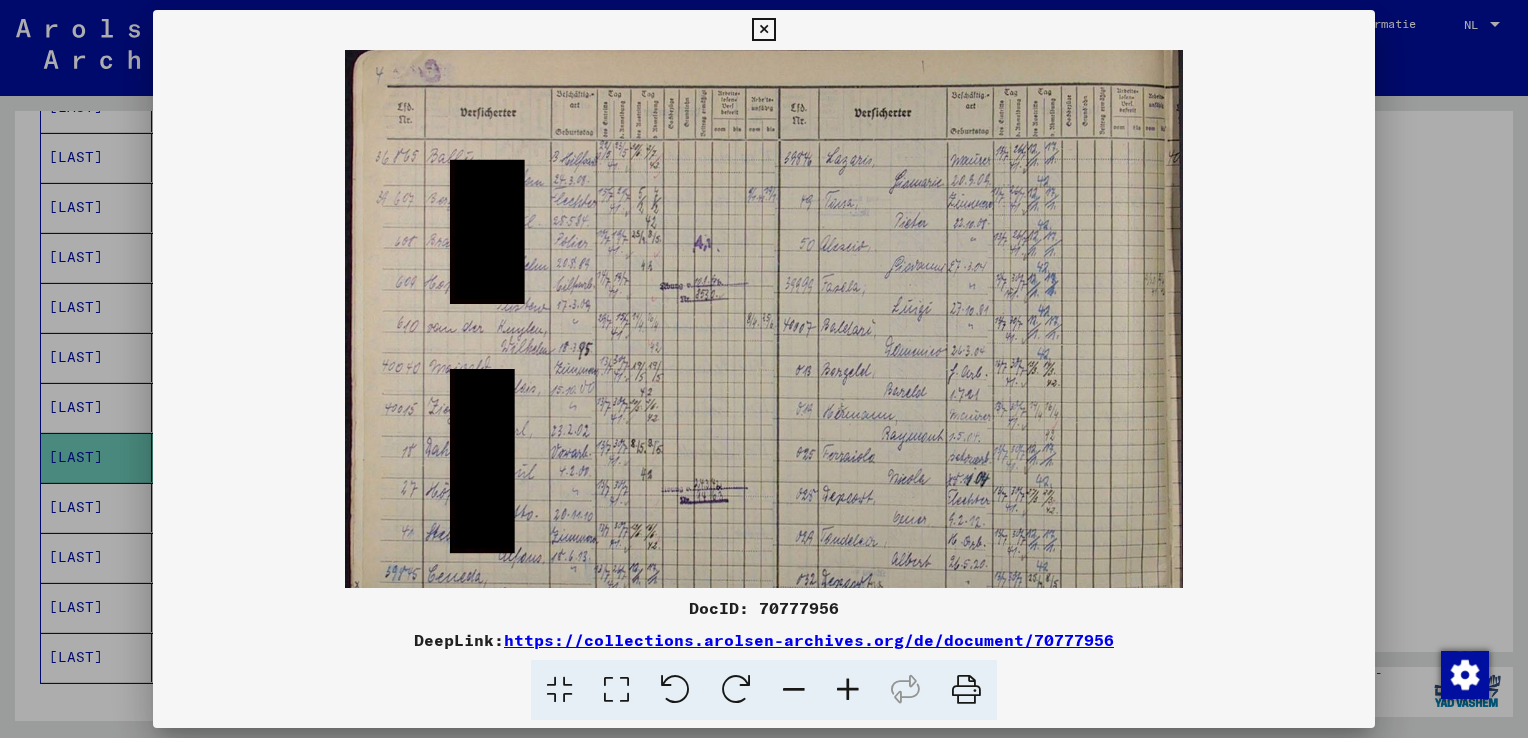 click at bounding box center [848, 690] 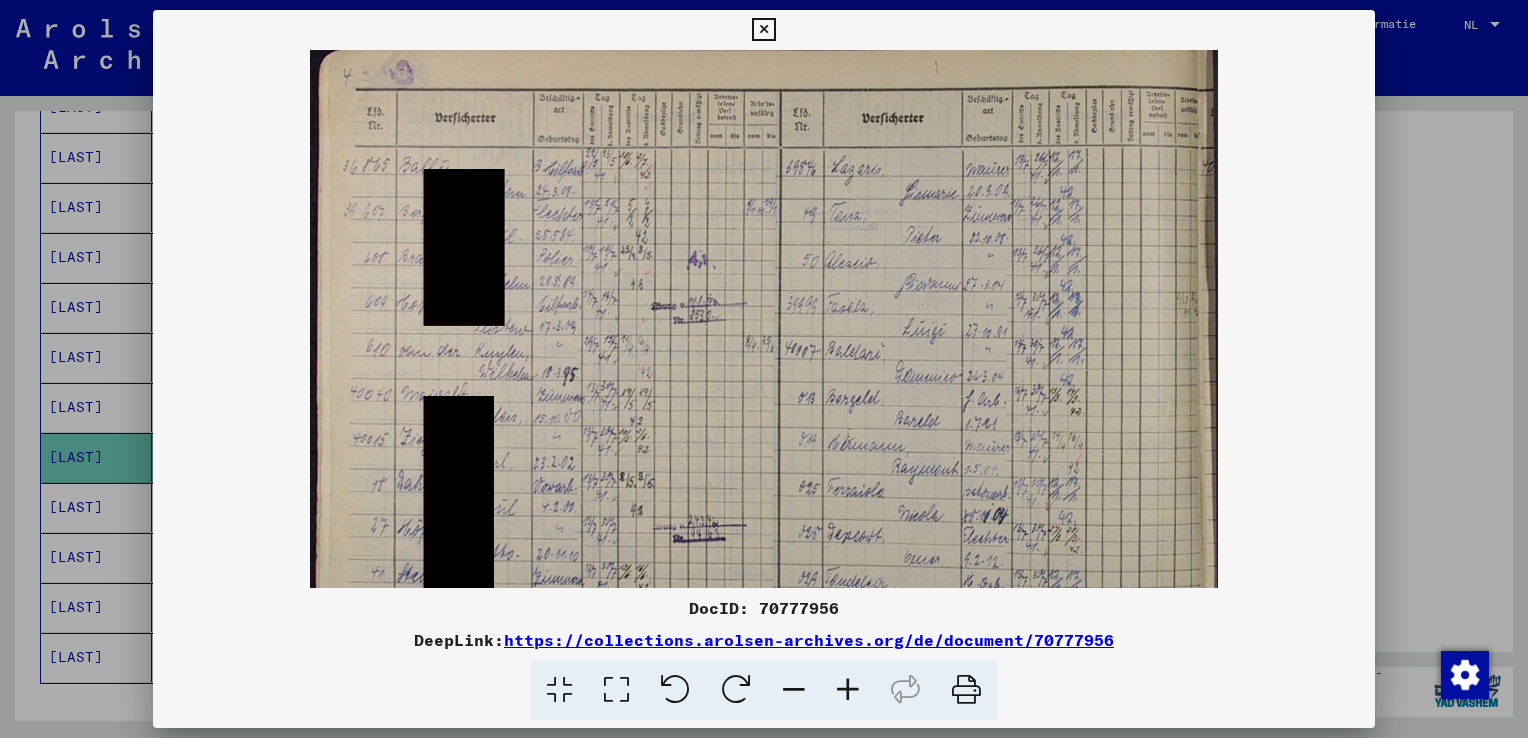 click at bounding box center [848, 690] 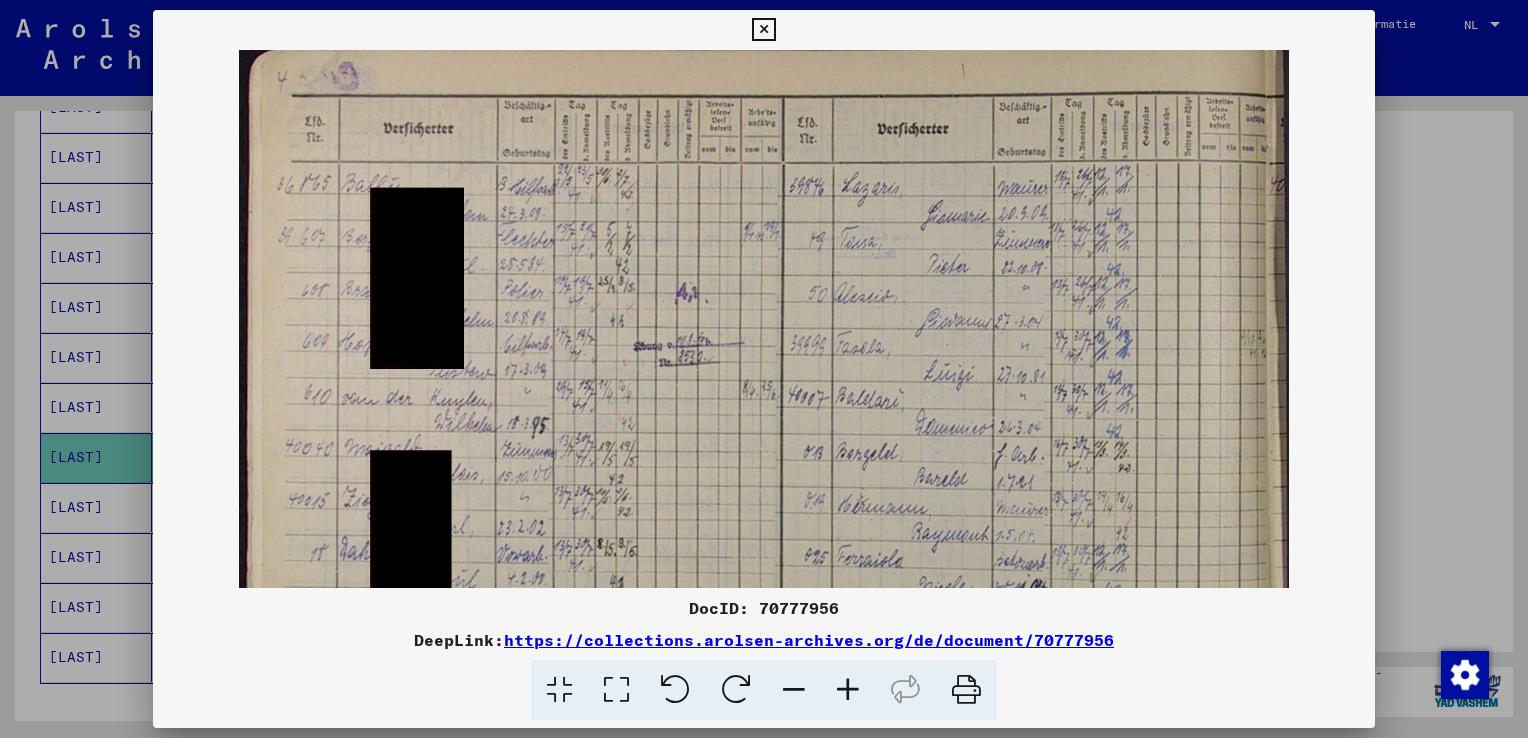 click at bounding box center (848, 690) 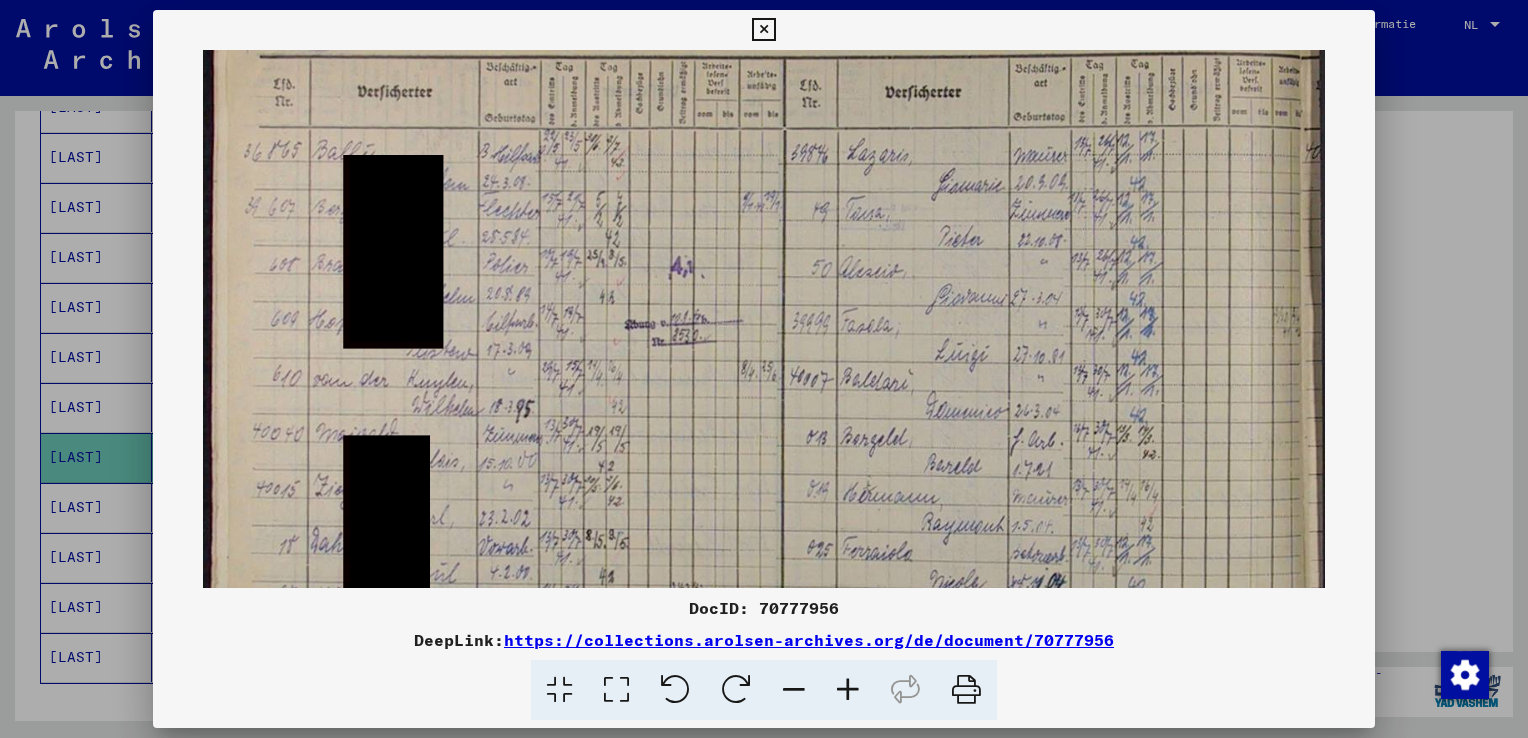 scroll, scrollTop: 60, scrollLeft: 0, axis: vertical 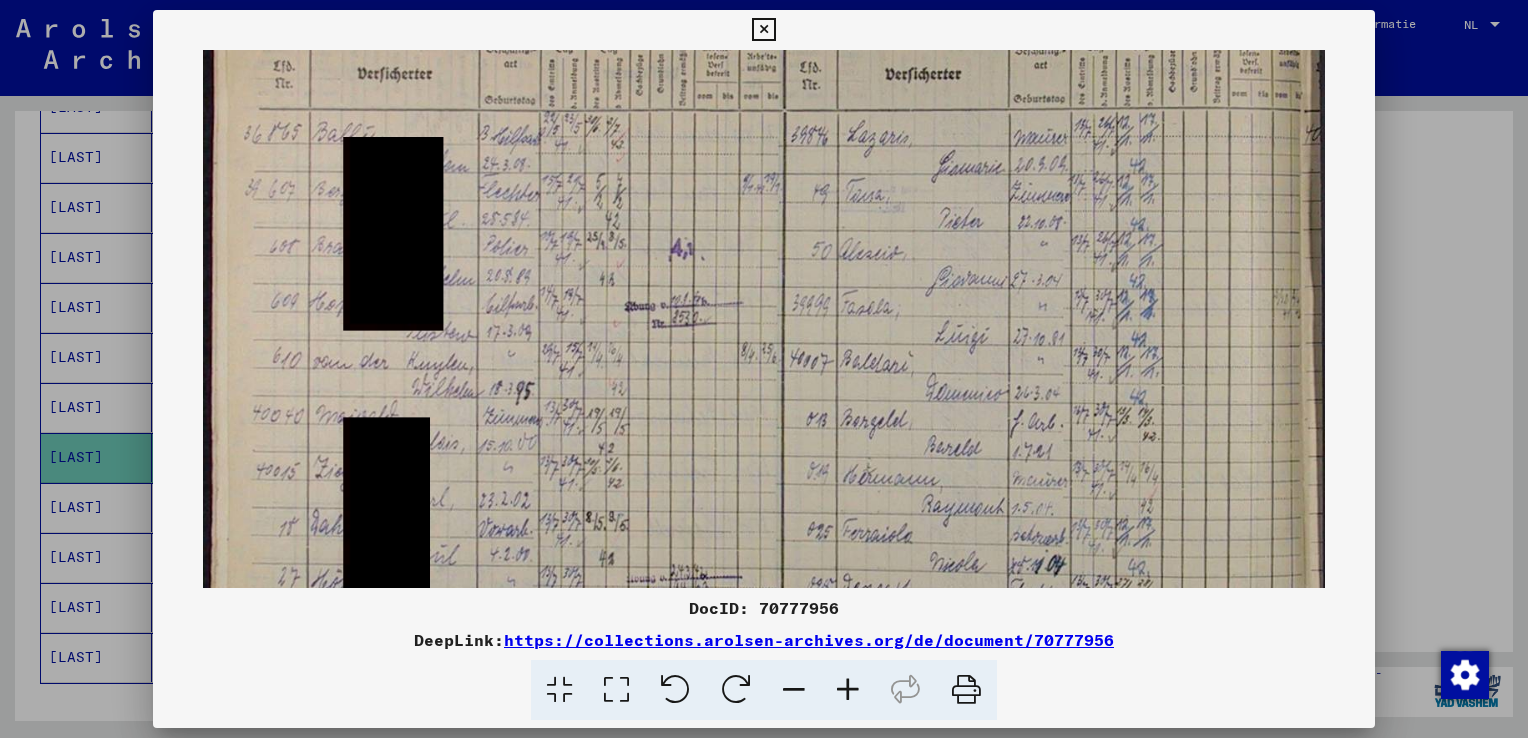 drag, startPoint x: 1032, startPoint y: 546, endPoint x: 810, endPoint y: 486, distance: 229.96521 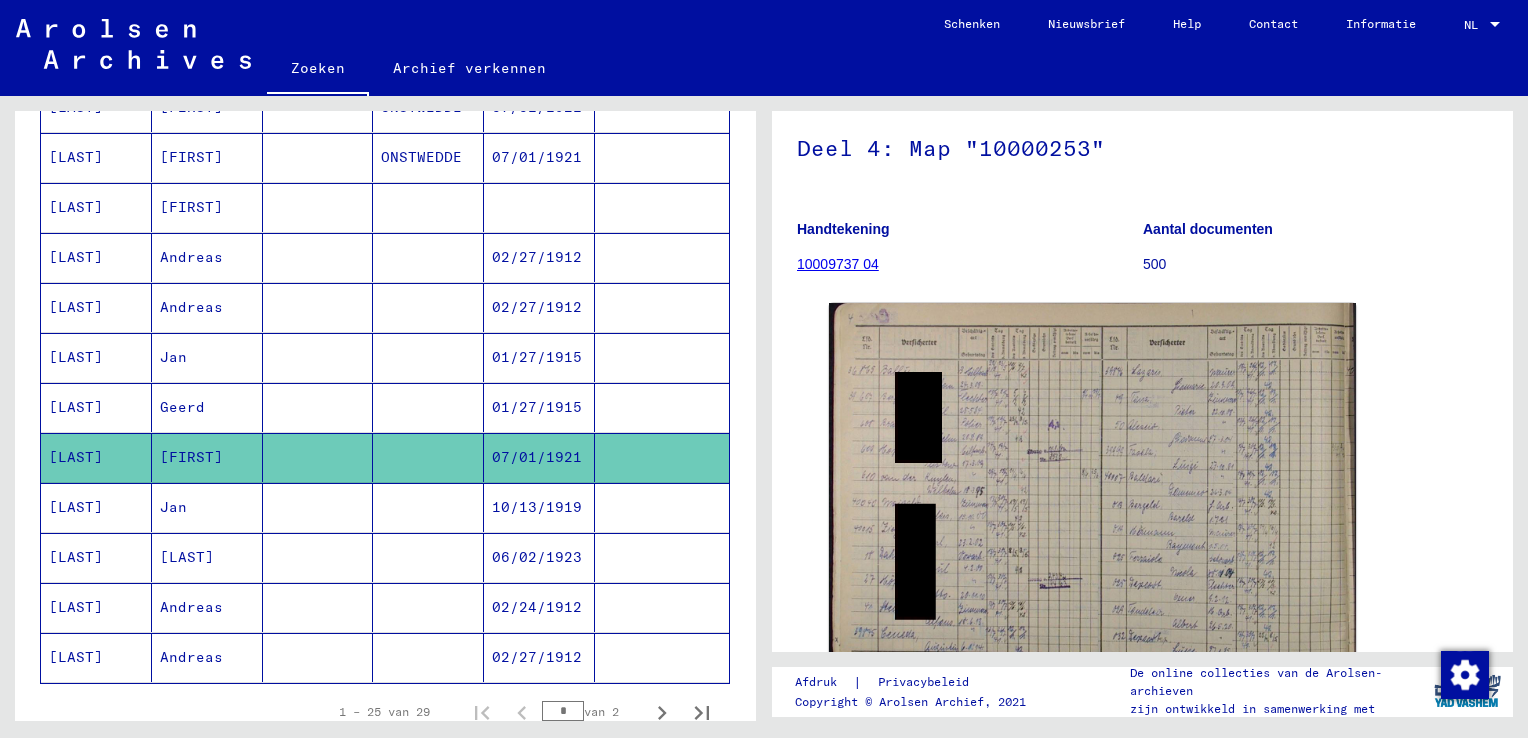 click on "10/13/1919" at bounding box center (539, 557) 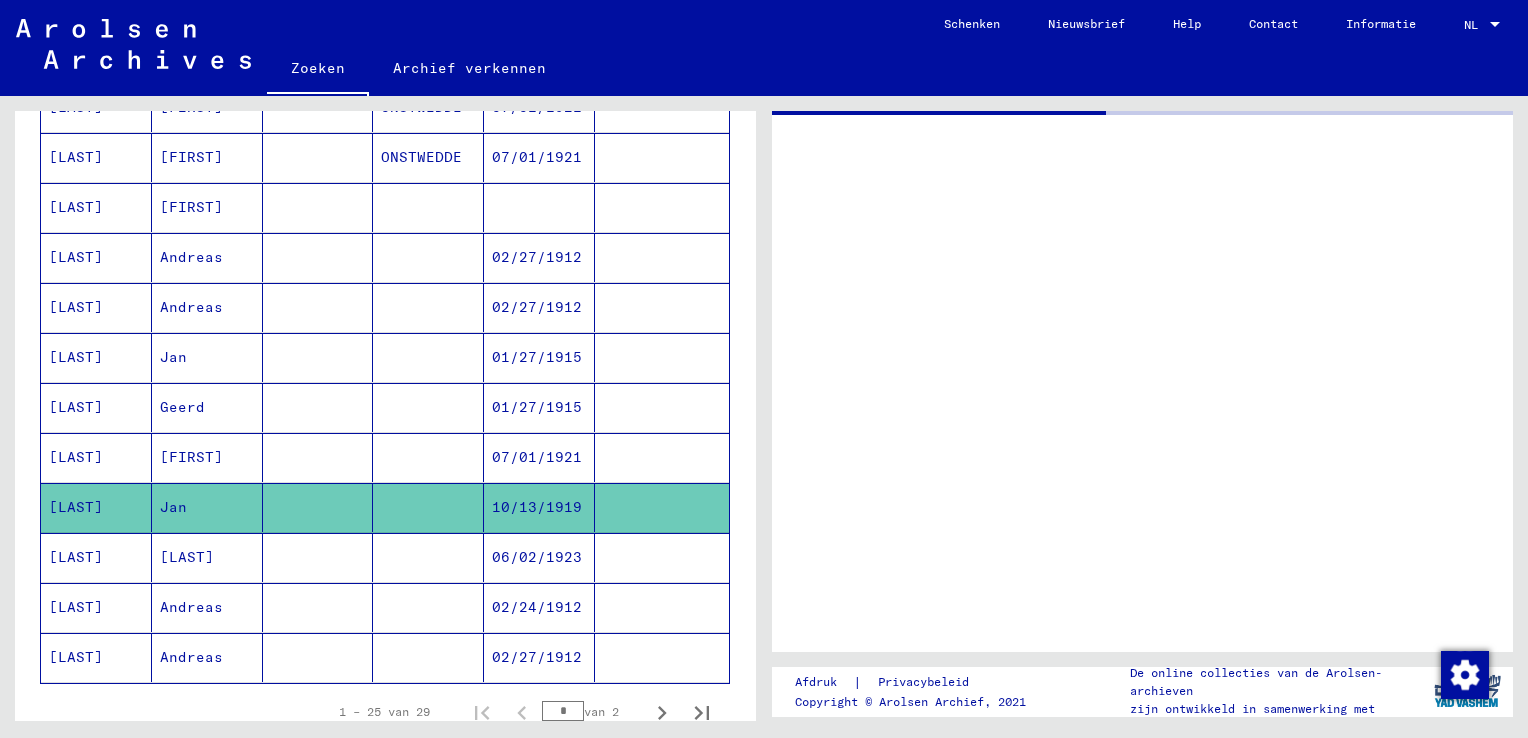 scroll, scrollTop: 0, scrollLeft: 0, axis: both 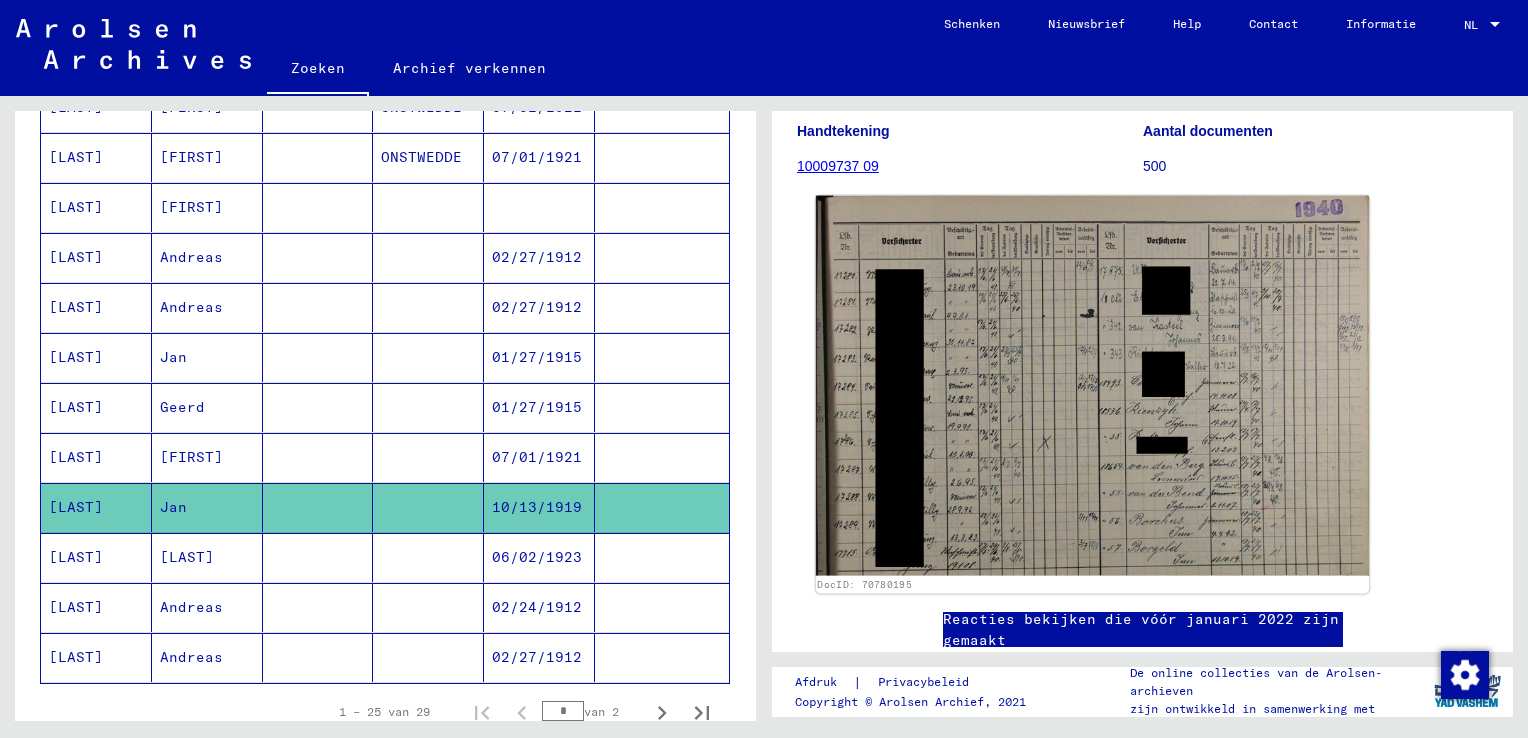click 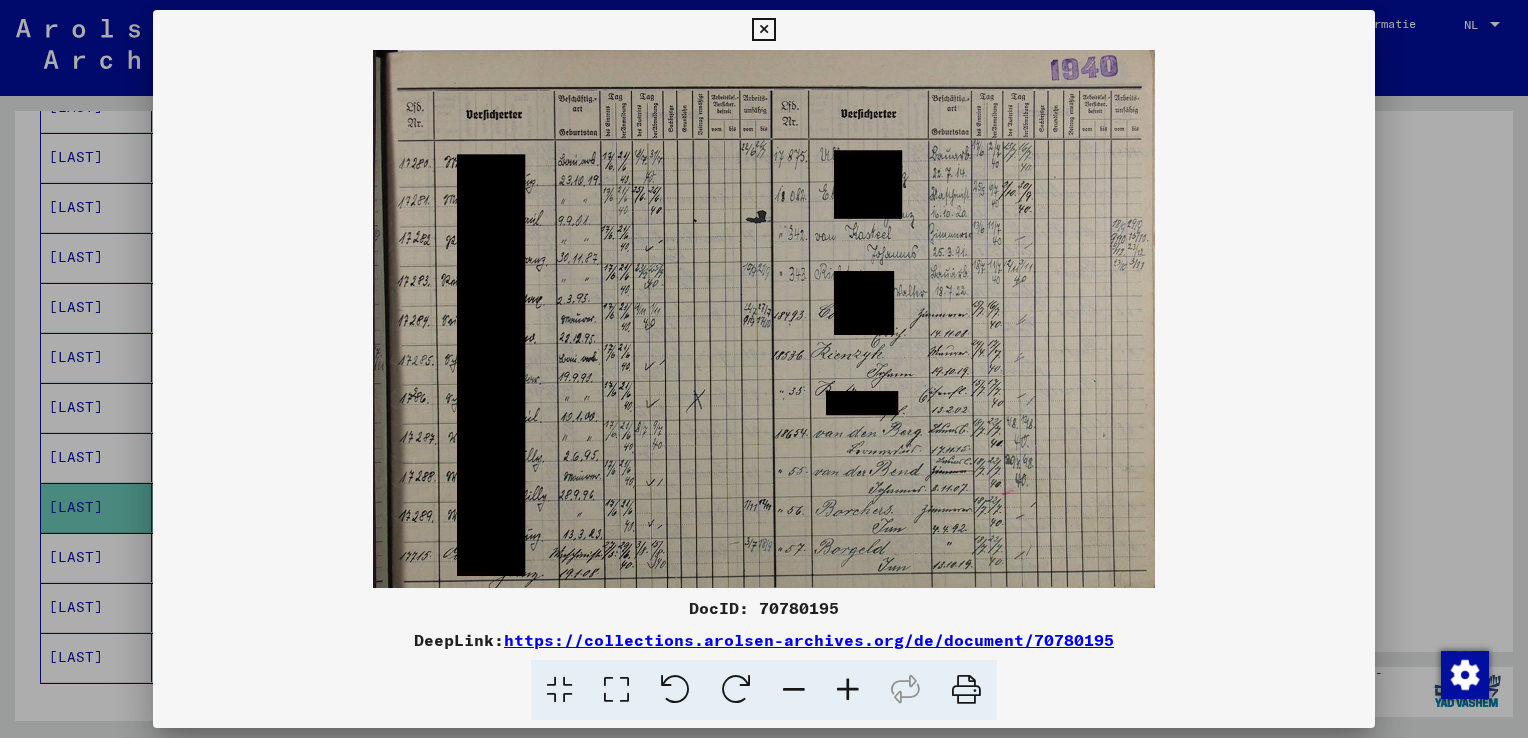 click at bounding box center [764, 319] 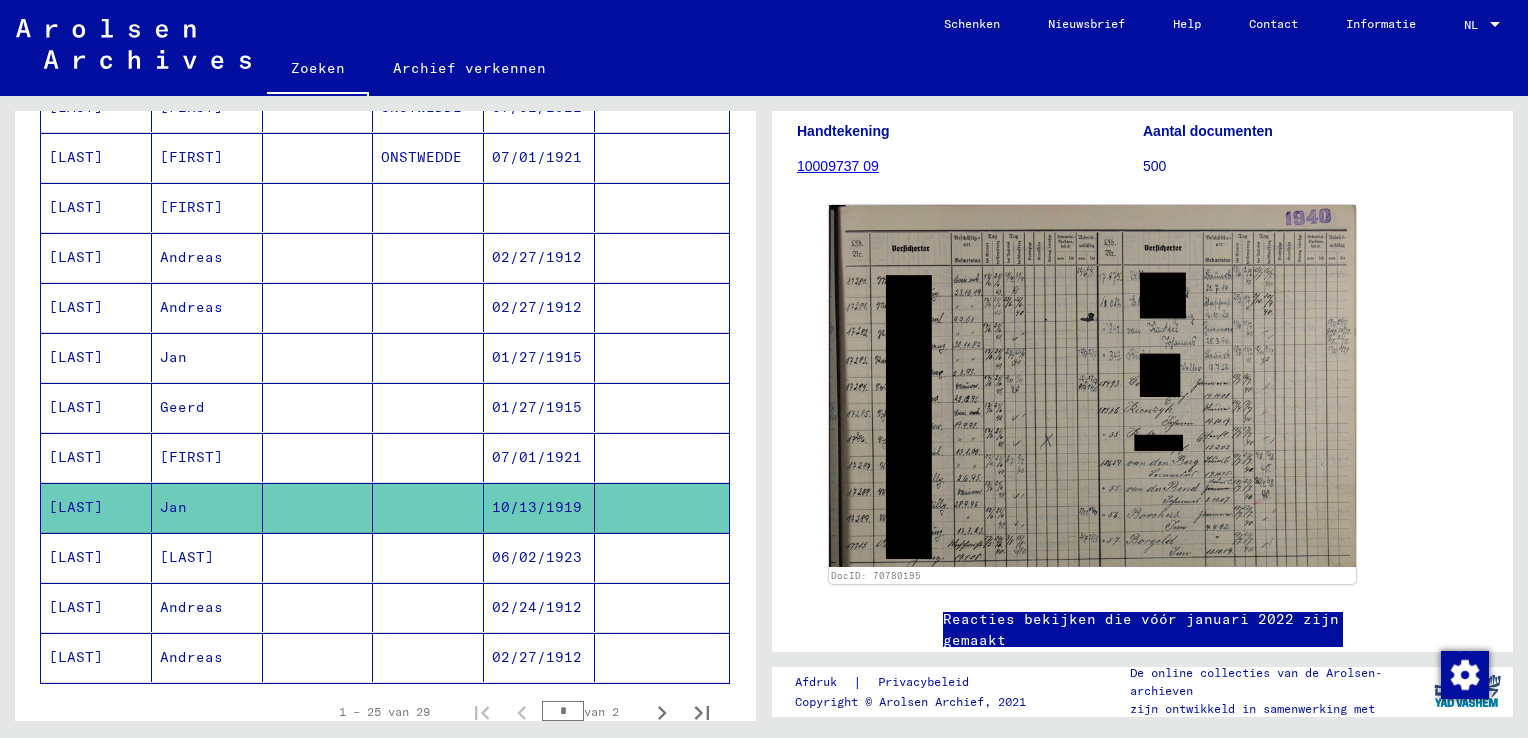 click on "06/02/1923" at bounding box center (539, 607) 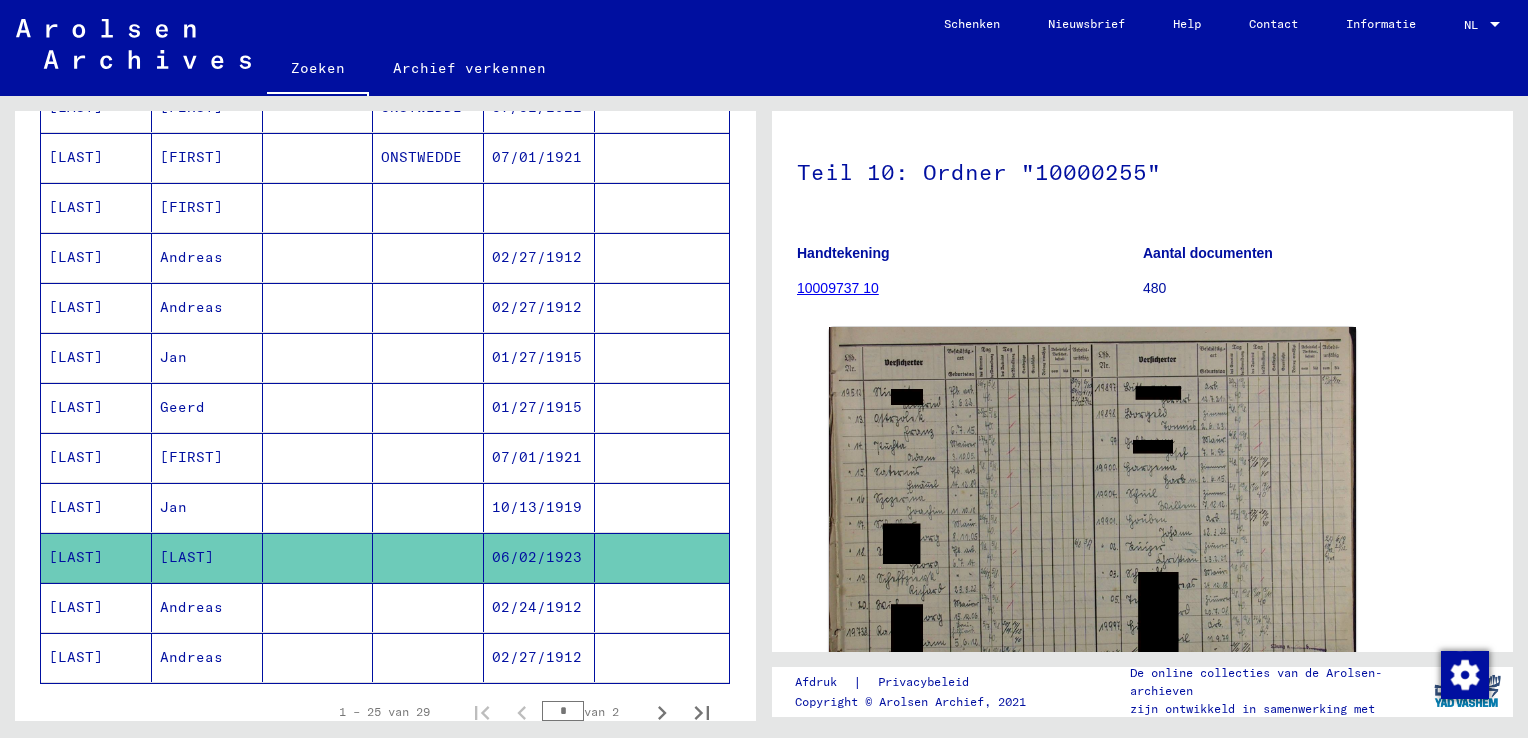 scroll, scrollTop: 226, scrollLeft: 0, axis: vertical 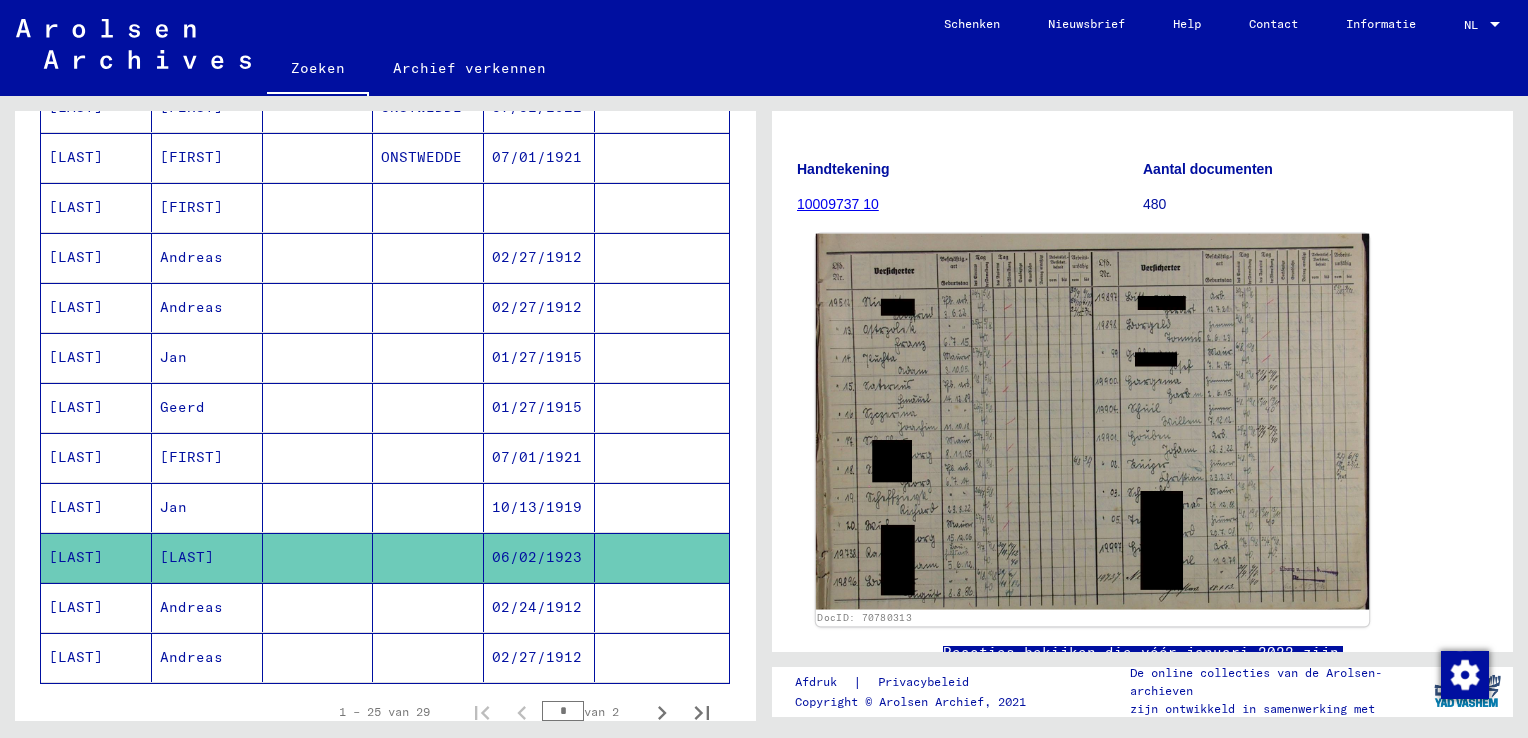 click 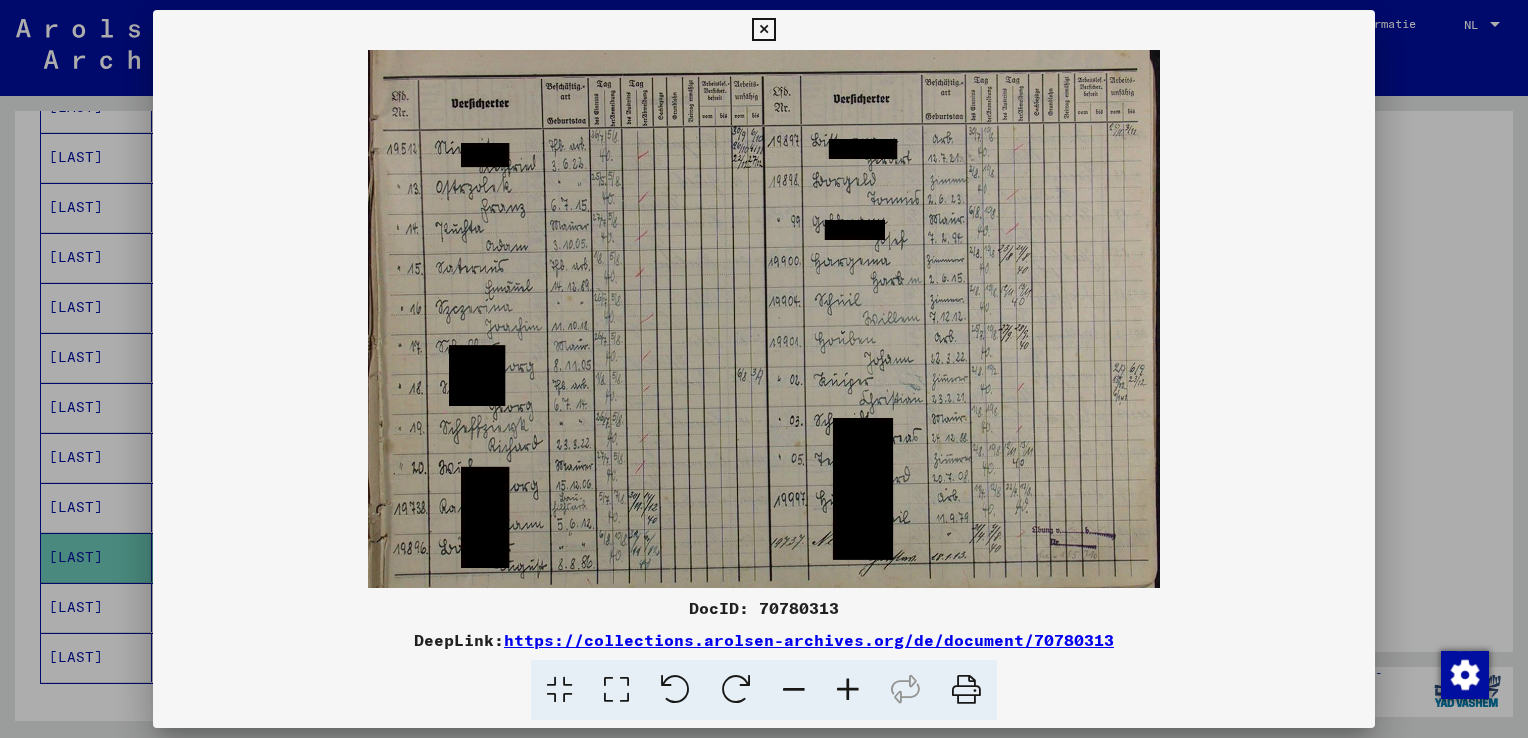 click at bounding box center (848, 690) 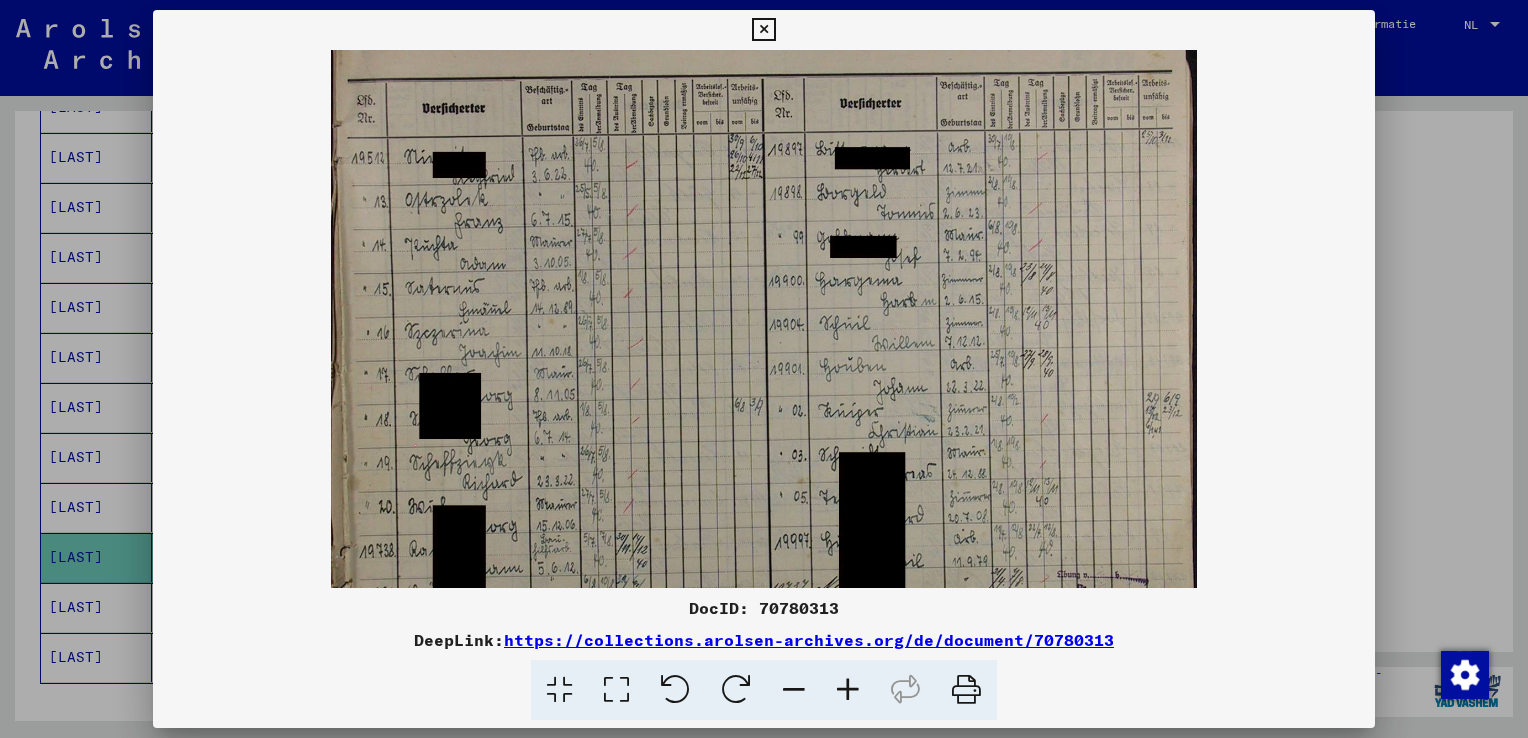 click at bounding box center (848, 690) 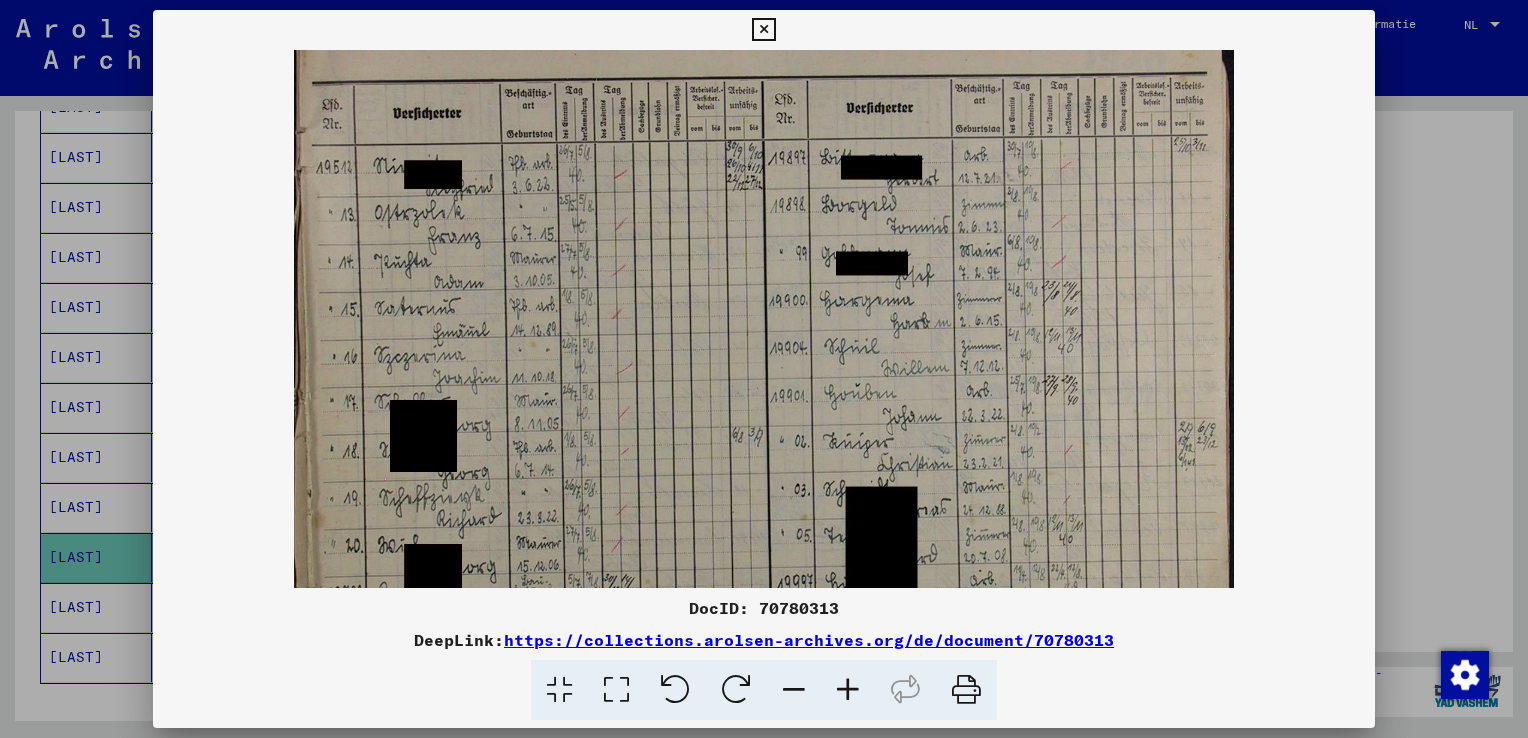 click at bounding box center (848, 690) 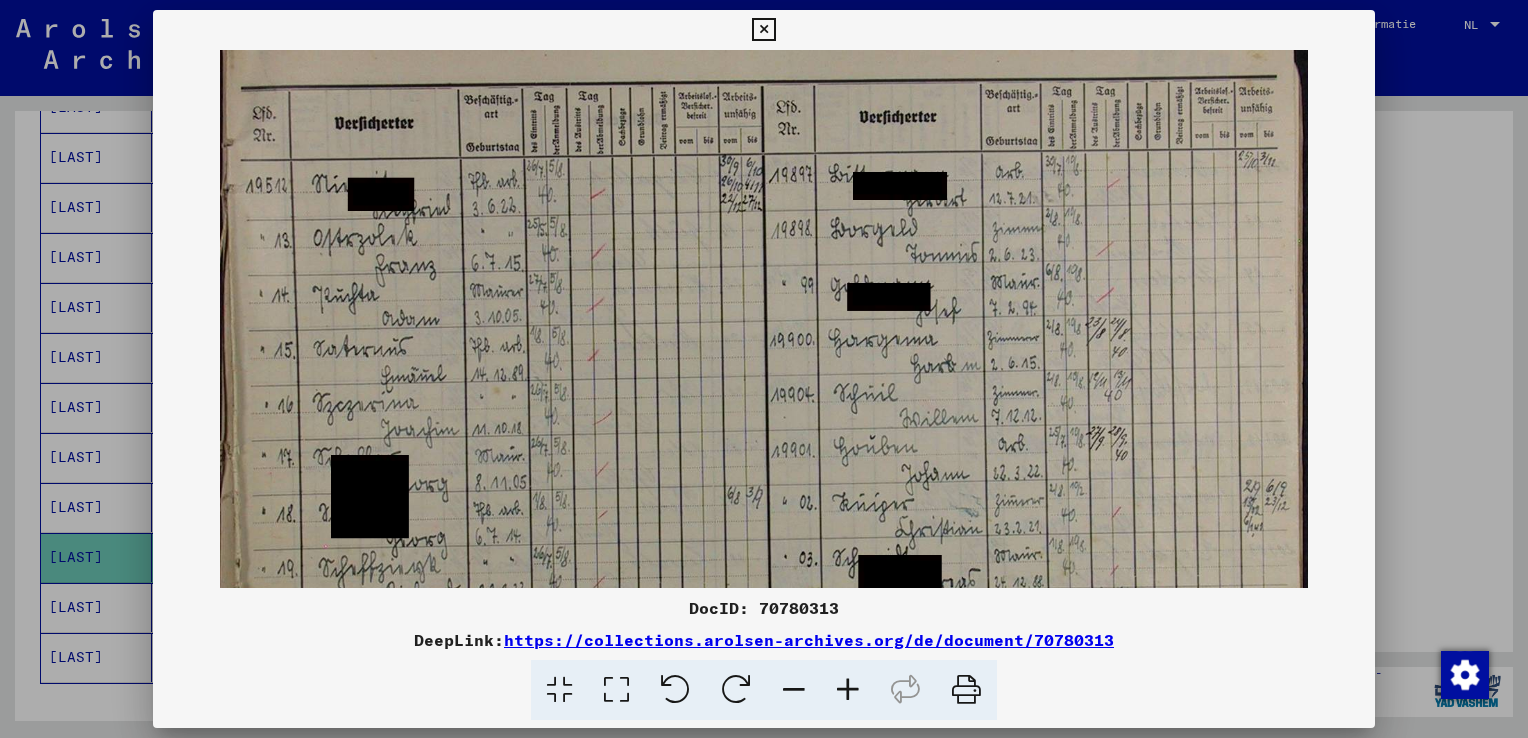 click at bounding box center (848, 690) 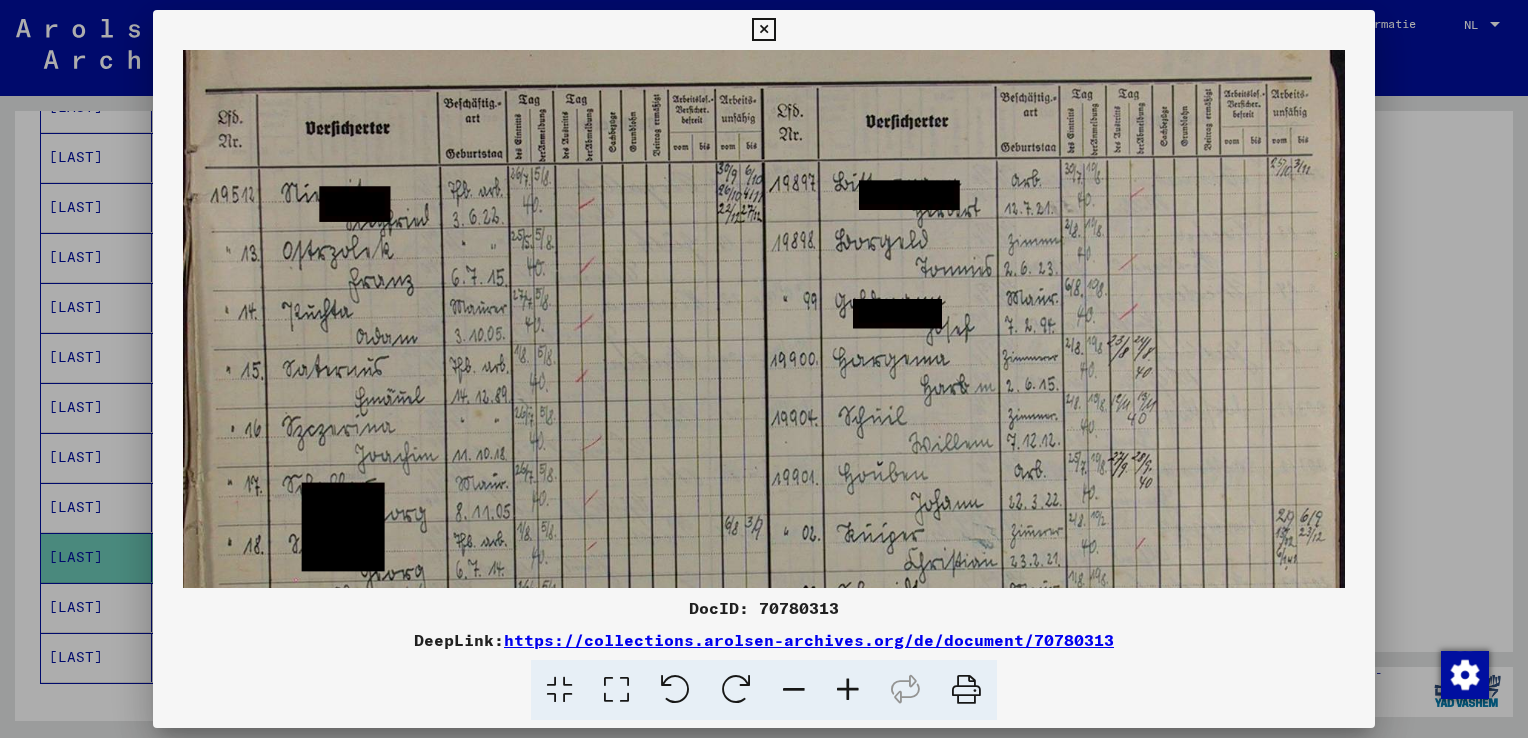 drag, startPoint x: 1213, startPoint y: 389, endPoint x: 1080, endPoint y: 389, distance: 133 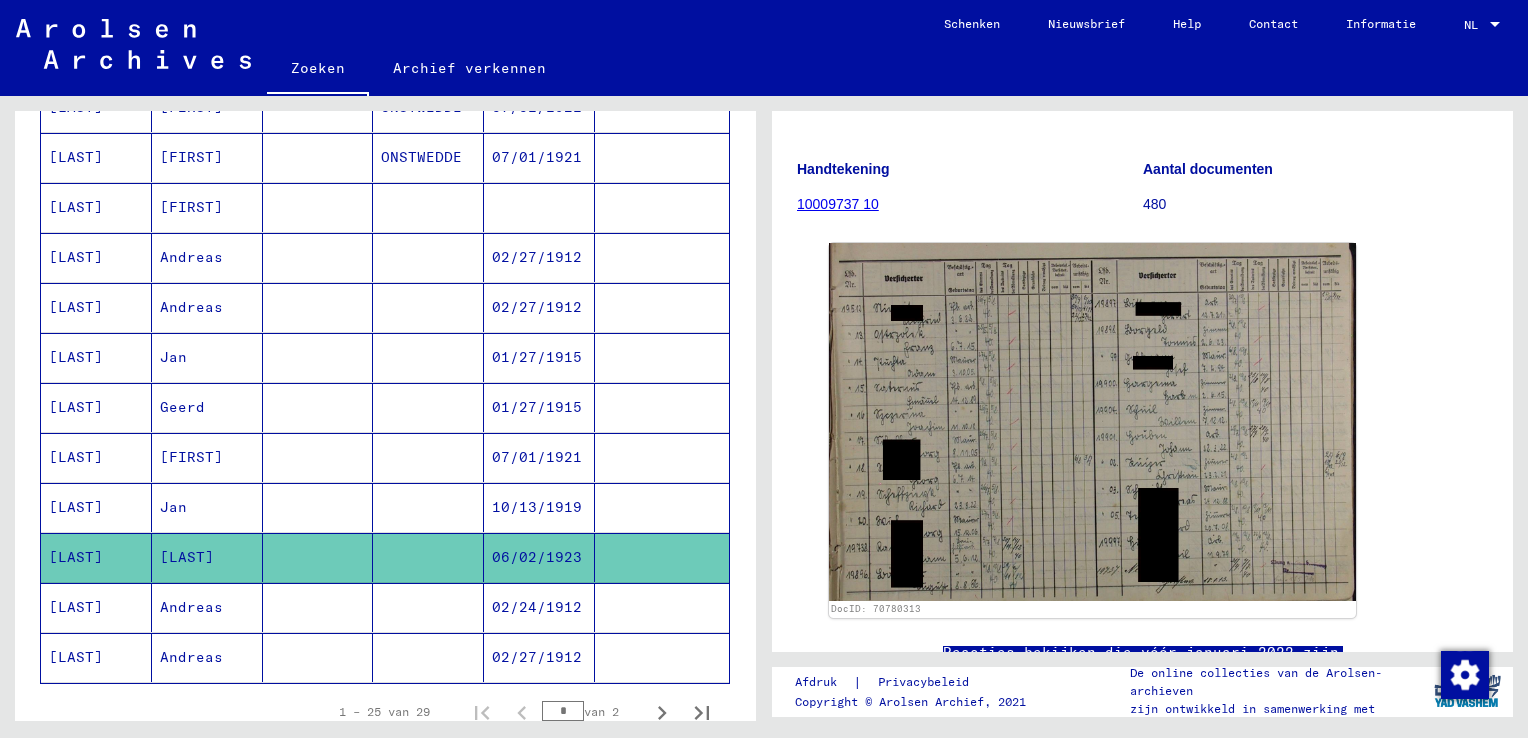 click at bounding box center (428, 657) 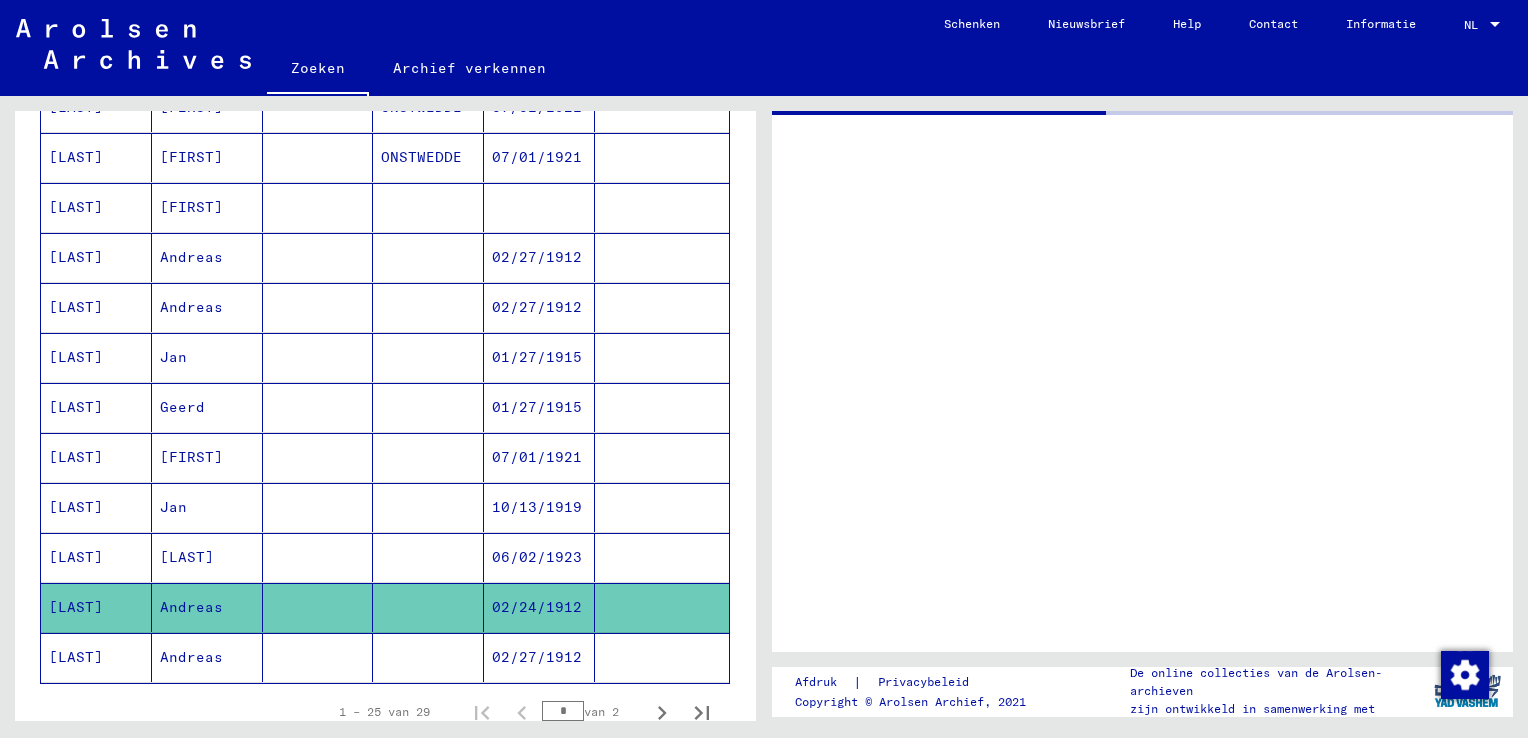 scroll, scrollTop: 0, scrollLeft: 0, axis: both 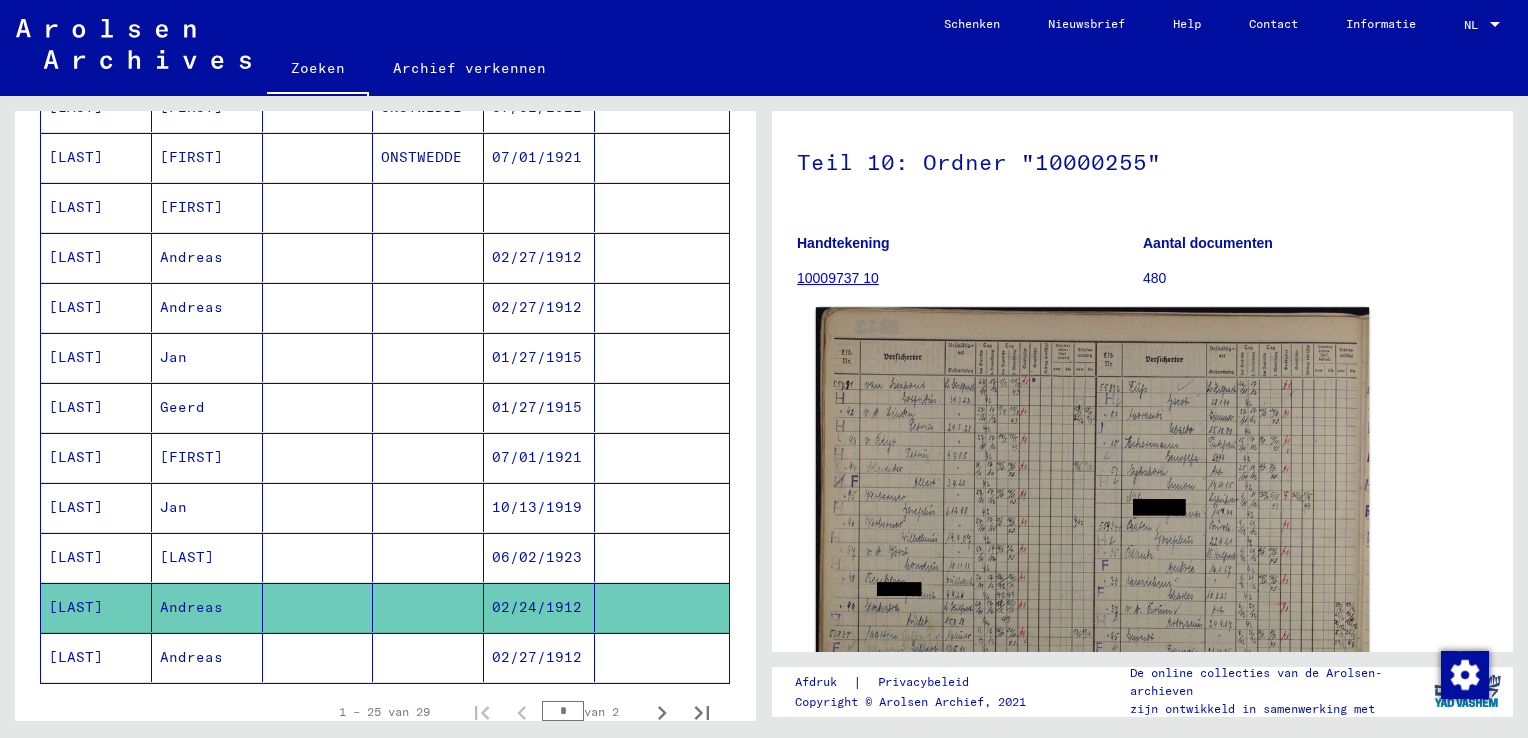 click 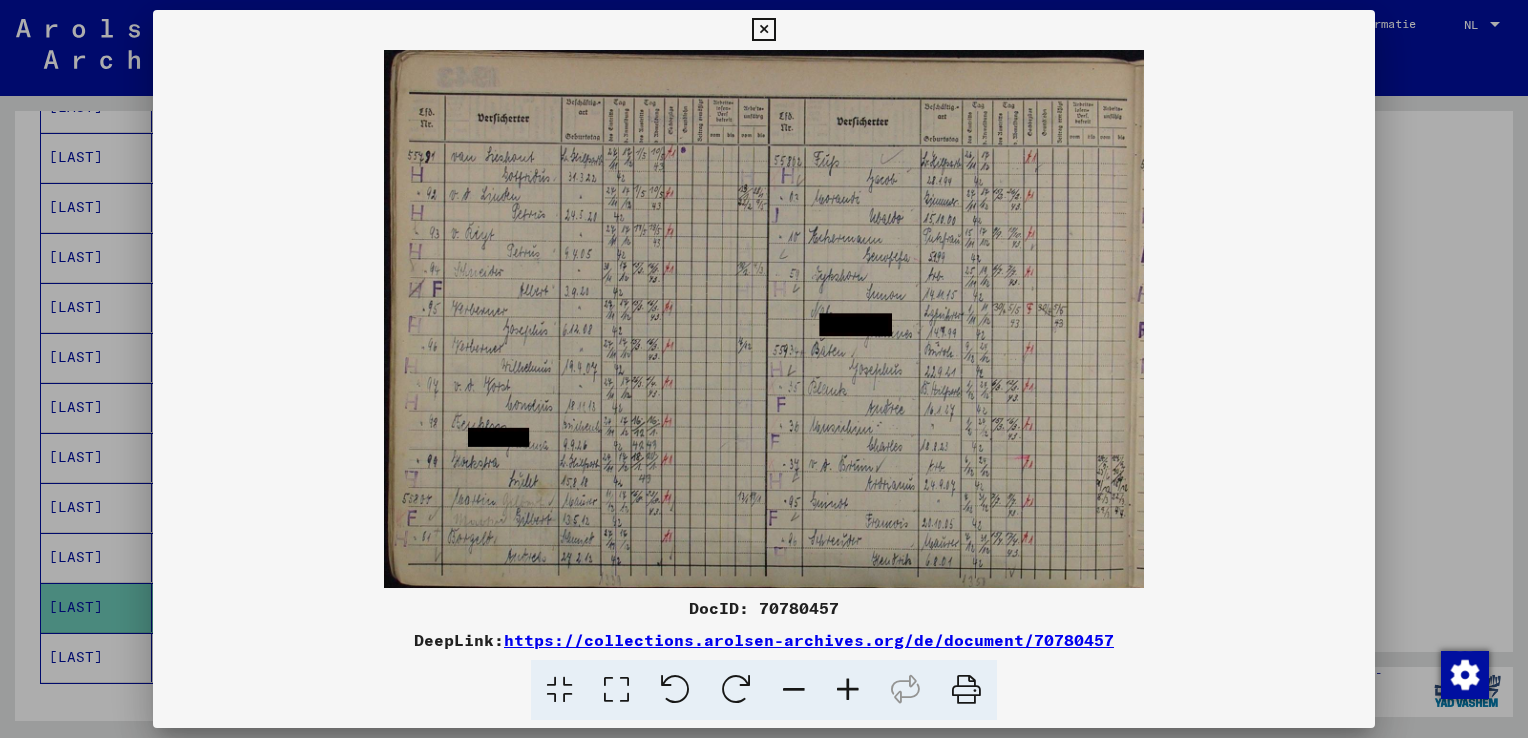 click at bounding box center (848, 690) 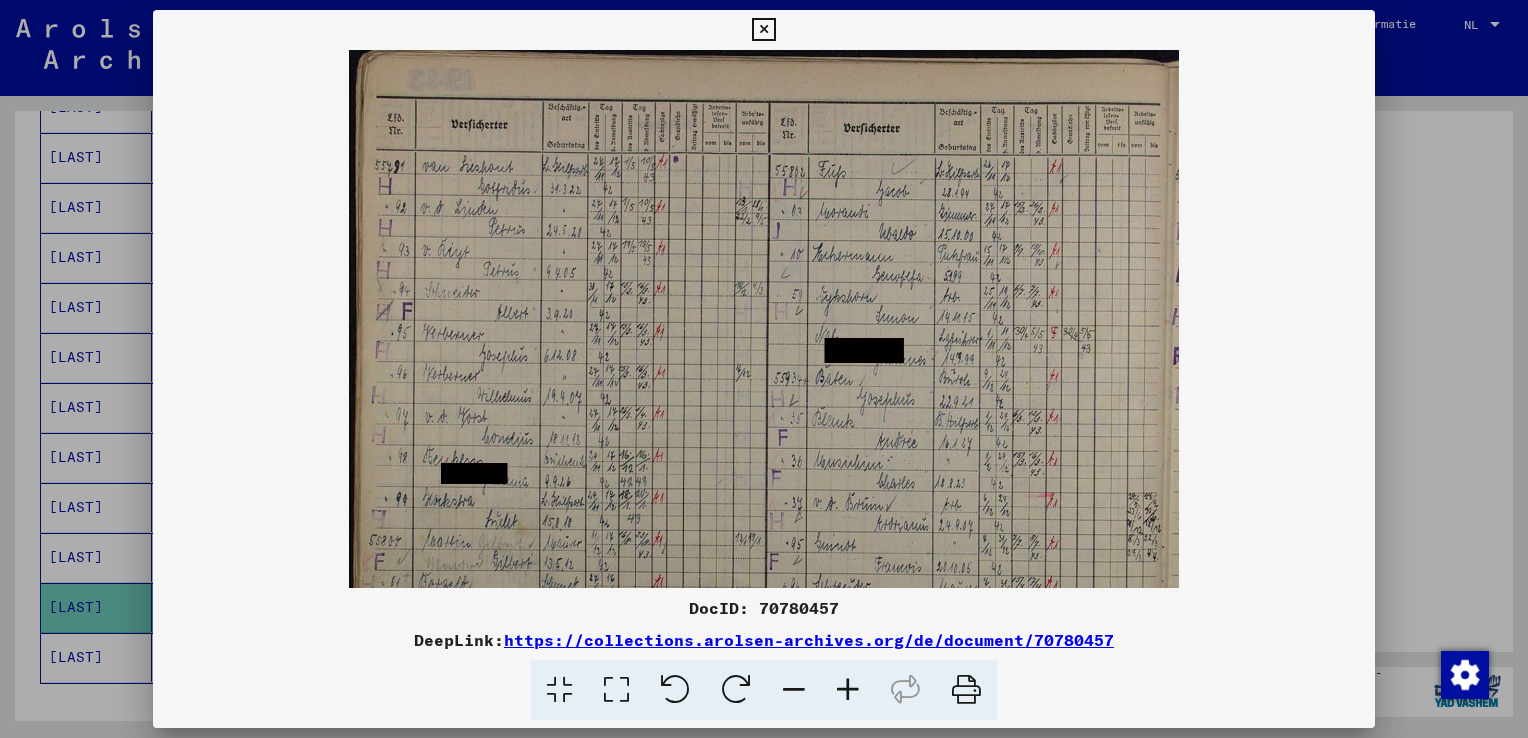 click at bounding box center (848, 690) 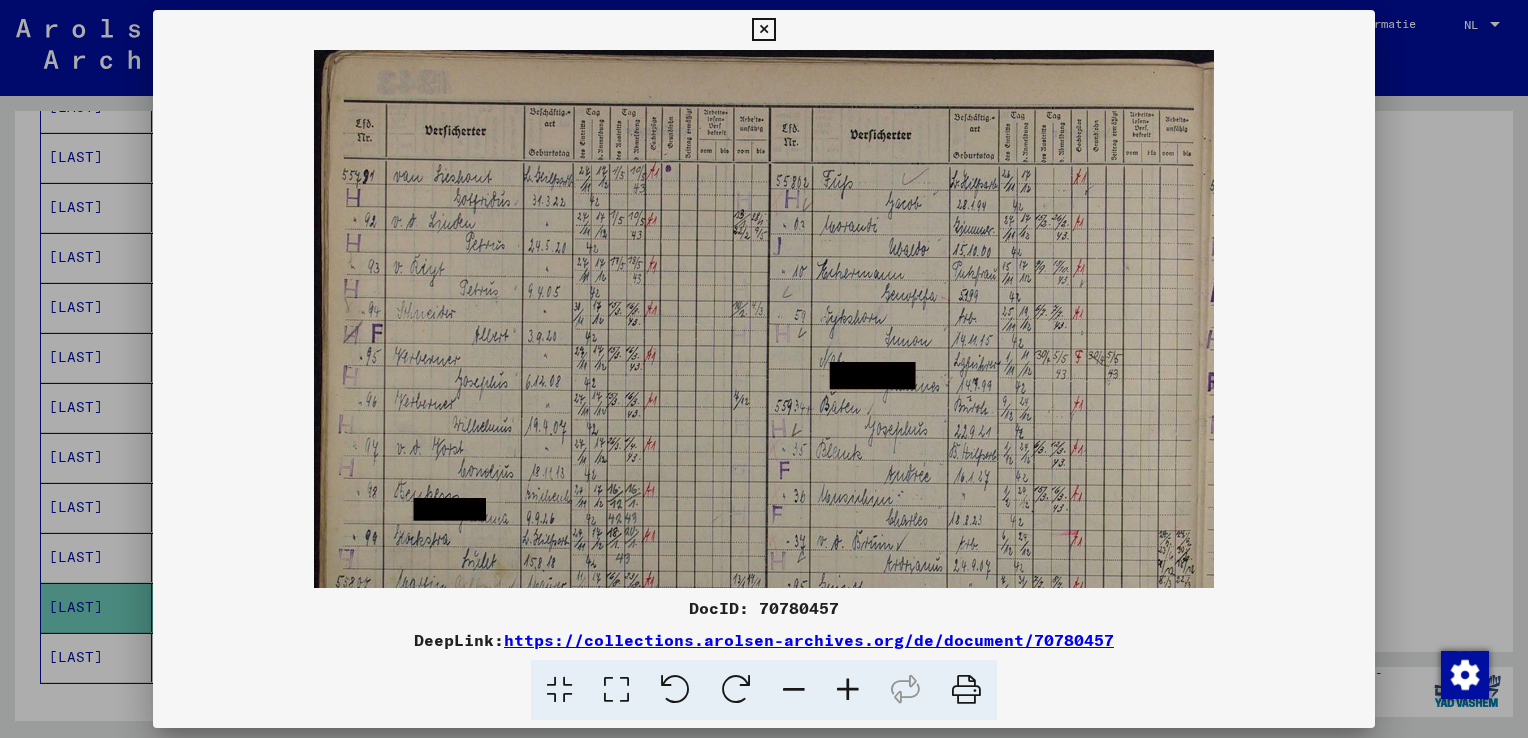 click at bounding box center (848, 690) 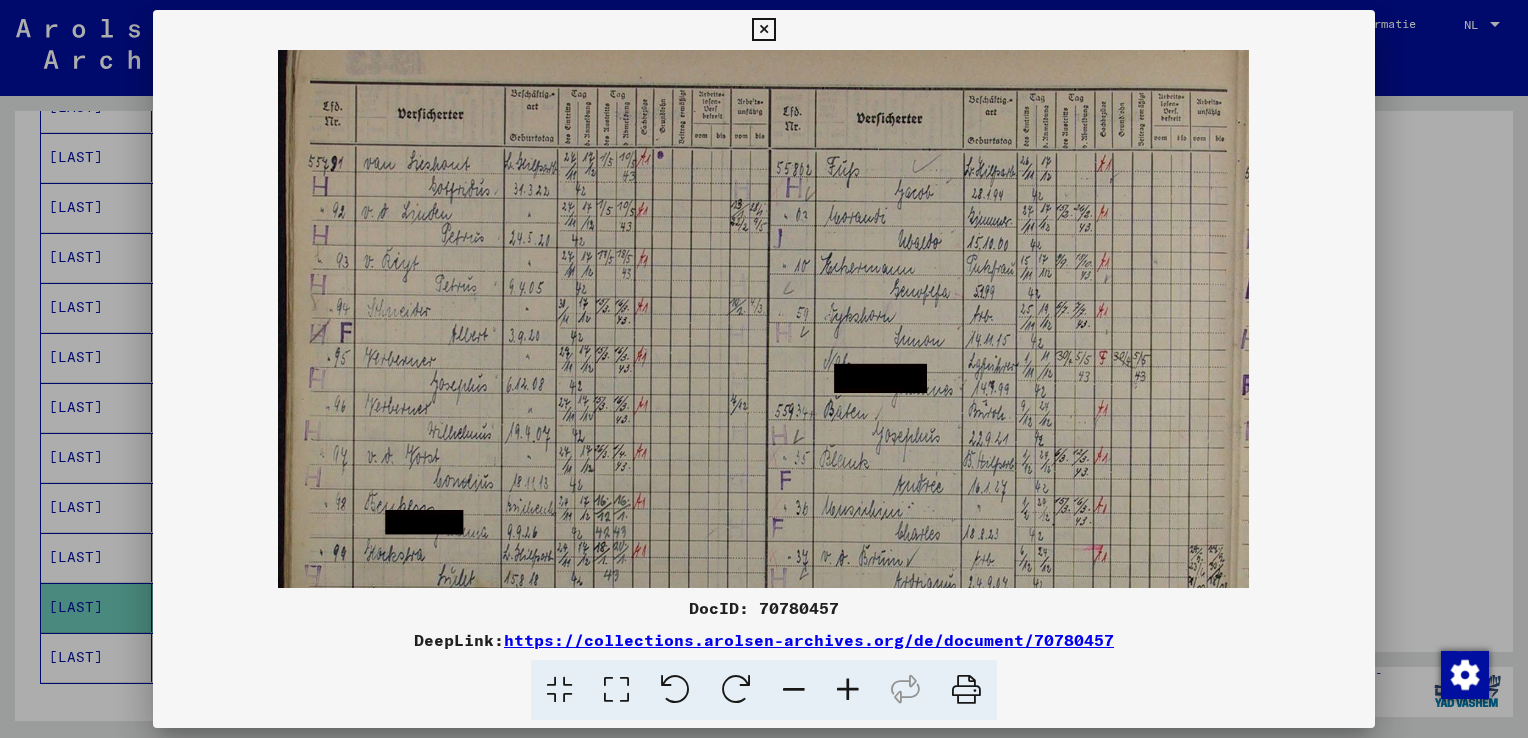 scroll, scrollTop: 28, scrollLeft: 0, axis: vertical 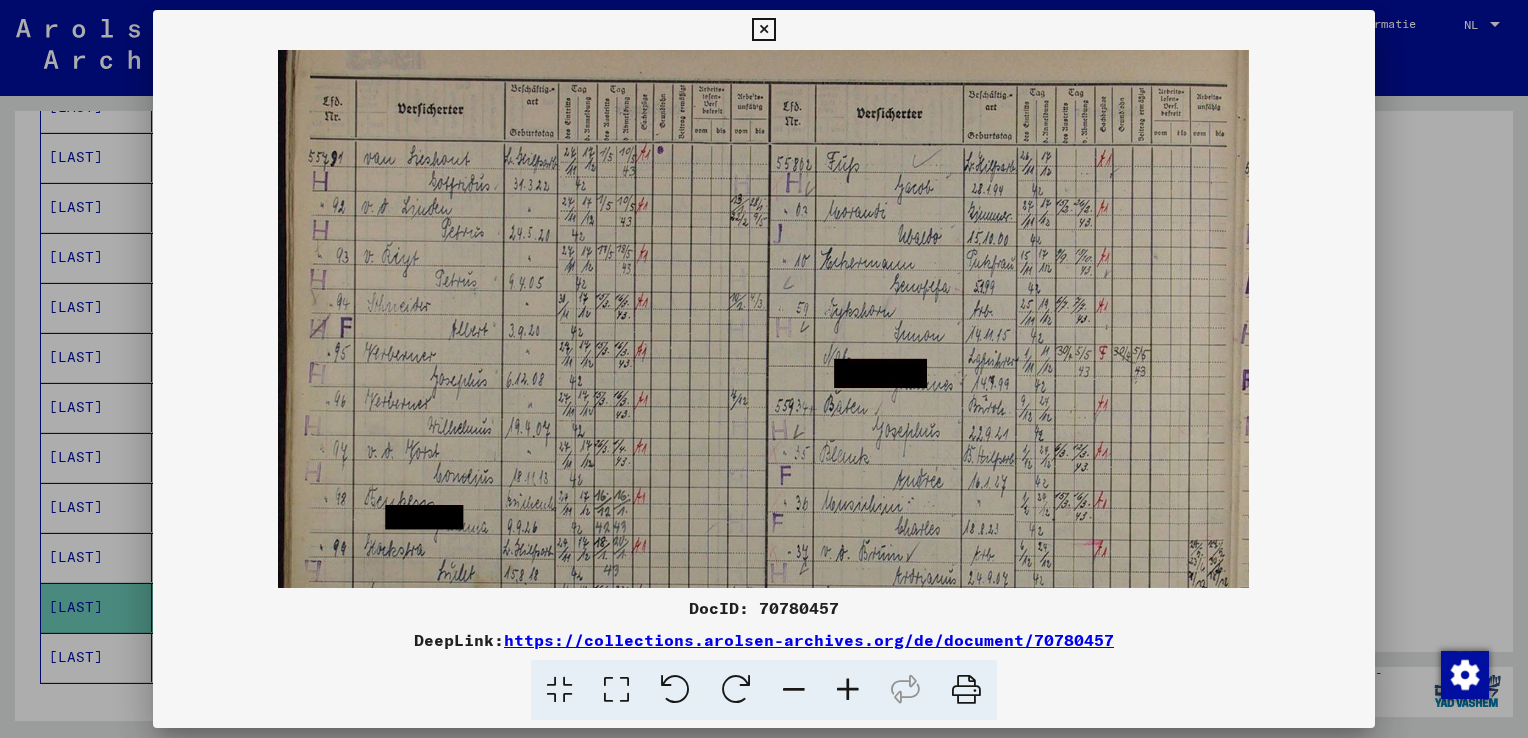 drag, startPoint x: 763, startPoint y: 458, endPoint x: 696, endPoint y: 431, distance: 72.235725 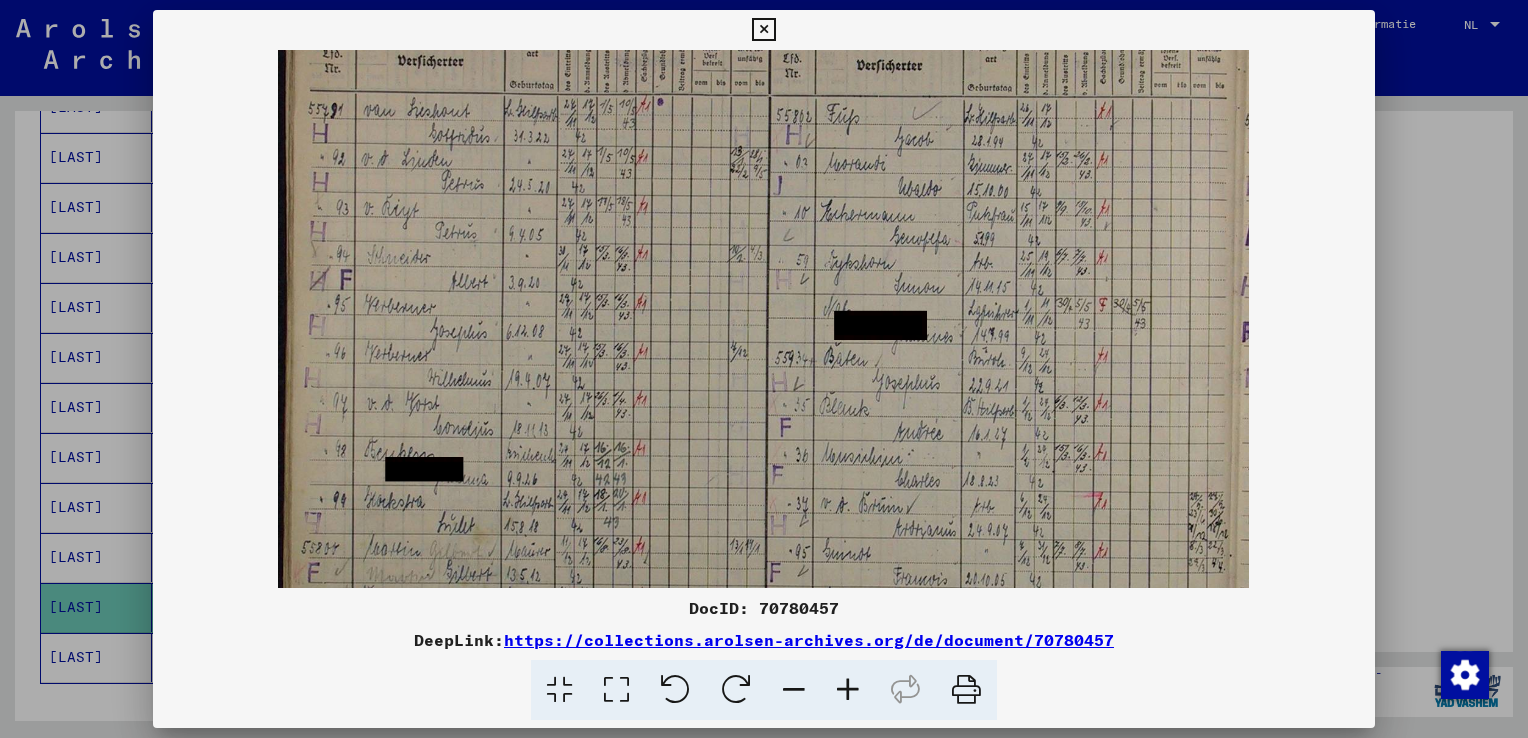 scroll, scrollTop: 147, scrollLeft: 0, axis: vertical 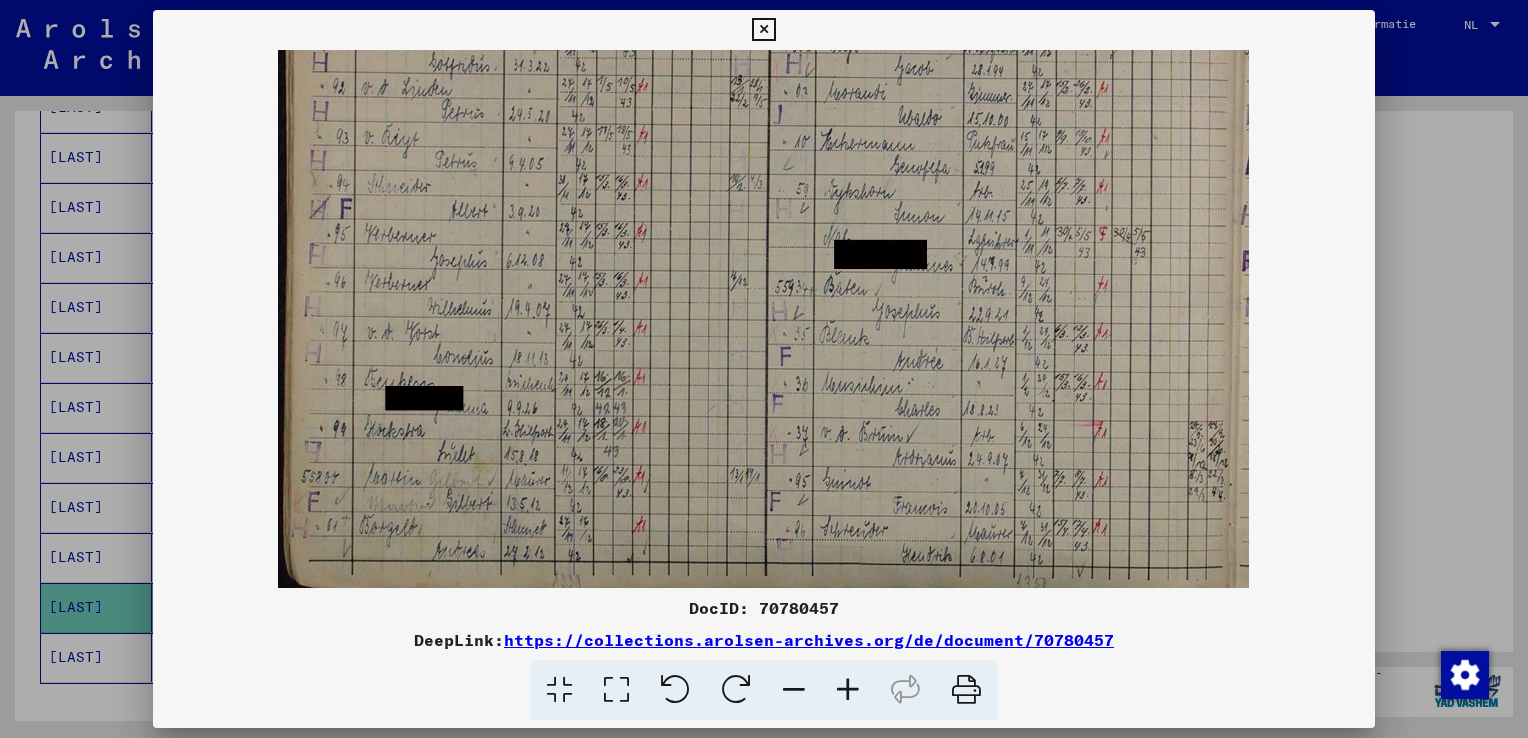 drag, startPoint x: 874, startPoint y: 457, endPoint x: 840, endPoint y: 338, distance: 123.76187 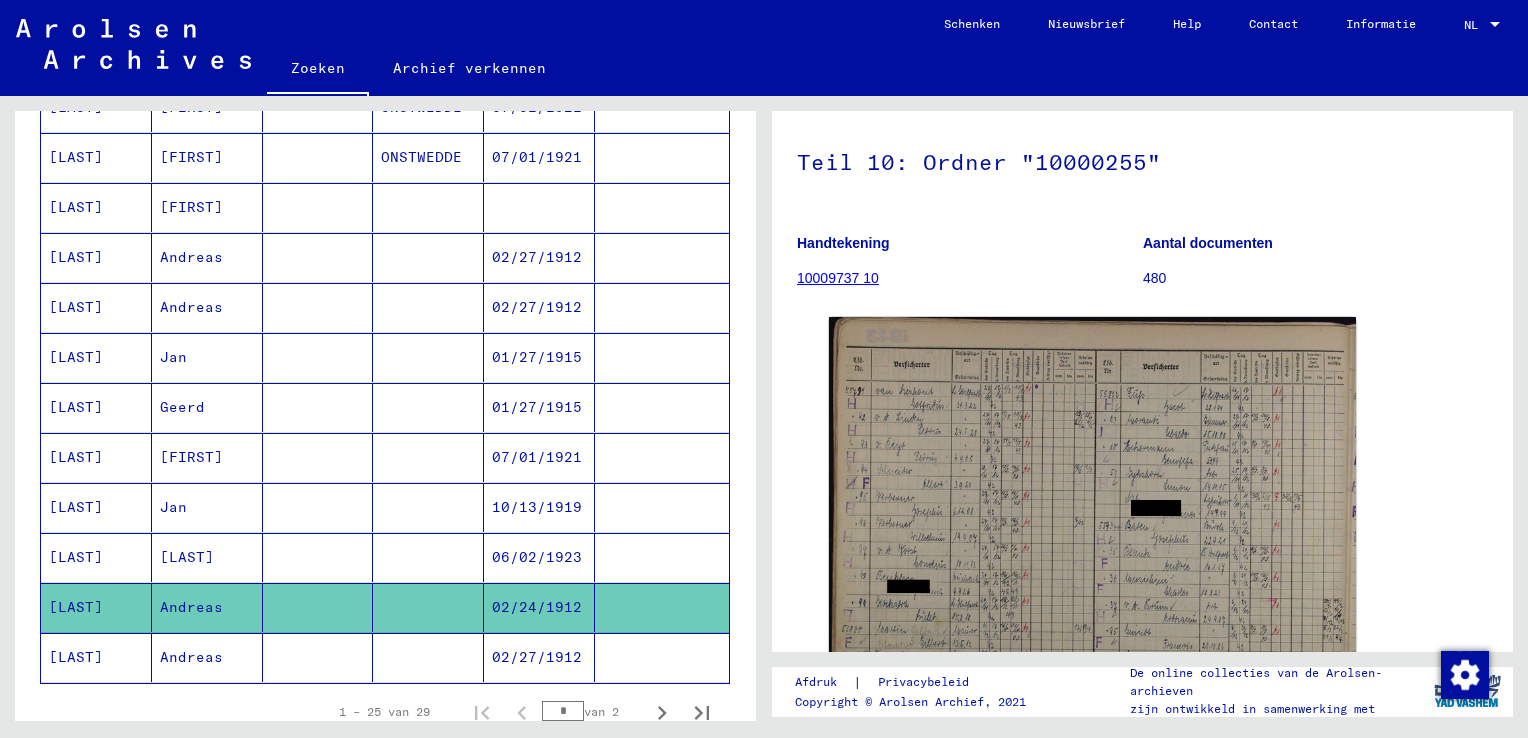 click on "02/27/1912" 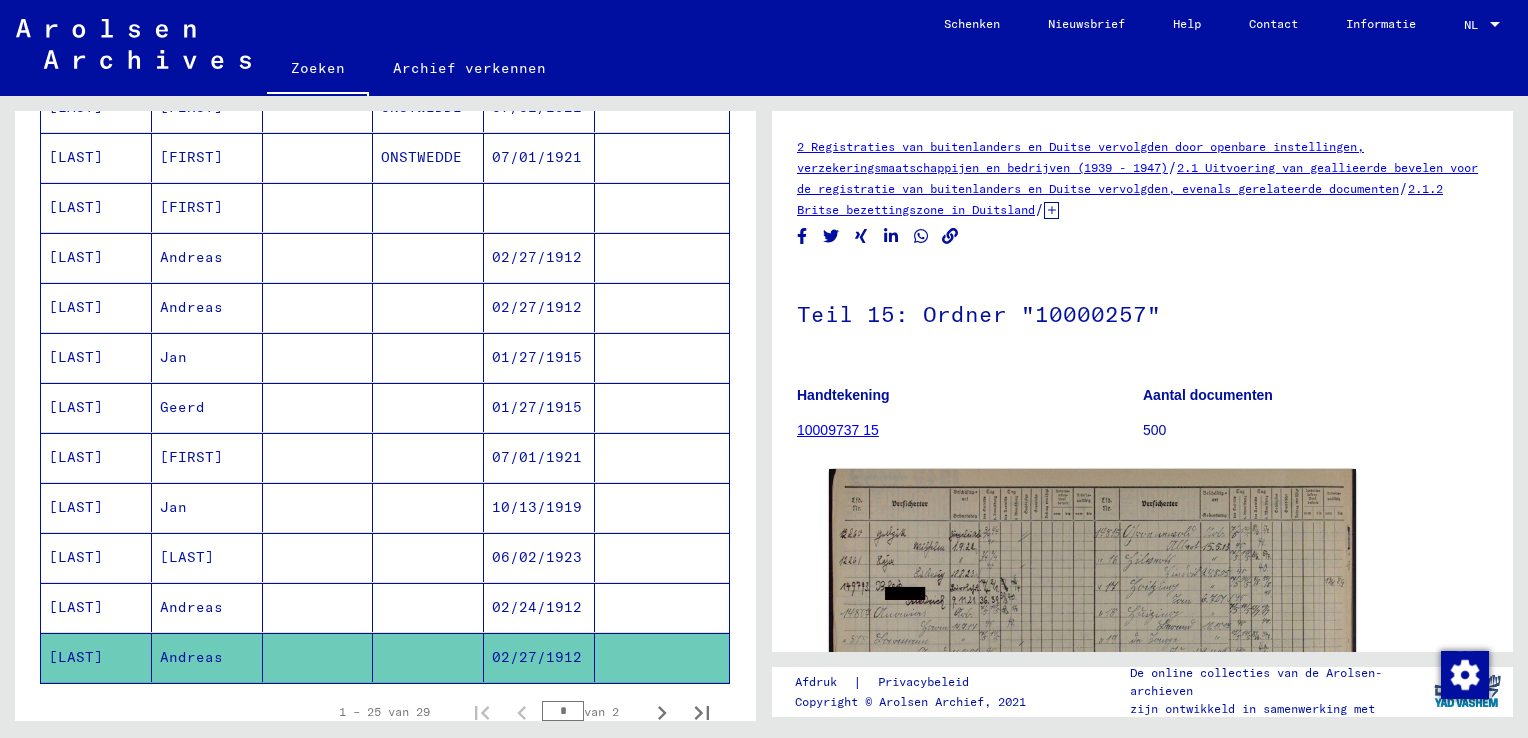 scroll, scrollTop: 0, scrollLeft: 0, axis: both 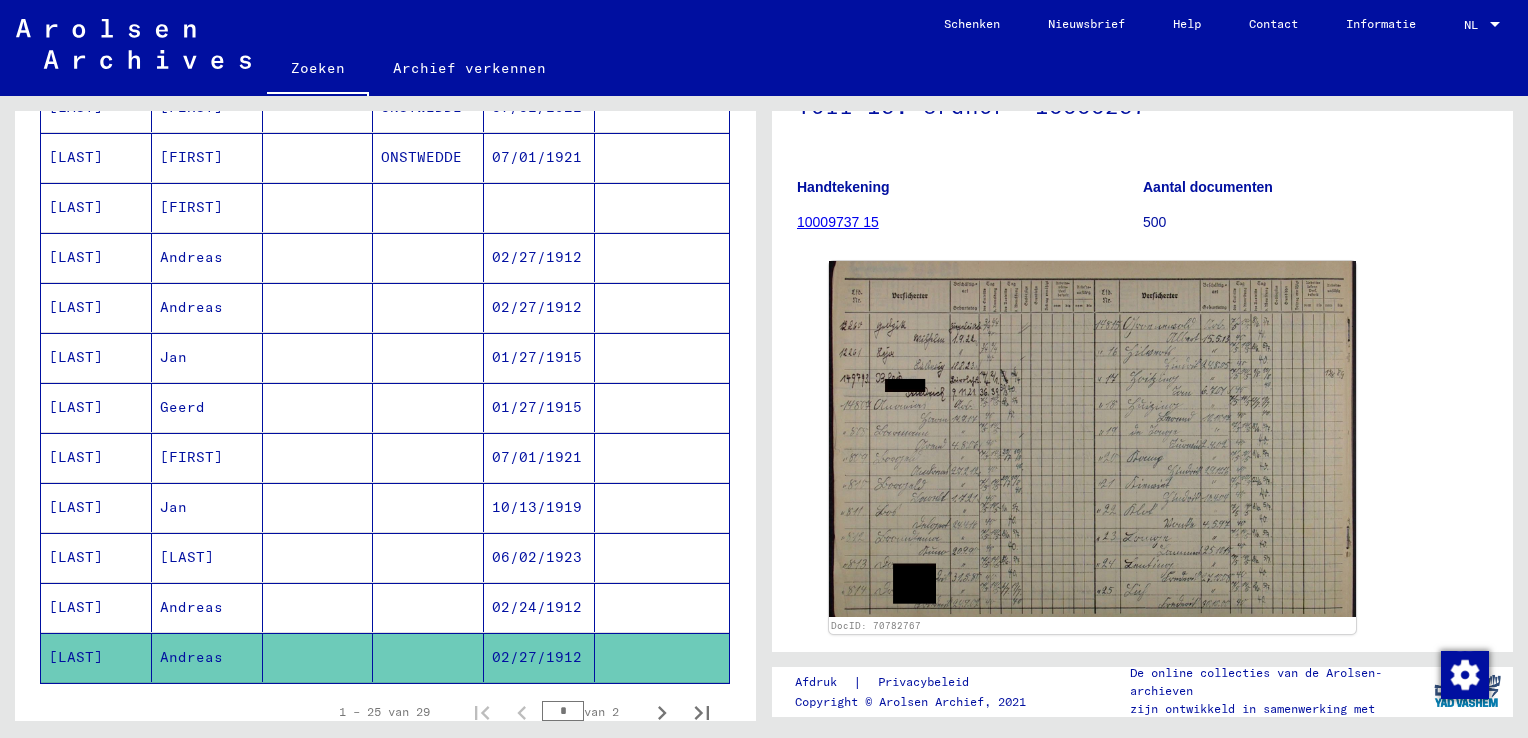 click 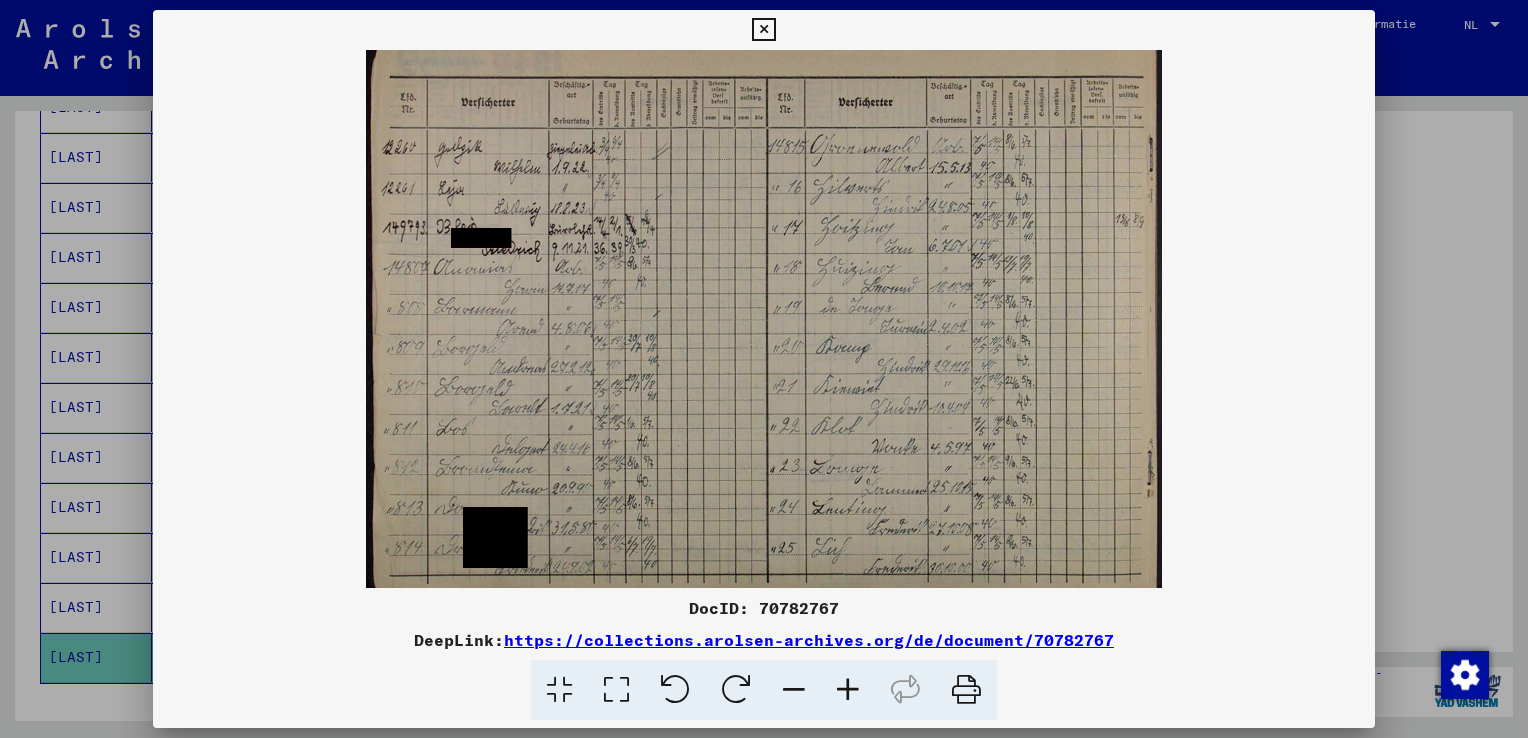 click at bounding box center [764, 319] 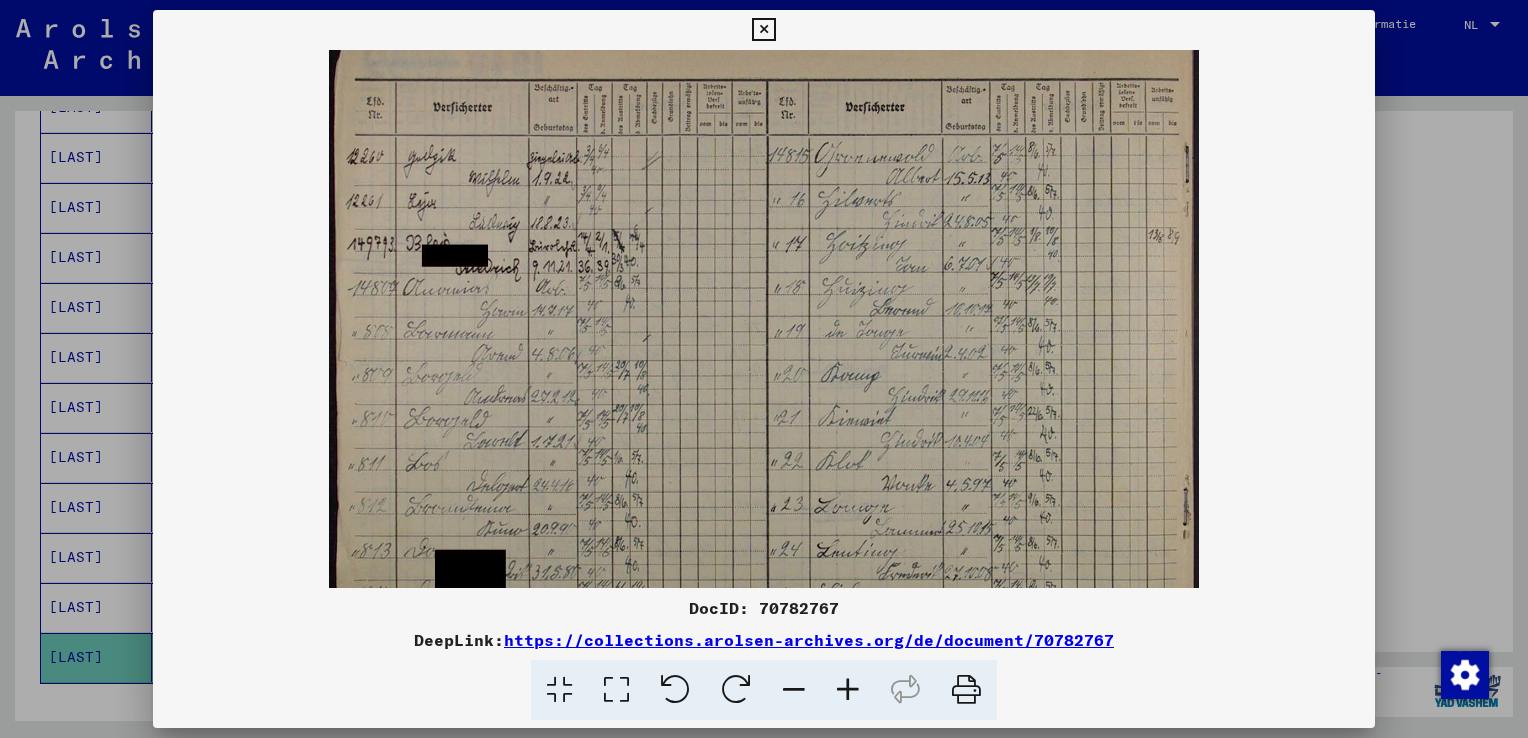 click at bounding box center (848, 690) 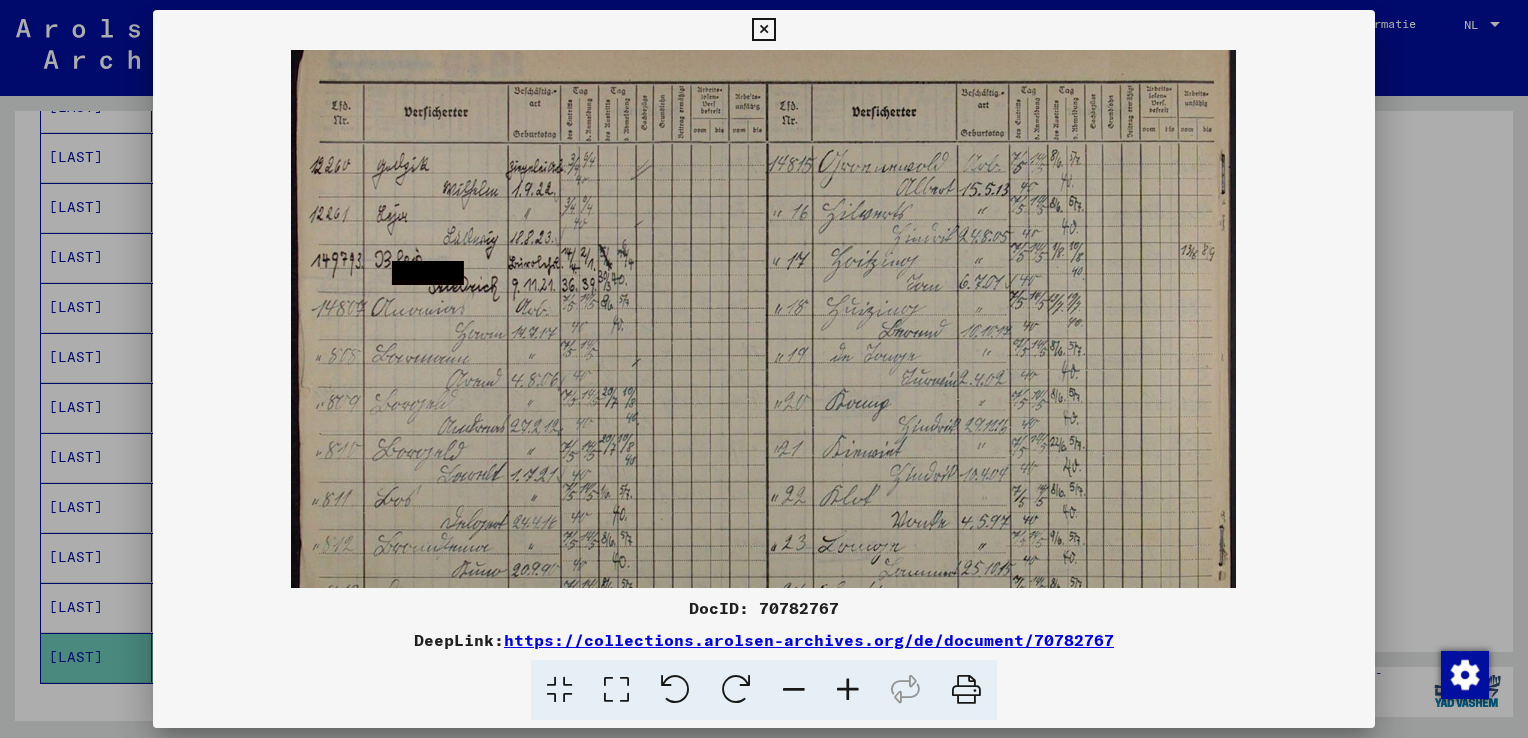 click at bounding box center (848, 690) 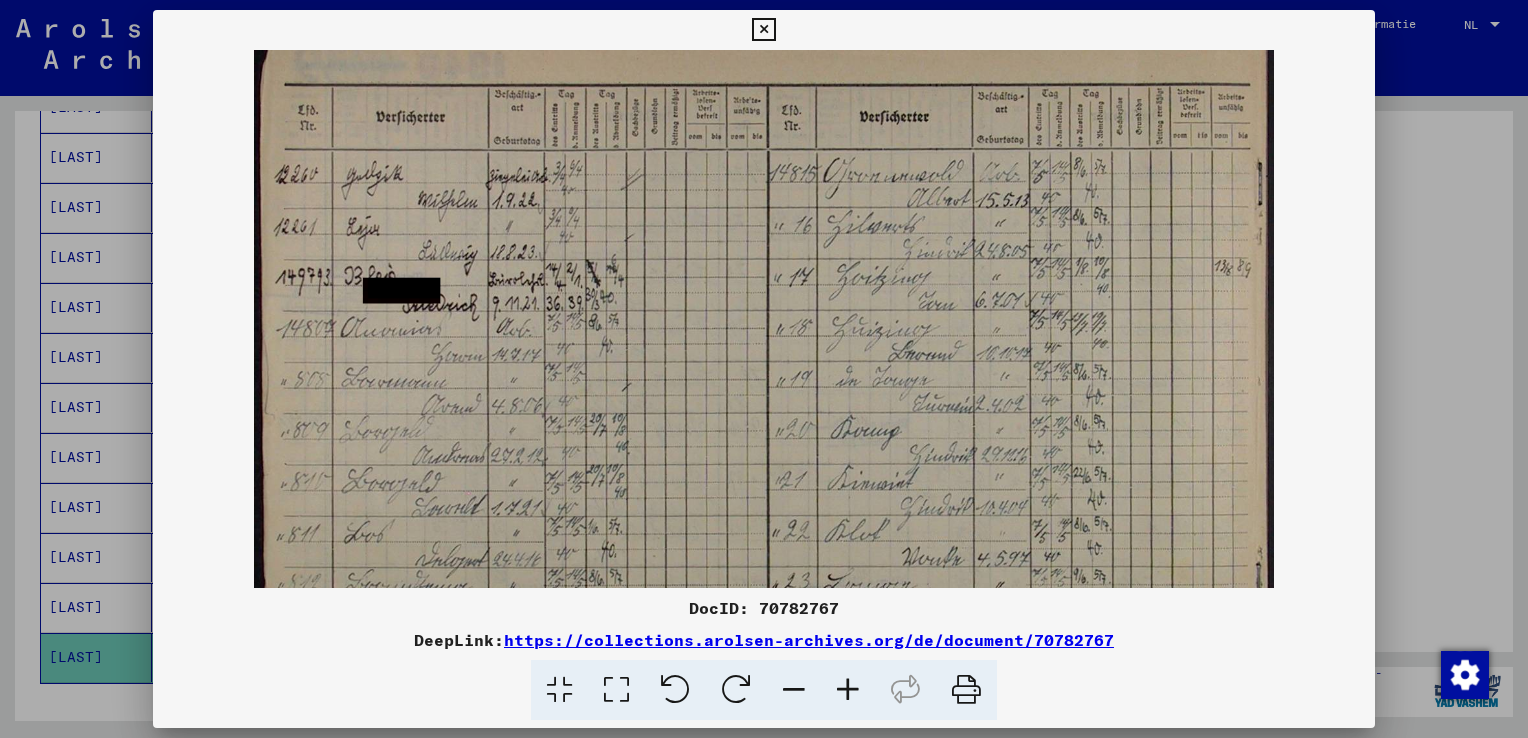 click at bounding box center [848, 690] 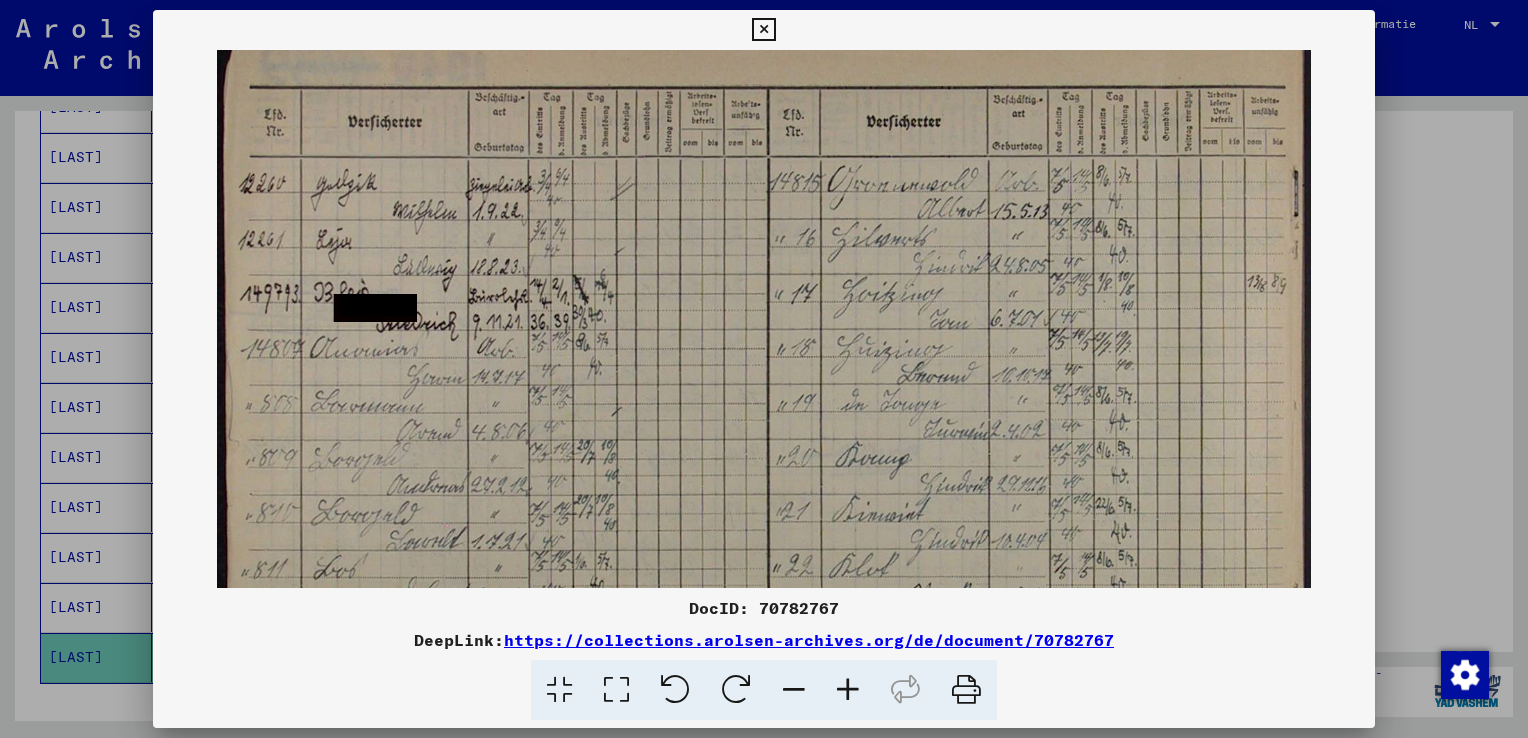 click at bounding box center [848, 690] 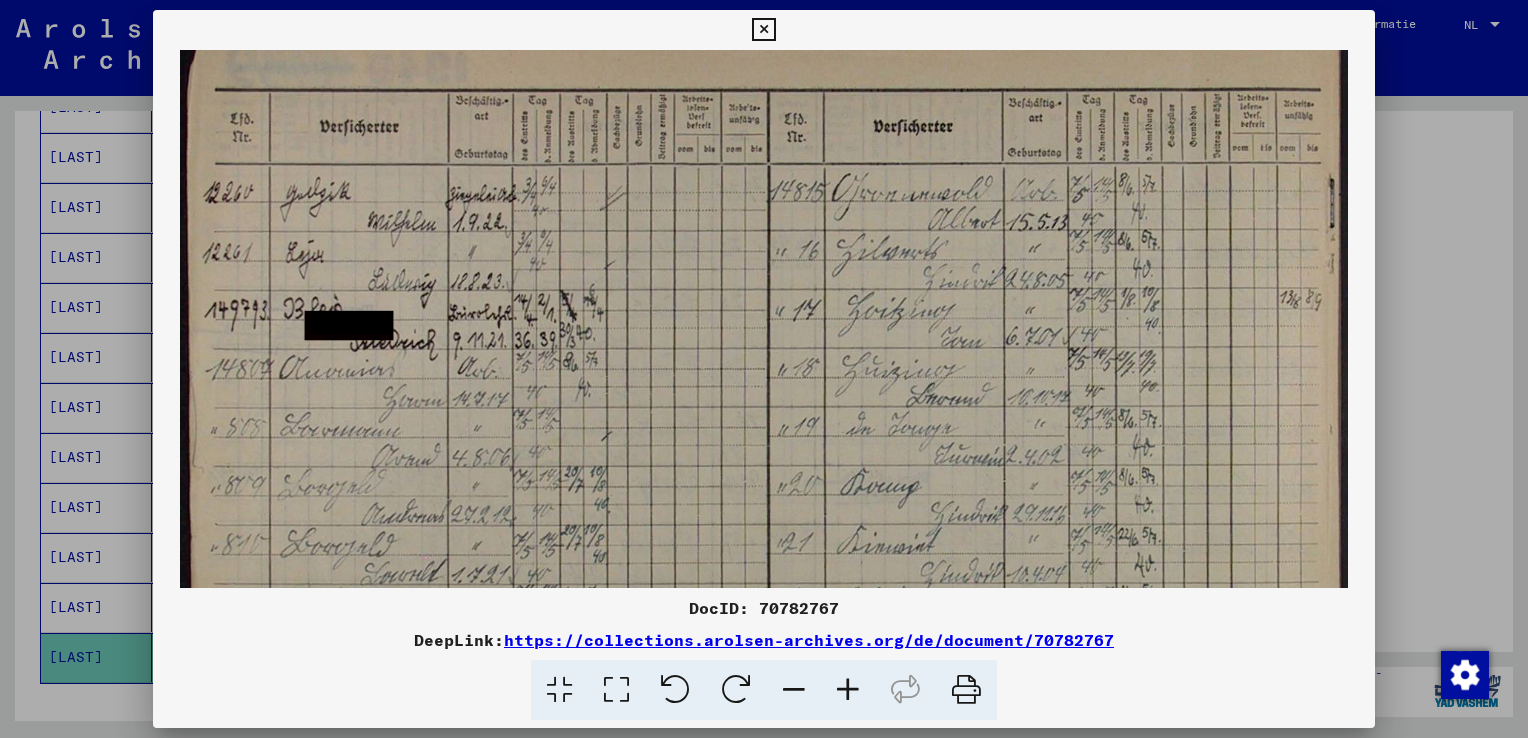 click at bounding box center (848, 690) 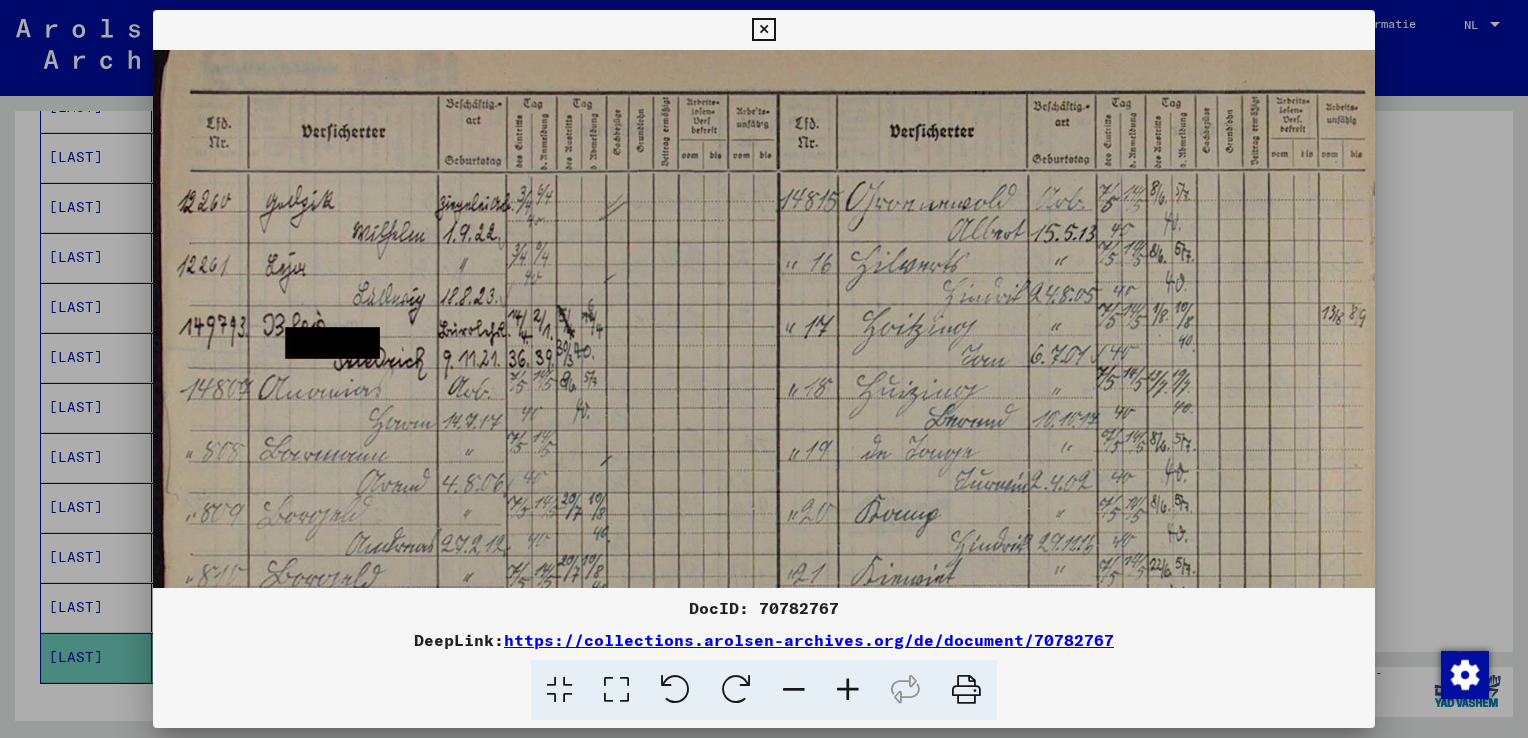 scroll, scrollTop: 72, scrollLeft: 8, axis: both 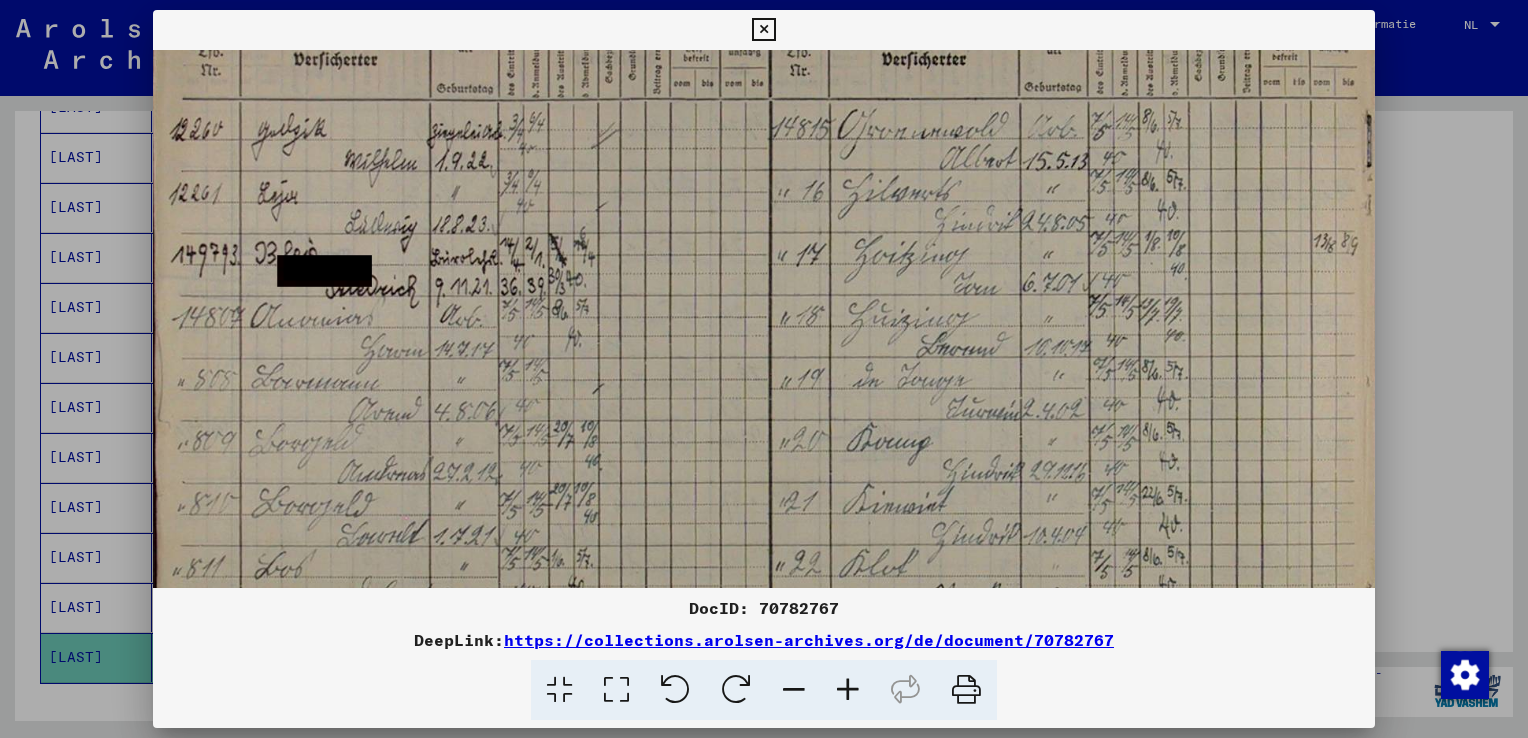 drag, startPoint x: 501, startPoint y: 534, endPoint x: 493, endPoint y: 462, distance: 72.443085 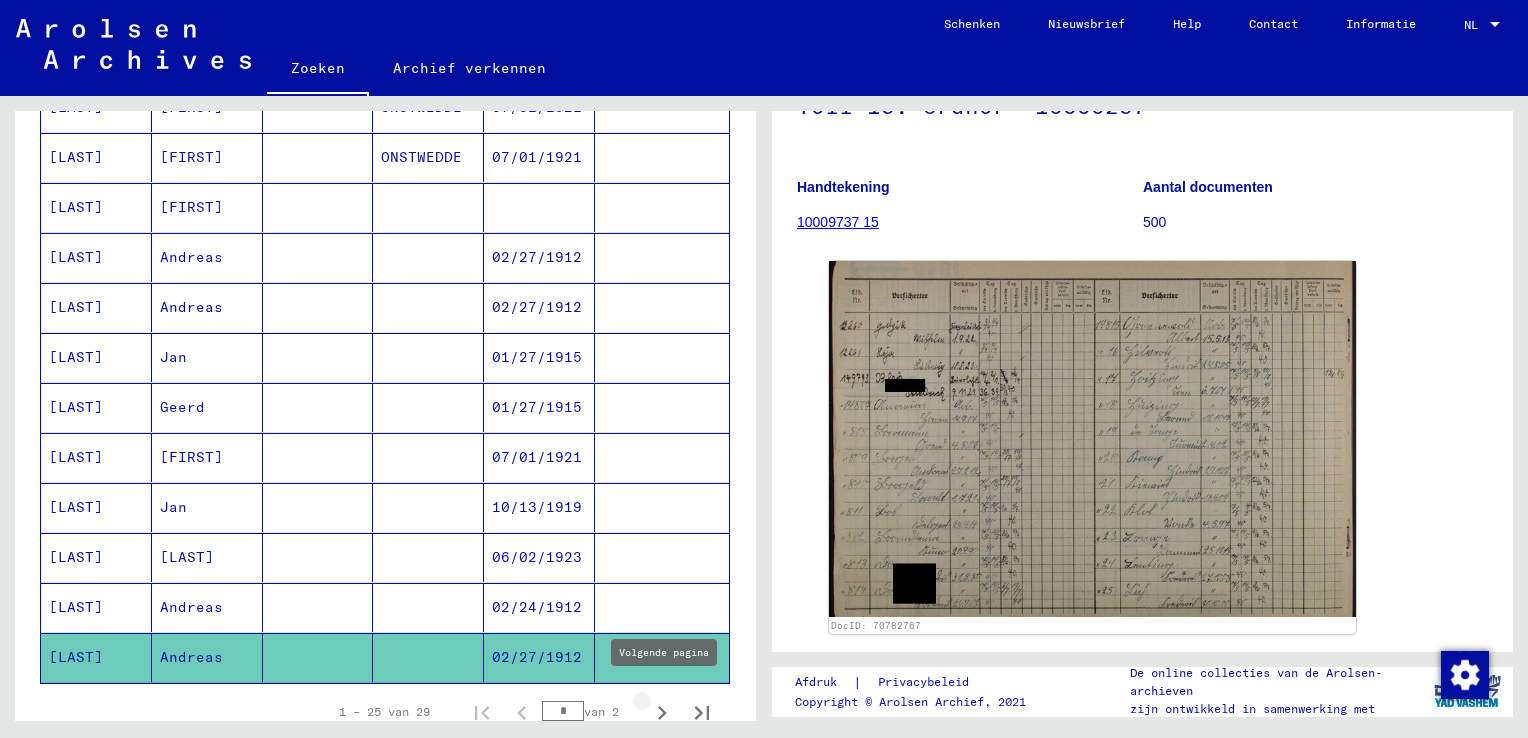 click 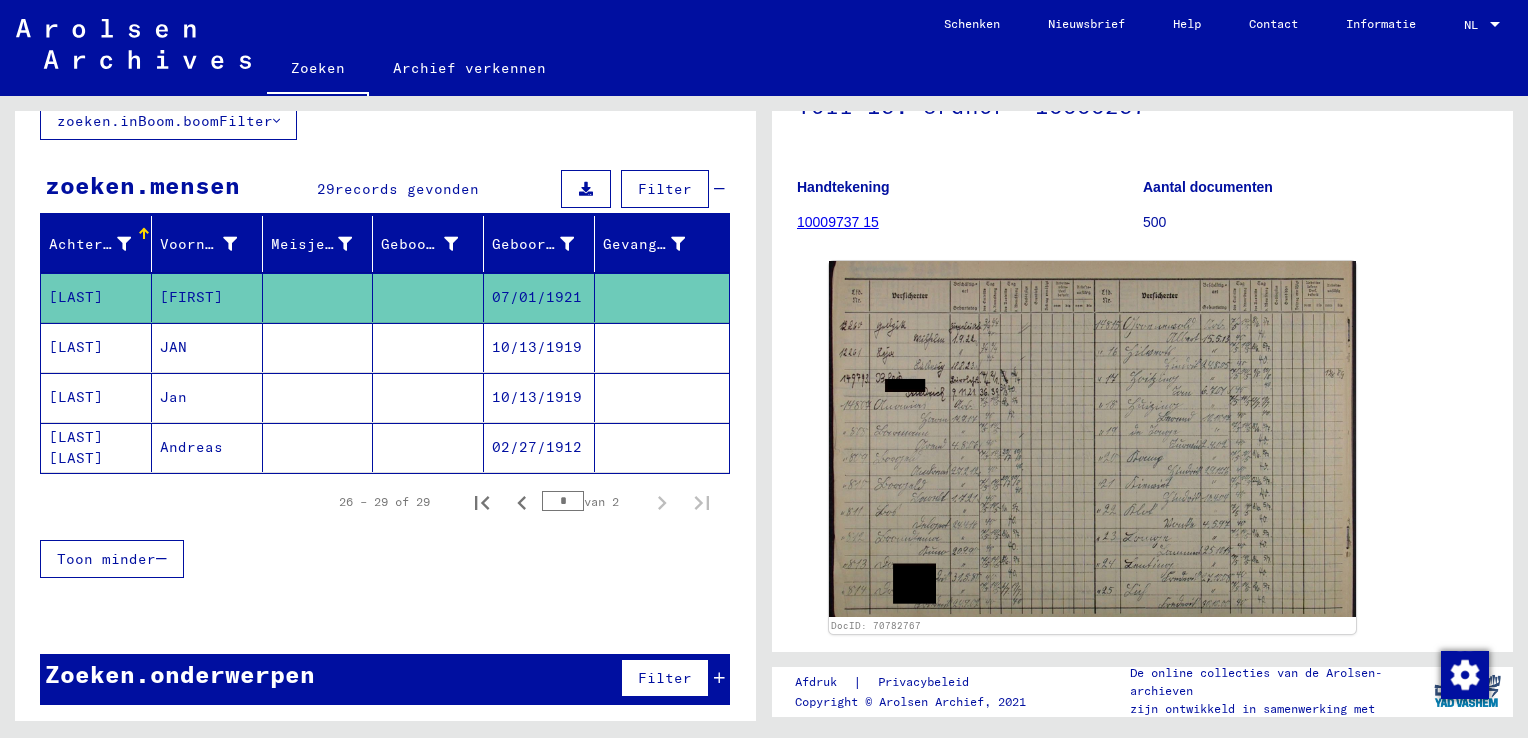 click 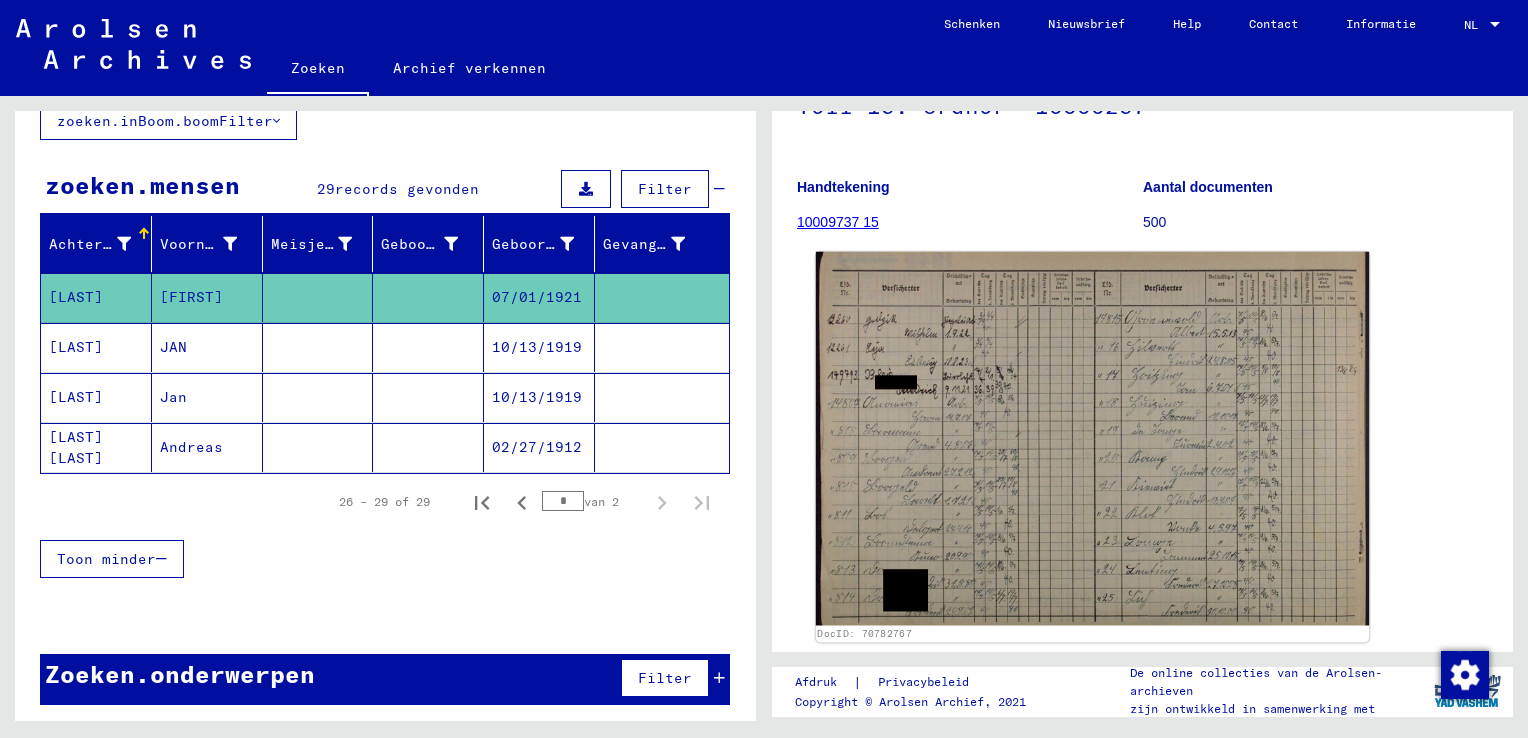 click 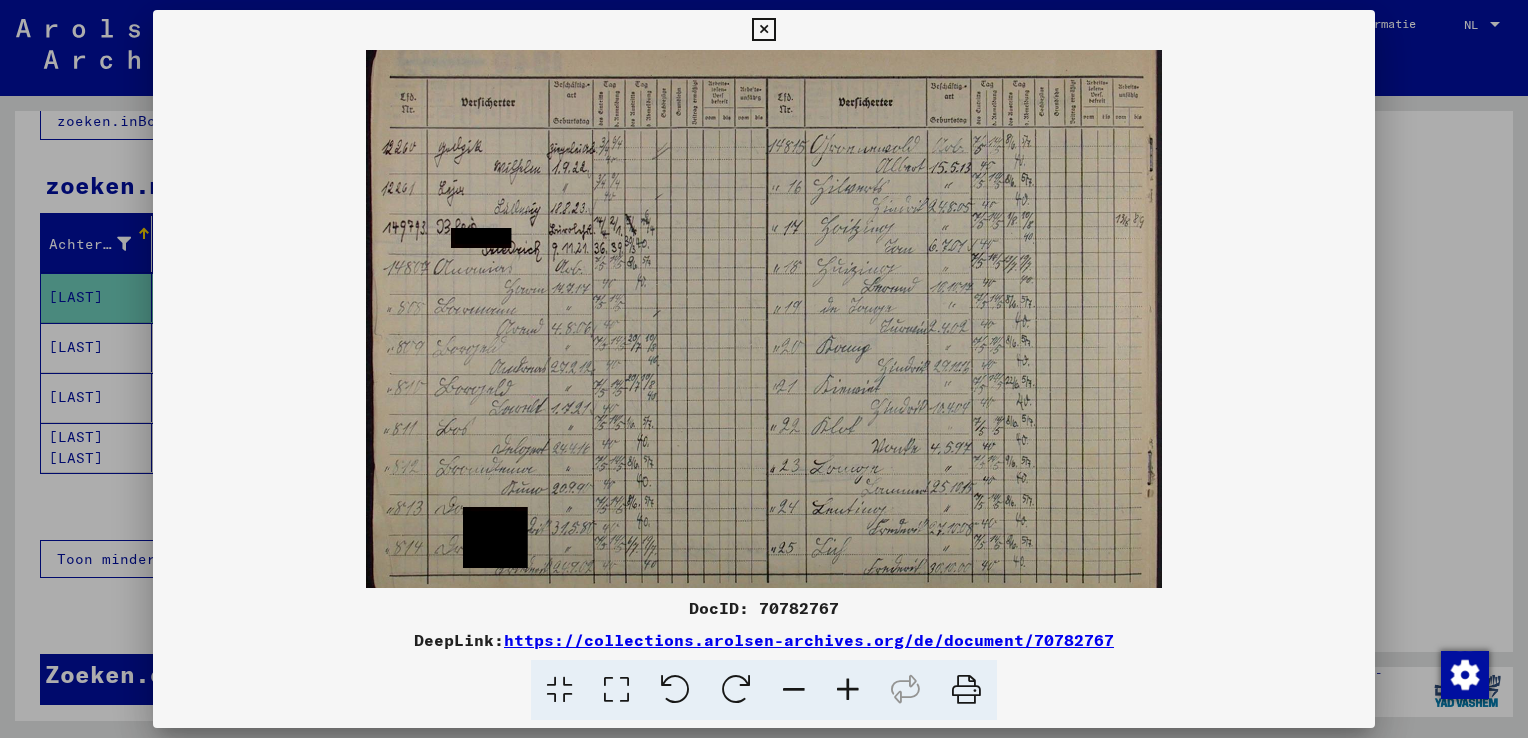 click at bounding box center (764, 369) 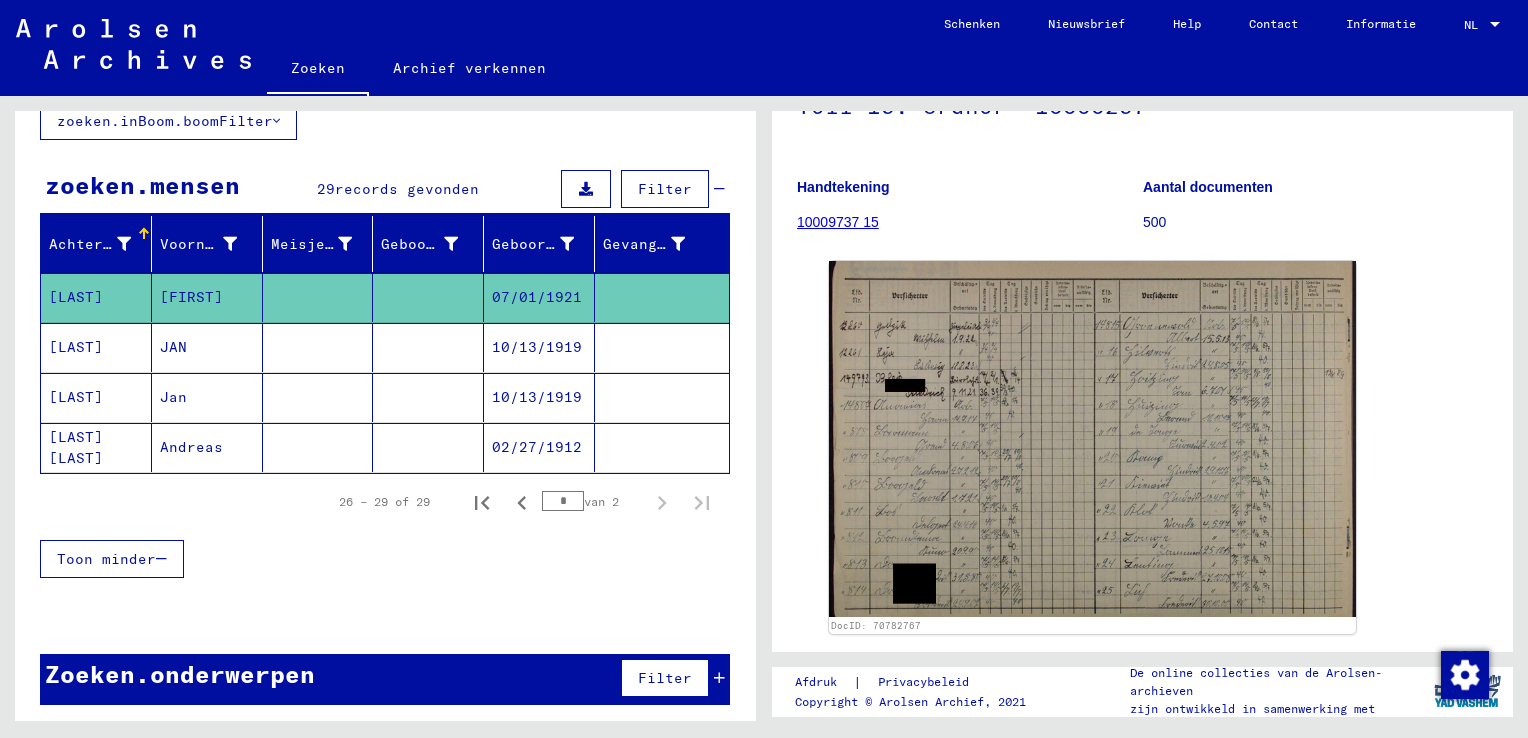 click at bounding box center [428, 397] 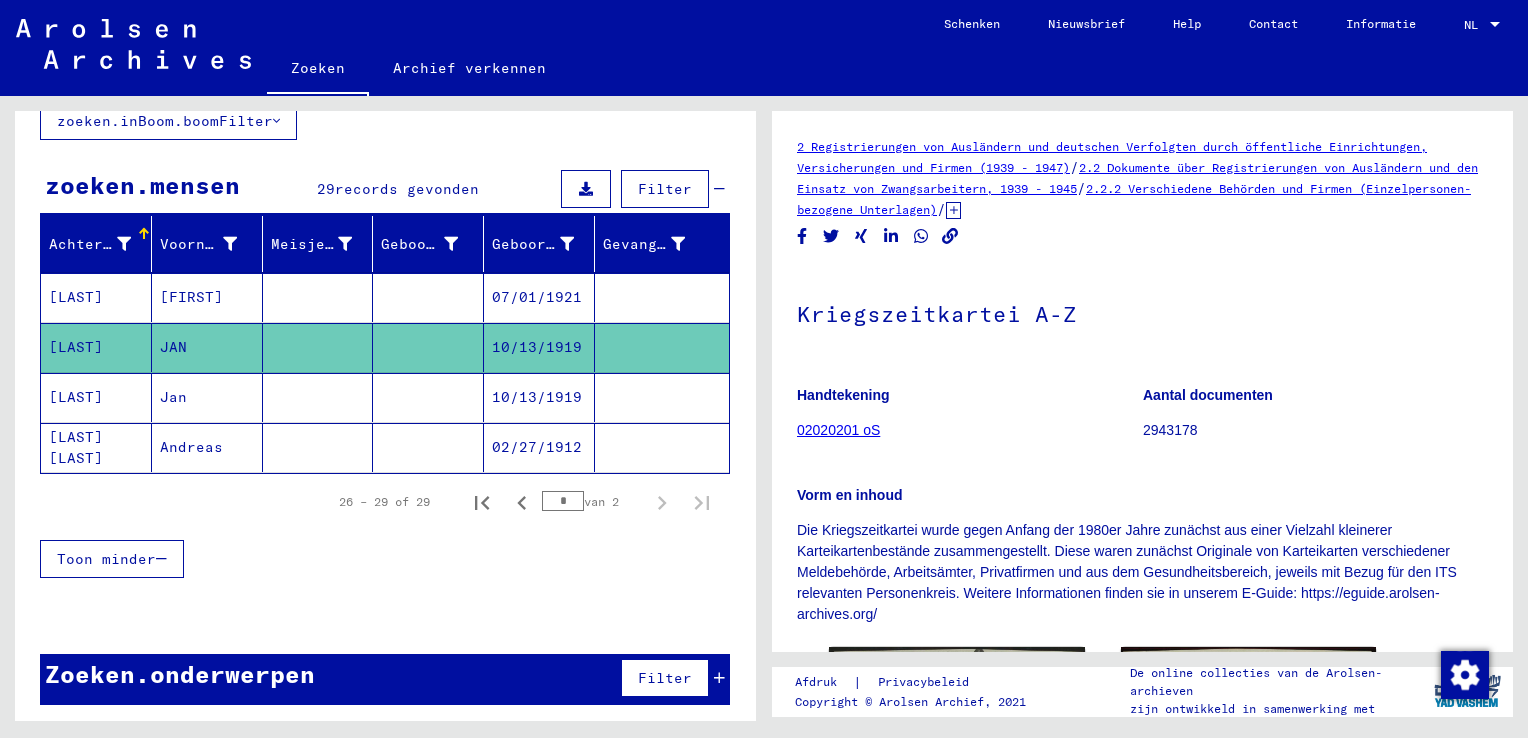 click at bounding box center (428, 347) 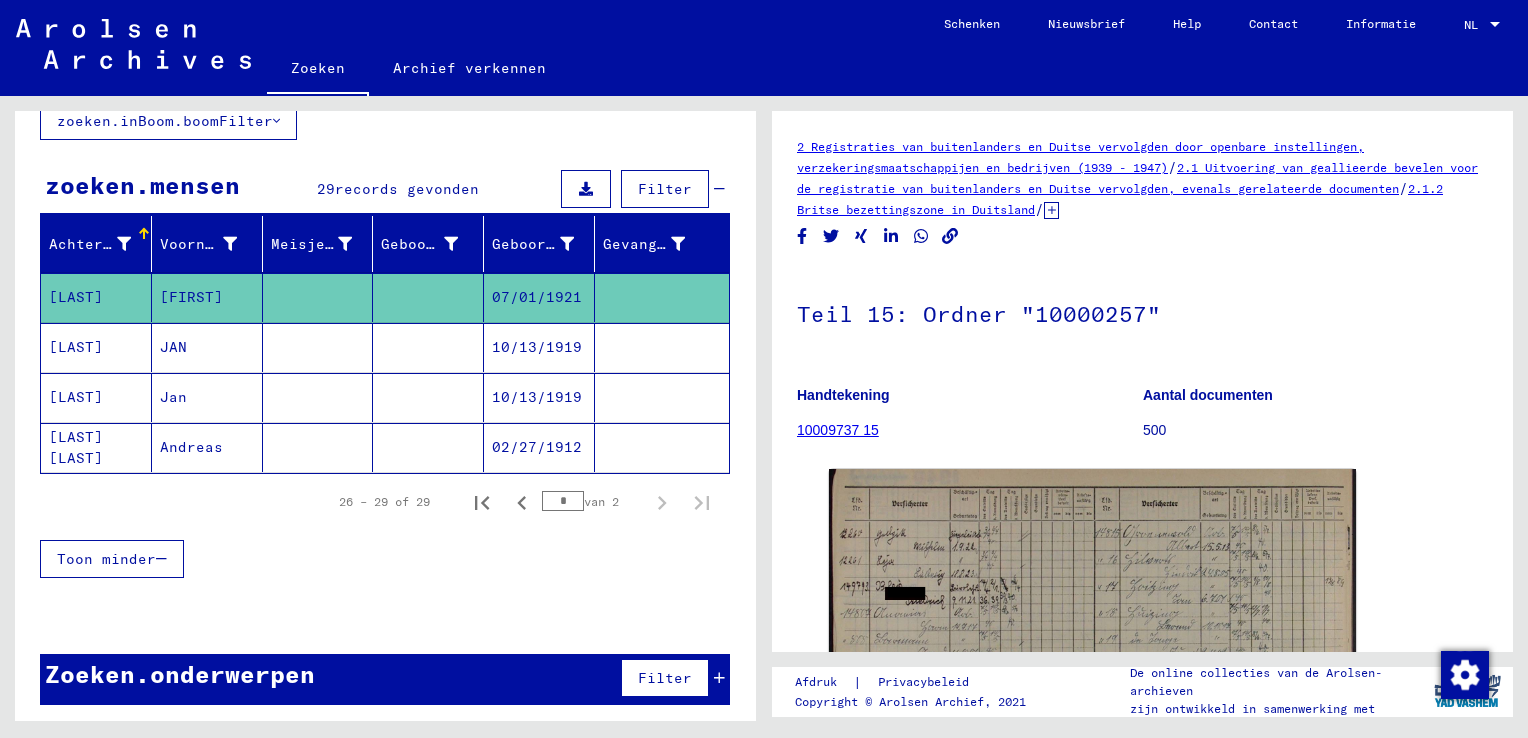 scroll, scrollTop: 0, scrollLeft: 0, axis: both 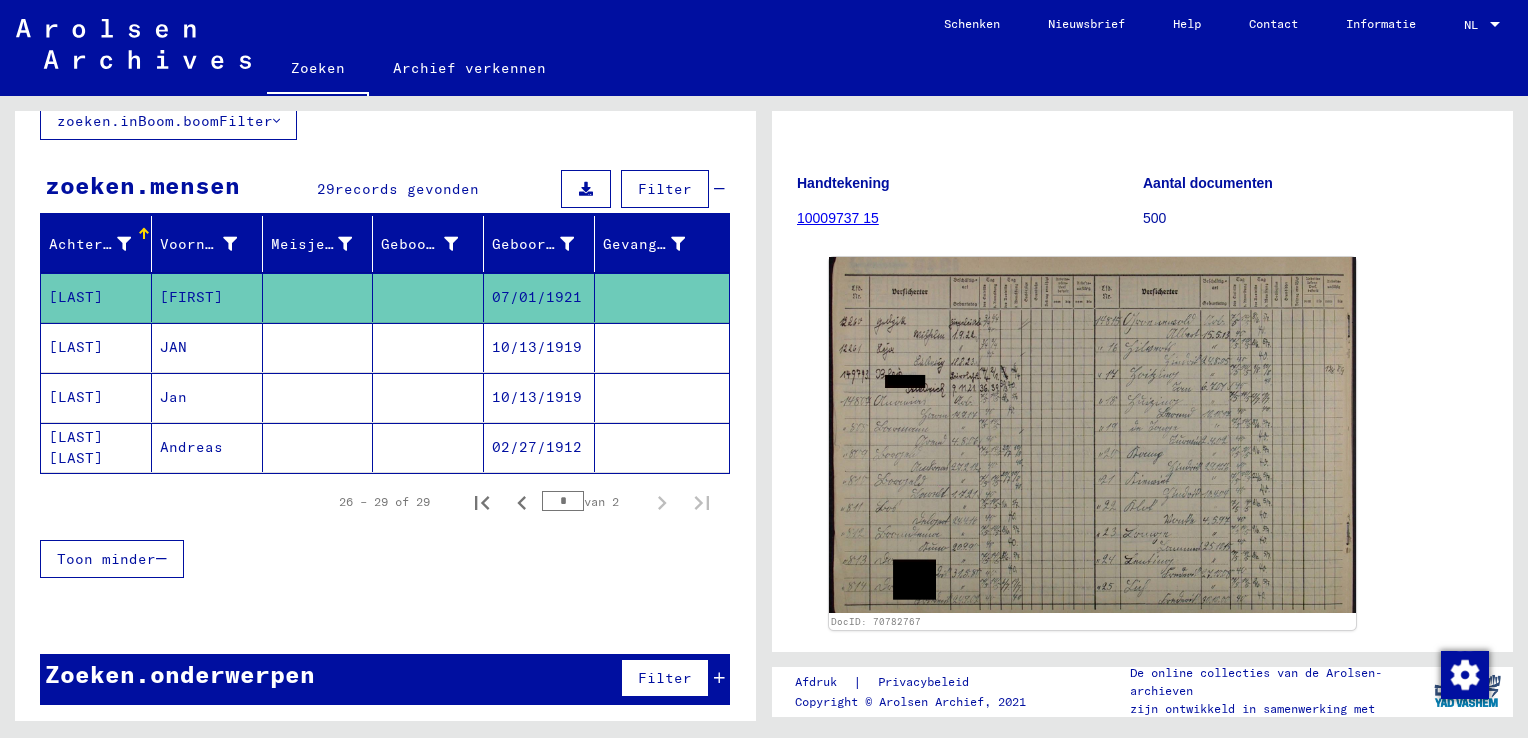 click 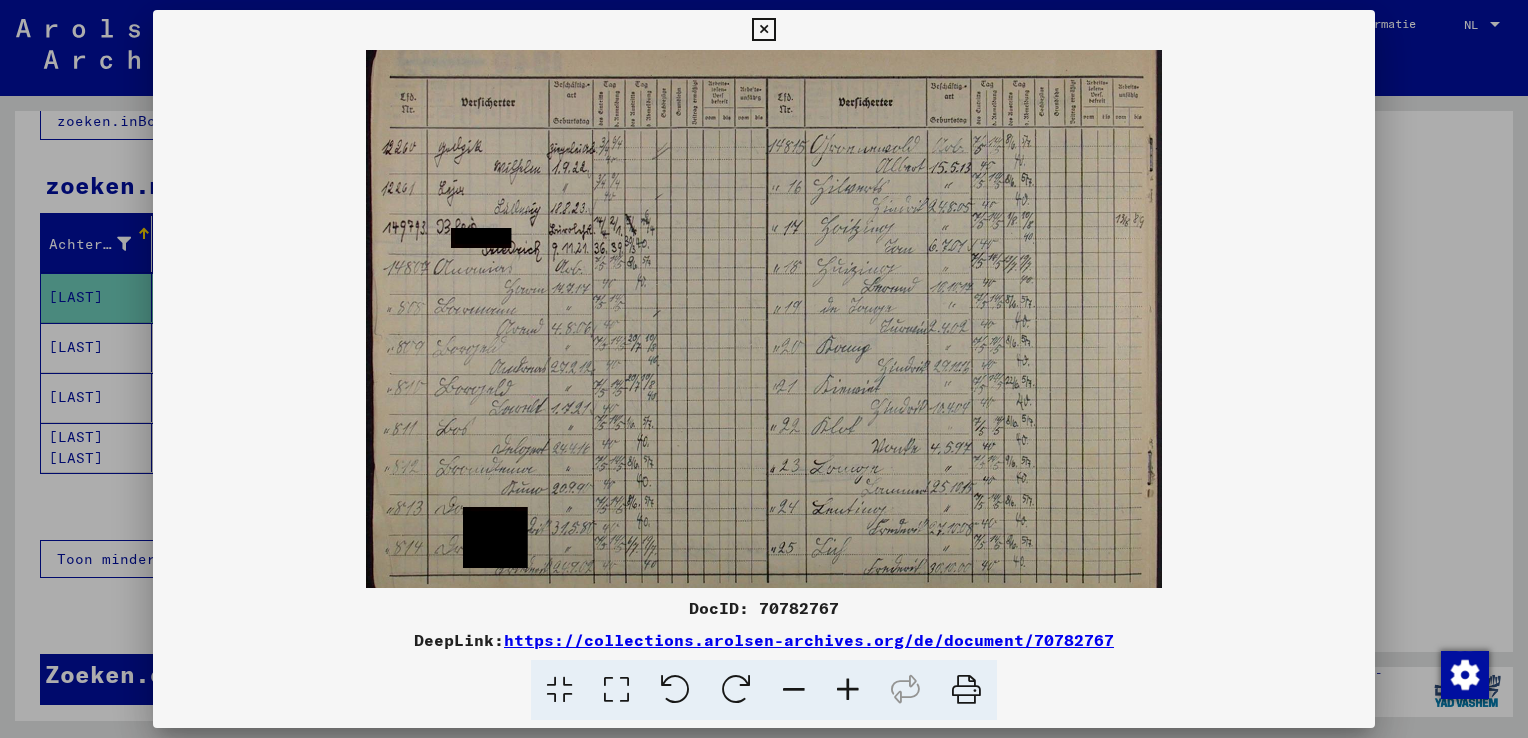click at bounding box center [764, 369] 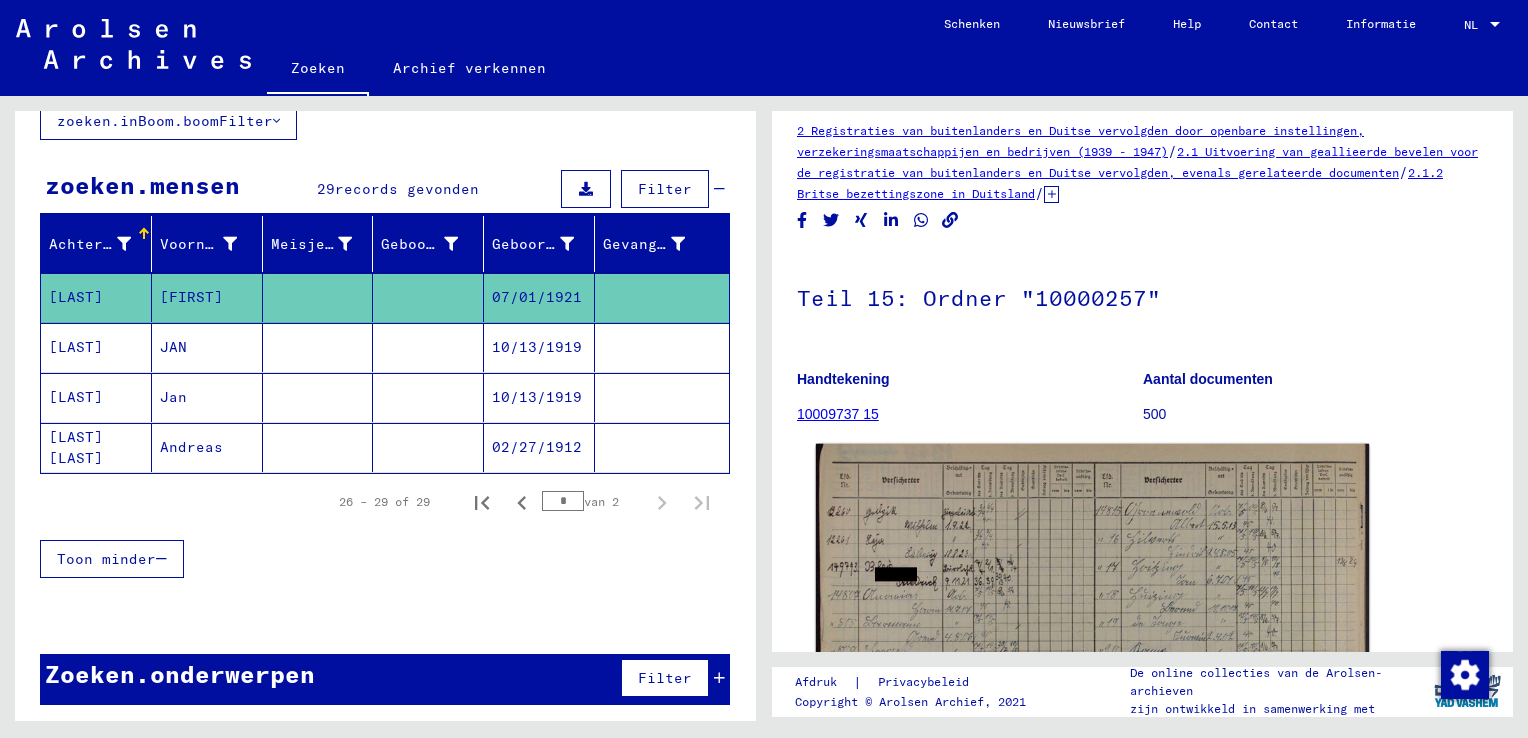 scroll, scrollTop: 0, scrollLeft: 0, axis: both 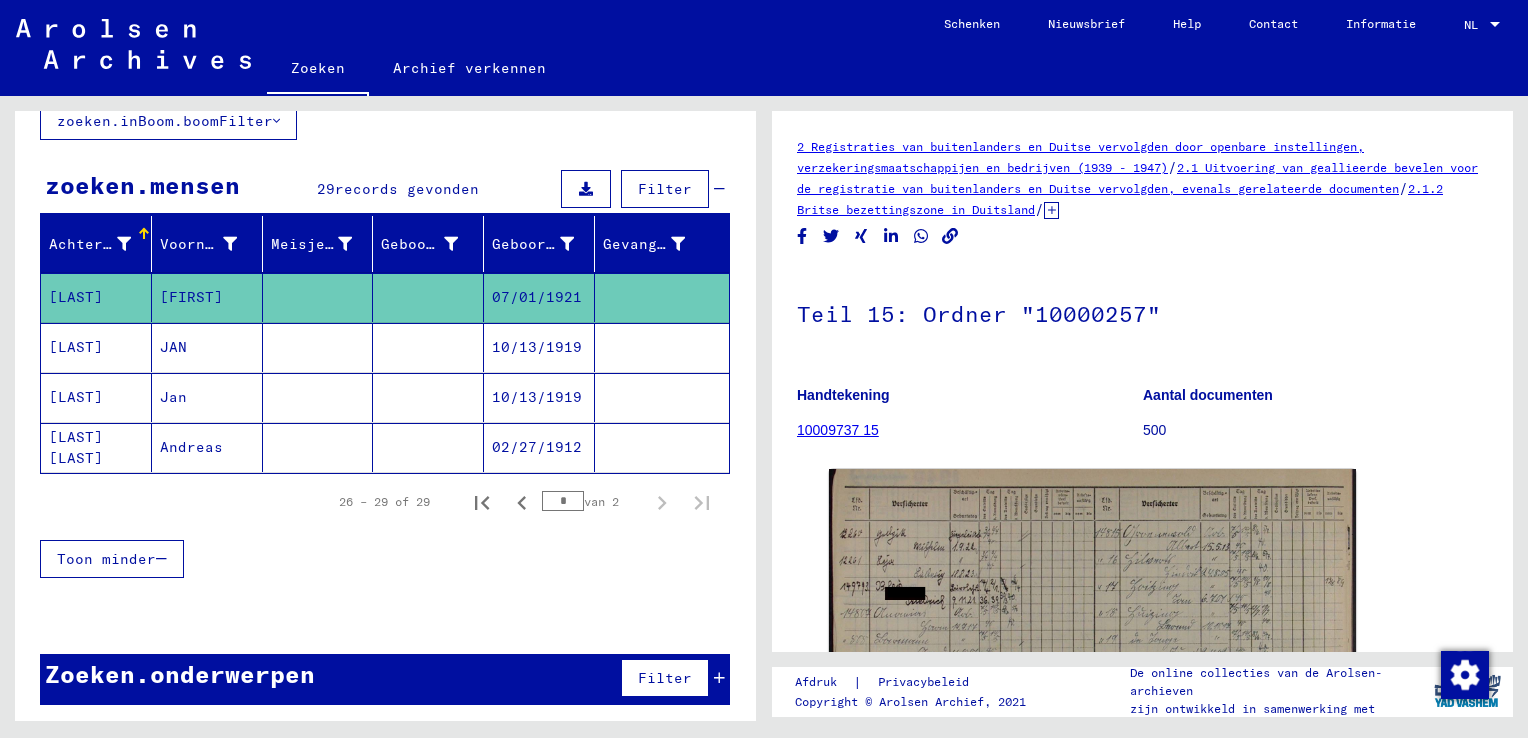 click on "10/13/1919" at bounding box center (539, 397) 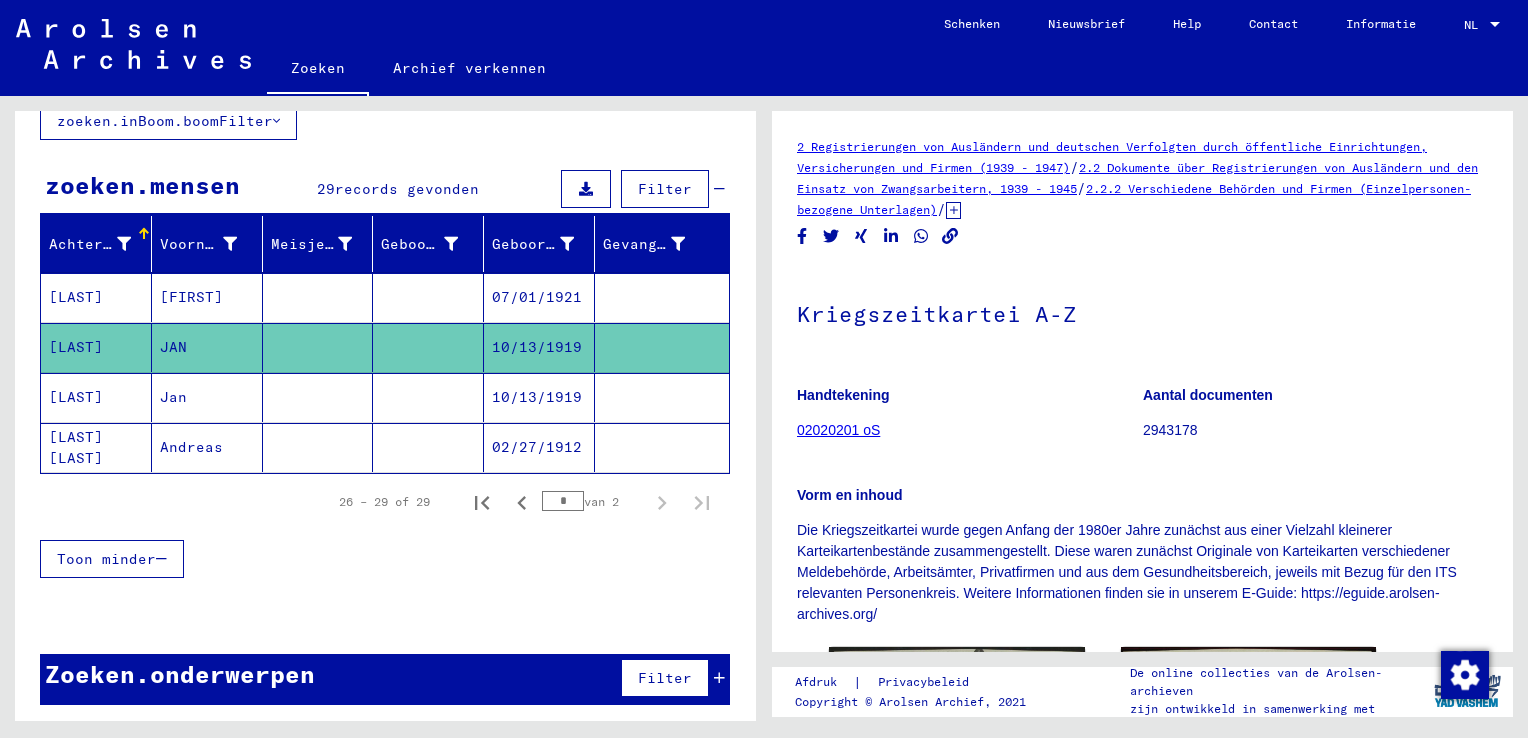 scroll, scrollTop: 0, scrollLeft: 0, axis: both 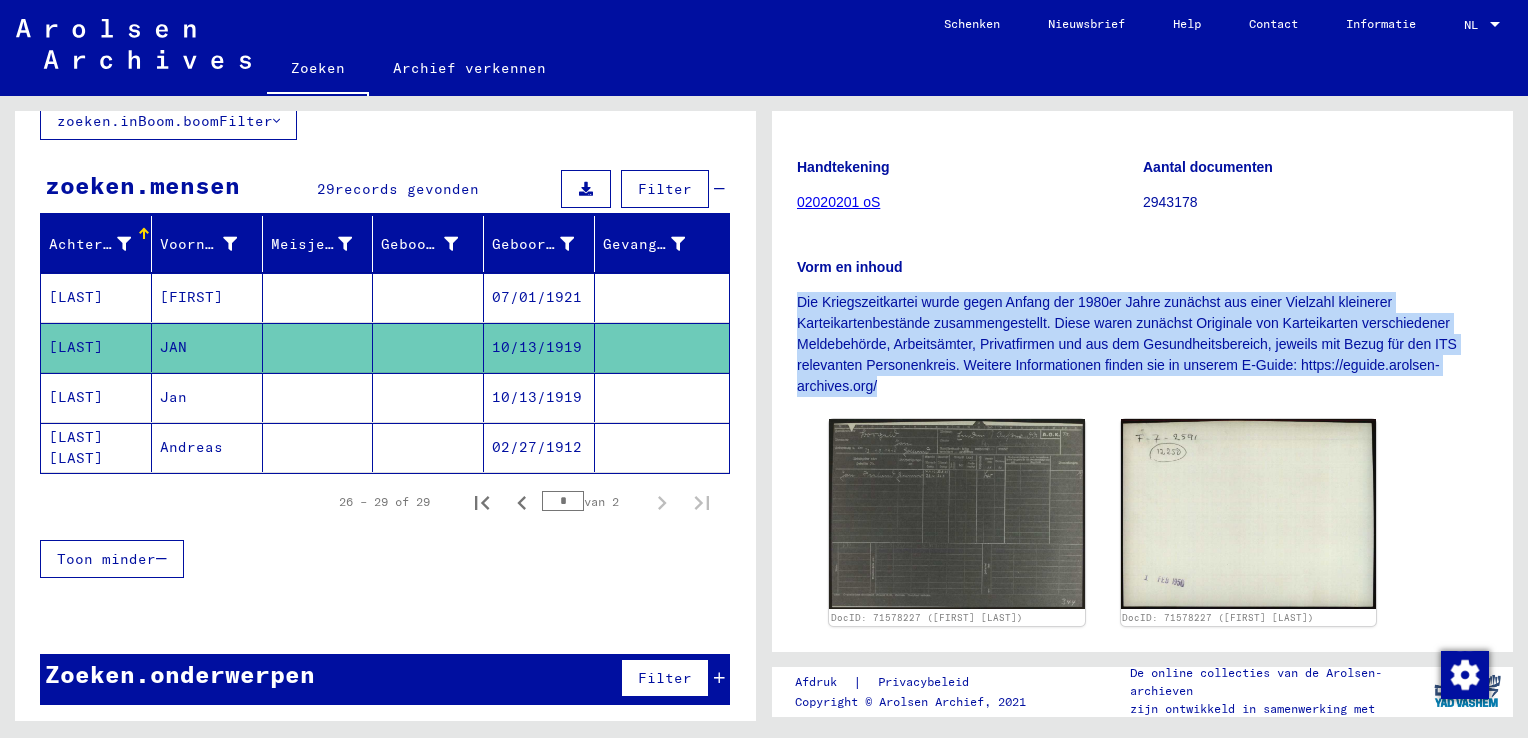 drag, startPoint x: 966, startPoint y: 389, endPoint x: 777, endPoint y: 303, distance: 207.64633 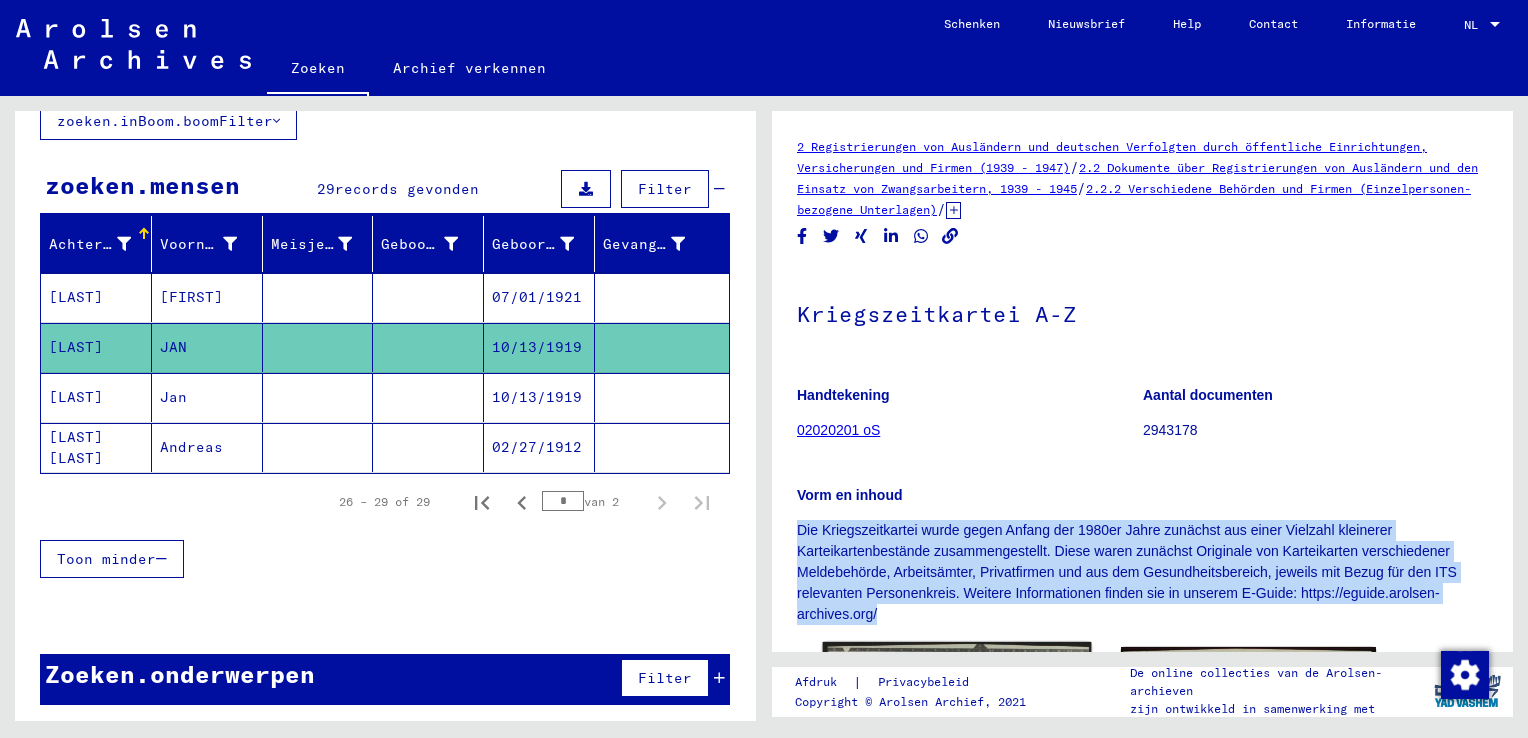 scroll, scrollTop: 0, scrollLeft: 0, axis: both 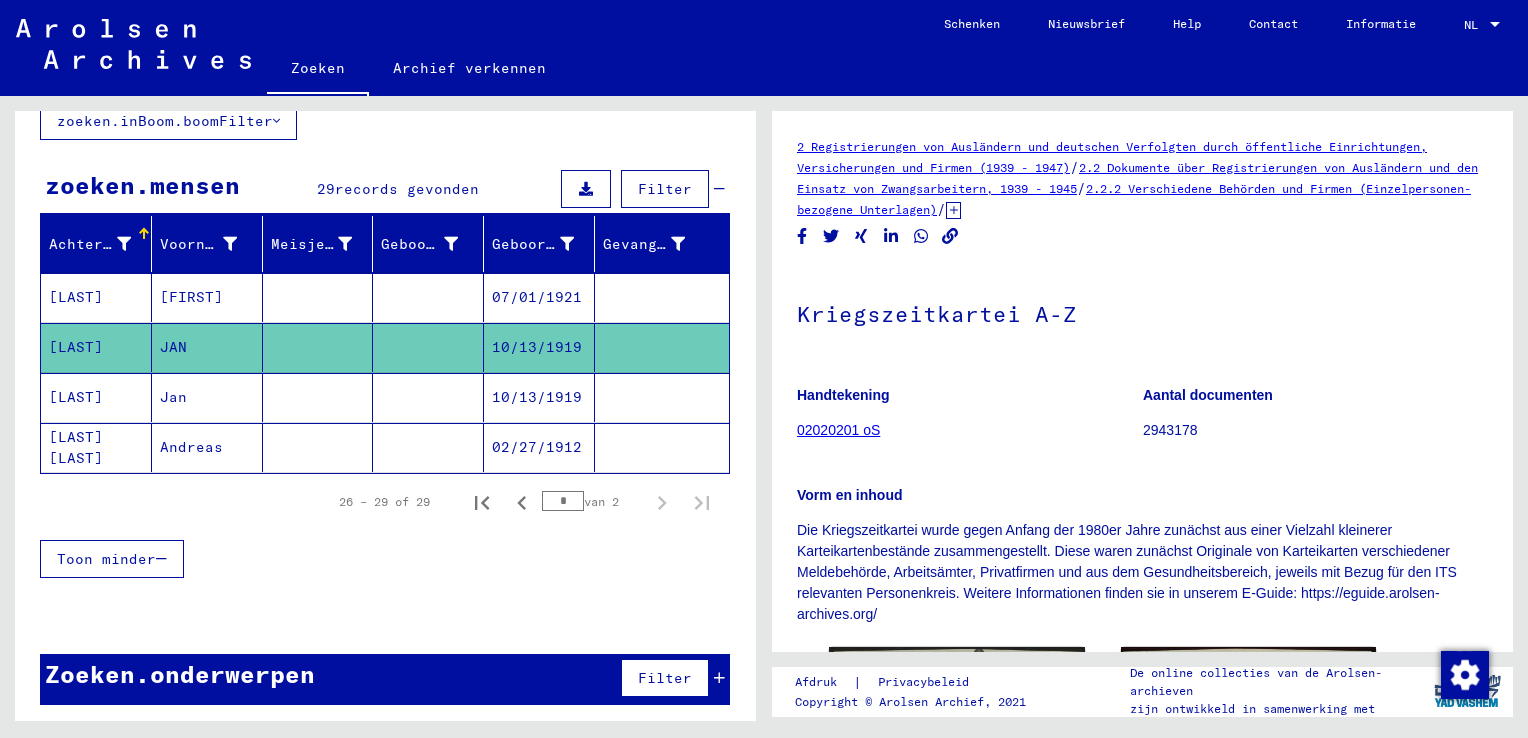 click on "Kriegszeitkartei A-Z" 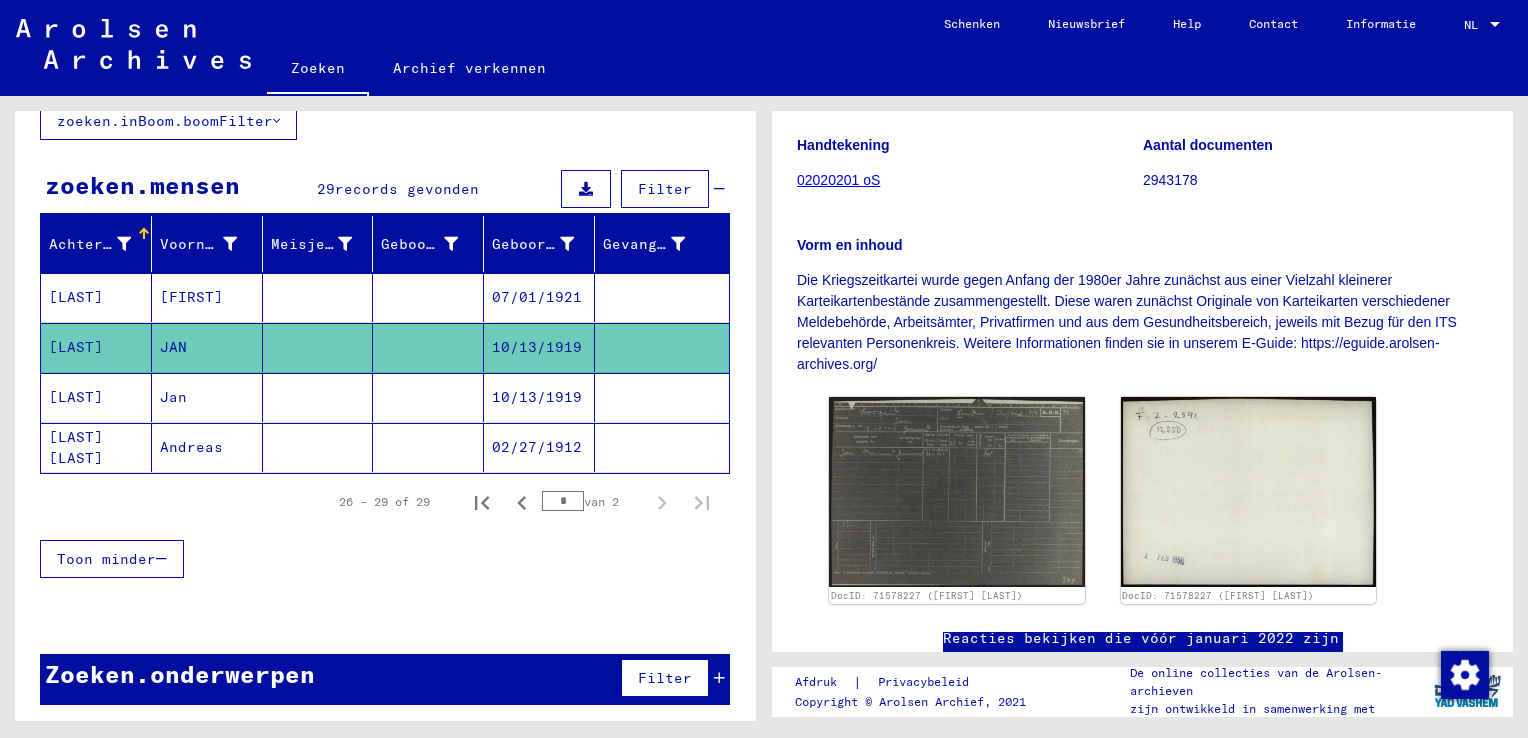 scroll, scrollTop: 256, scrollLeft: 0, axis: vertical 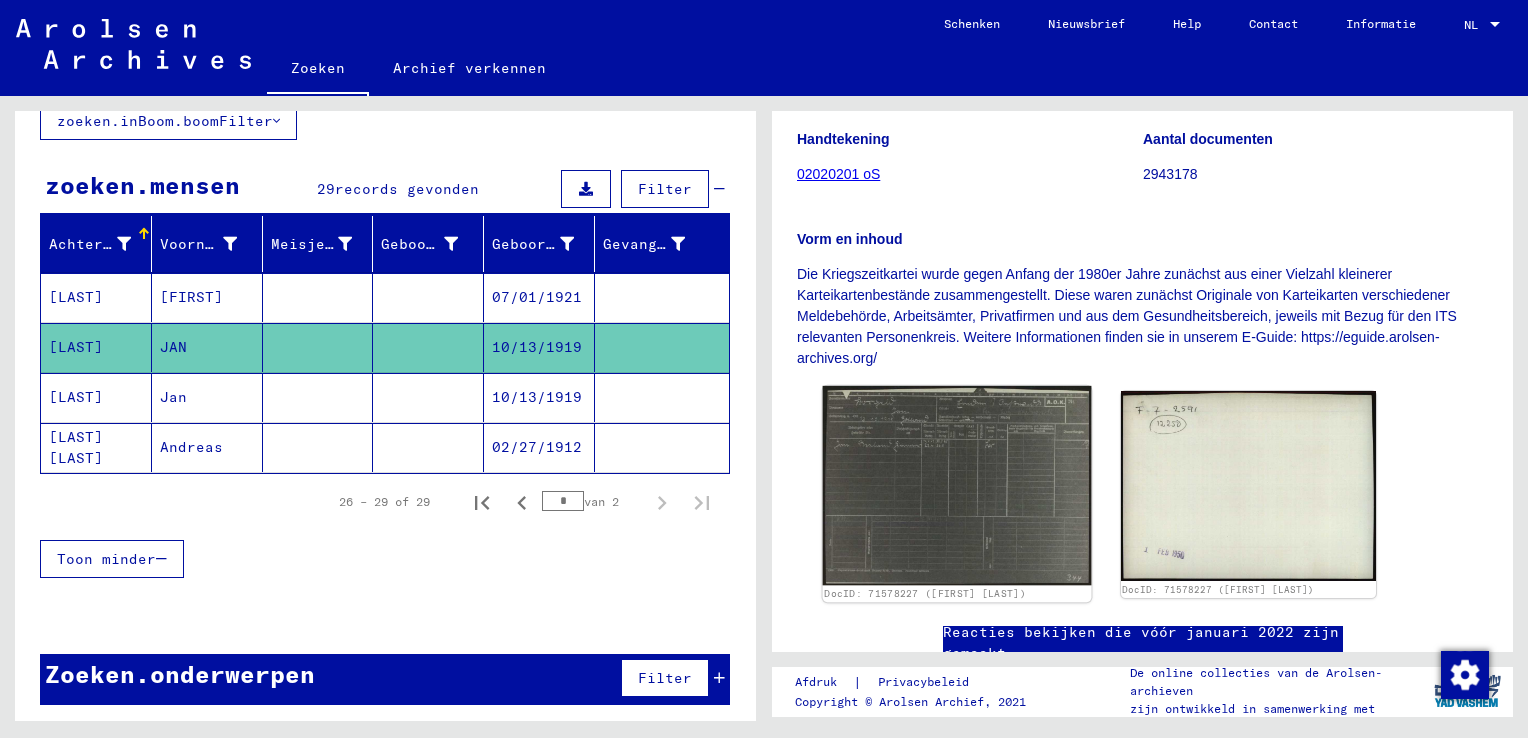 click 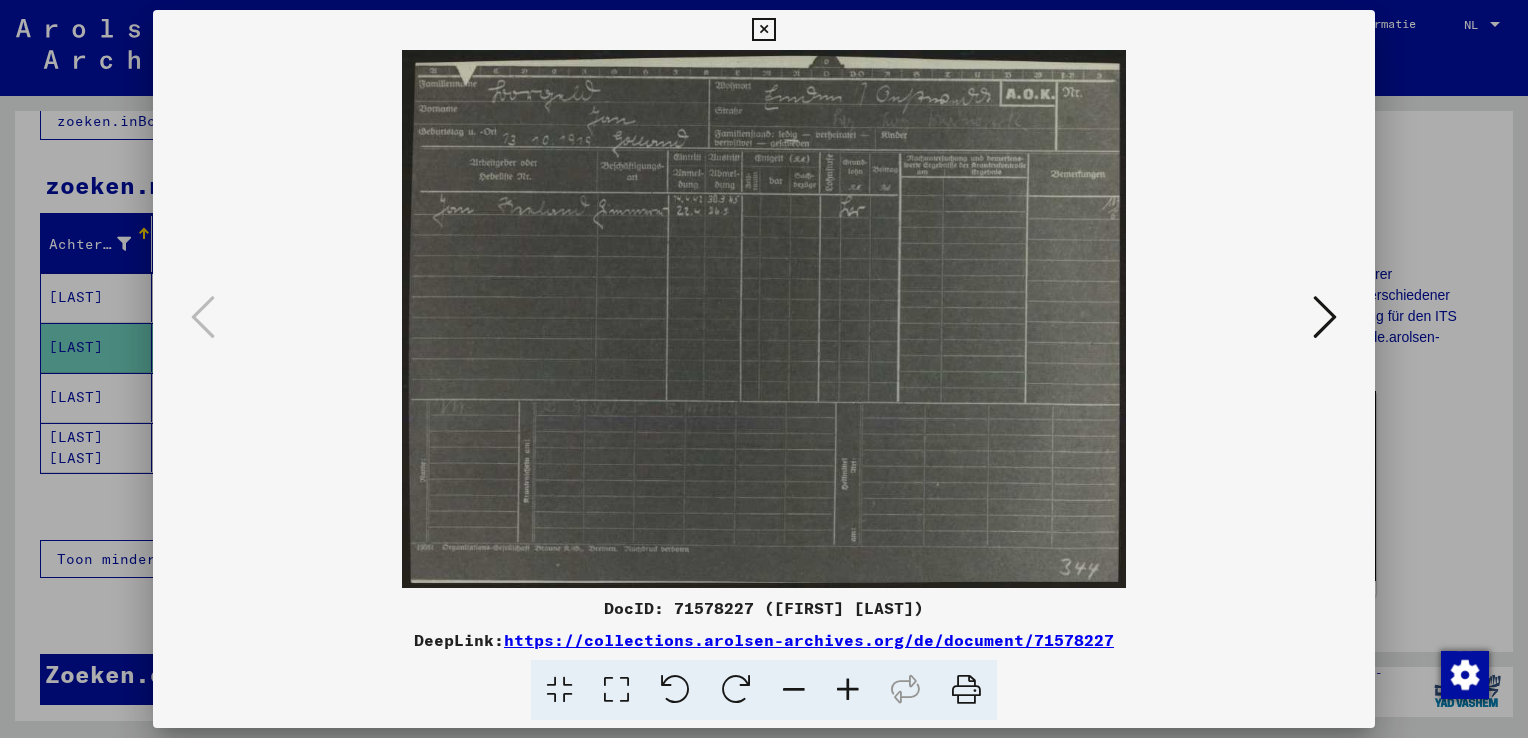 click at bounding box center (848, 690) 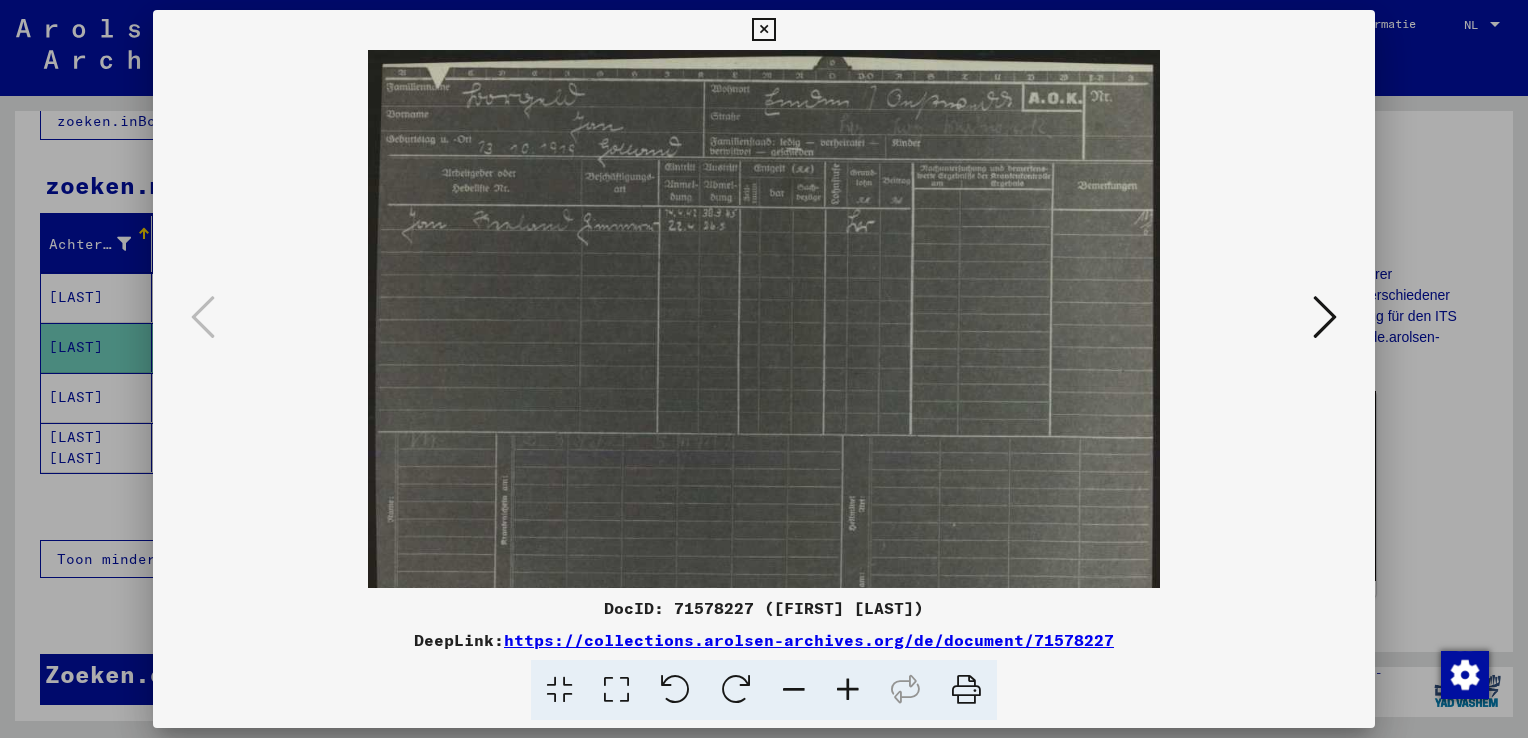 click at bounding box center (848, 690) 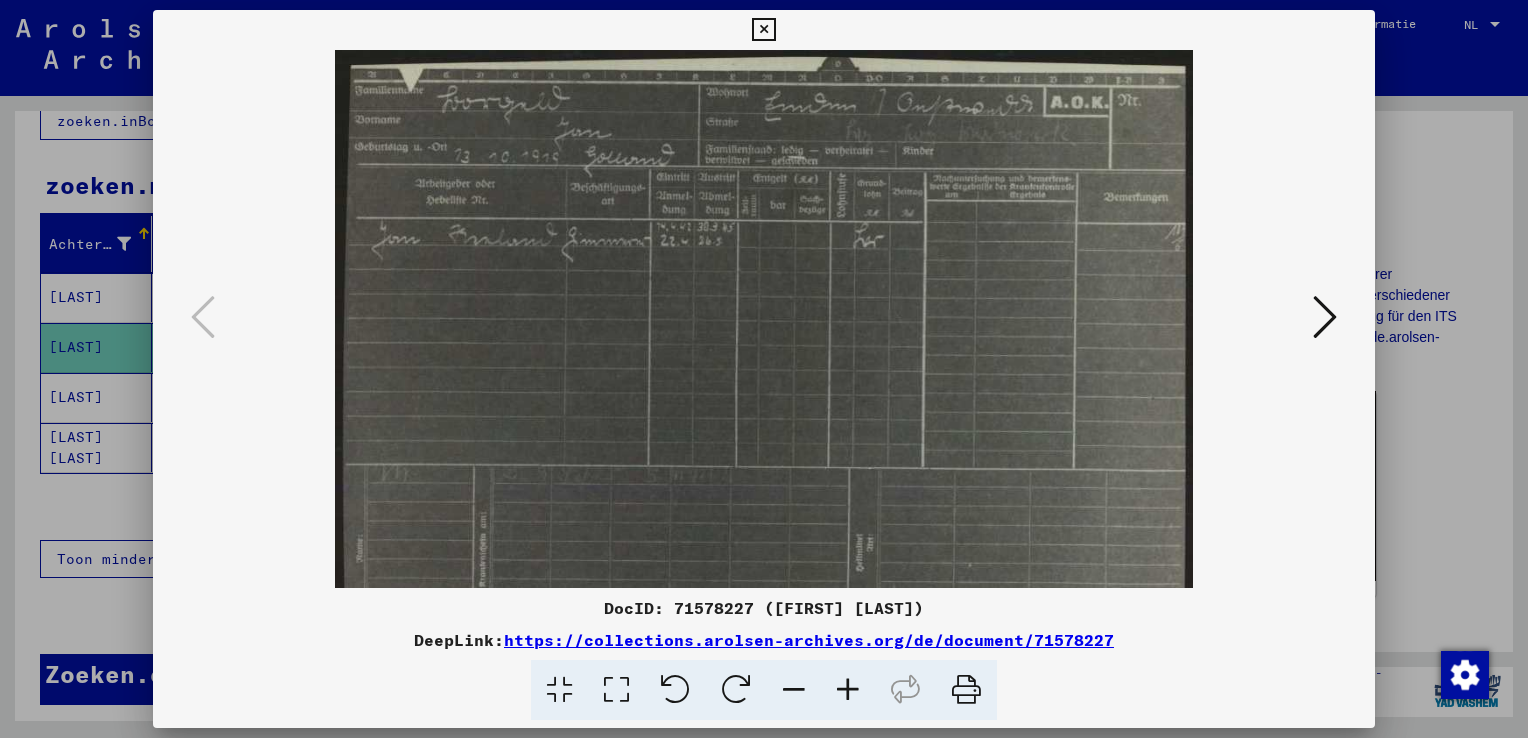 click at bounding box center [848, 690] 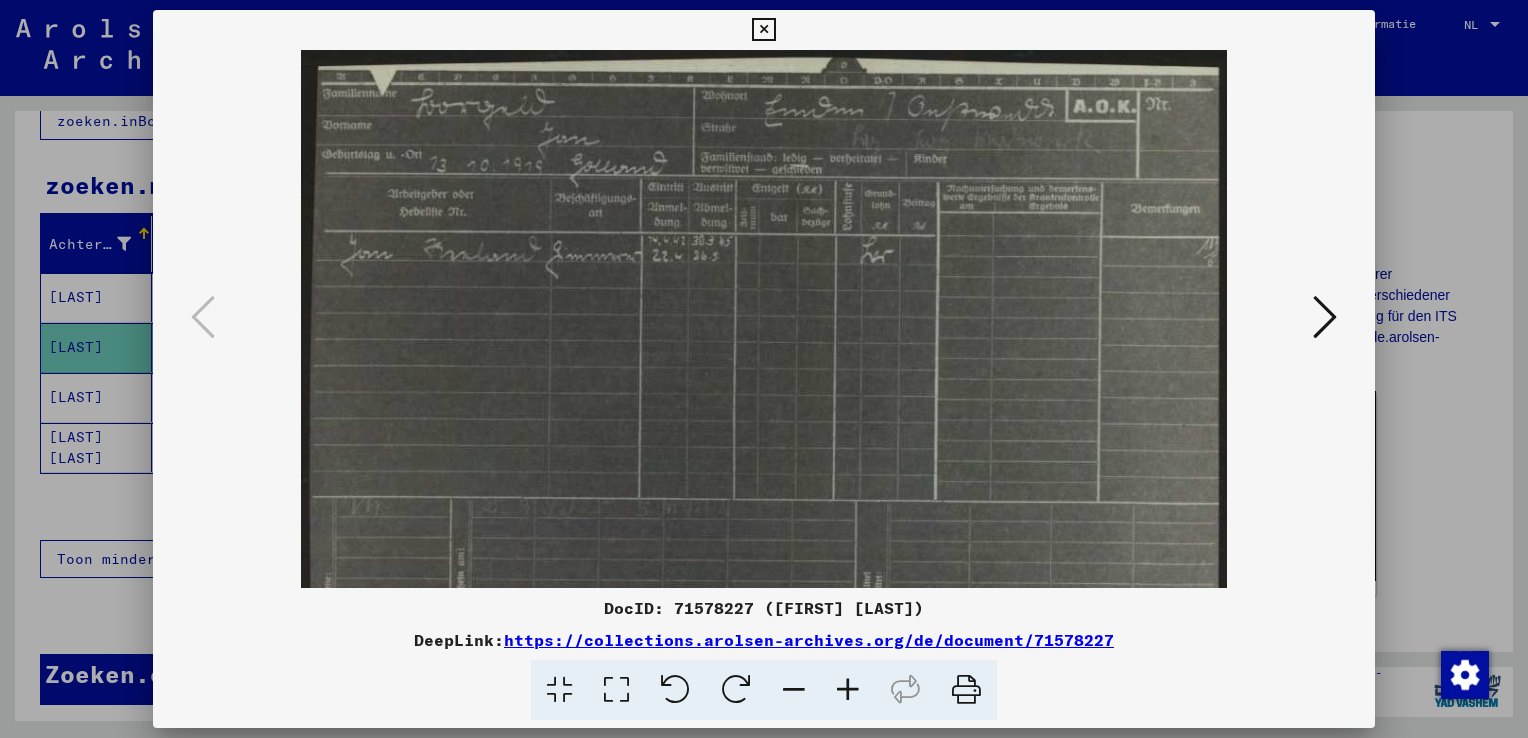 click at bounding box center (848, 690) 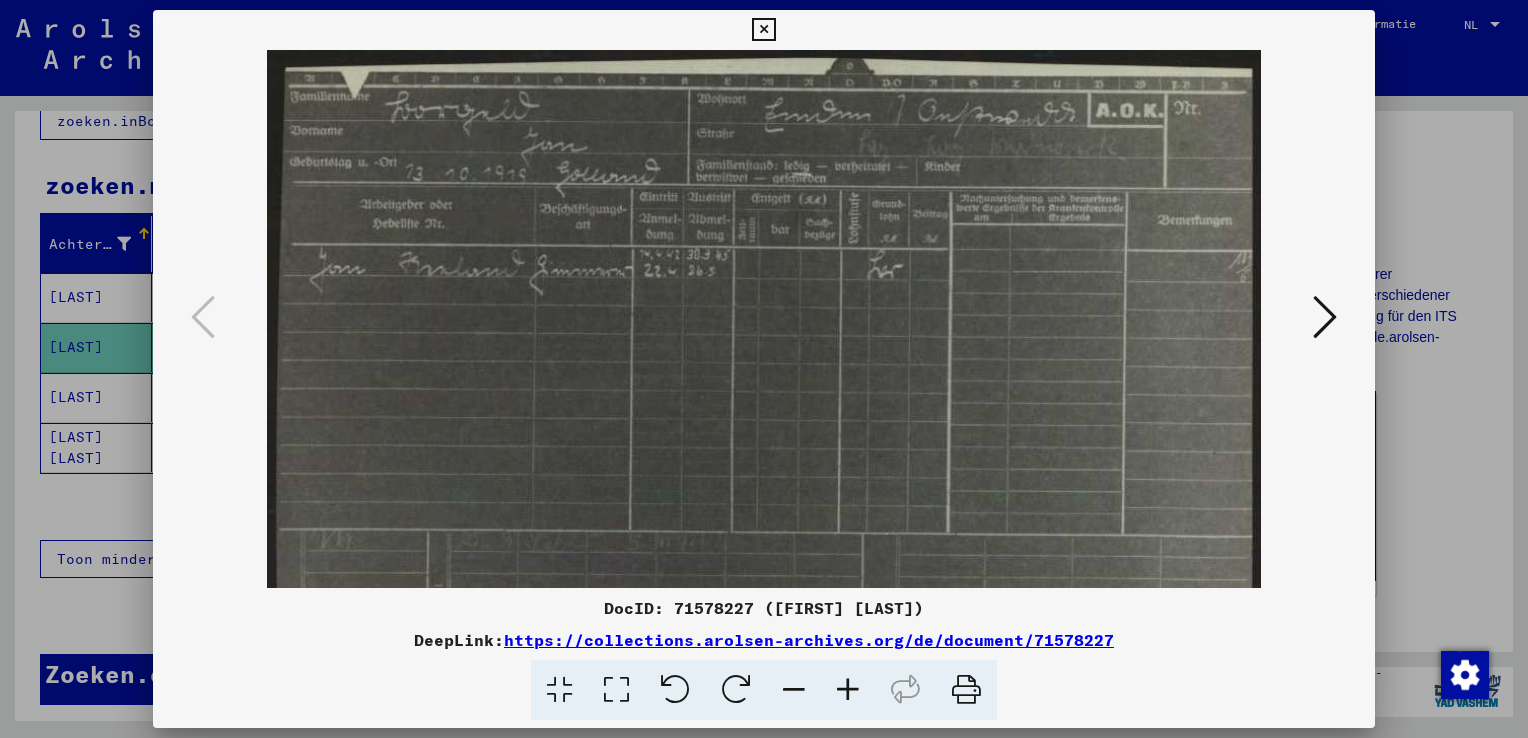 click at bounding box center (848, 690) 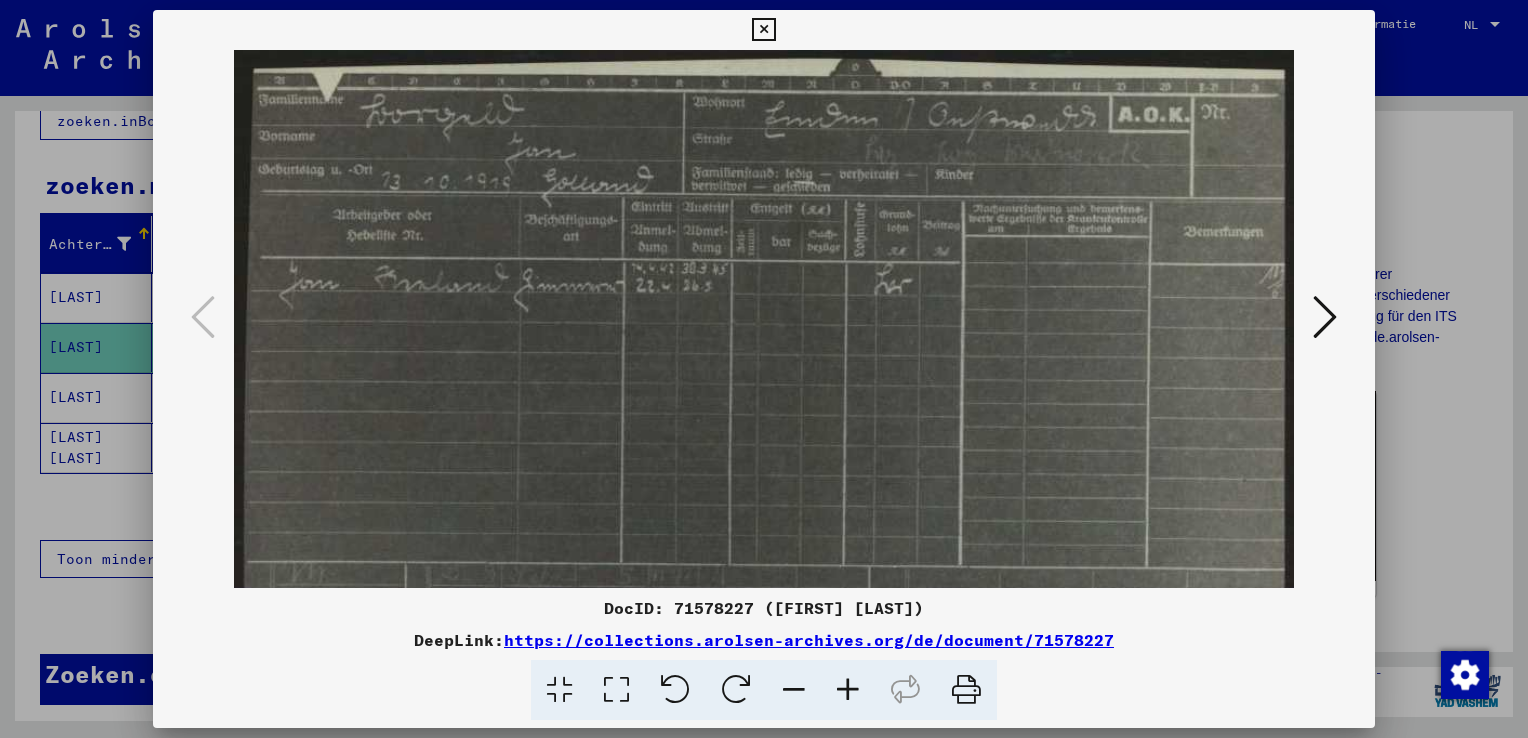 click at bounding box center [1325, 317] 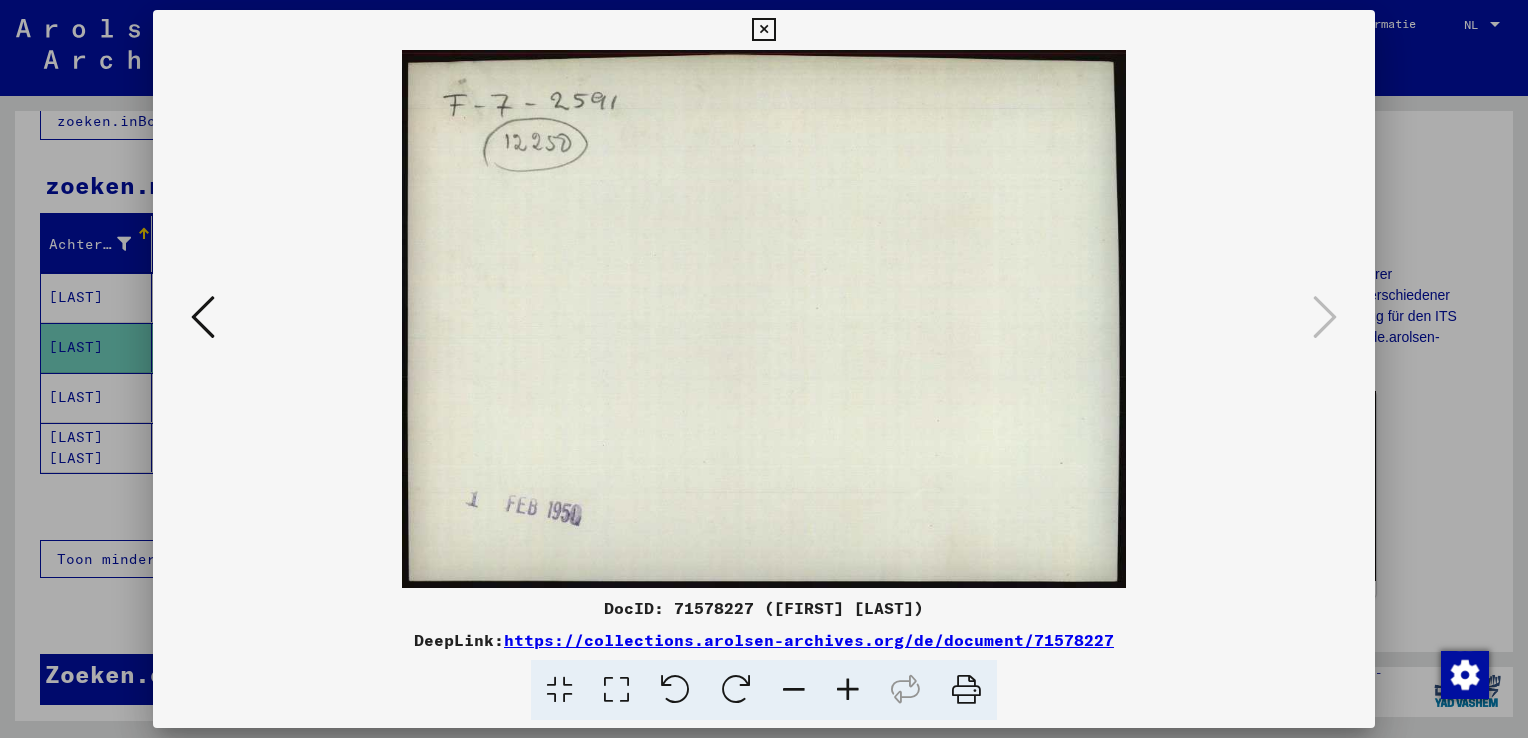 click at bounding box center [764, 369] 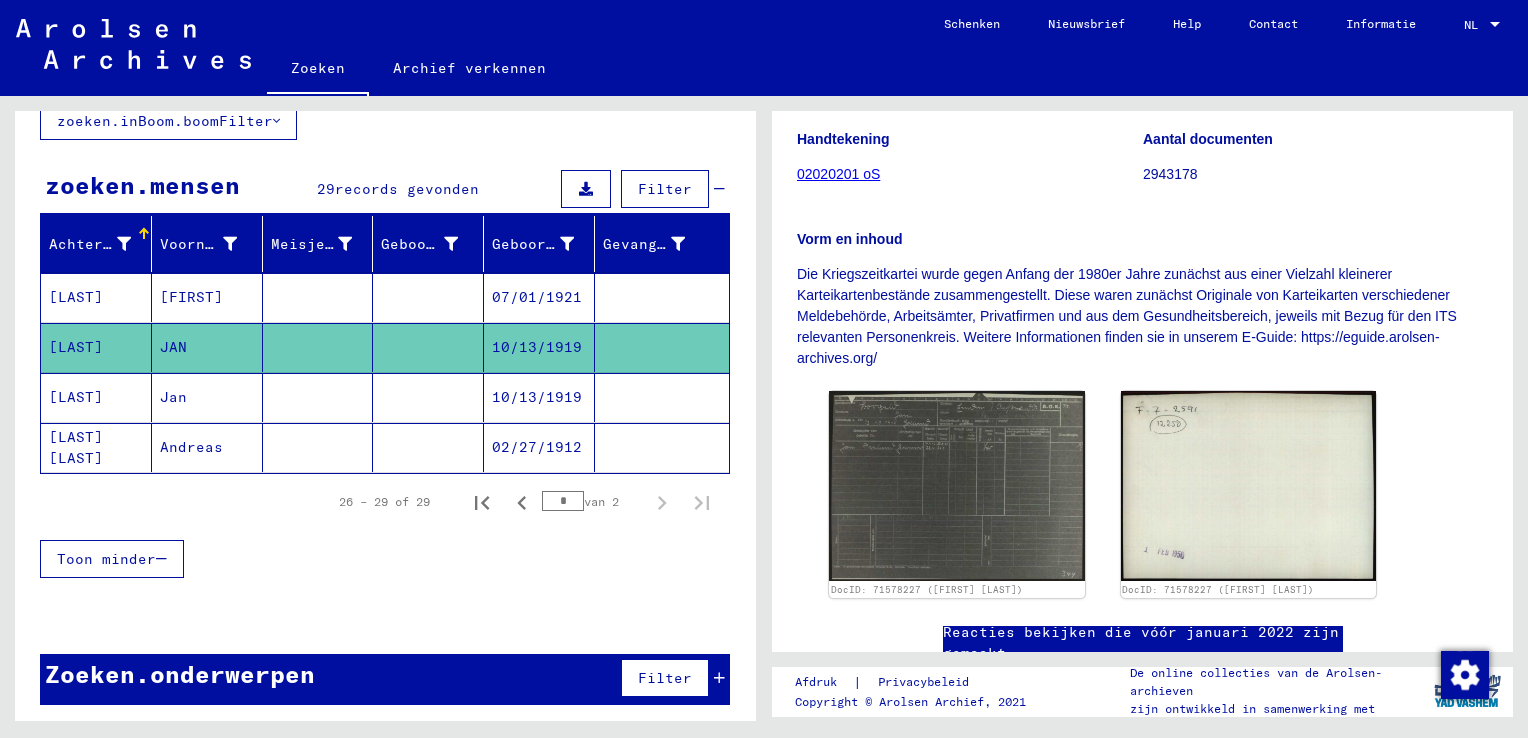 click at bounding box center [428, 447] 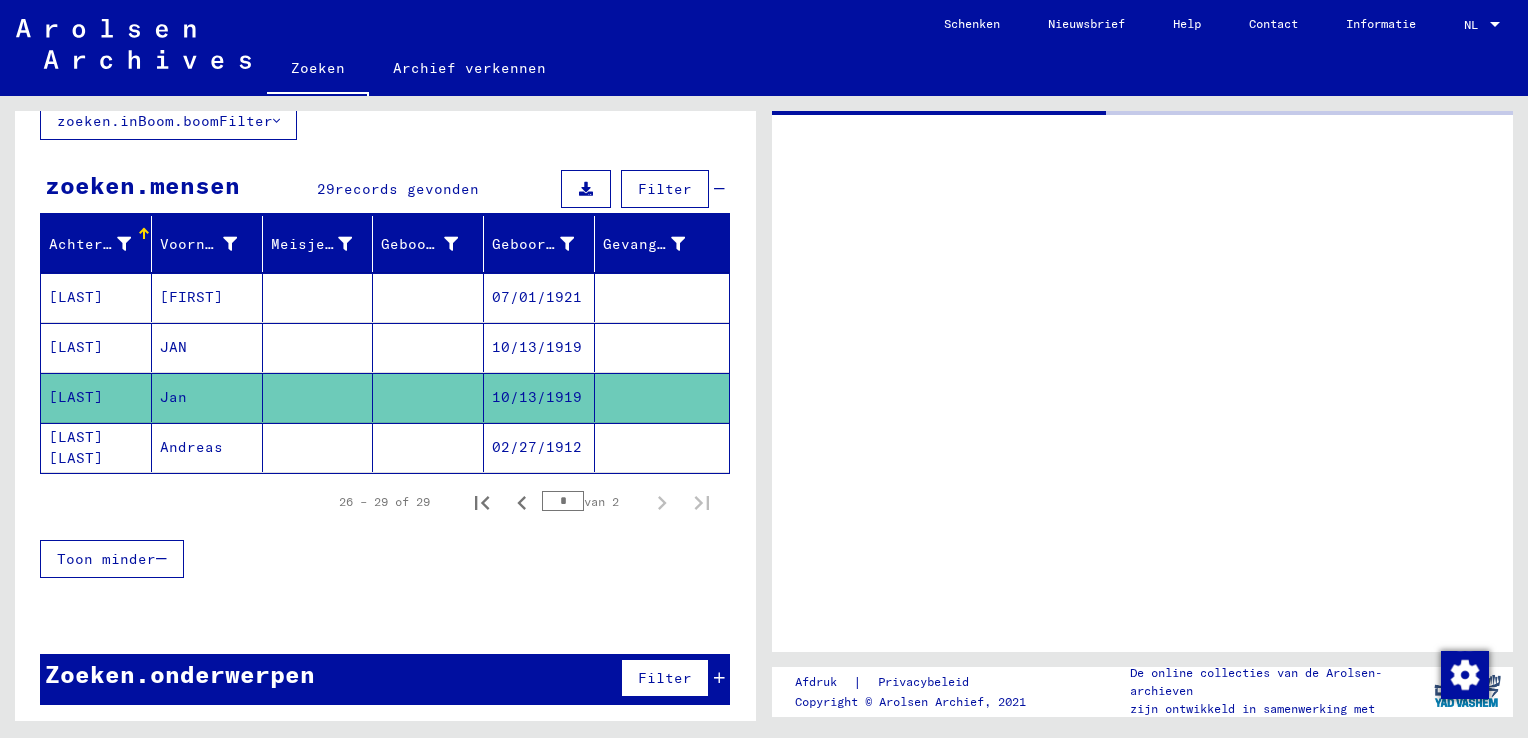 scroll, scrollTop: 0, scrollLeft: 0, axis: both 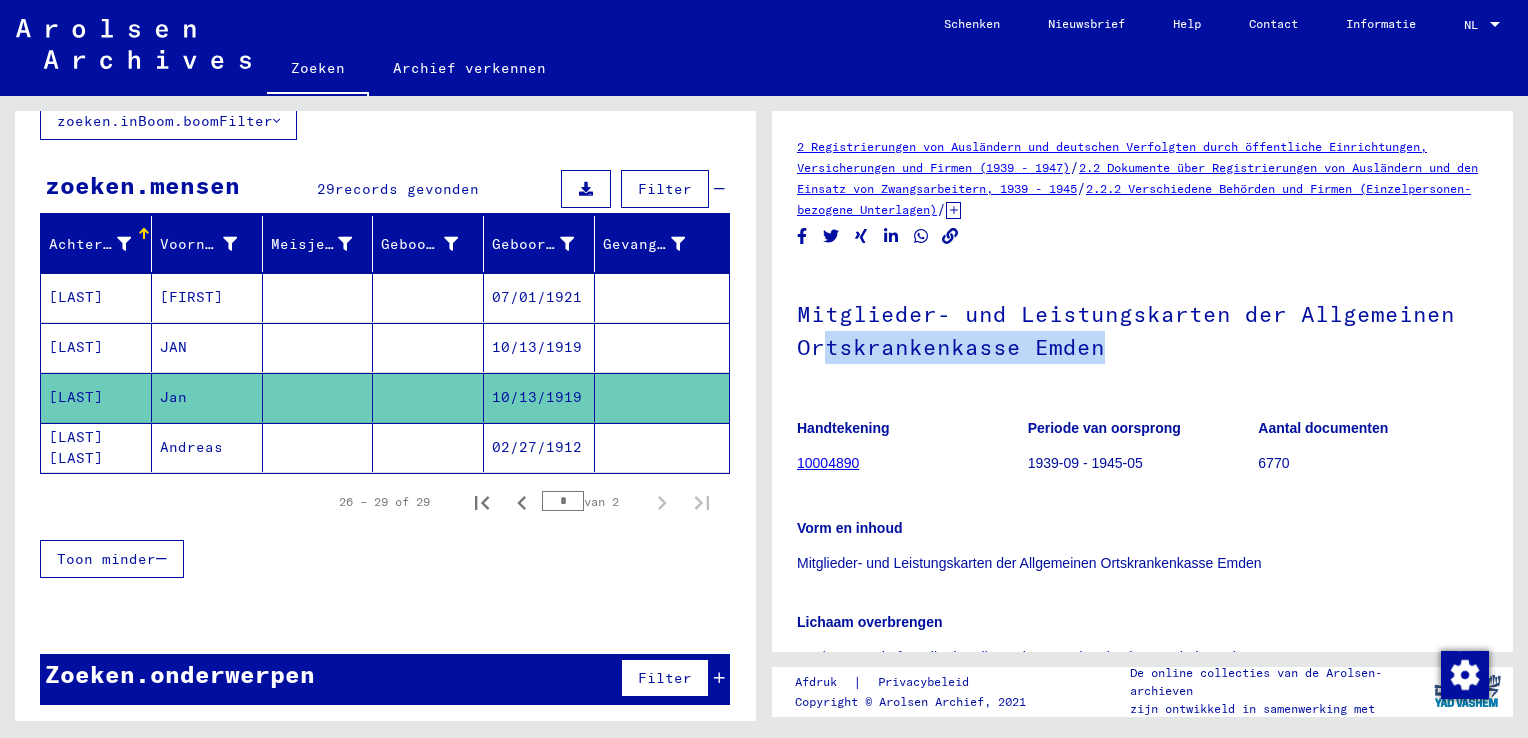 drag, startPoint x: 1116, startPoint y: 338, endPoint x: 819, endPoint y: 342, distance: 297.02695 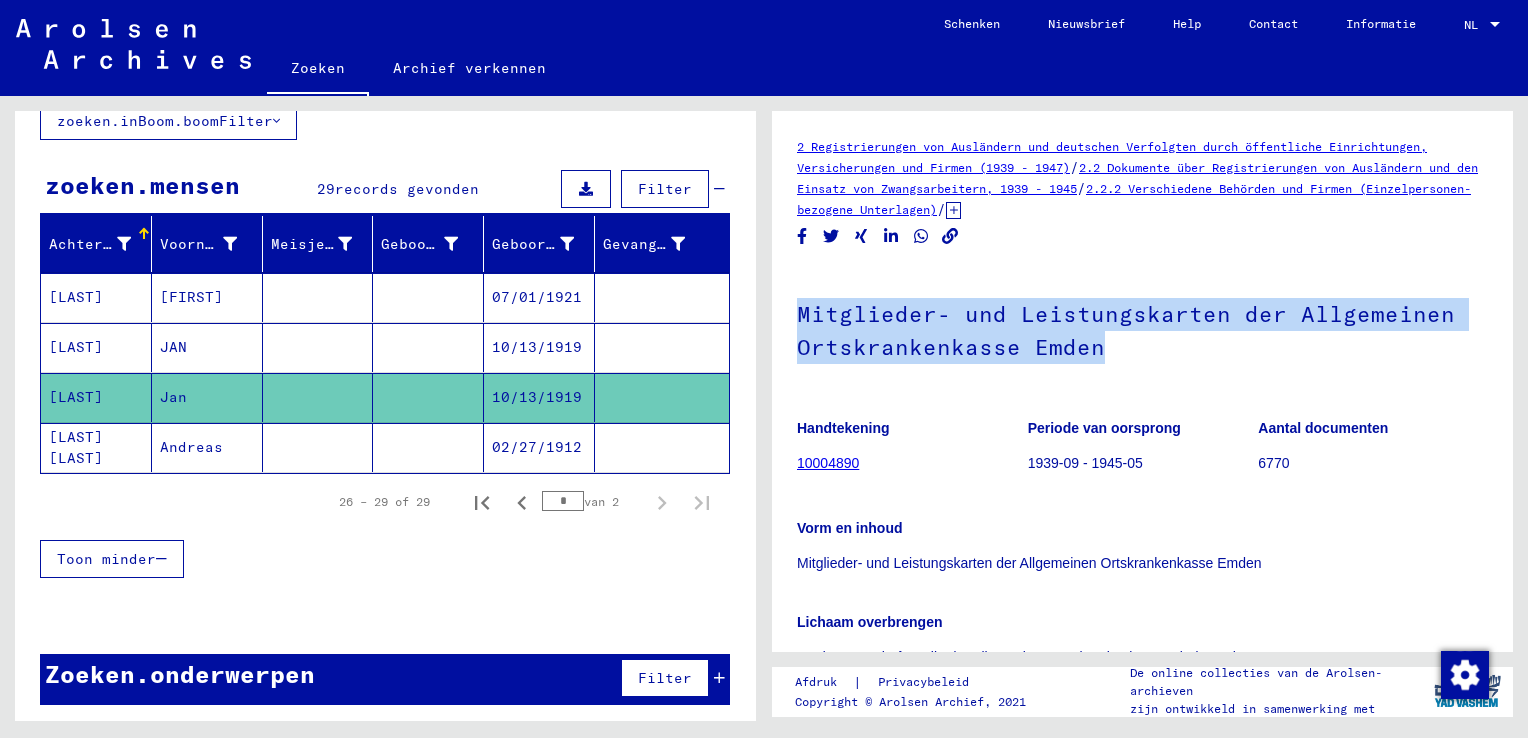 drag, startPoint x: 1141, startPoint y: 353, endPoint x: 798, endPoint y: 318, distance: 344.7811 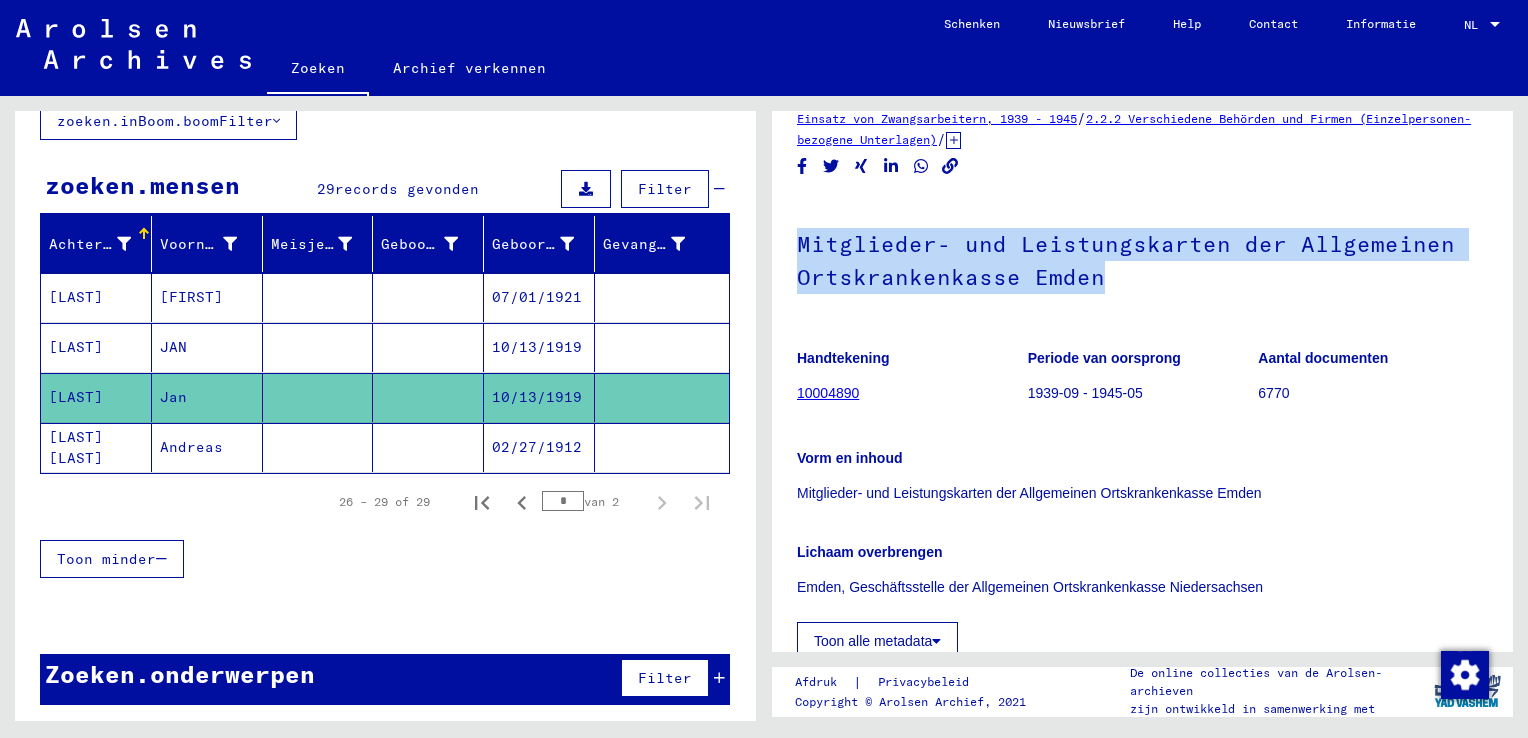 scroll, scrollTop: 0, scrollLeft: 0, axis: both 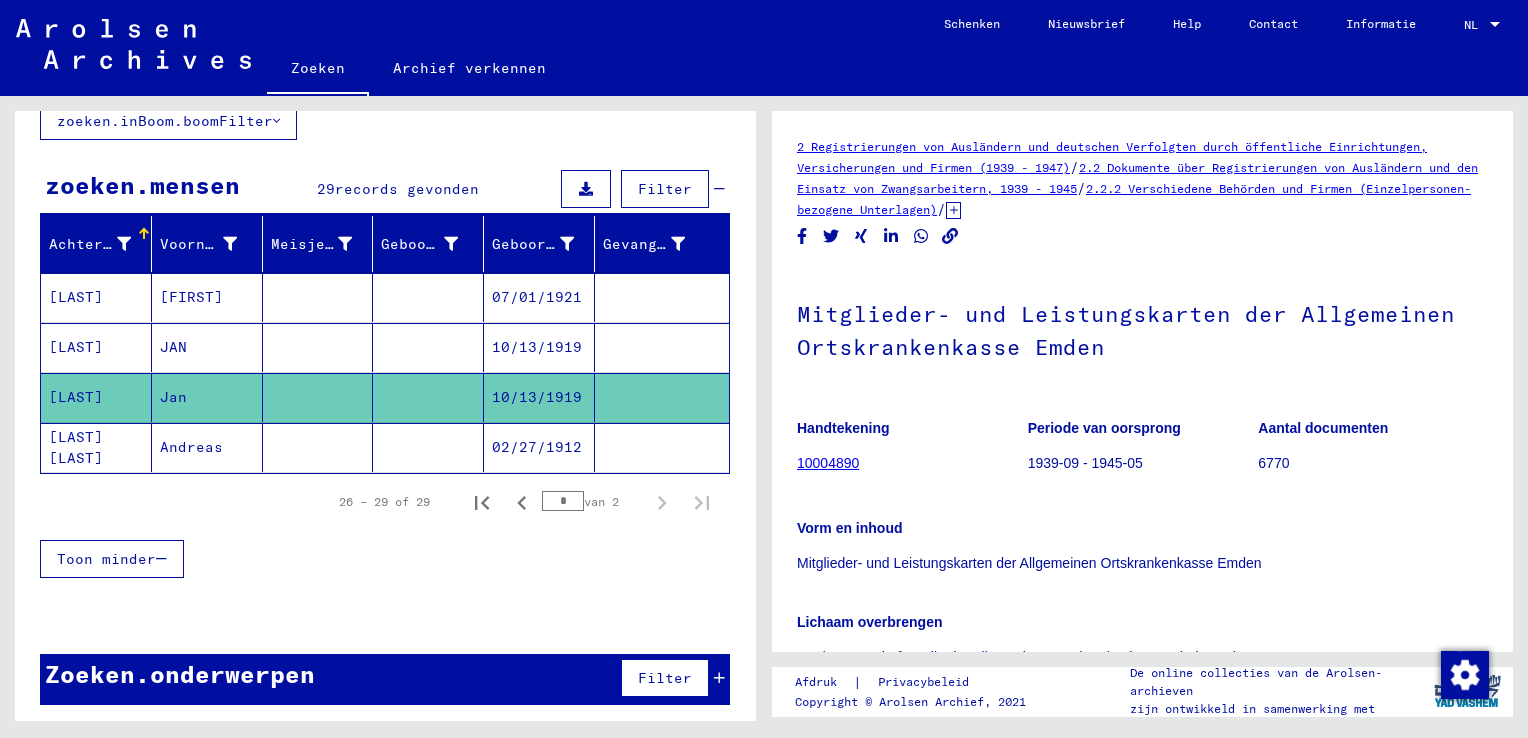 click on "02/27/1912" 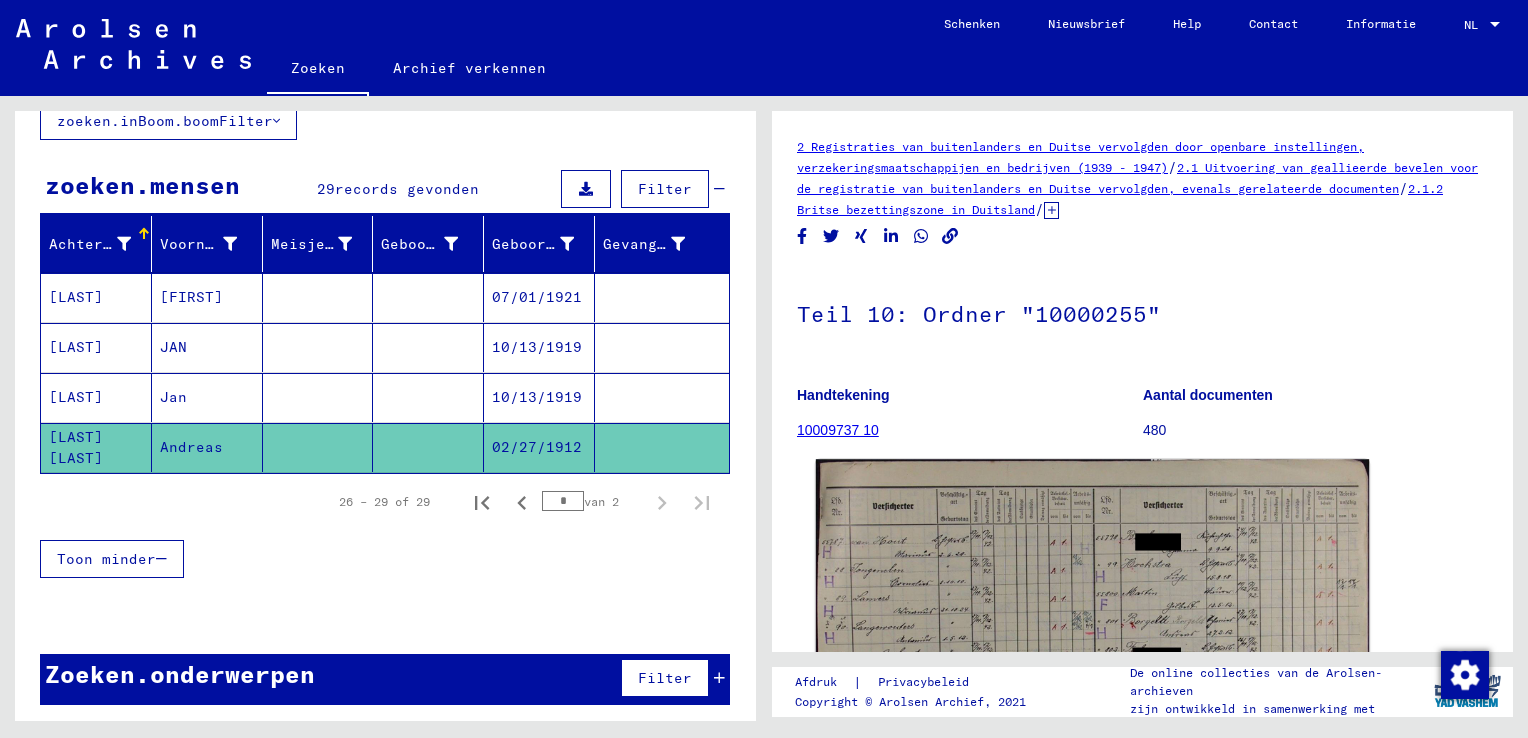 scroll, scrollTop: 0, scrollLeft: 0, axis: both 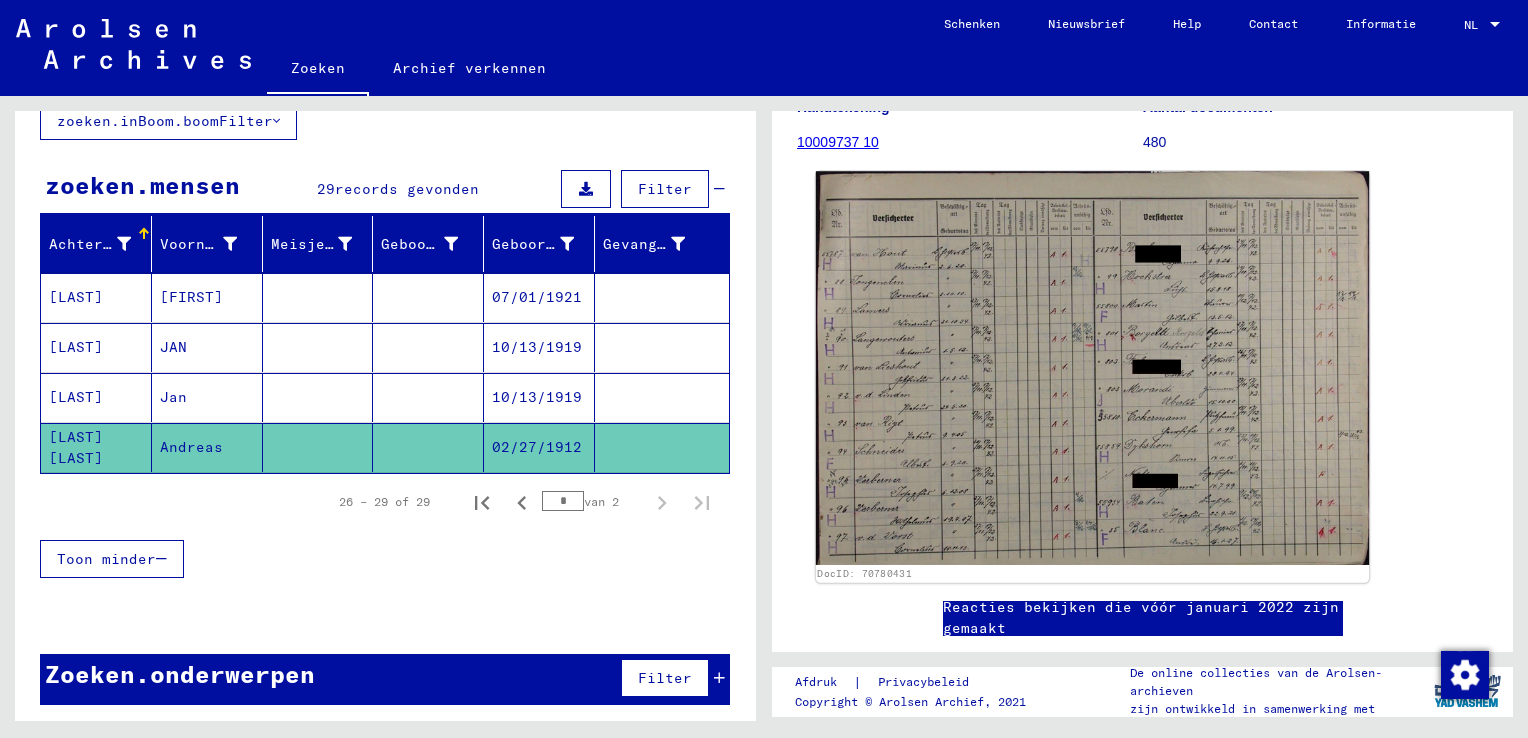click 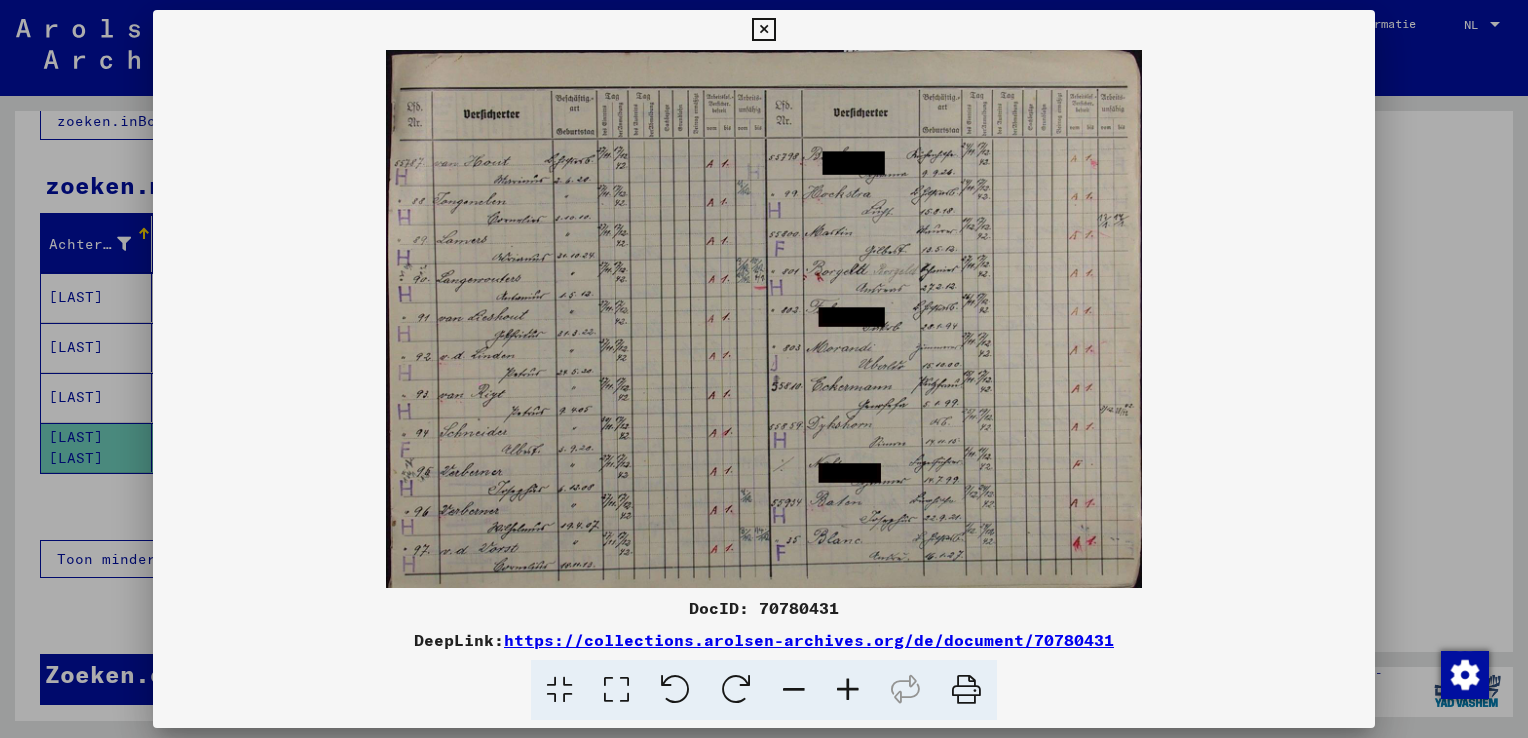 click at bounding box center (764, 369) 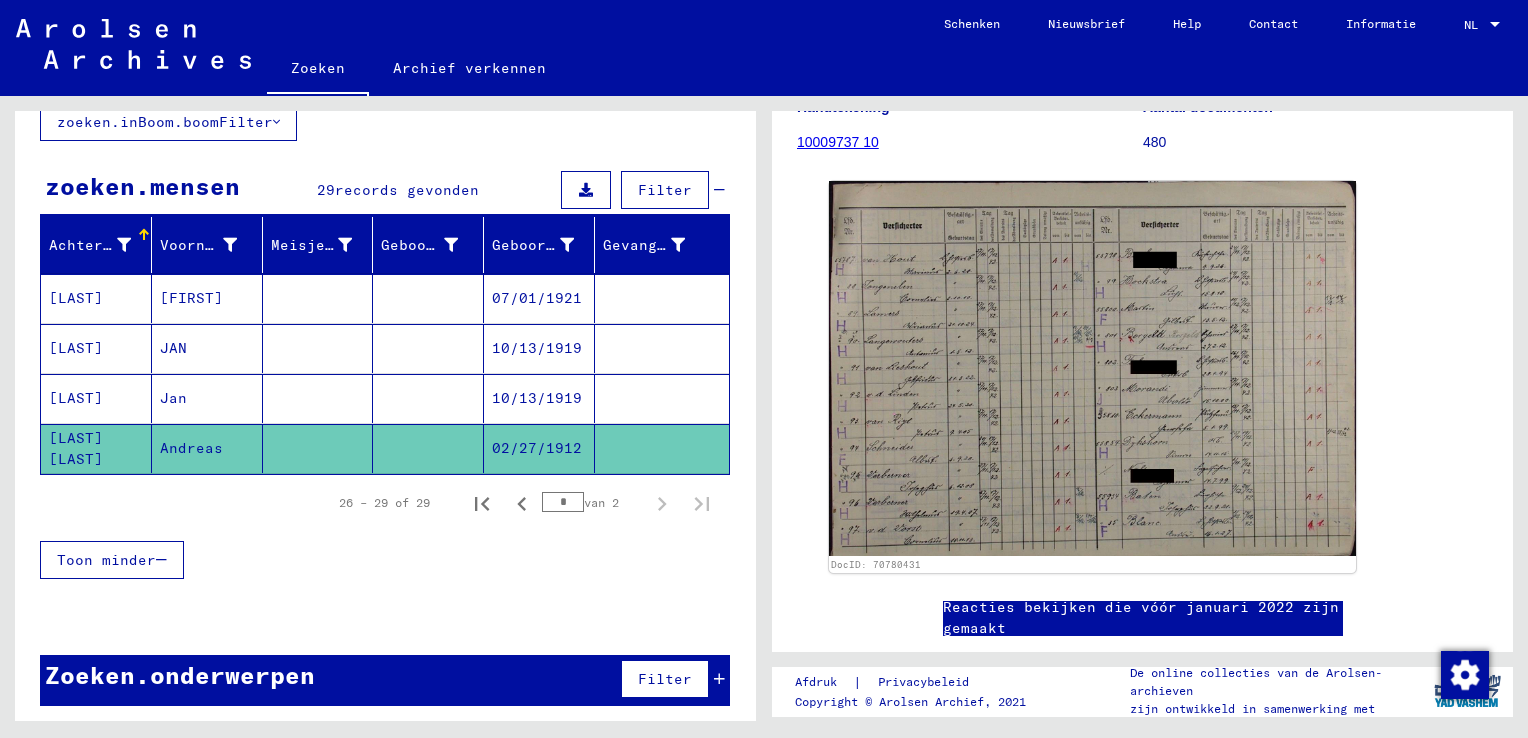 scroll, scrollTop: 0, scrollLeft: 0, axis: both 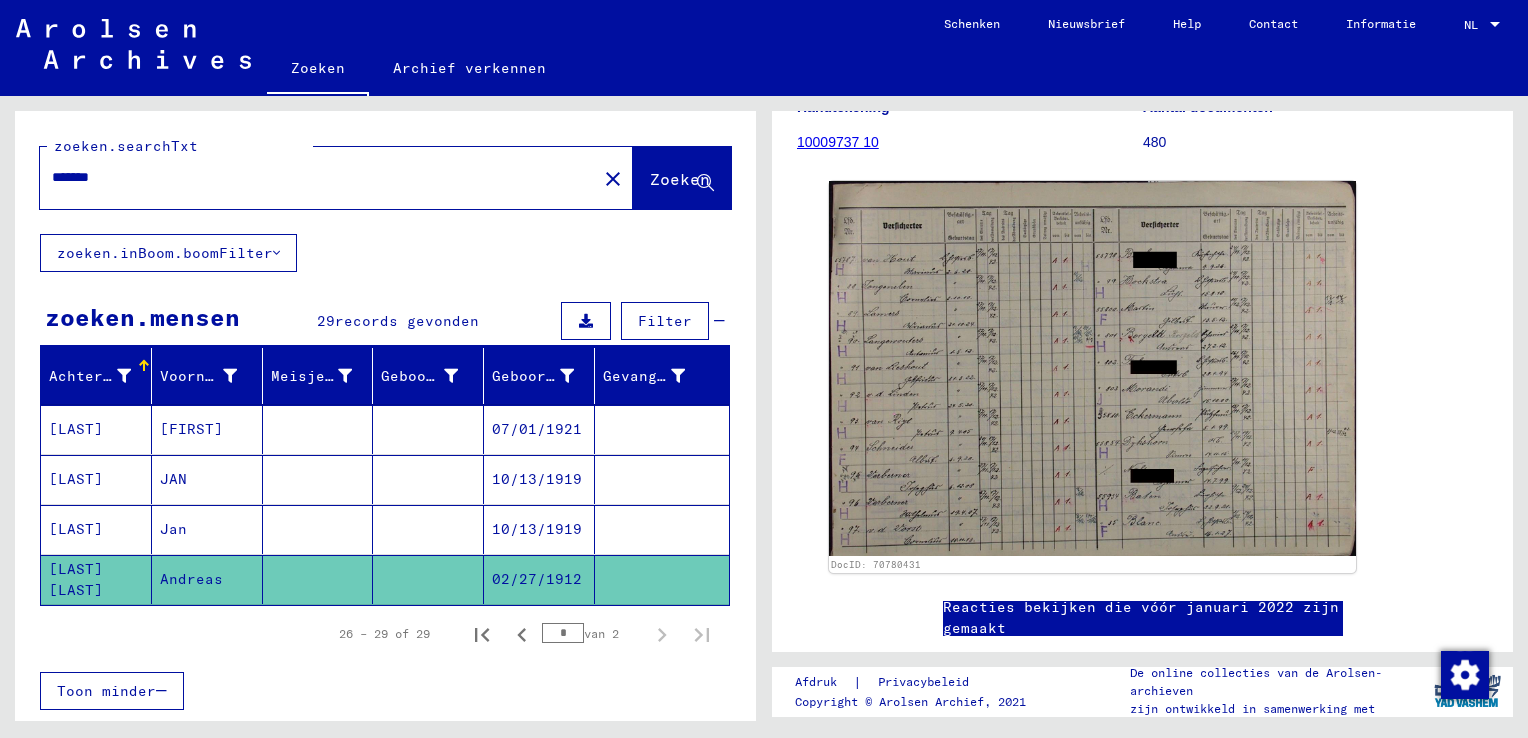 click on "*******" 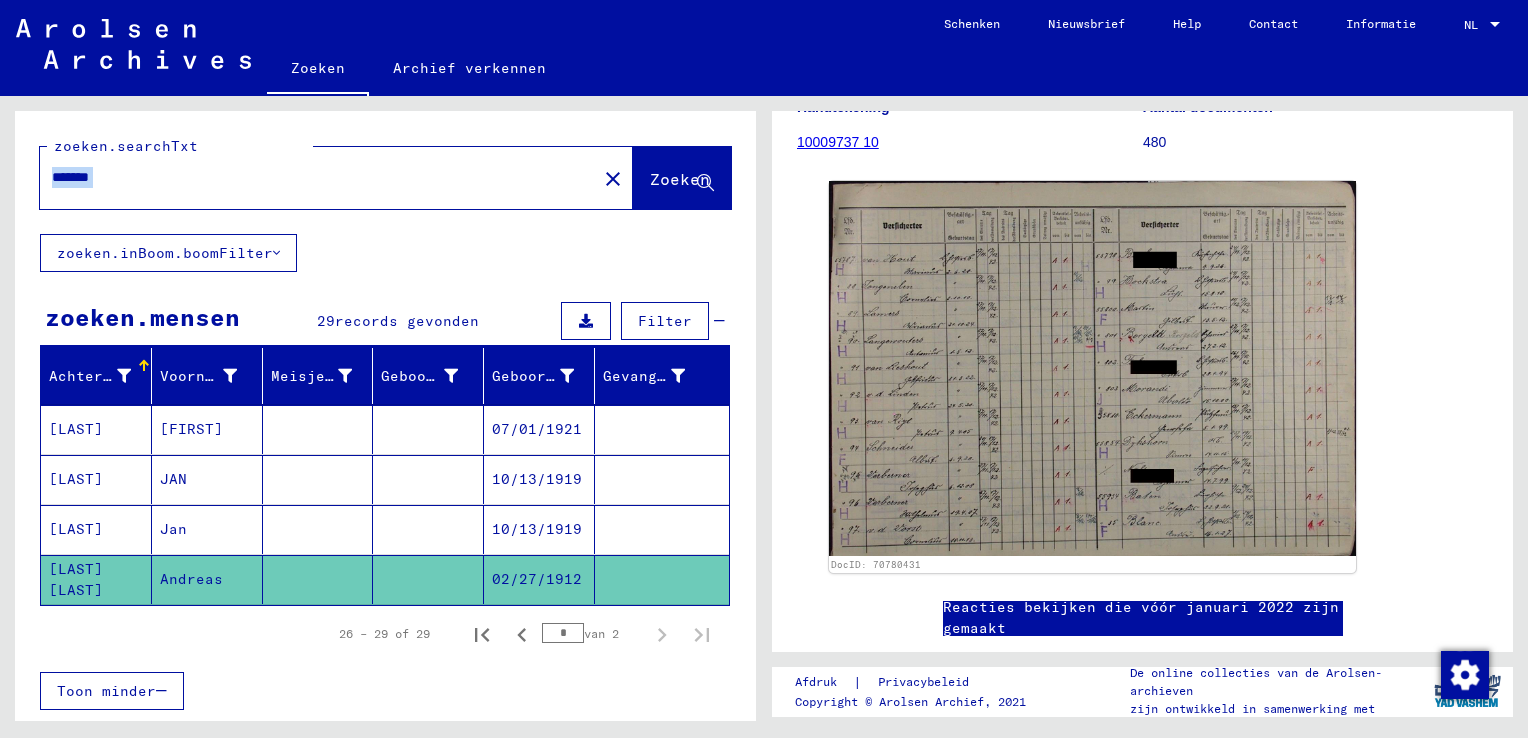 click on "*******" 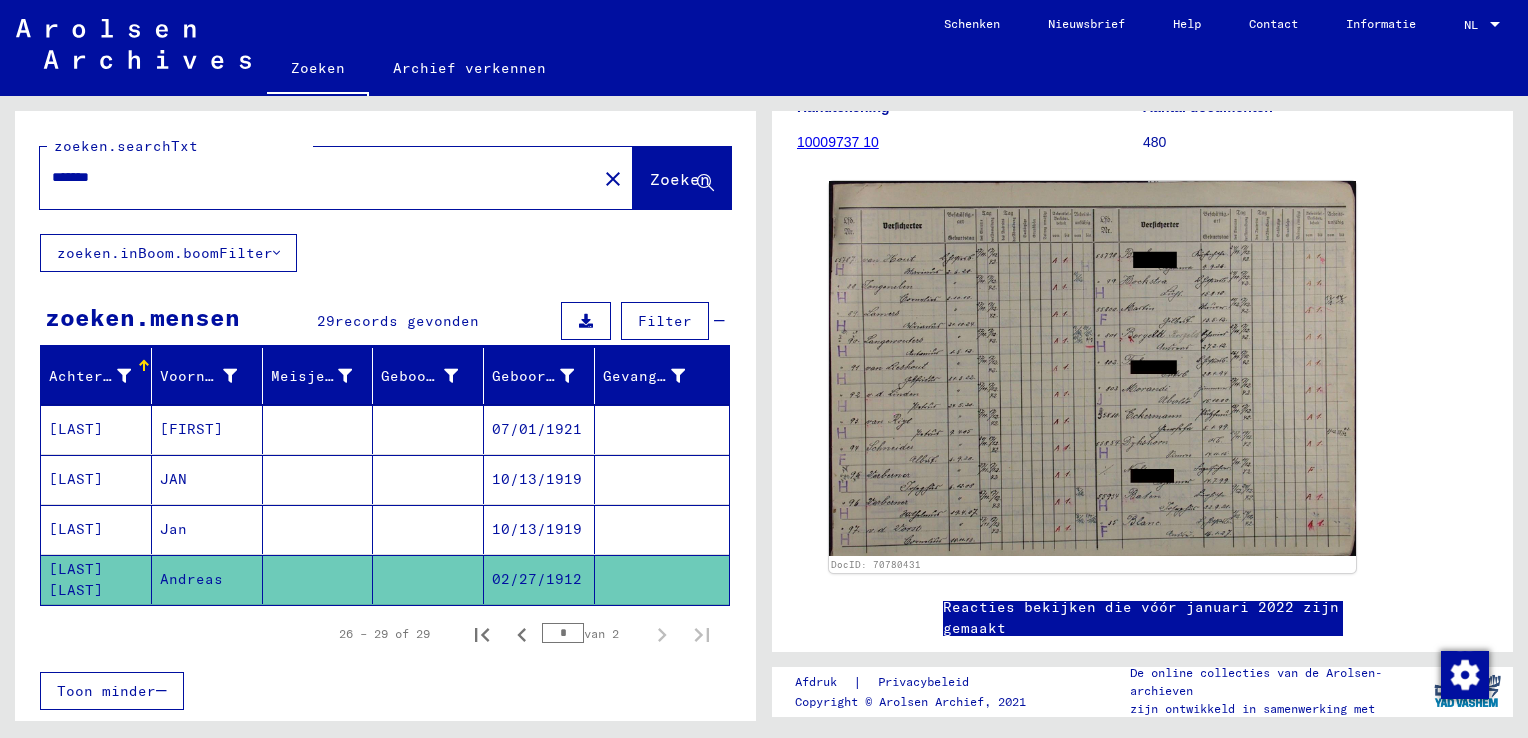 drag, startPoint x: 143, startPoint y: 187, endPoint x: 1, endPoint y: 177, distance: 142.35168 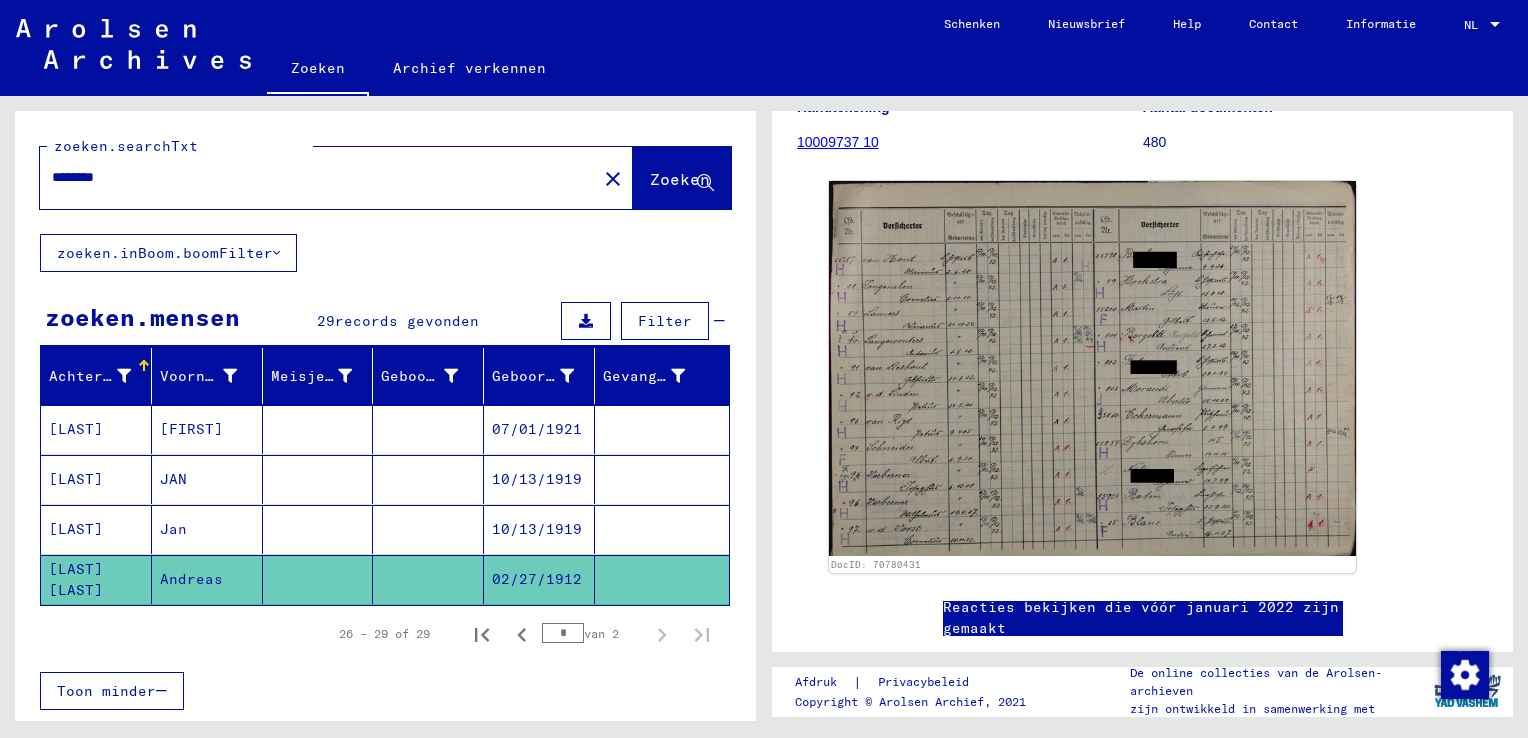 type on "********" 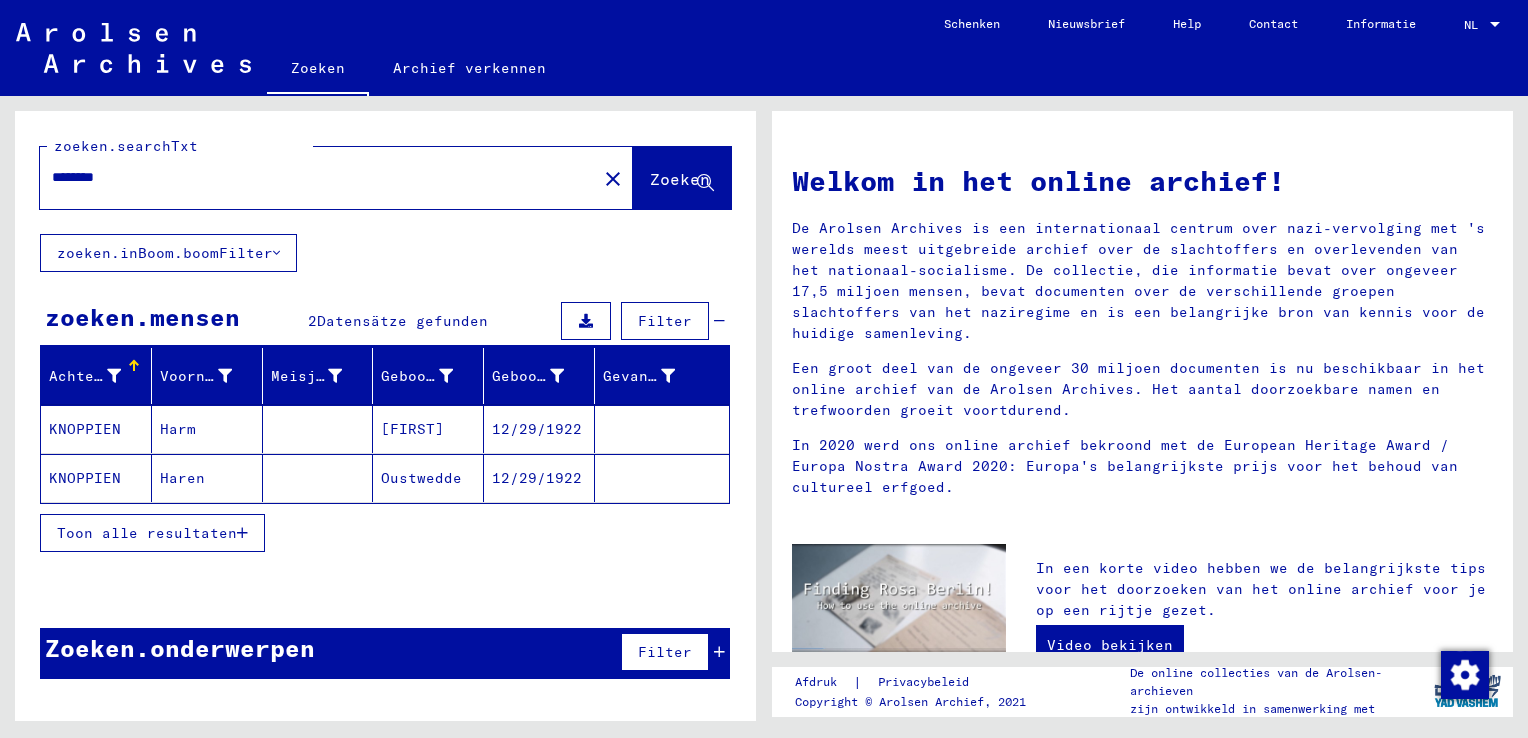 click on "Oustwedde" 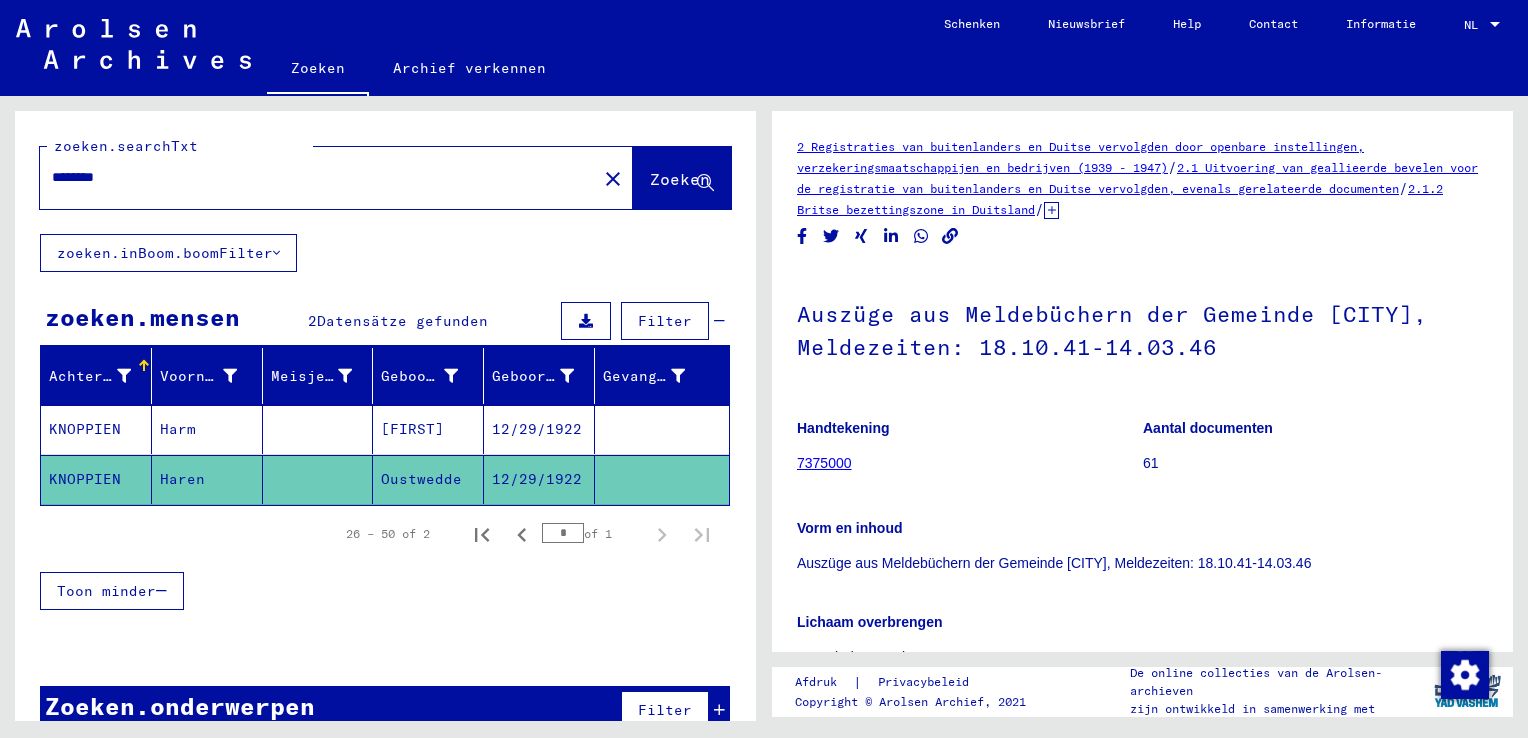 scroll, scrollTop: 0, scrollLeft: 0, axis: both 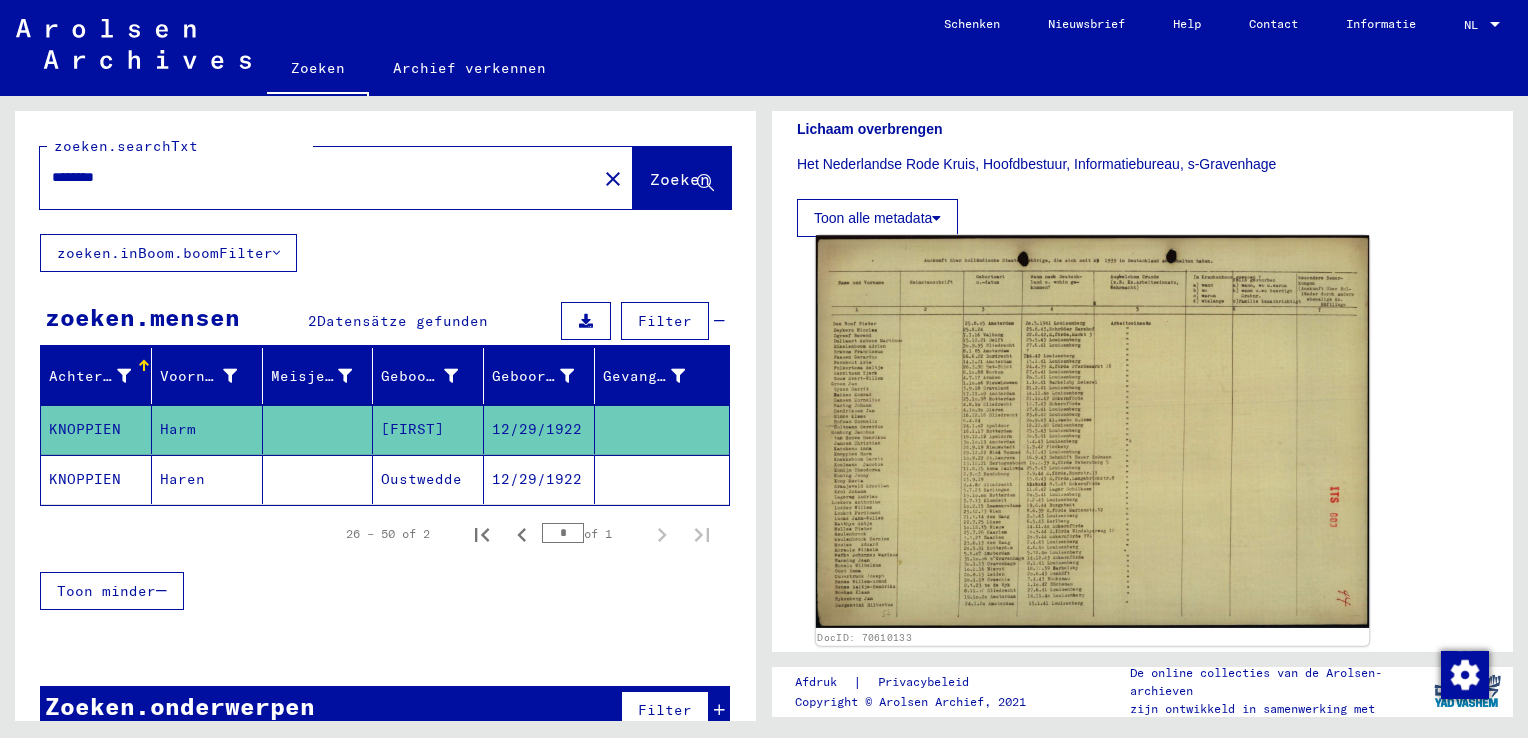 click 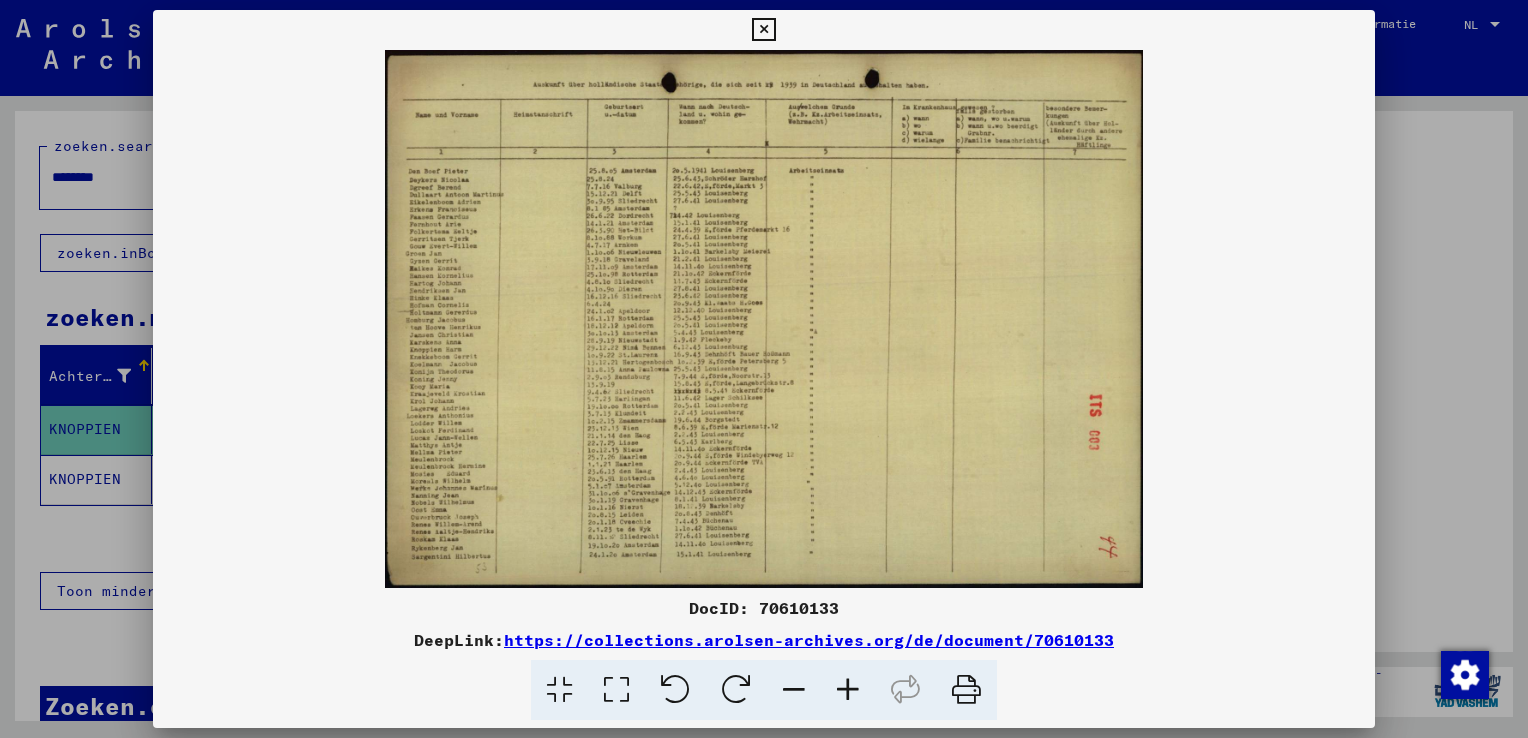 click at bounding box center [764, 369] 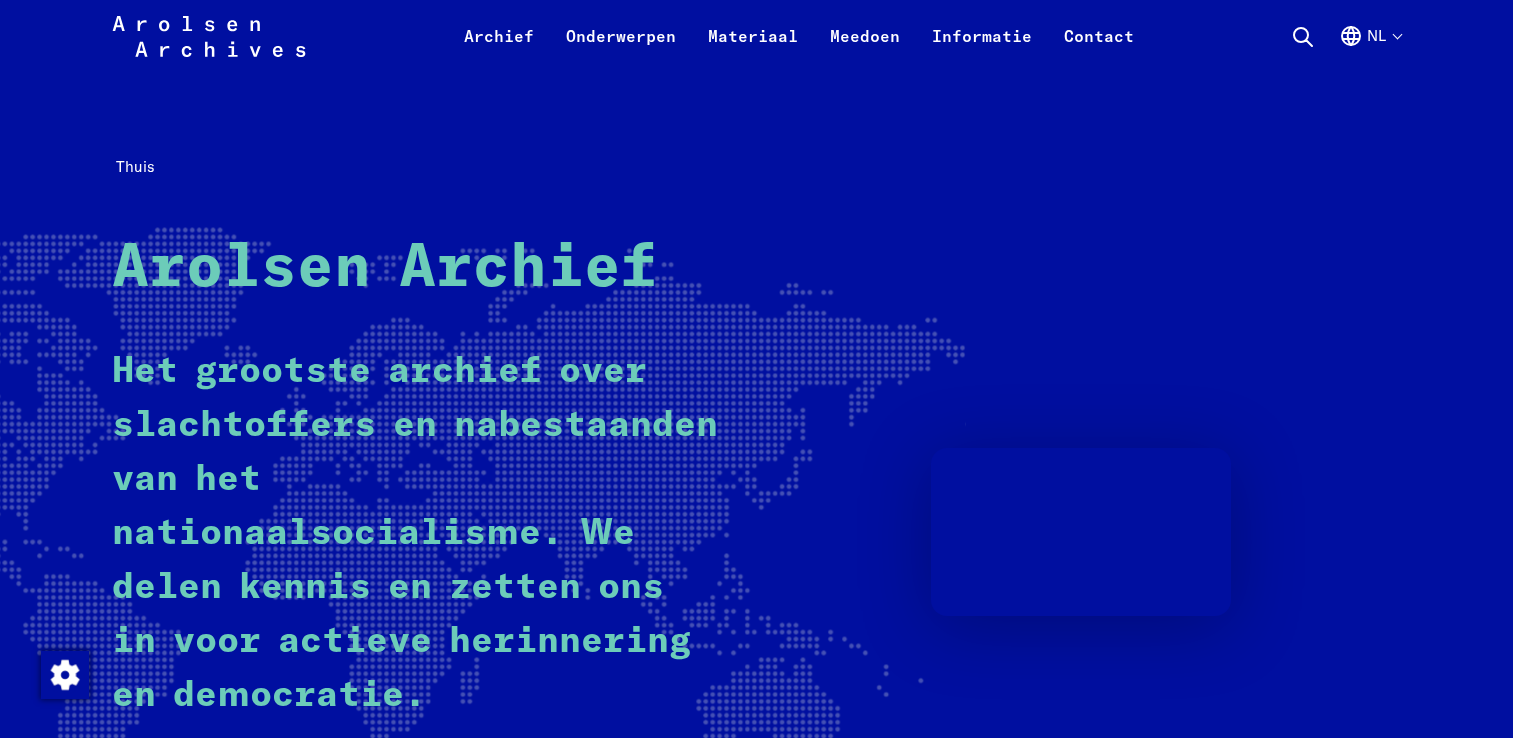 scroll, scrollTop: 232, scrollLeft: 0, axis: vertical 